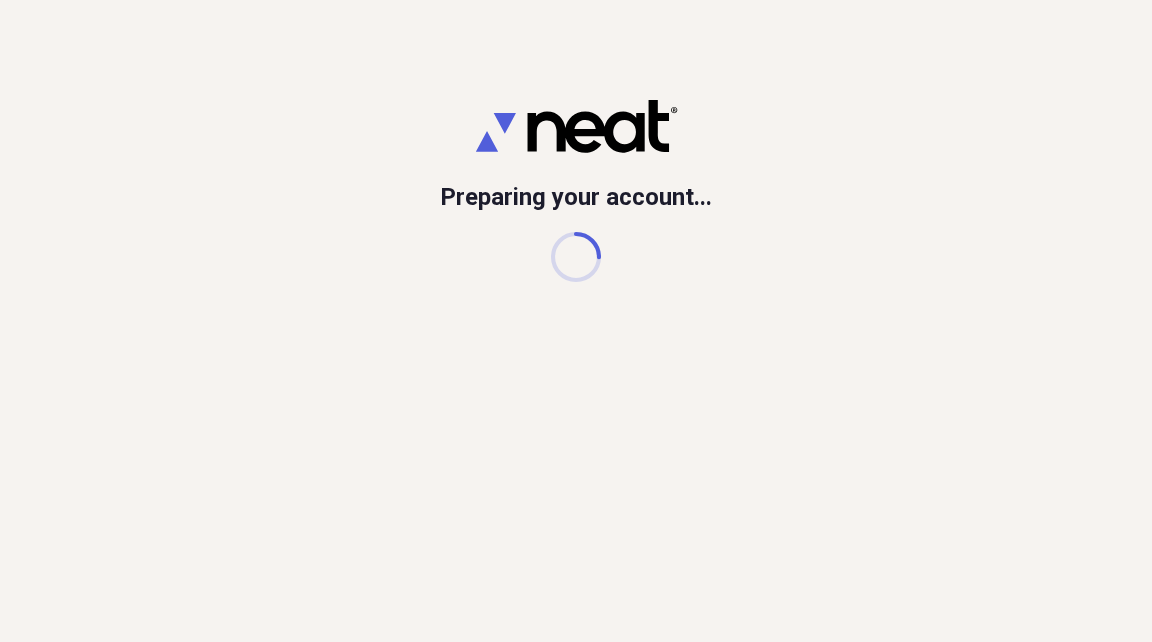 scroll, scrollTop: 0, scrollLeft: 0, axis: both 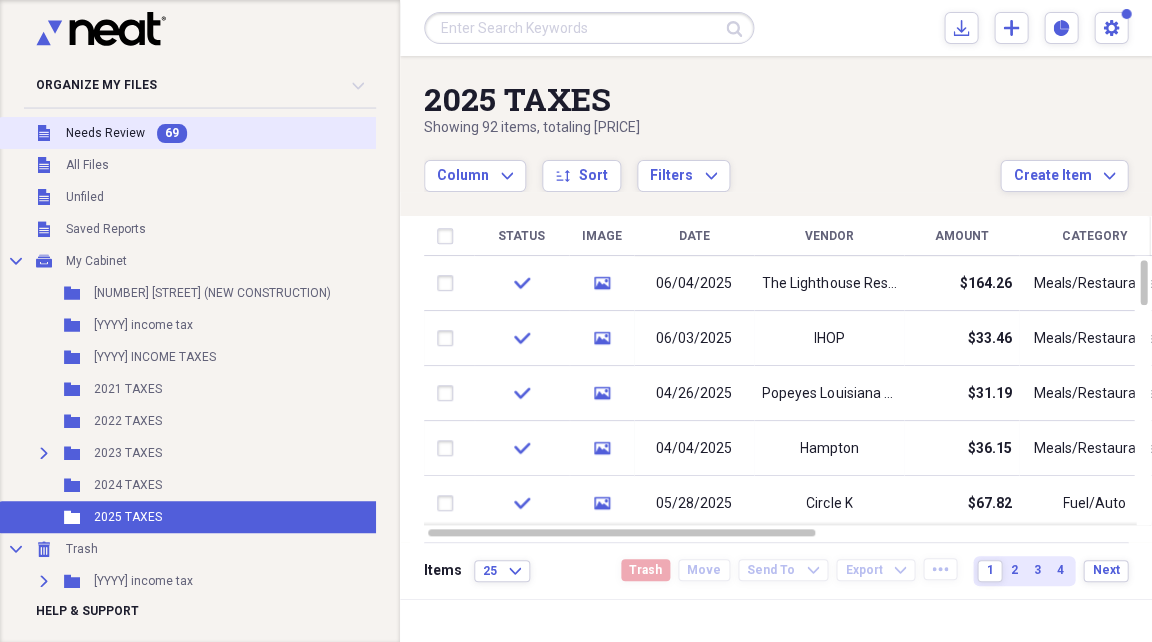 click on "Needs Review" at bounding box center (105, 133) 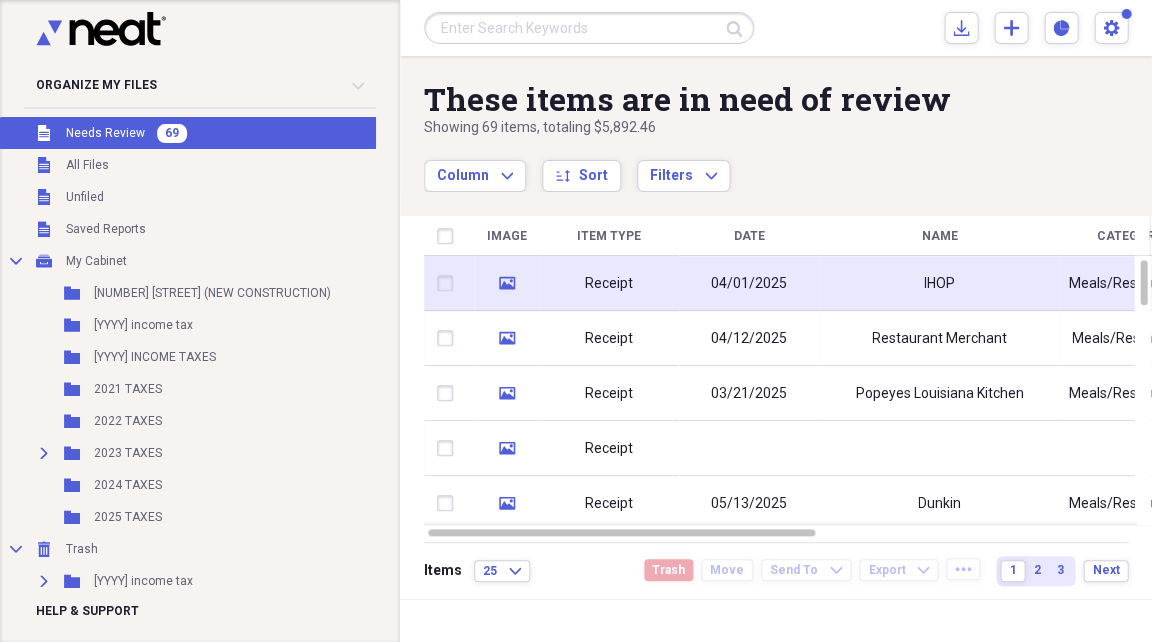 click on "Receipt" at bounding box center (609, 283) 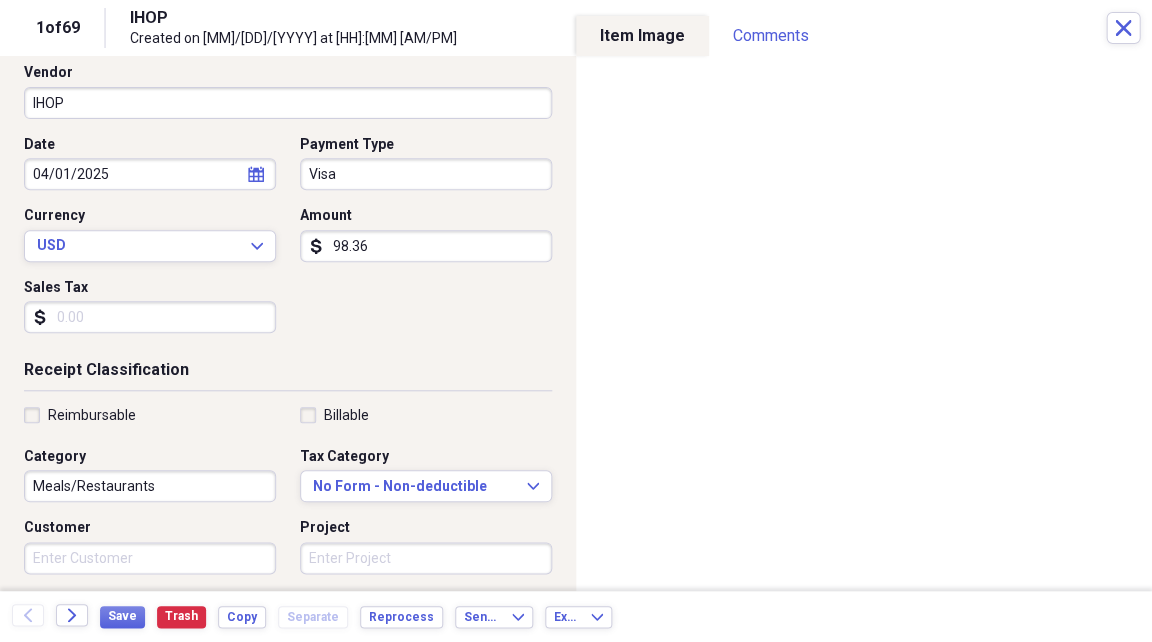 scroll, scrollTop: 143, scrollLeft: 0, axis: vertical 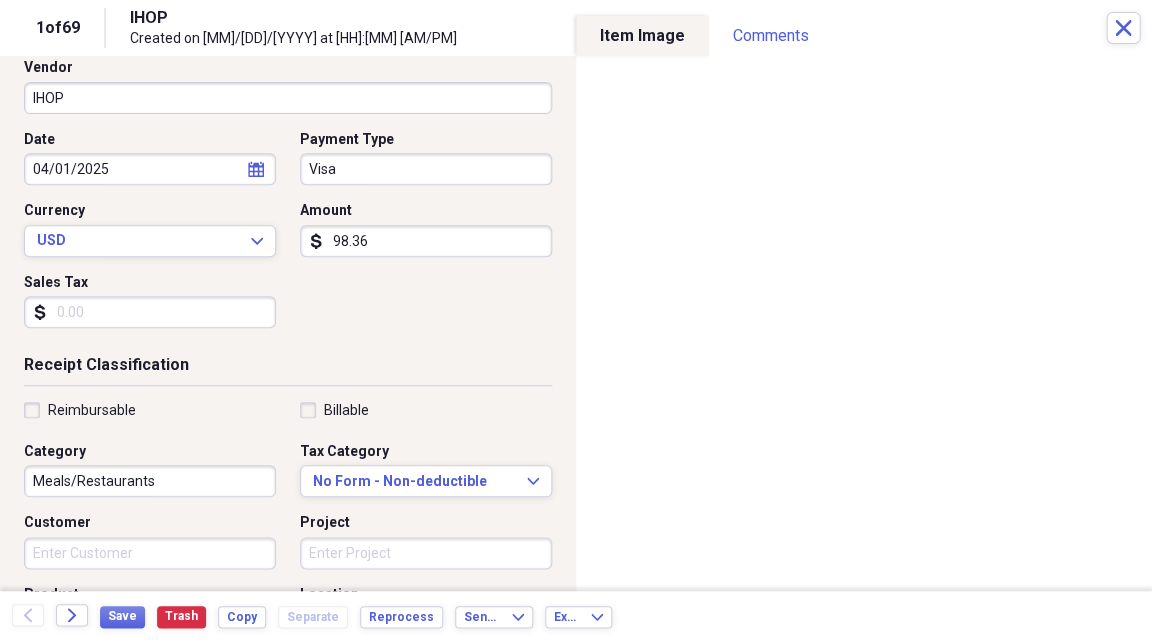 click on "Reimbursable" at bounding box center [80, 410] 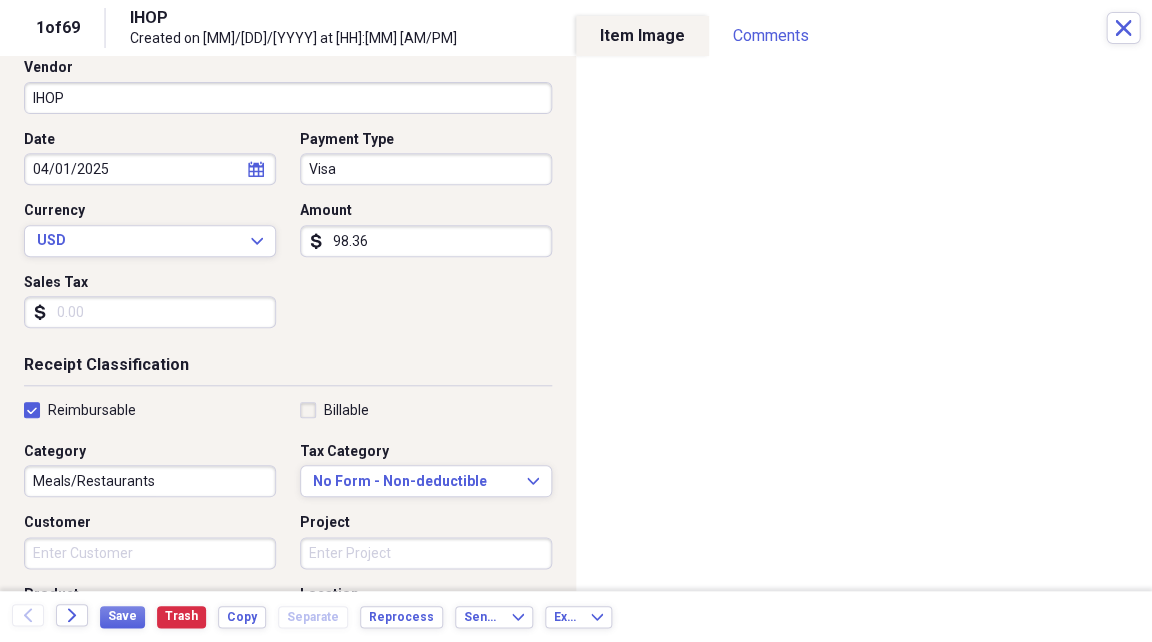 checkbox on "true" 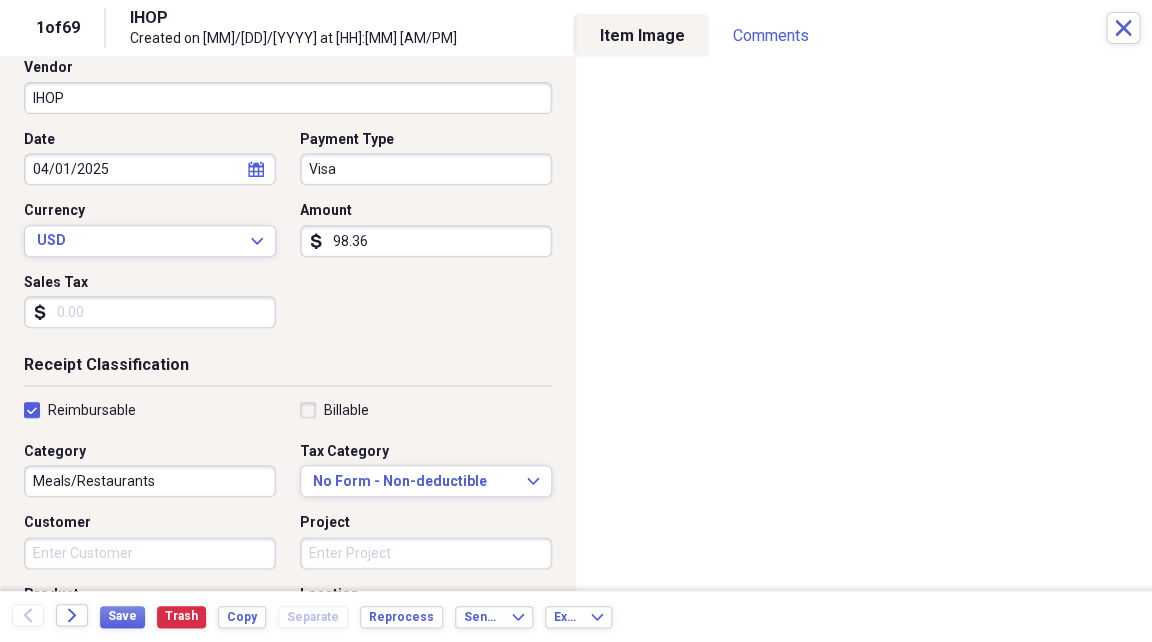 click on "98.36" at bounding box center [426, 241] 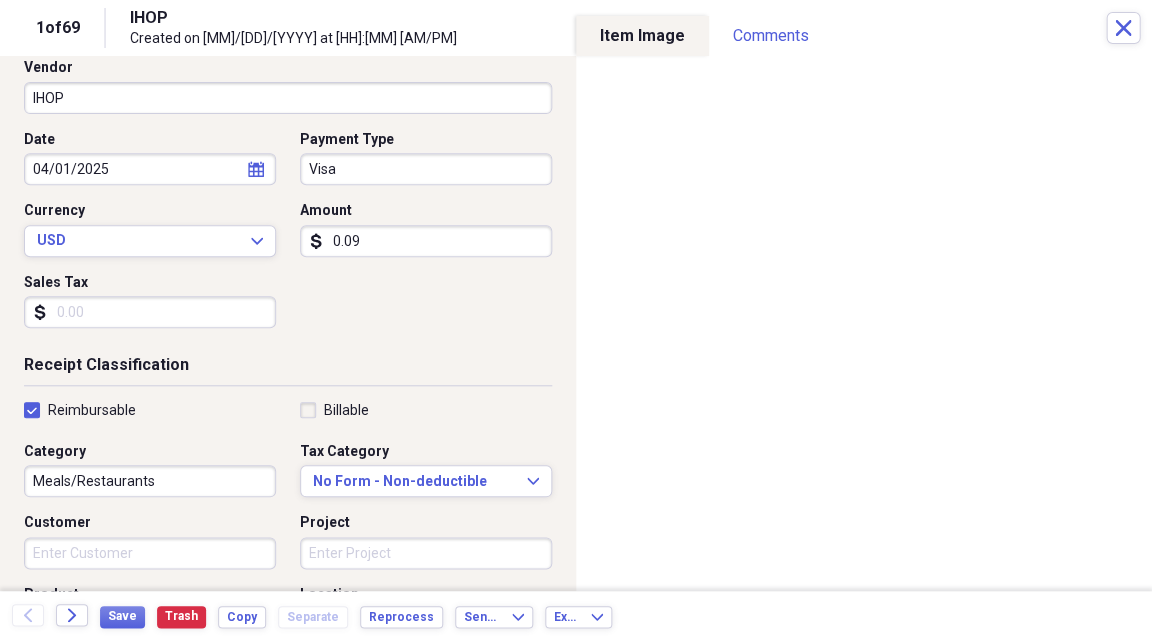 type on "0.09" 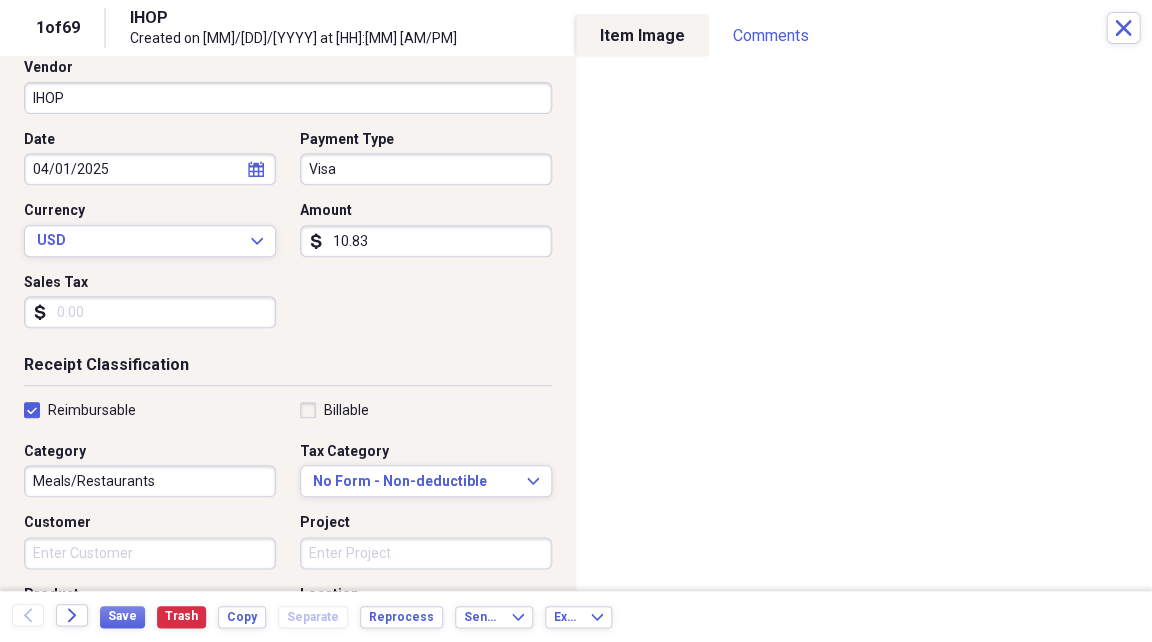 type on "108.36" 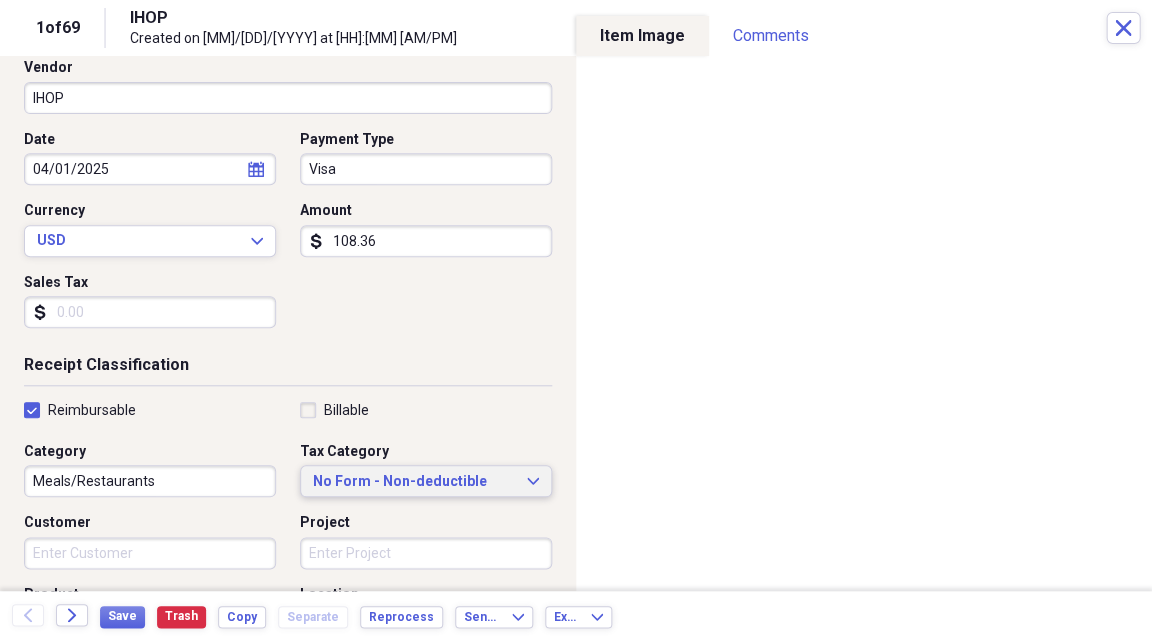 click on "Expand" 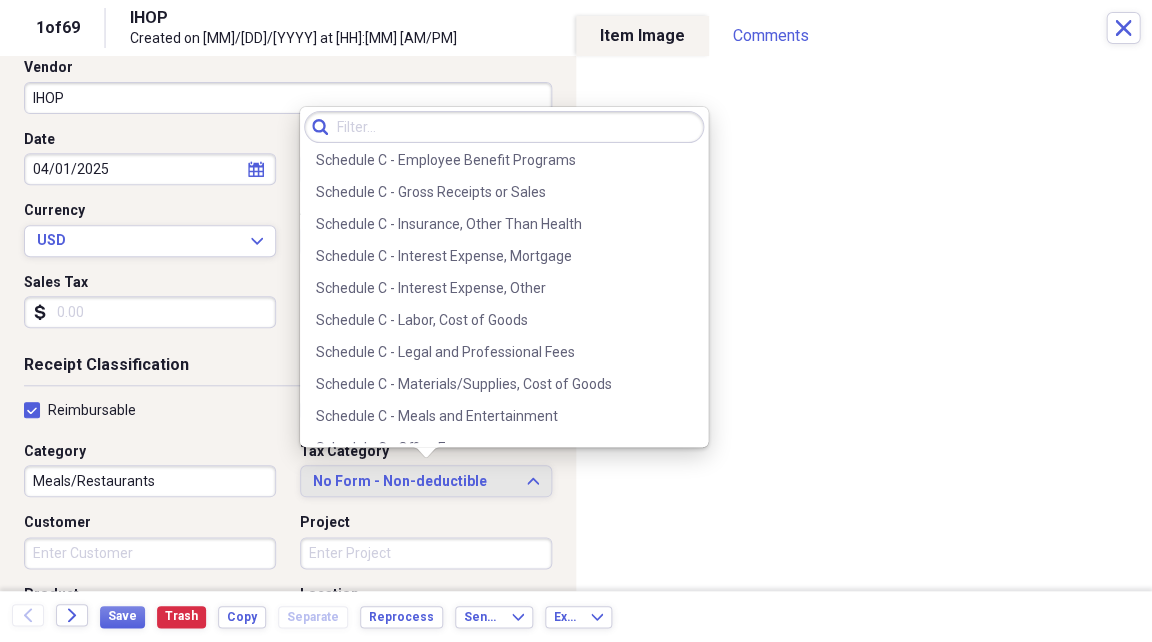 scroll, scrollTop: 3754, scrollLeft: 0, axis: vertical 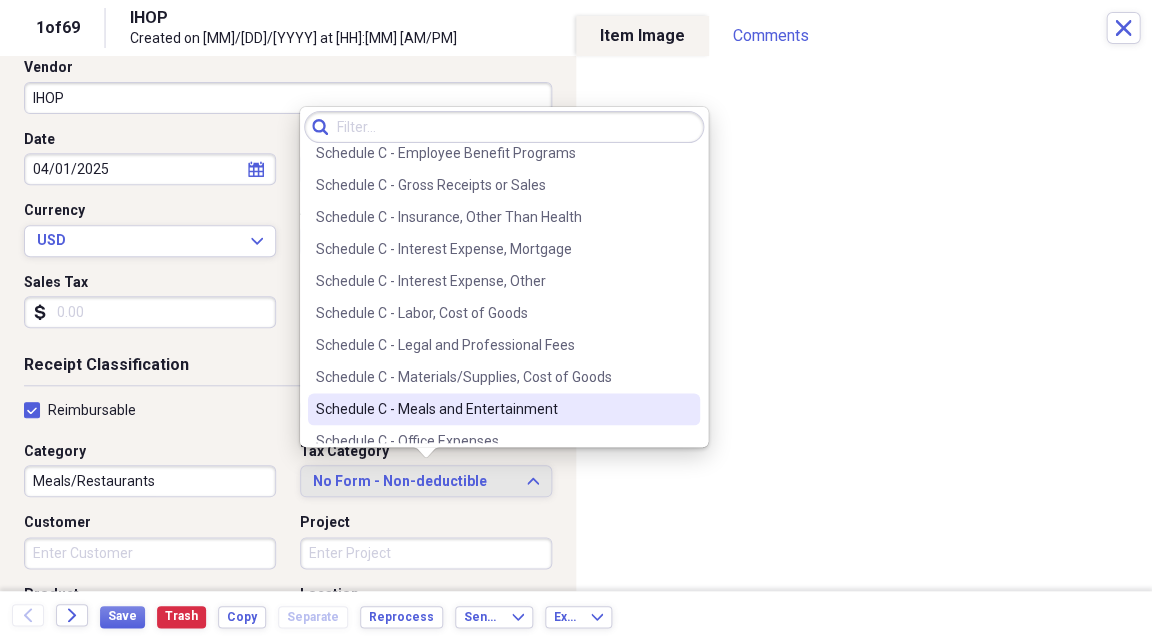click on "Schedule C - Meals and Entertainment" at bounding box center [492, 409] 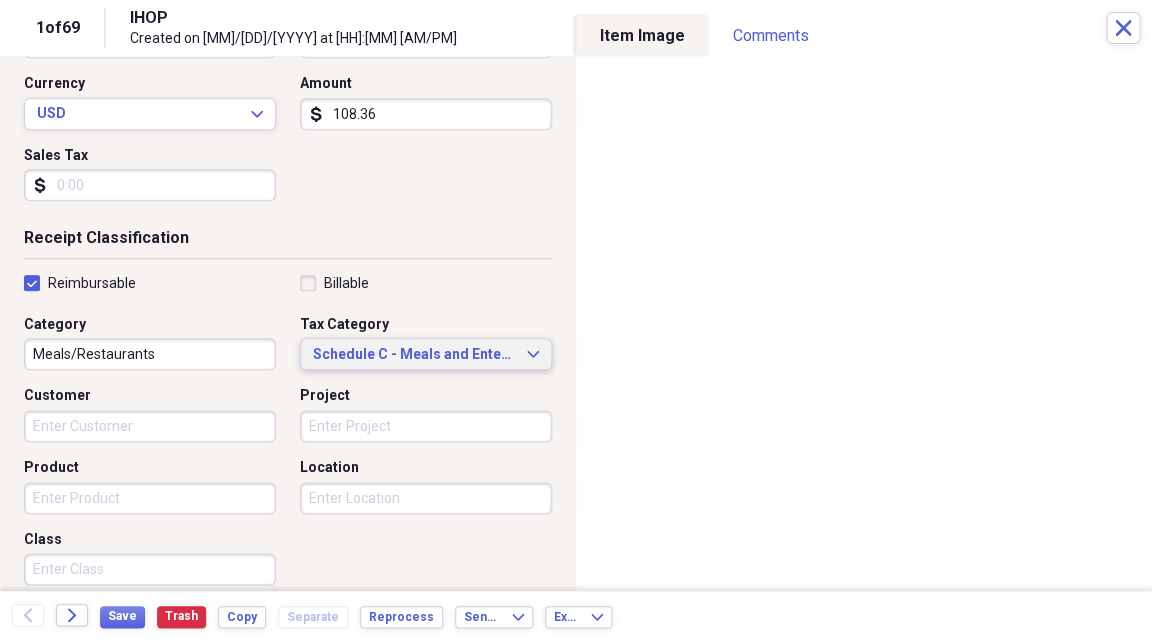 scroll, scrollTop: 282, scrollLeft: 0, axis: vertical 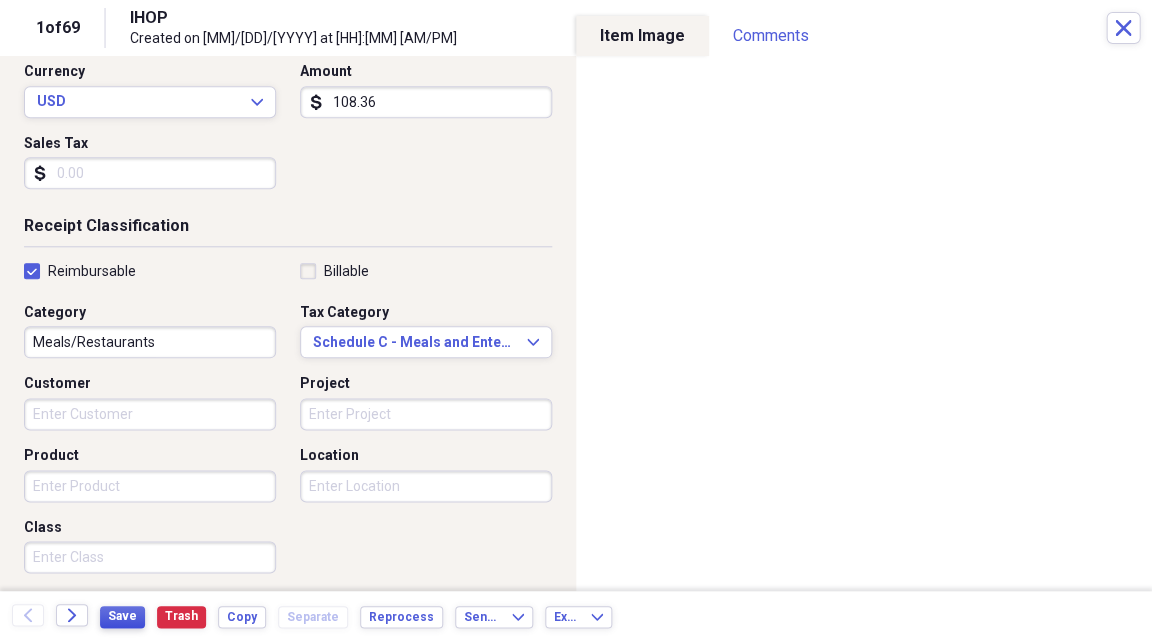 click on "Save" at bounding box center (122, 616) 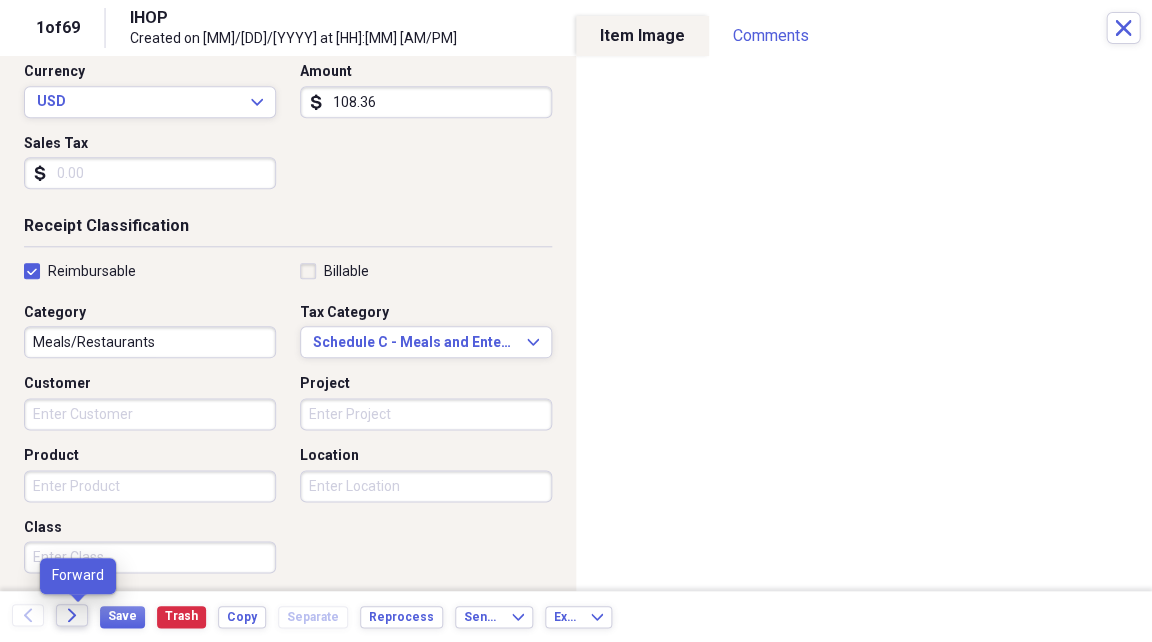 click on "Forward" 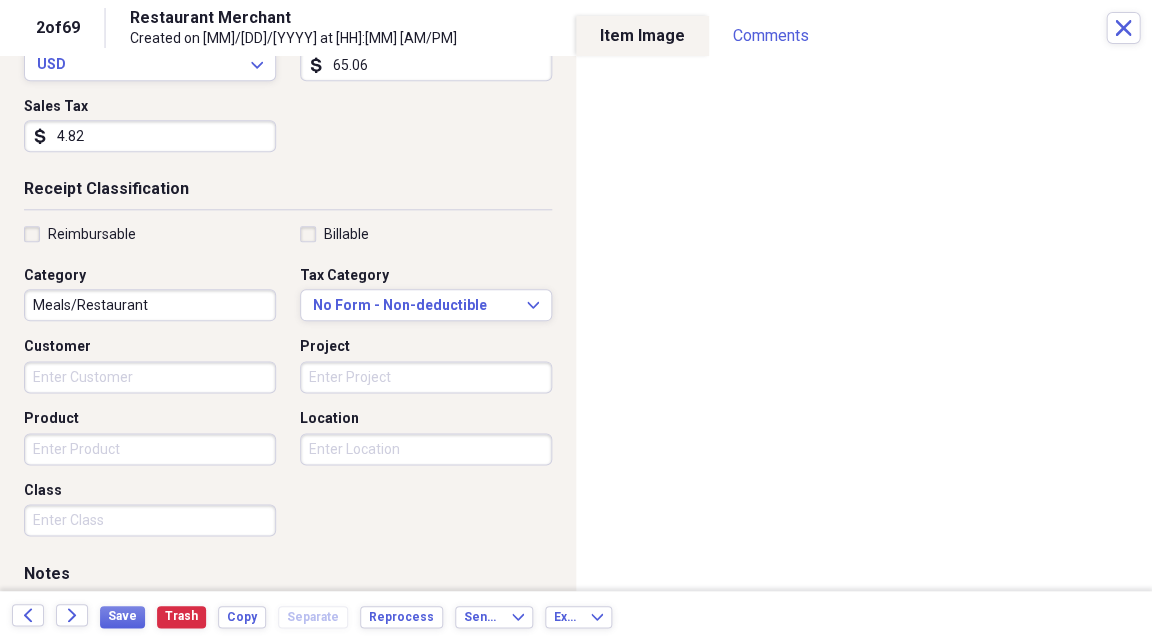 scroll, scrollTop: 321, scrollLeft: 0, axis: vertical 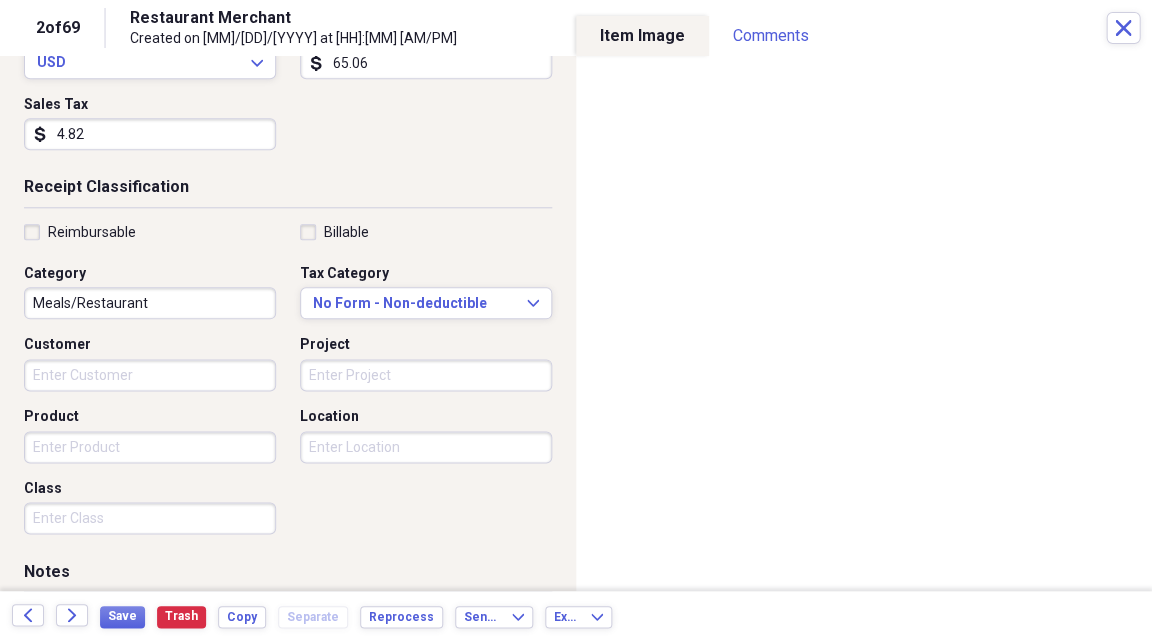 click on "Reimbursable" at bounding box center [80, 232] 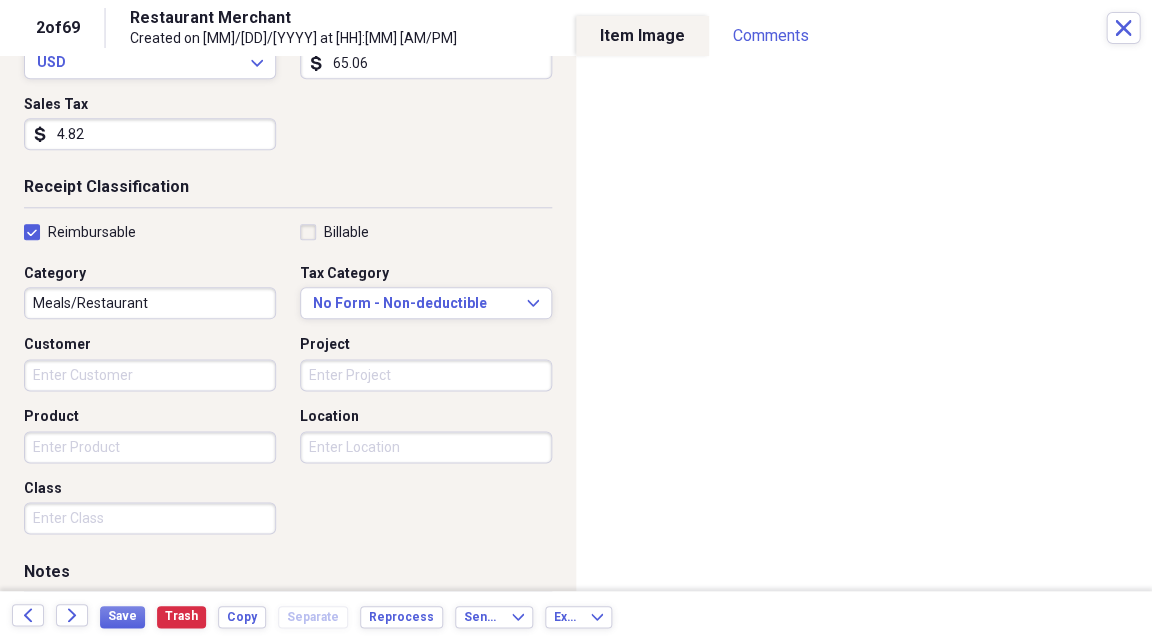 checkbox on "true" 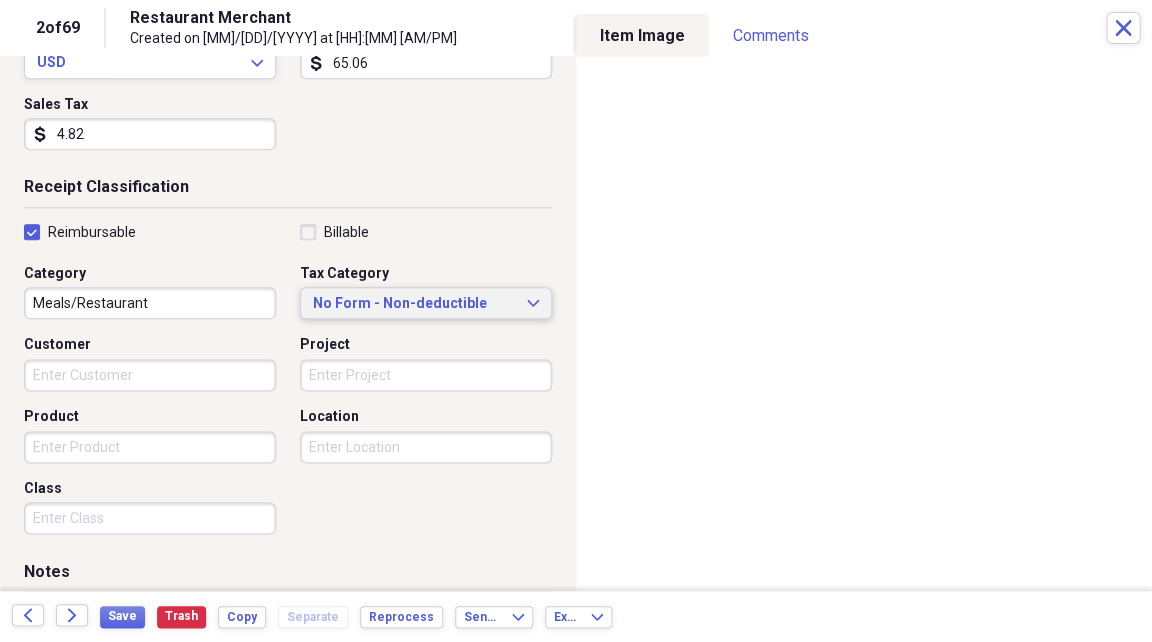 click on "Expand" 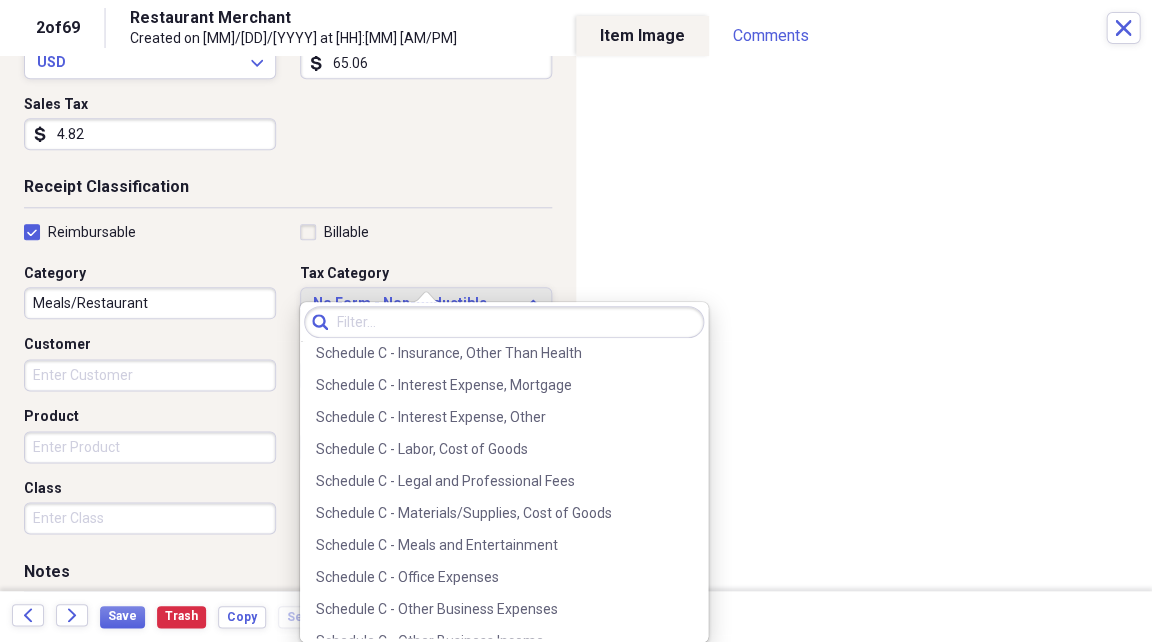 scroll, scrollTop: 3814, scrollLeft: 0, axis: vertical 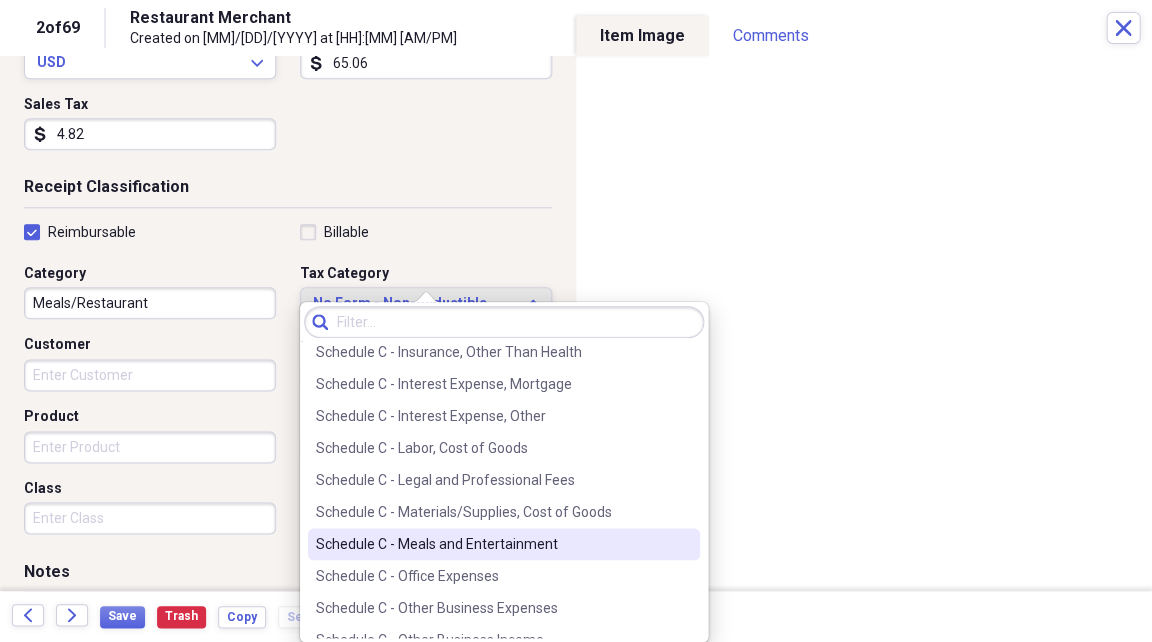 click on "Schedule C - Meals and Entertainment" at bounding box center (492, 544) 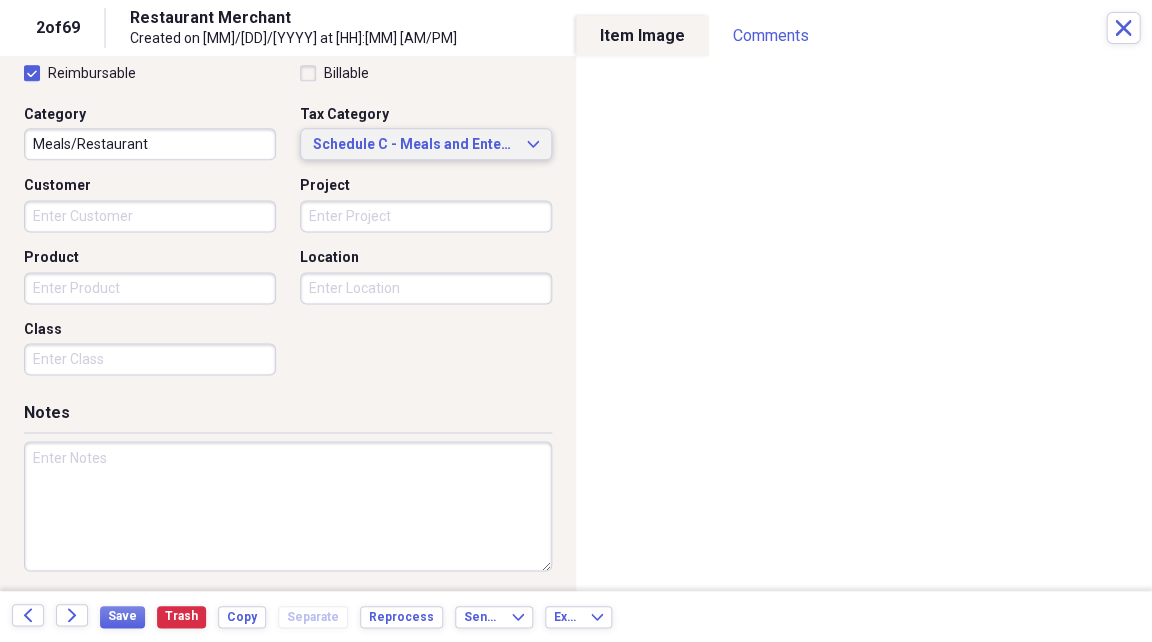 scroll, scrollTop: 480, scrollLeft: 0, axis: vertical 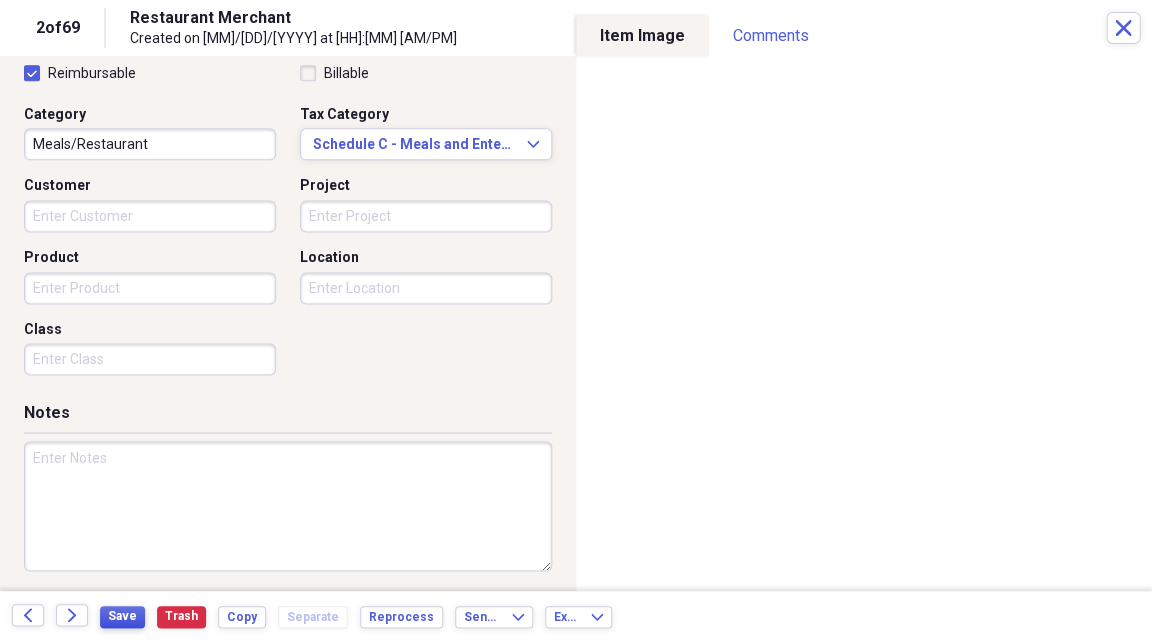 click on "Save" at bounding box center (122, 616) 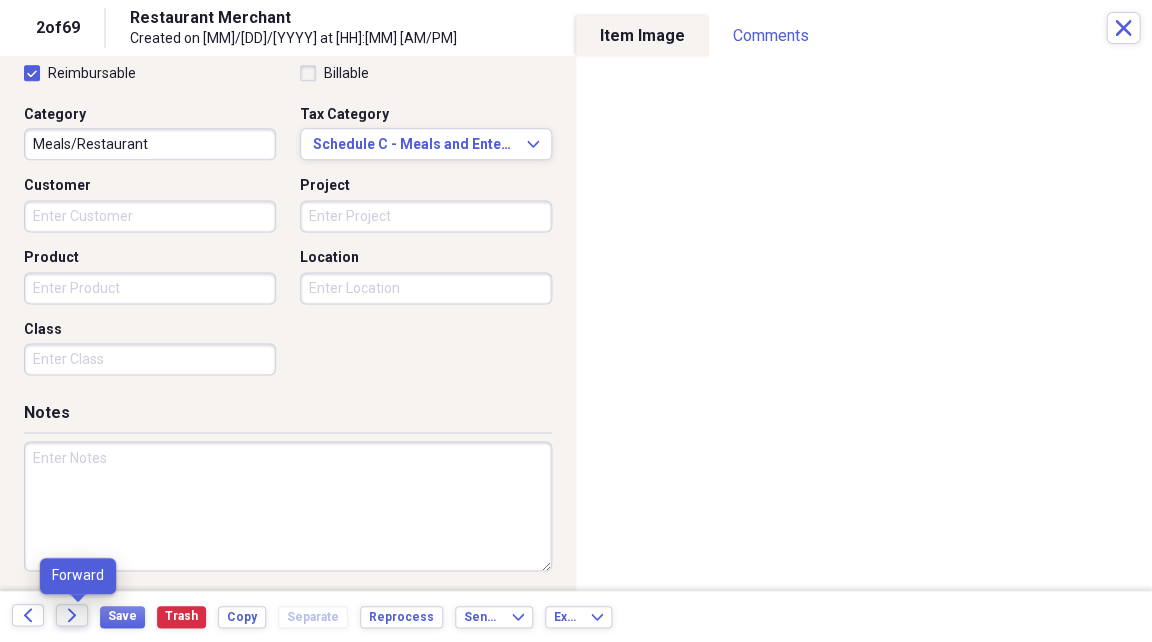 click 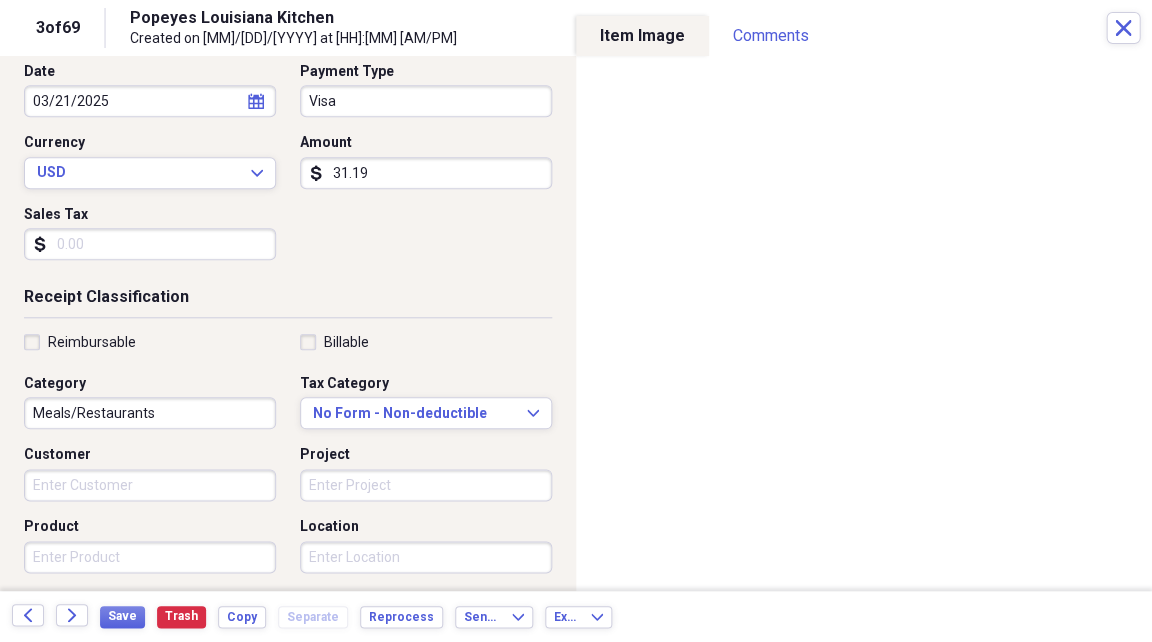 scroll, scrollTop: 213, scrollLeft: 0, axis: vertical 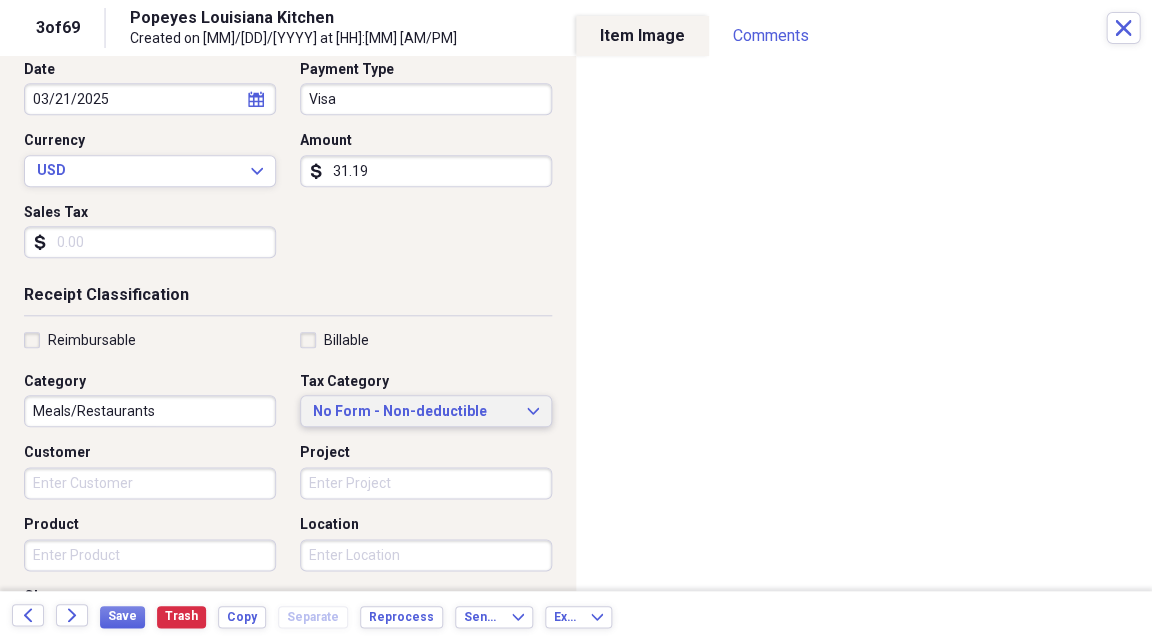 click on "Expand" 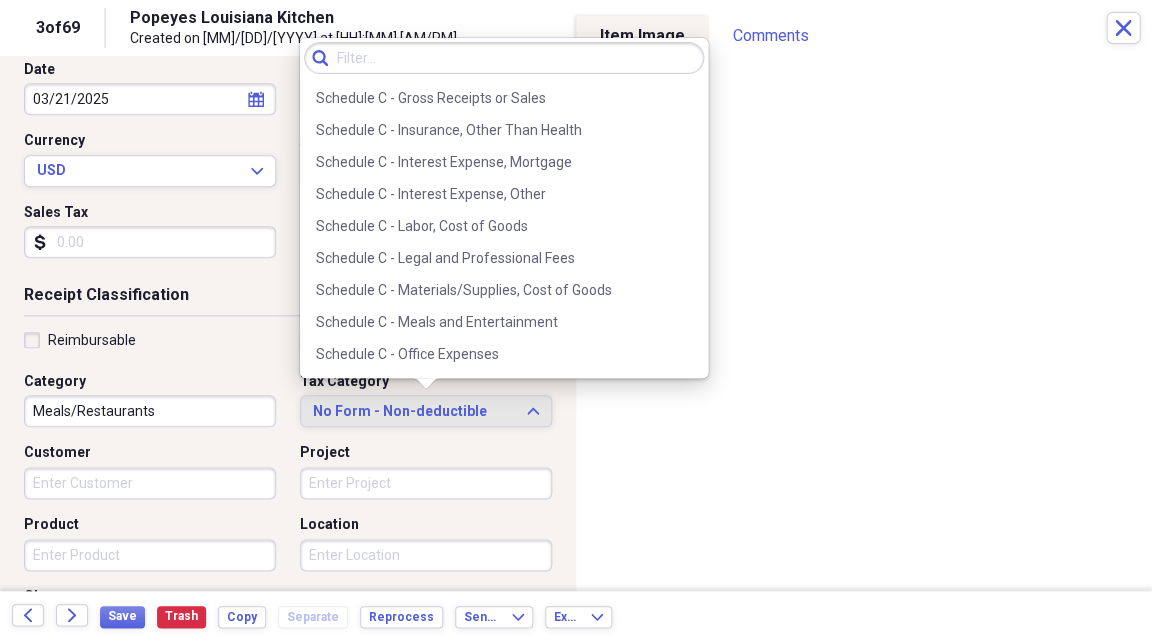 scroll, scrollTop: 3773, scrollLeft: 0, axis: vertical 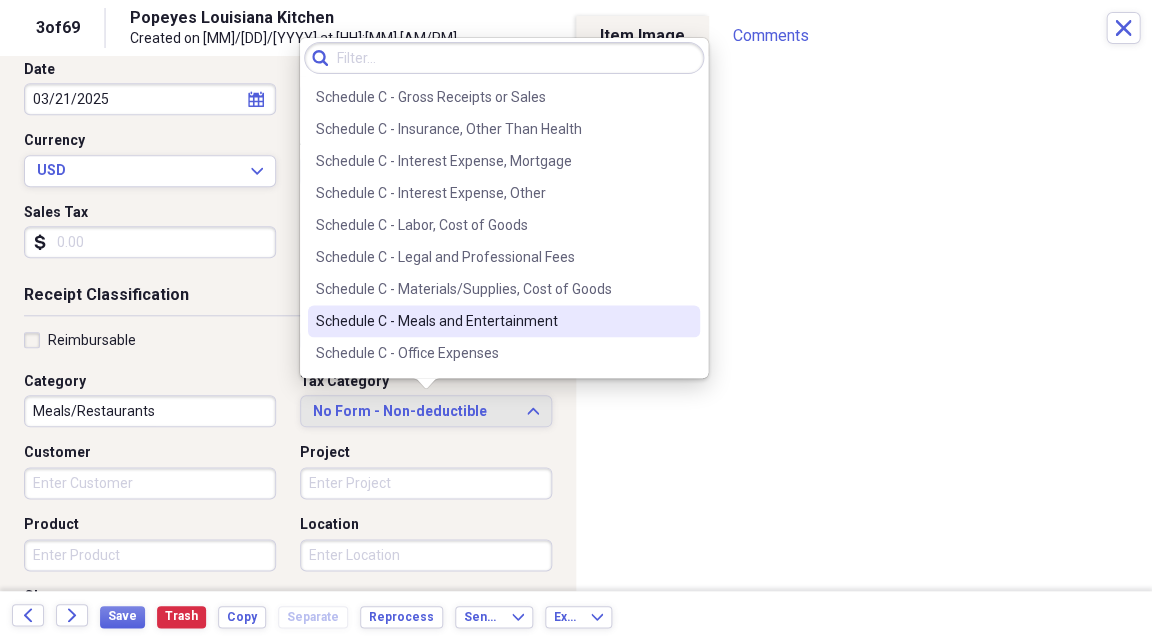click on "Schedule C - Meals and Entertainment" at bounding box center [492, 321] 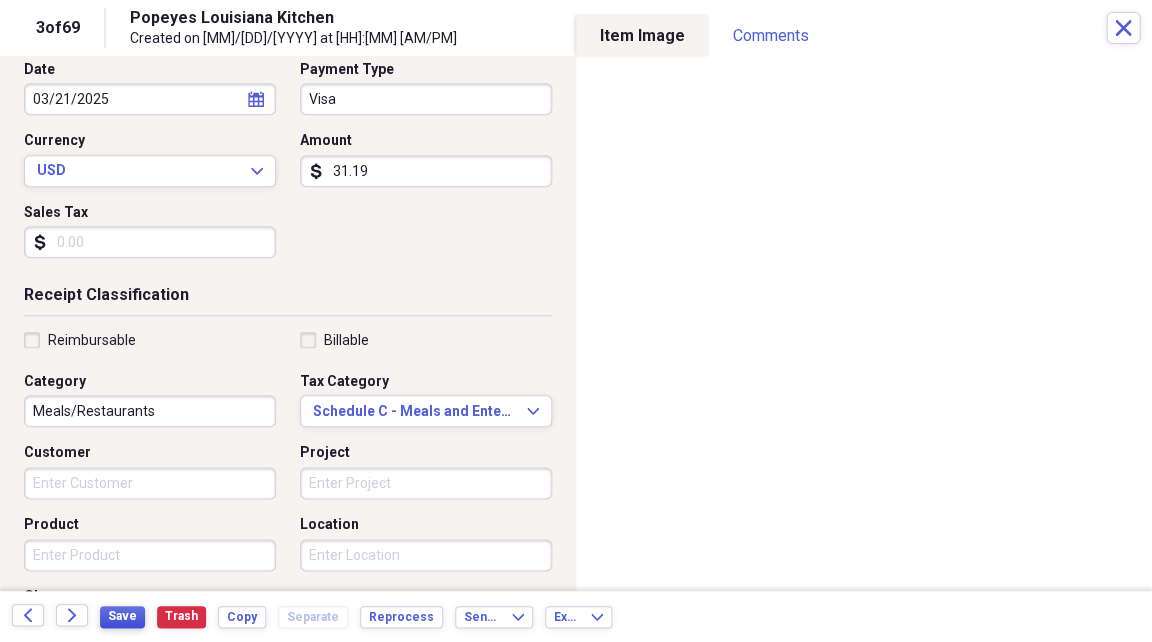 click on "Save" at bounding box center (122, 616) 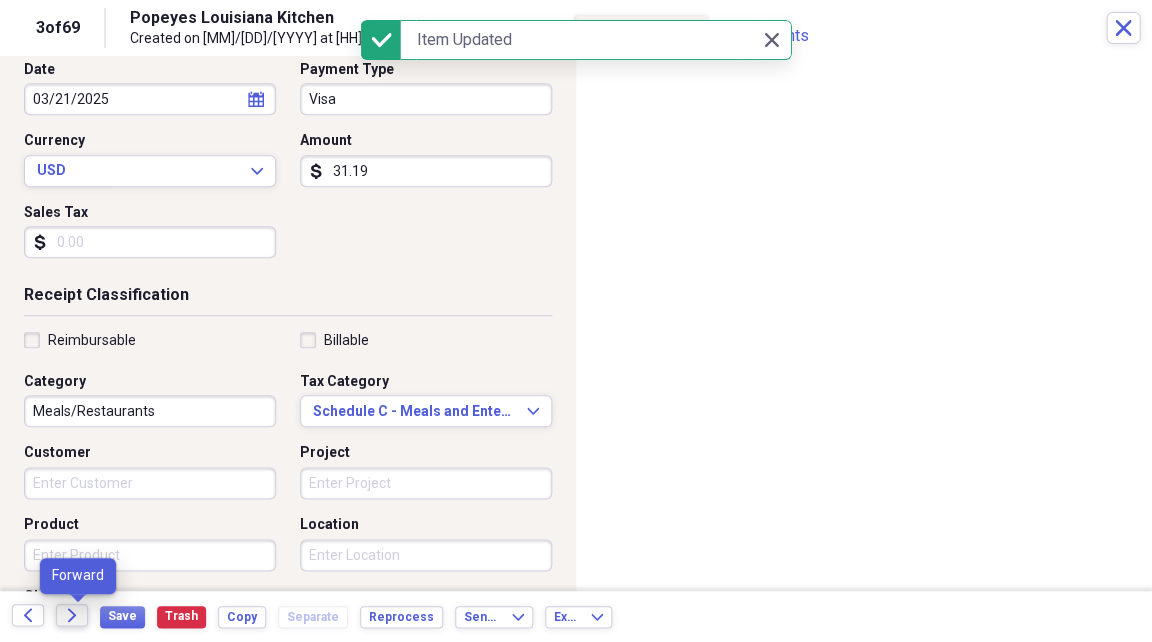 click on "Forward" 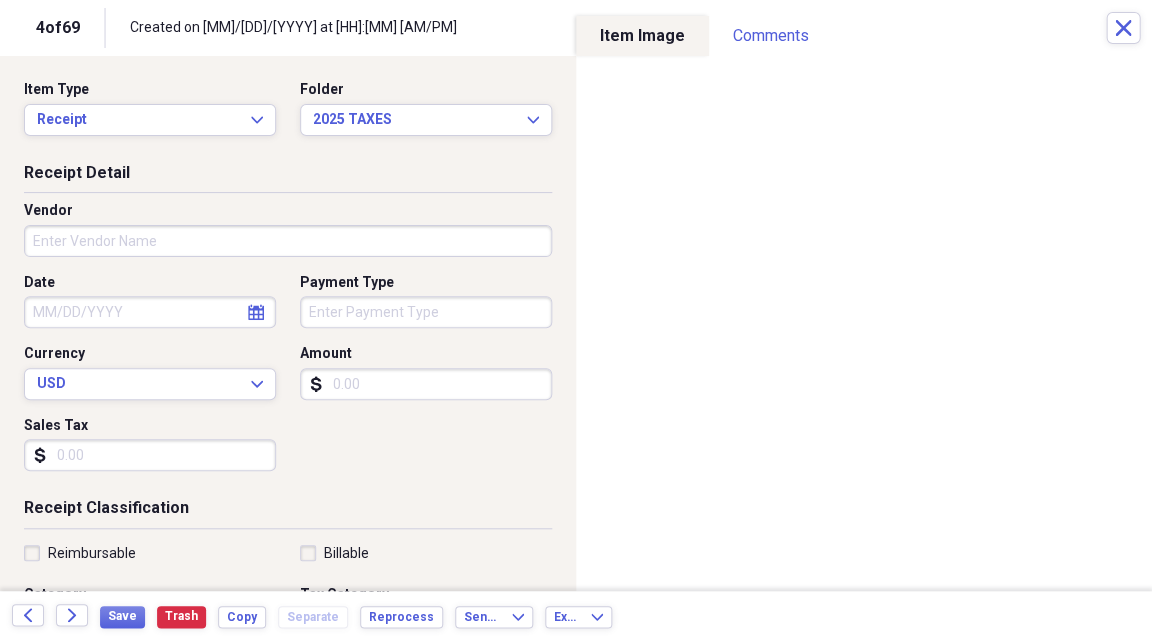scroll, scrollTop: 0, scrollLeft: 0, axis: both 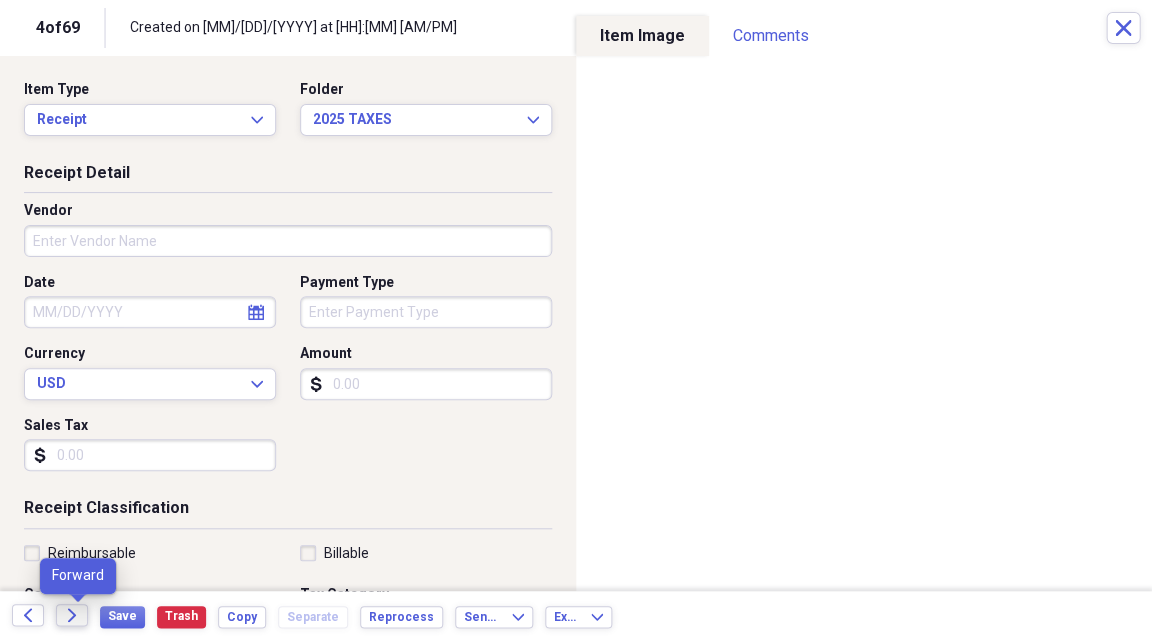 click on "Forward" 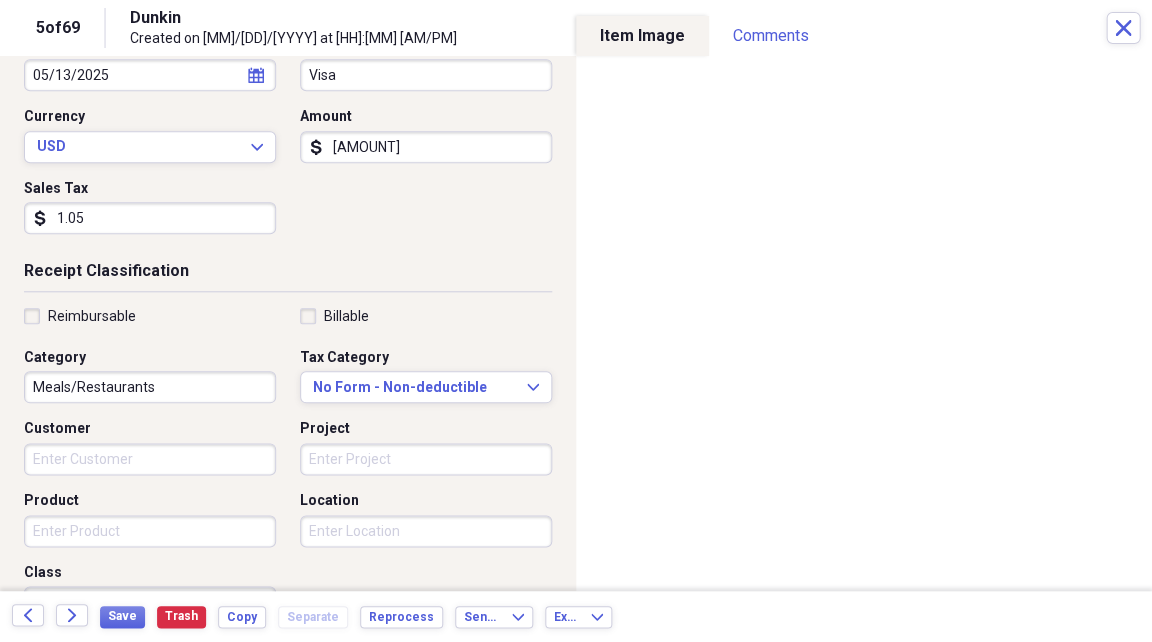 scroll, scrollTop: 257, scrollLeft: 0, axis: vertical 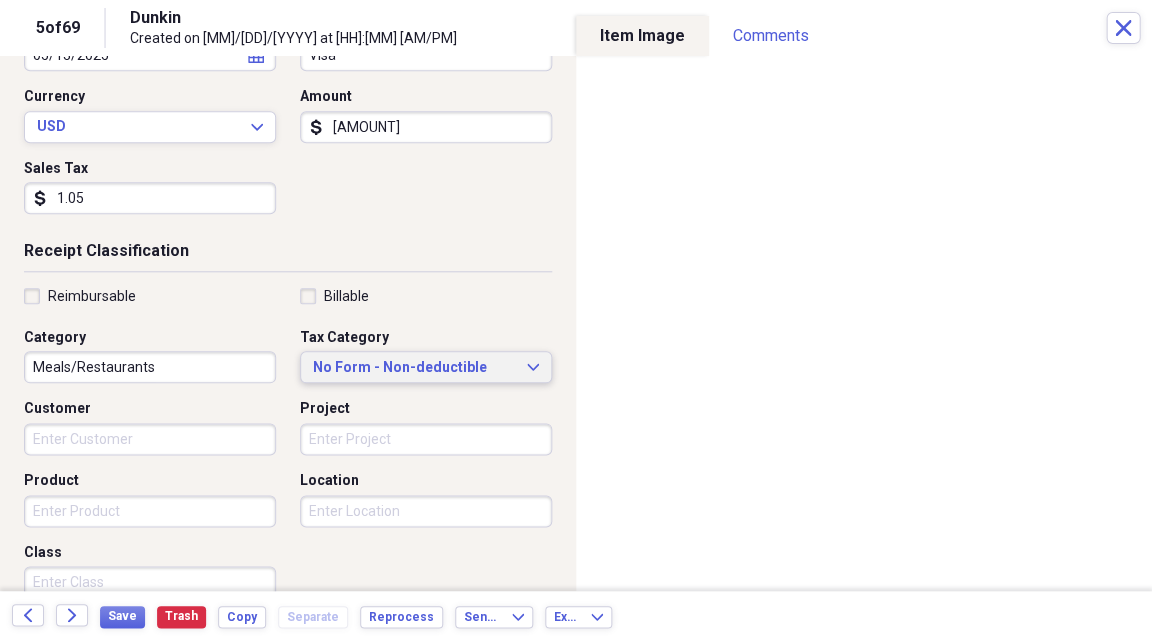 click on "Expand" 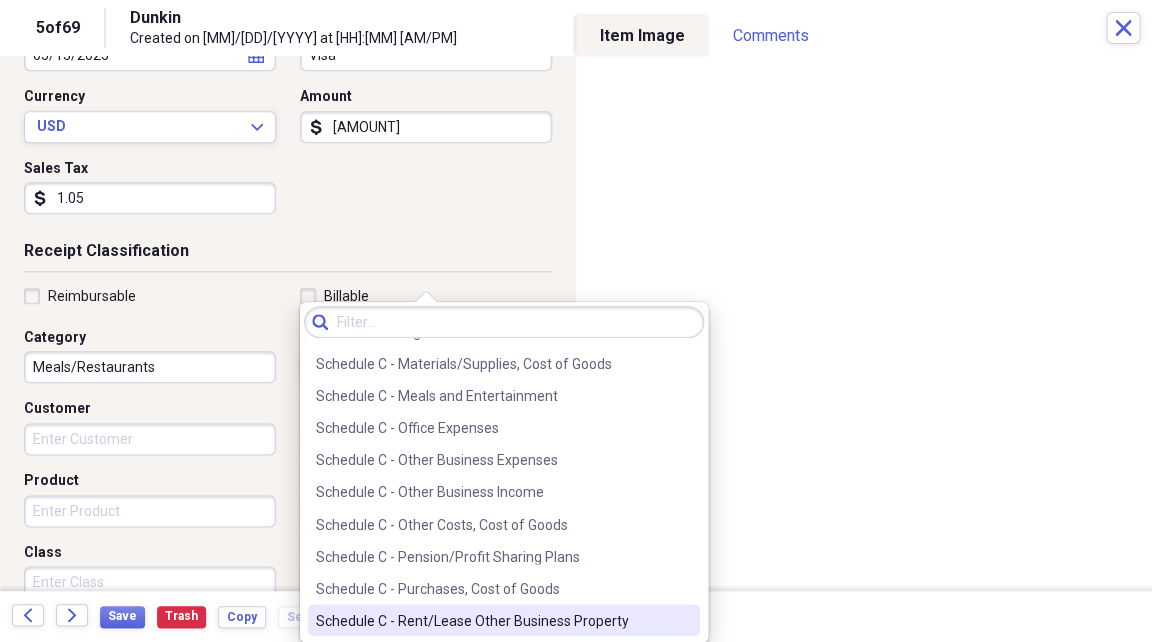 scroll, scrollTop: 3956, scrollLeft: 0, axis: vertical 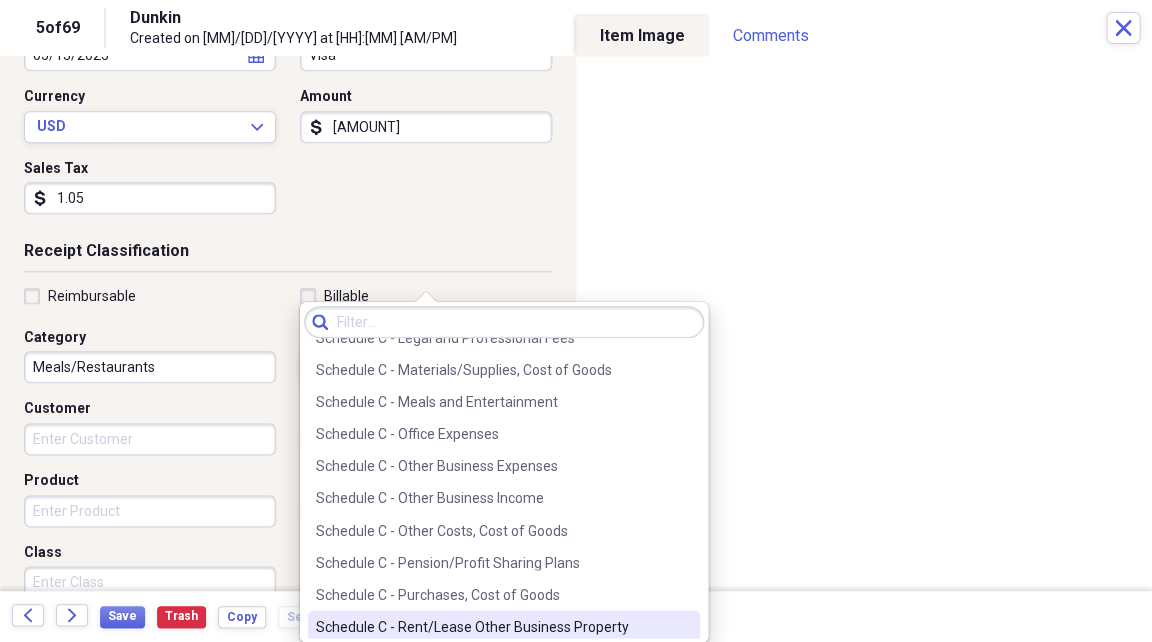 click on "Schedule C - Meals and Entertainment" at bounding box center (492, 402) 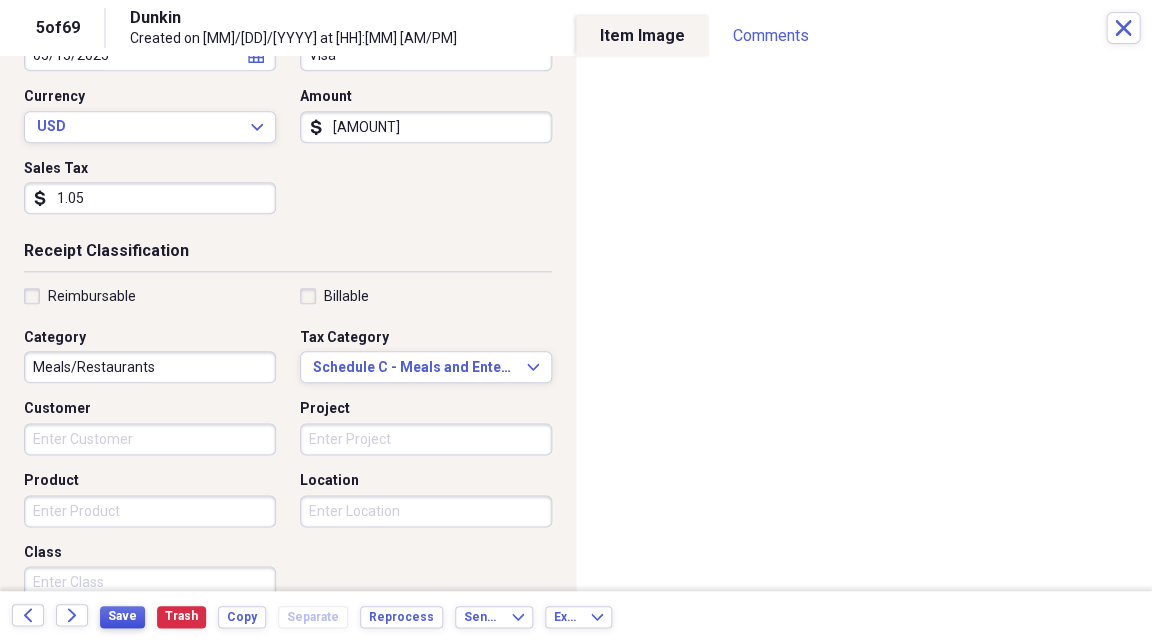 click on "Save" at bounding box center (122, 616) 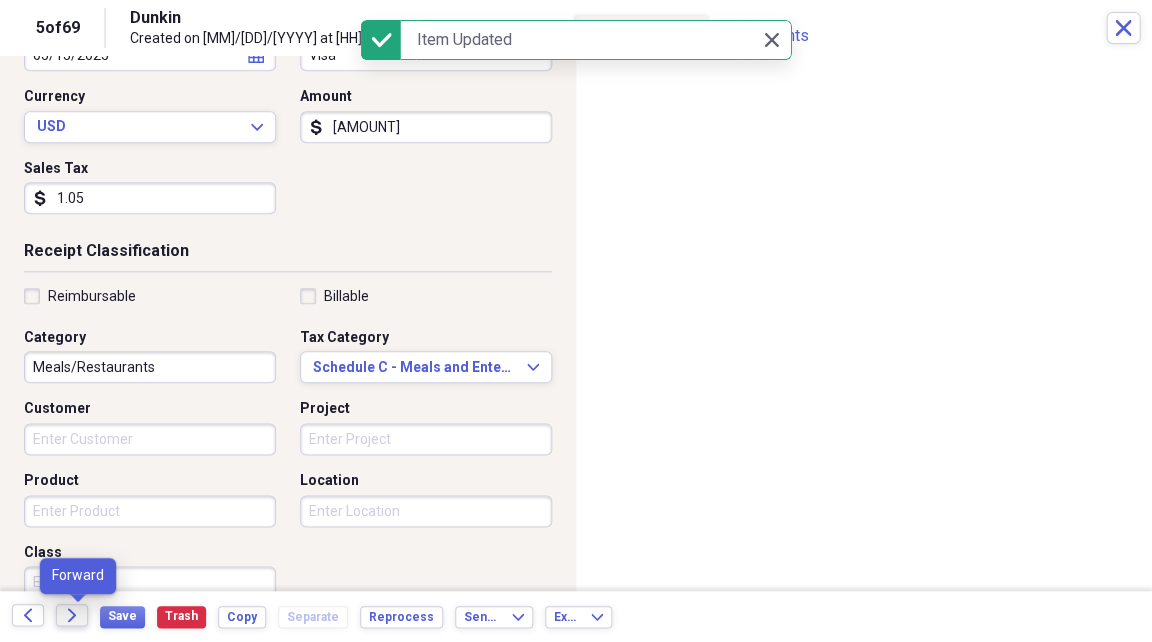 click 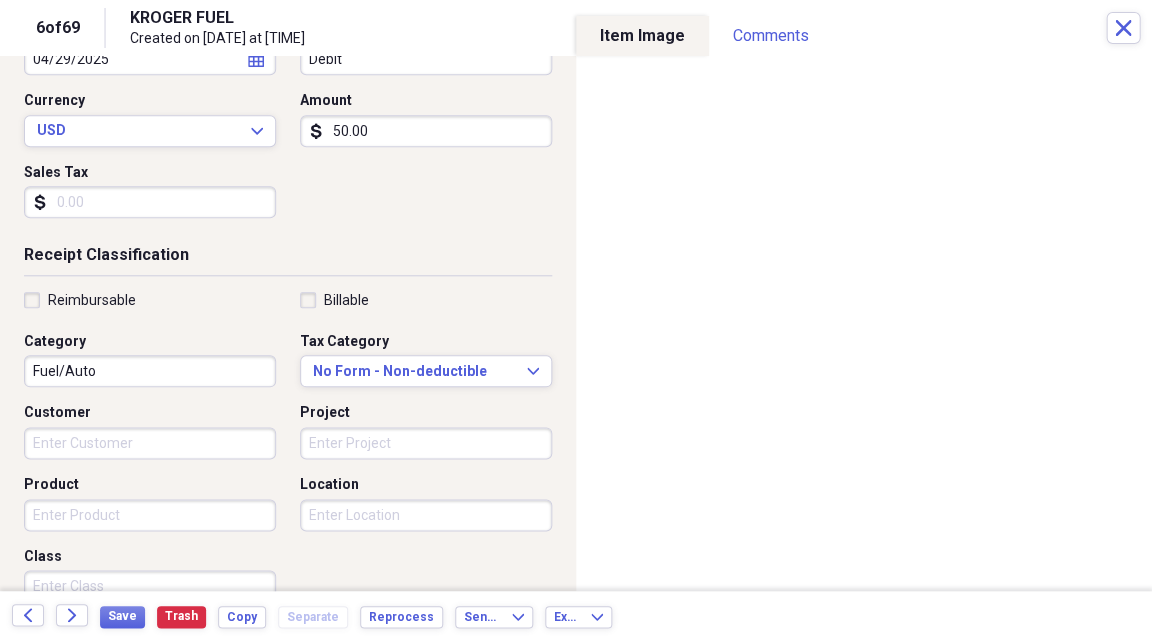 scroll, scrollTop: 253, scrollLeft: 0, axis: vertical 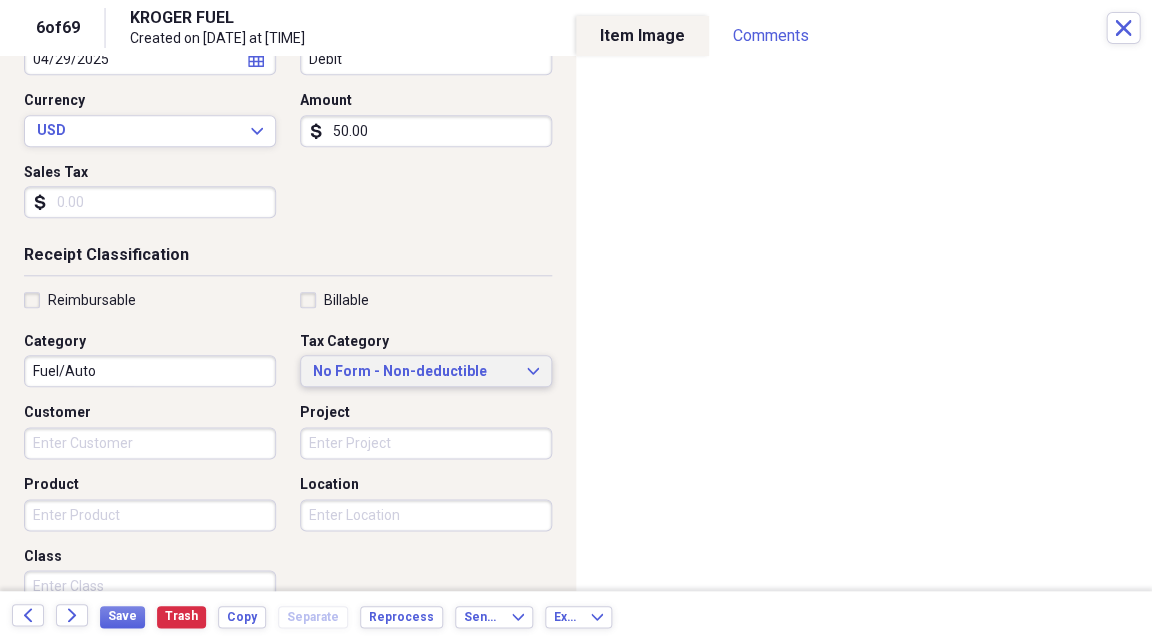 click on "Expand" 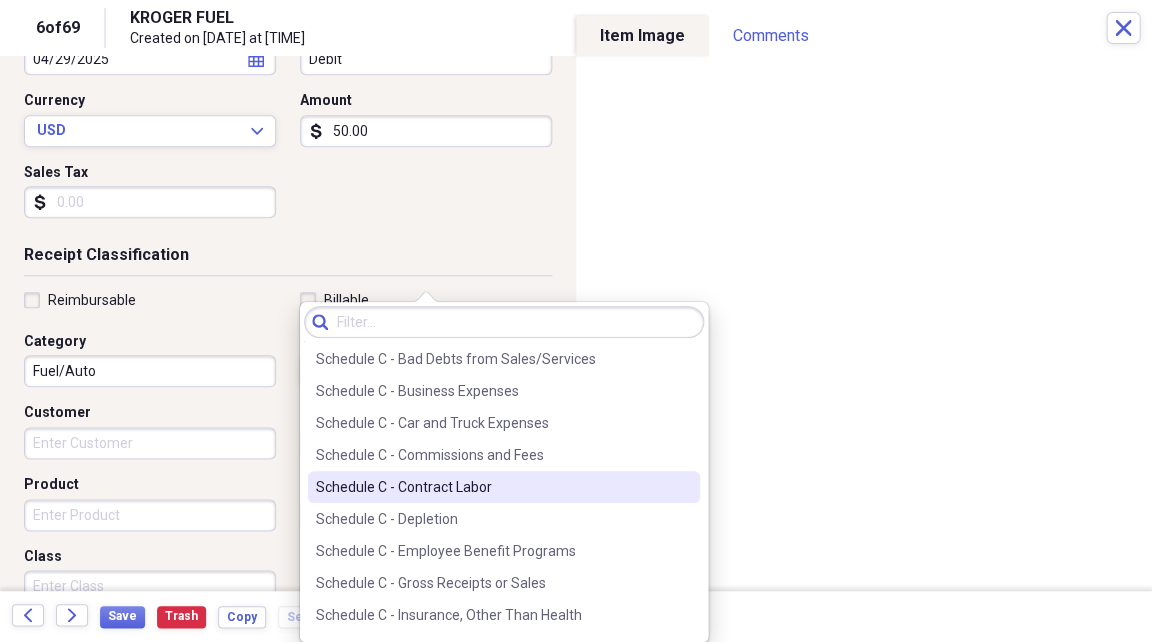 scroll, scrollTop: 3546, scrollLeft: 0, axis: vertical 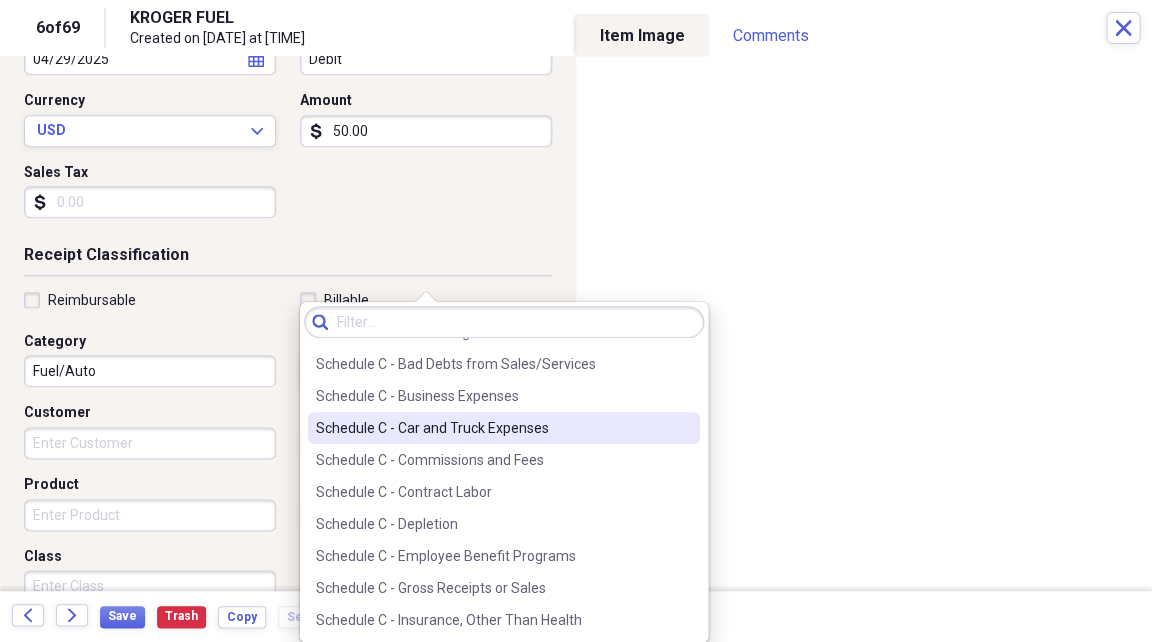 click on "Schedule C - Car and Truck Expenses" at bounding box center (492, 428) 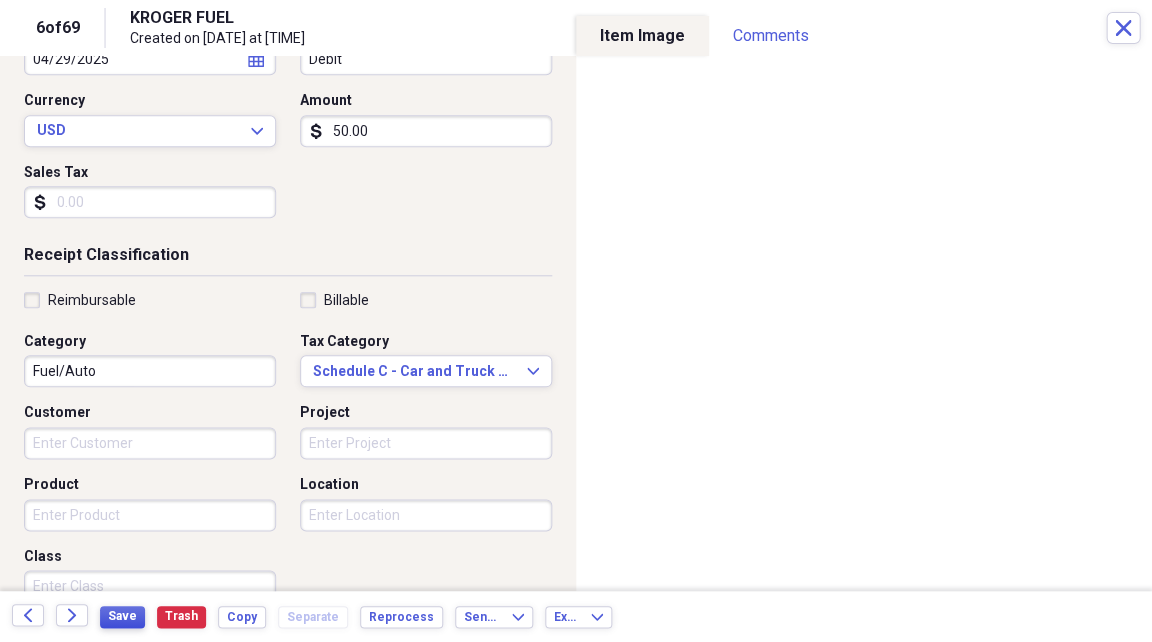 click on "Save" at bounding box center [122, 616] 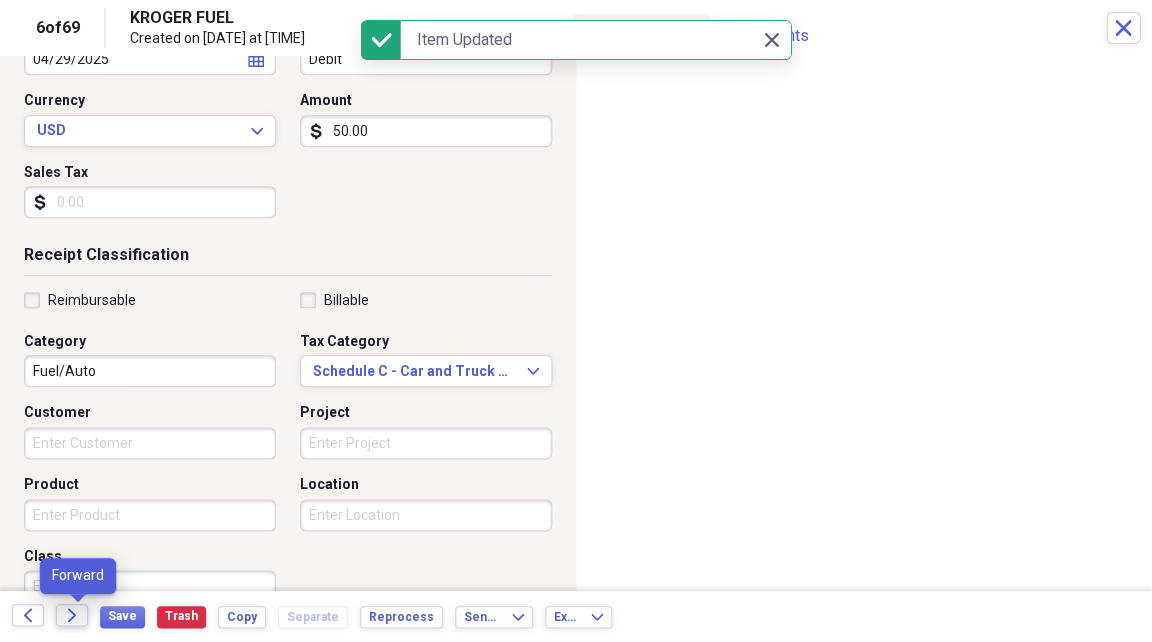 click on "Forward" 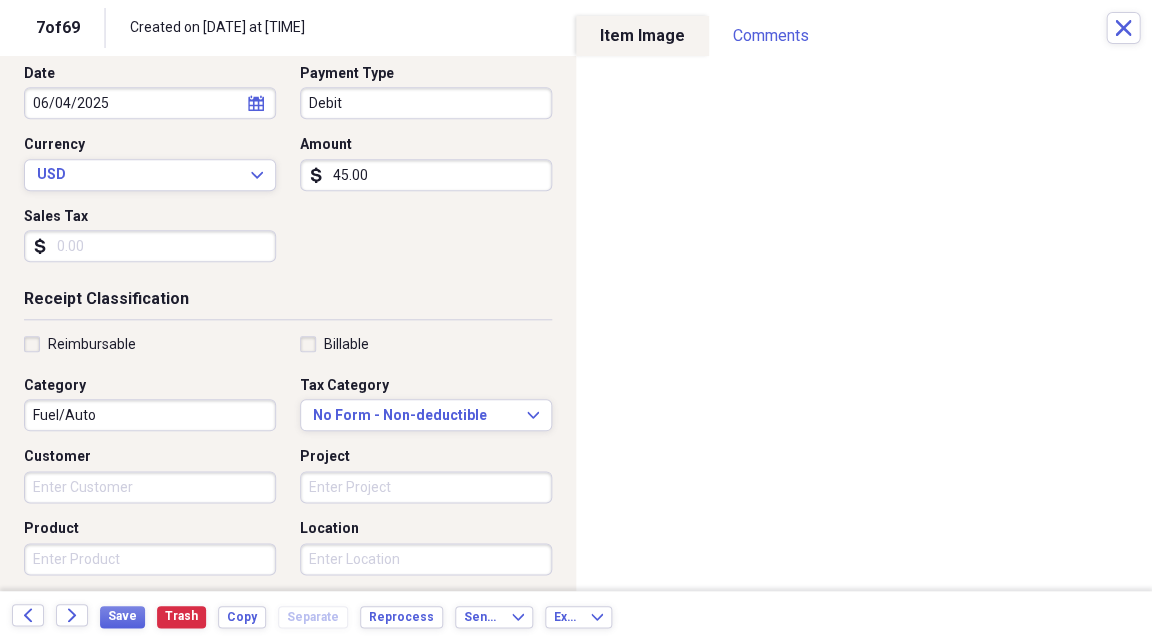 scroll, scrollTop: 222, scrollLeft: 0, axis: vertical 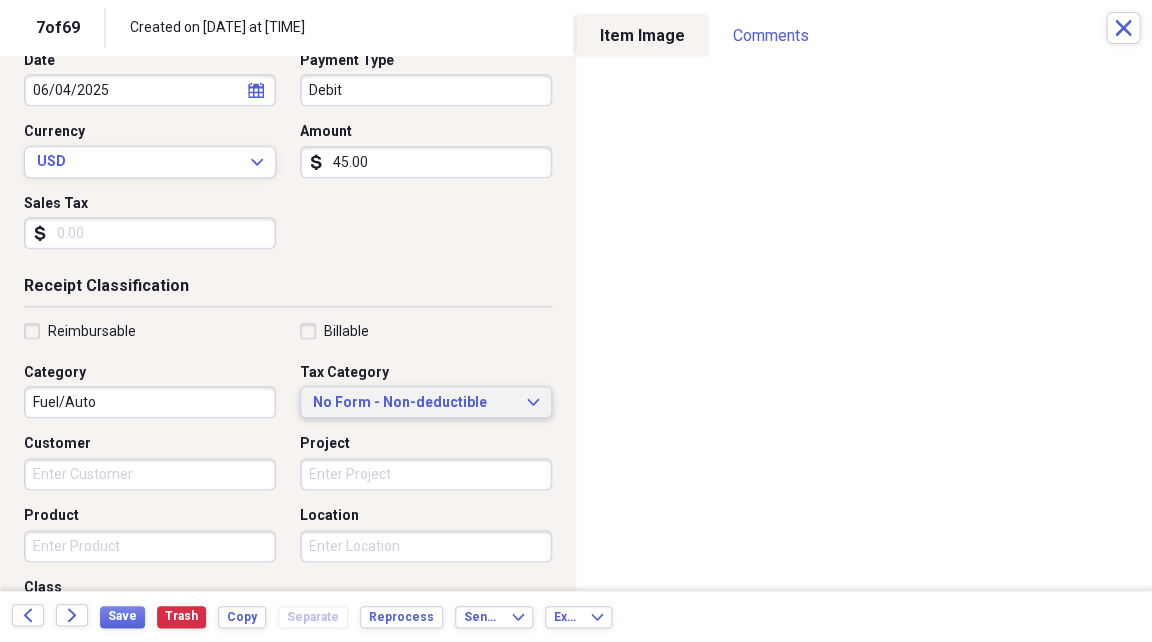 click on "Expand" 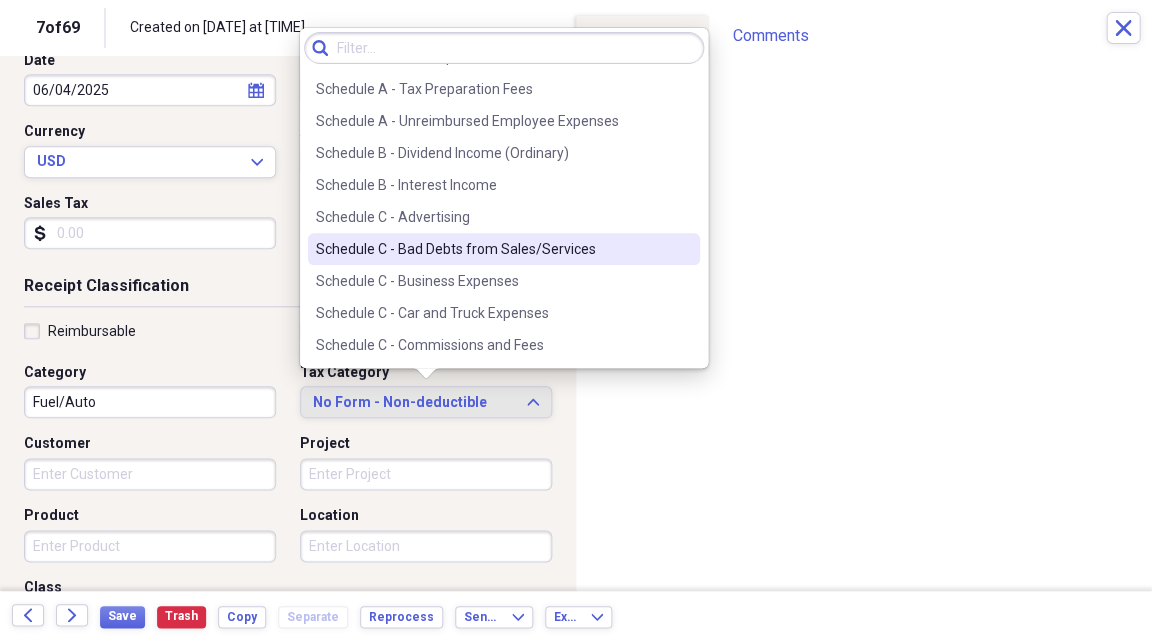 scroll, scrollTop: 3389, scrollLeft: 0, axis: vertical 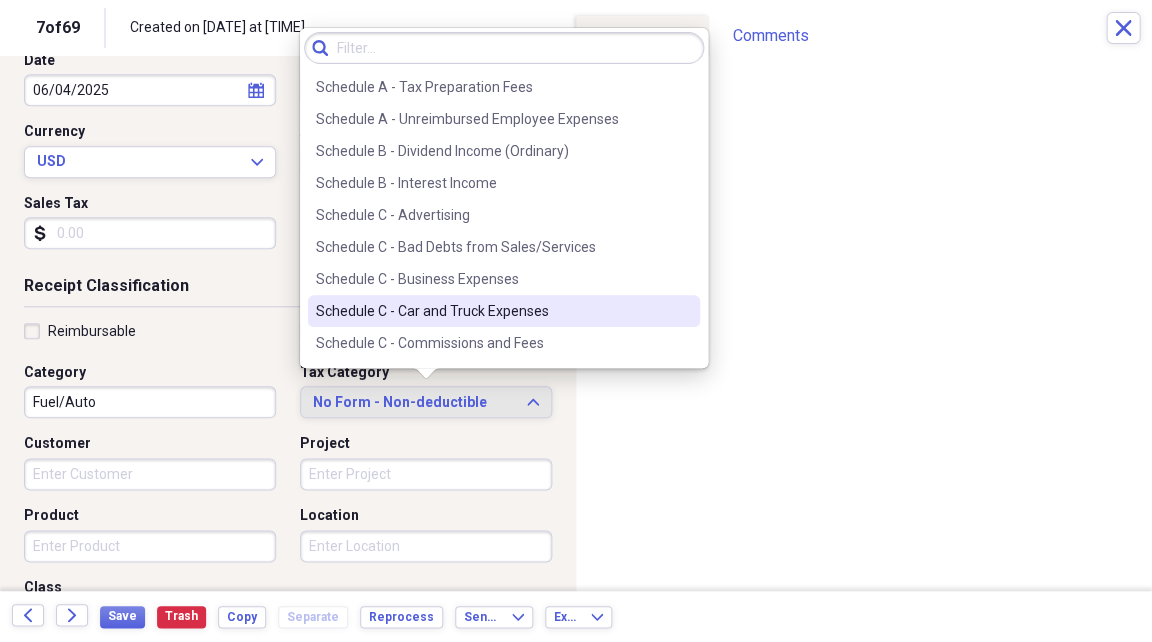 click on "Schedule C - Car and Truck Expenses" at bounding box center (492, 311) 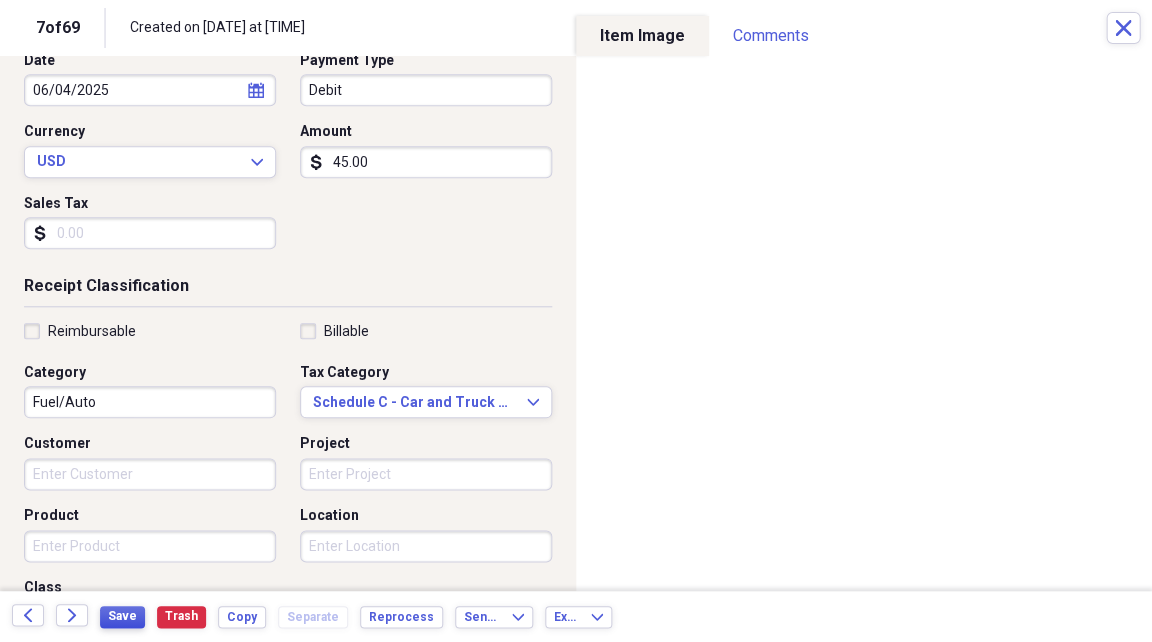 click on "Save" at bounding box center [122, 616] 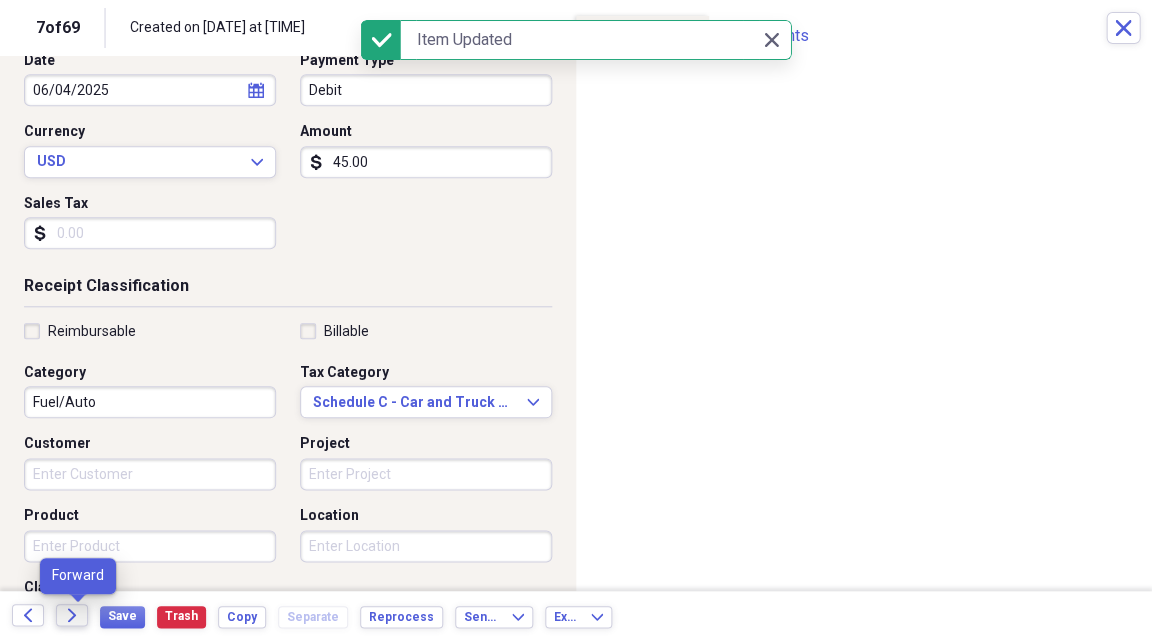 click on "Forward" 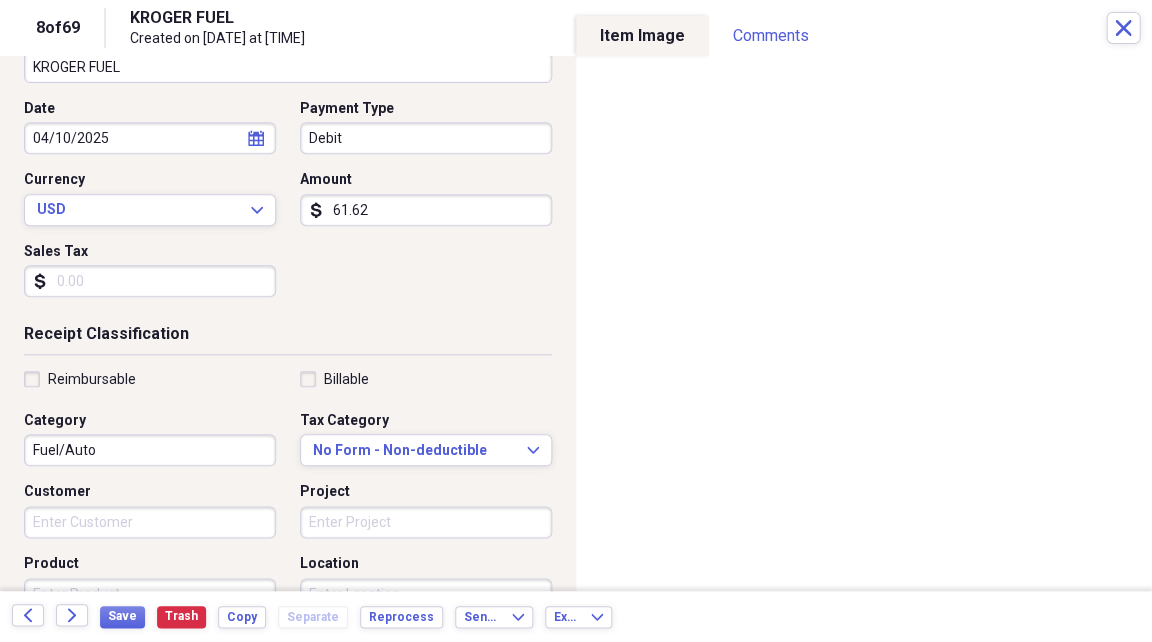 scroll, scrollTop: 180, scrollLeft: 0, axis: vertical 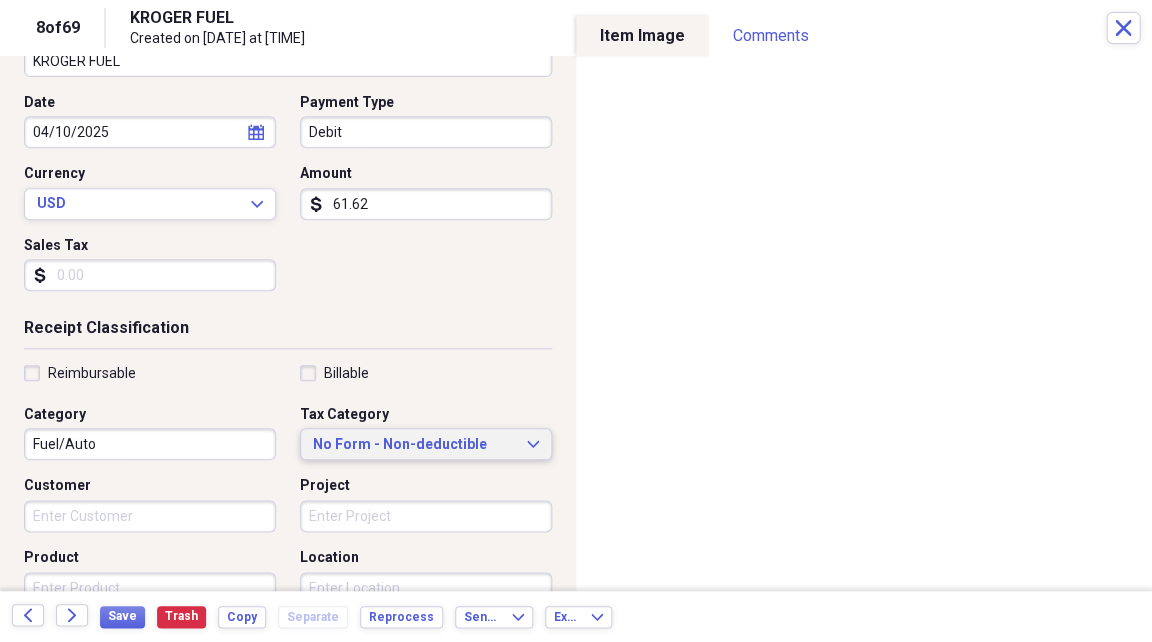 click on "Expand" 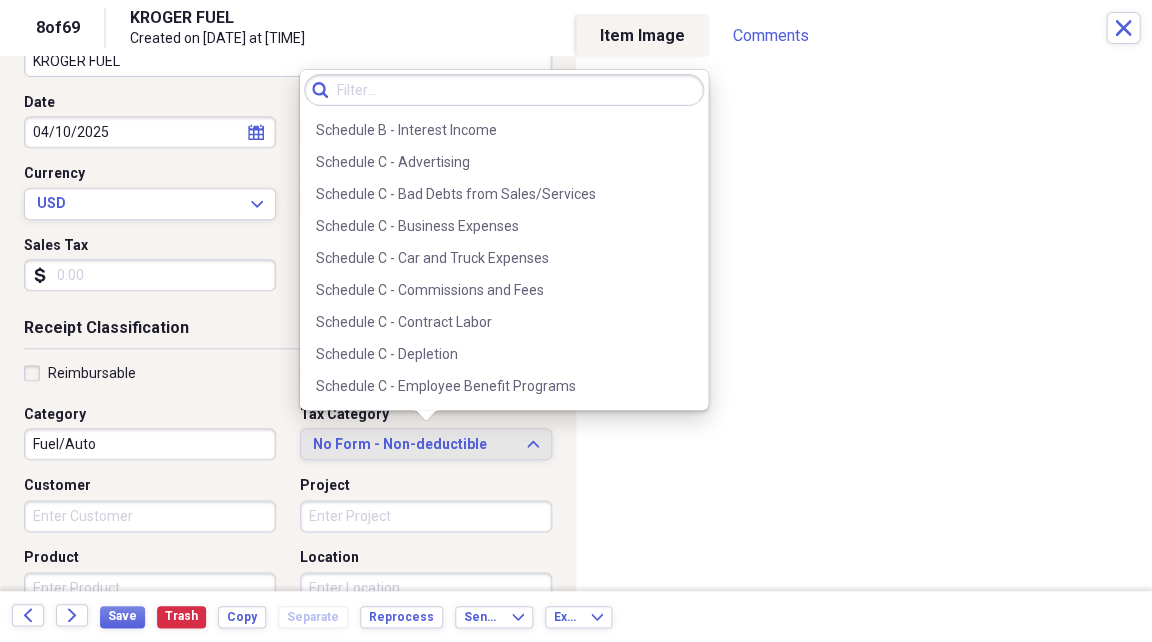 scroll, scrollTop: 3485, scrollLeft: 0, axis: vertical 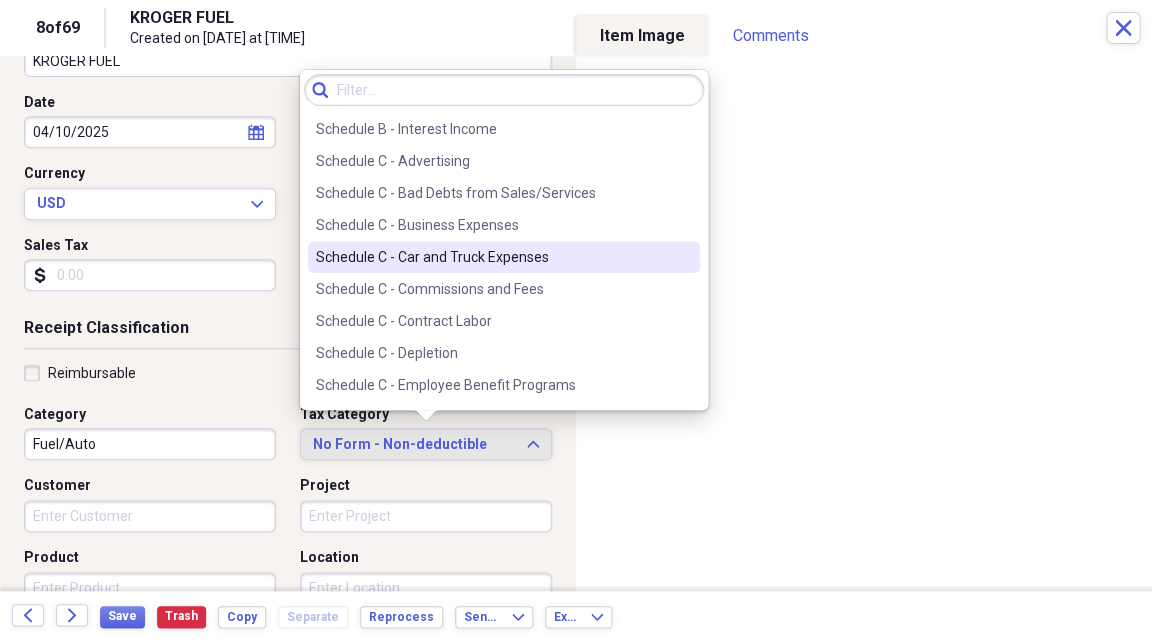 click on "Schedule C - Car and Truck Expenses" at bounding box center (492, 257) 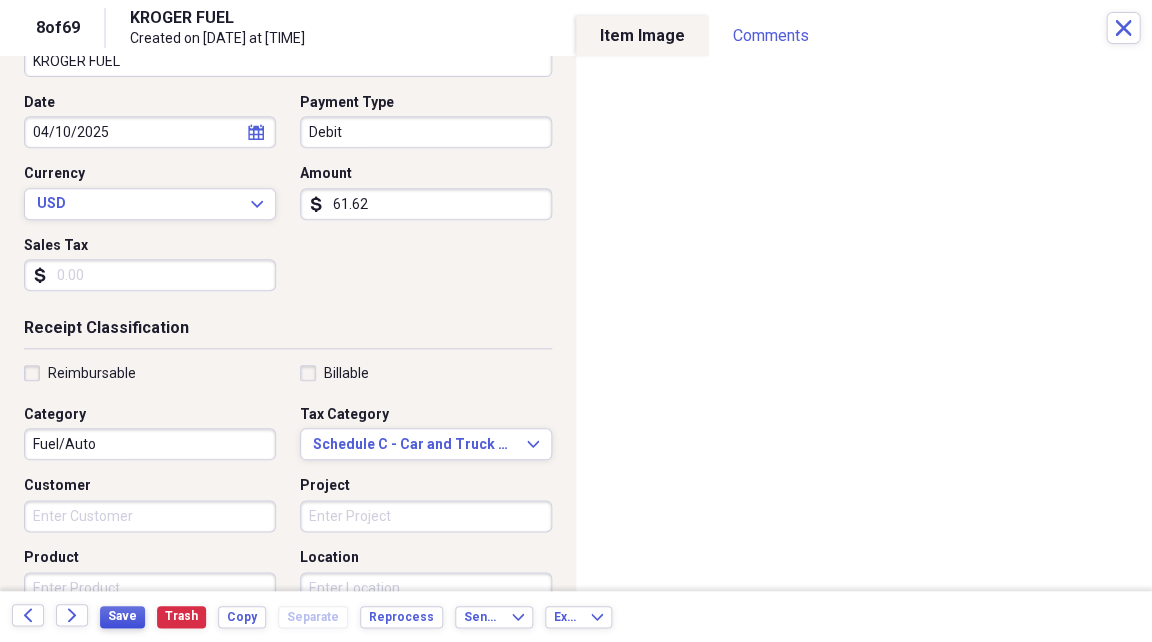 click on "Save" at bounding box center [122, 616] 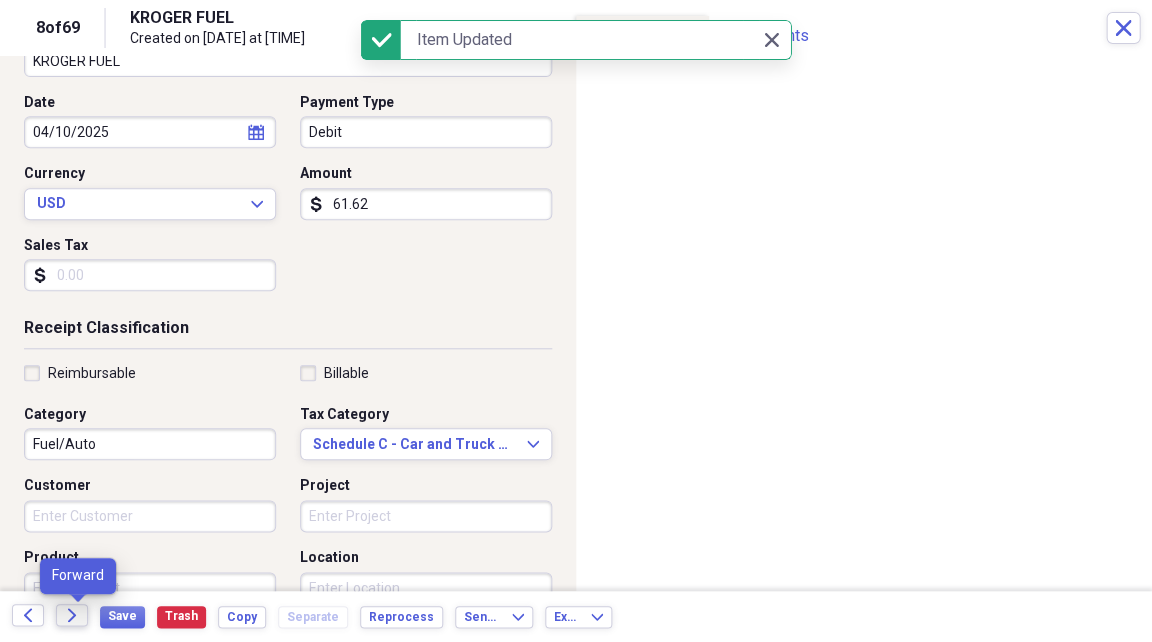 click on "Forward" 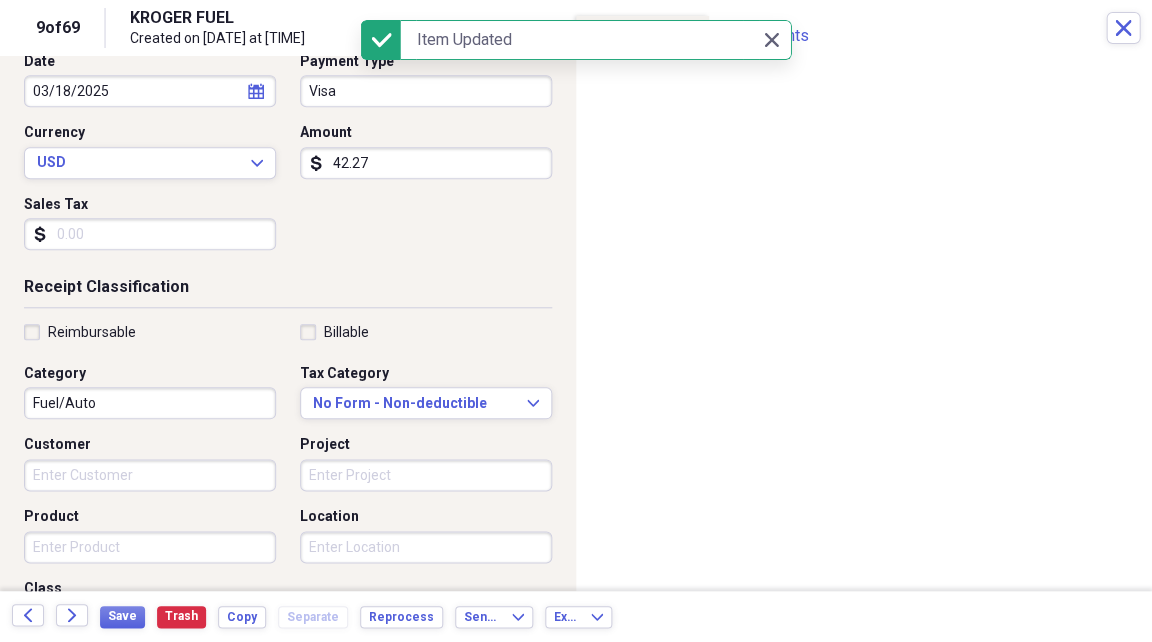 scroll, scrollTop: 232, scrollLeft: 0, axis: vertical 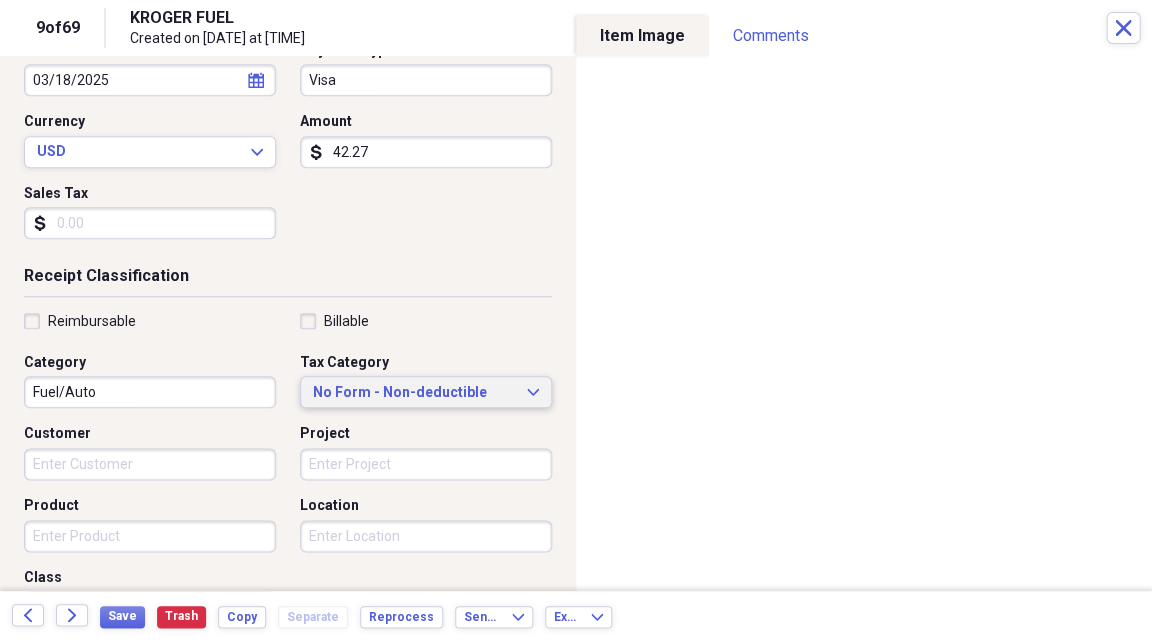 click on "Expand" 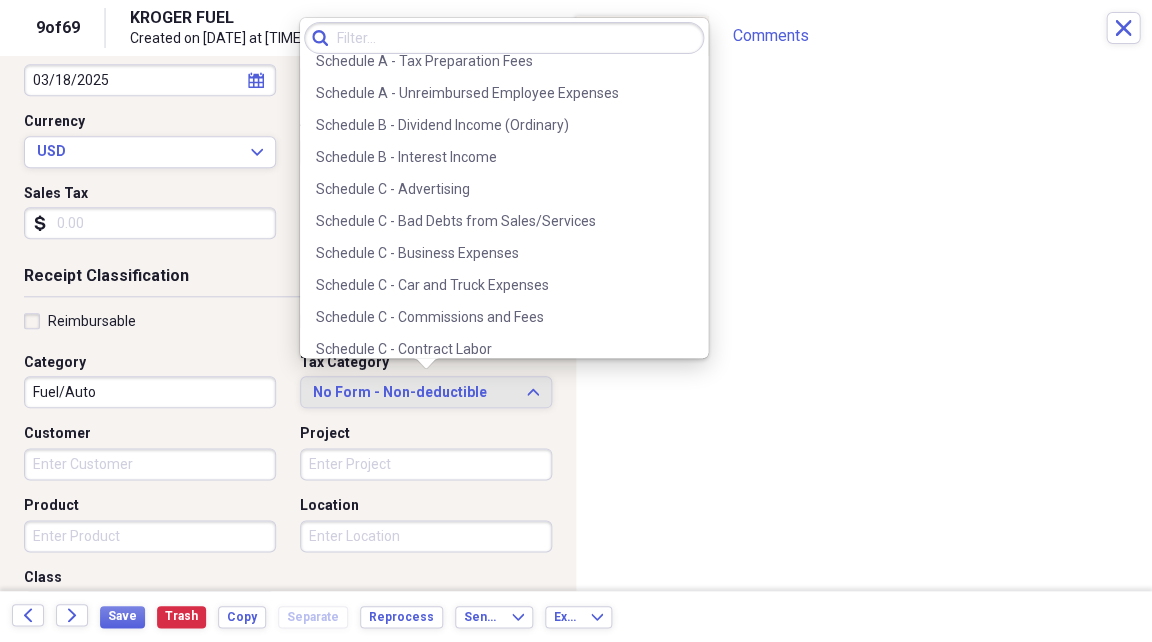 scroll, scrollTop: 3406, scrollLeft: 0, axis: vertical 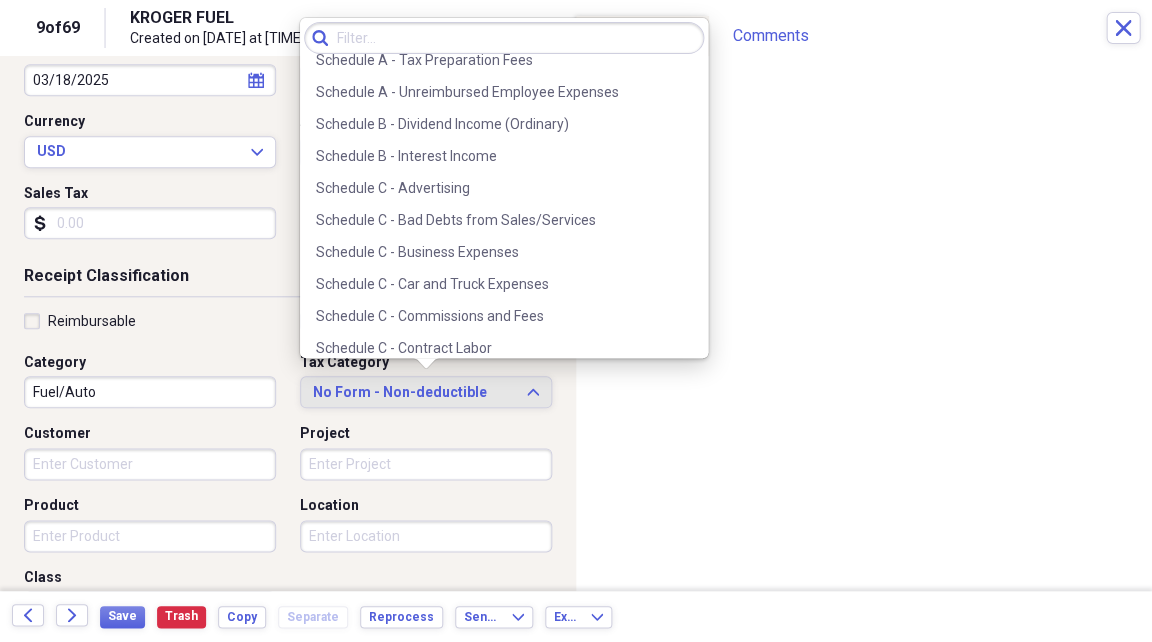 click on "Schedule C - Car and Truck Expenses" at bounding box center (492, 284) 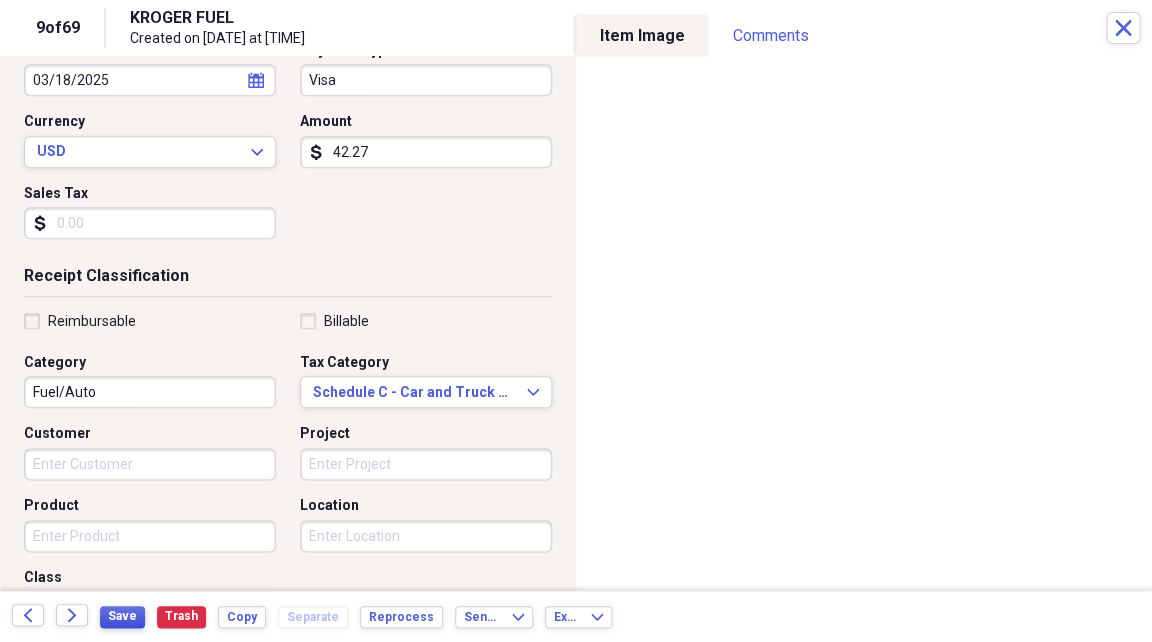 click on "Save" at bounding box center (122, 616) 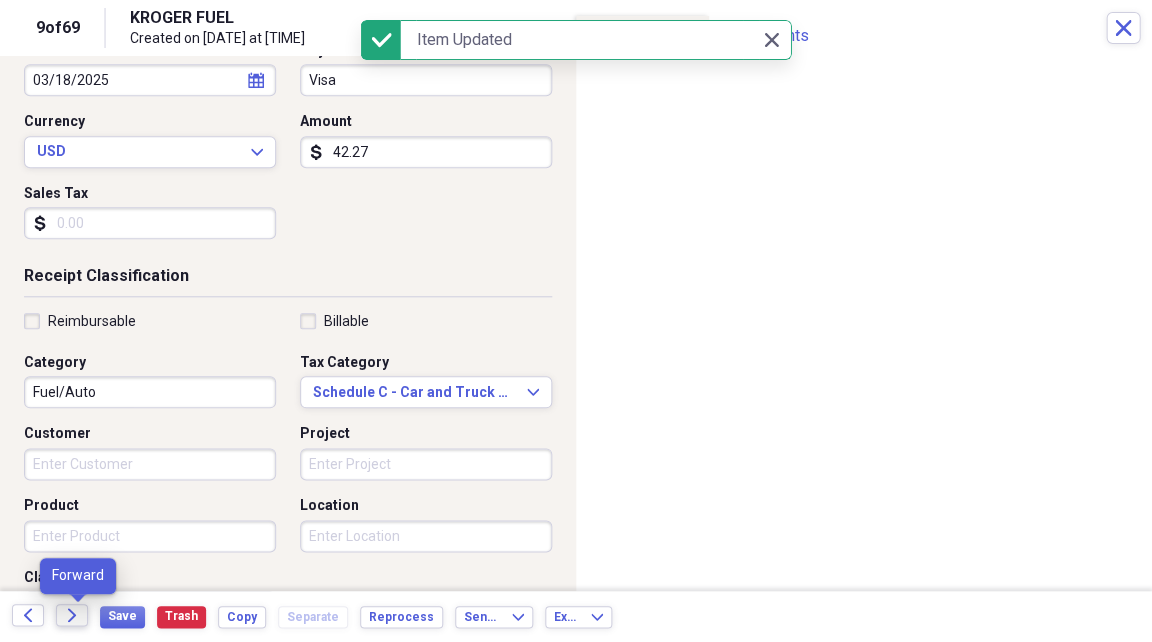 click 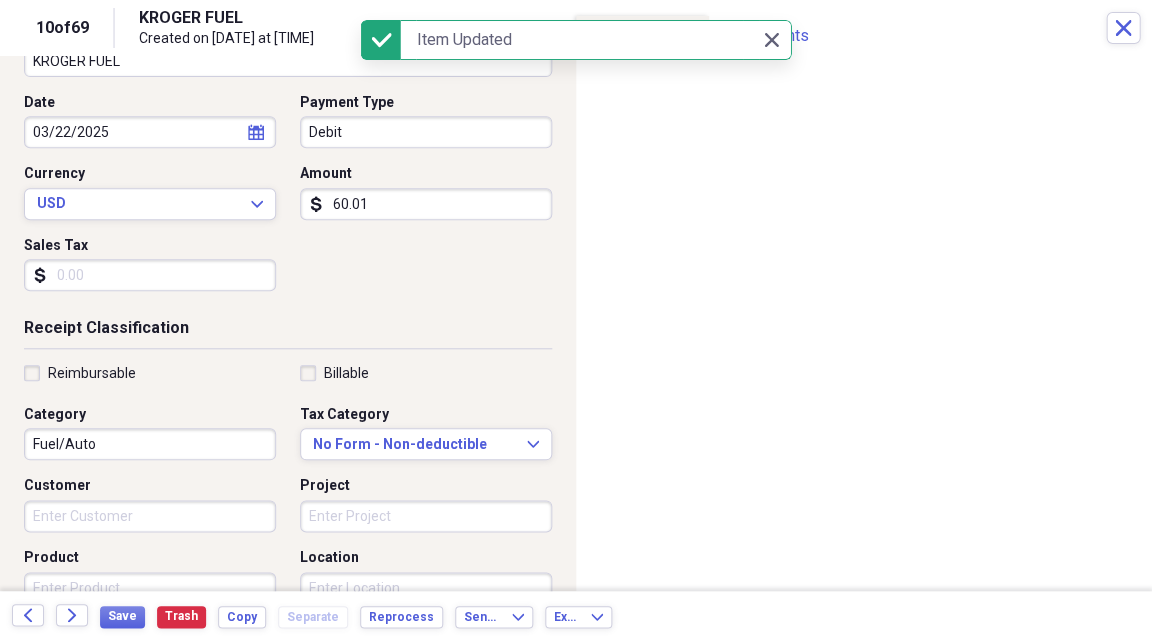 scroll, scrollTop: 190, scrollLeft: 0, axis: vertical 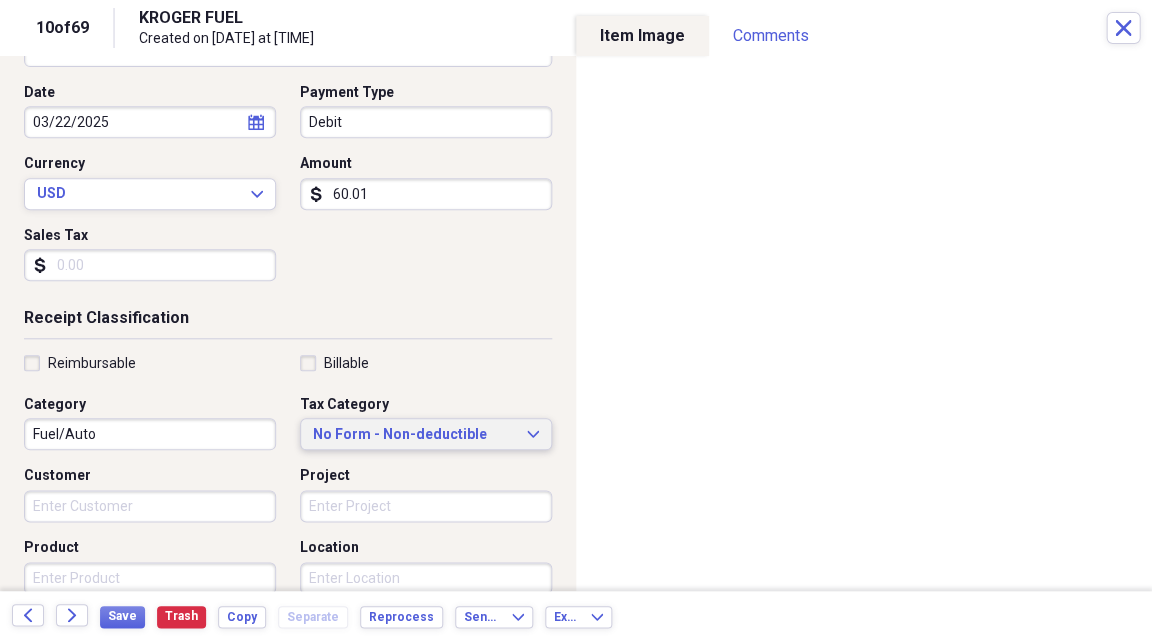click on "Expand" 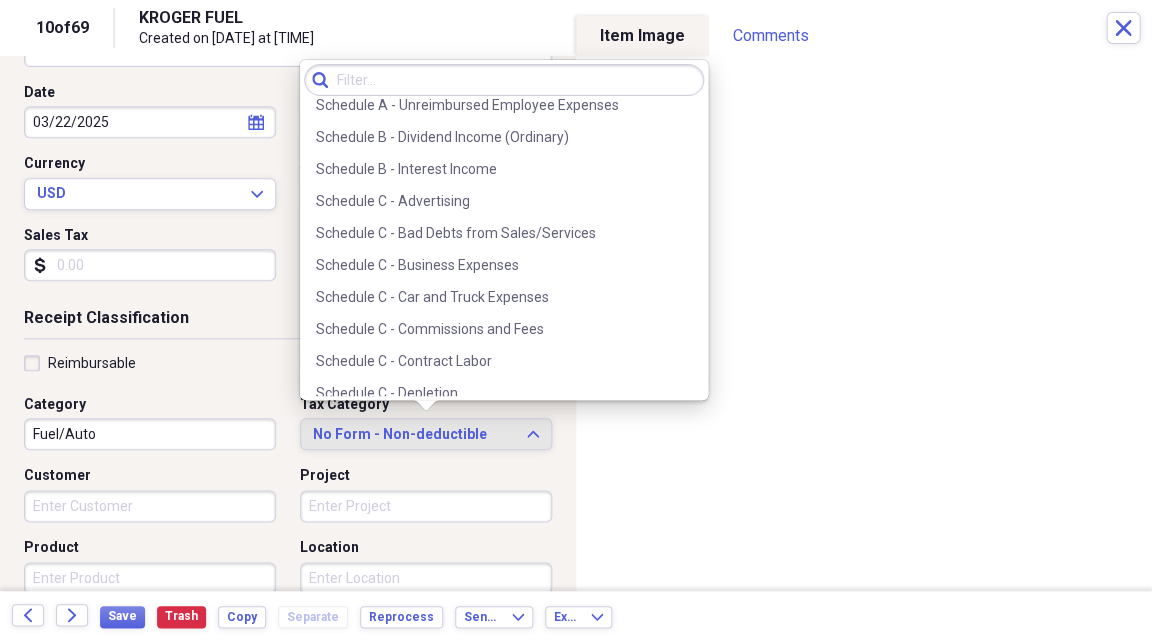 scroll, scrollTop: 3436, scrollLeft: 0, axis: vertical 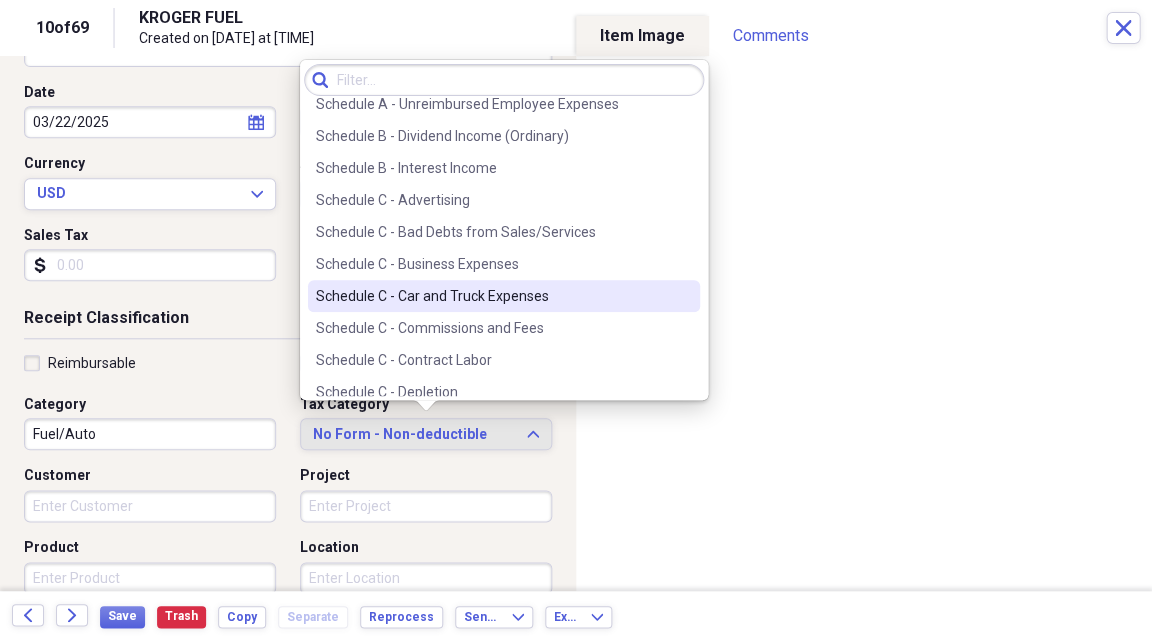 click on "Schedule C - Car and Truck Expenses" at bounding box center [492, 296] 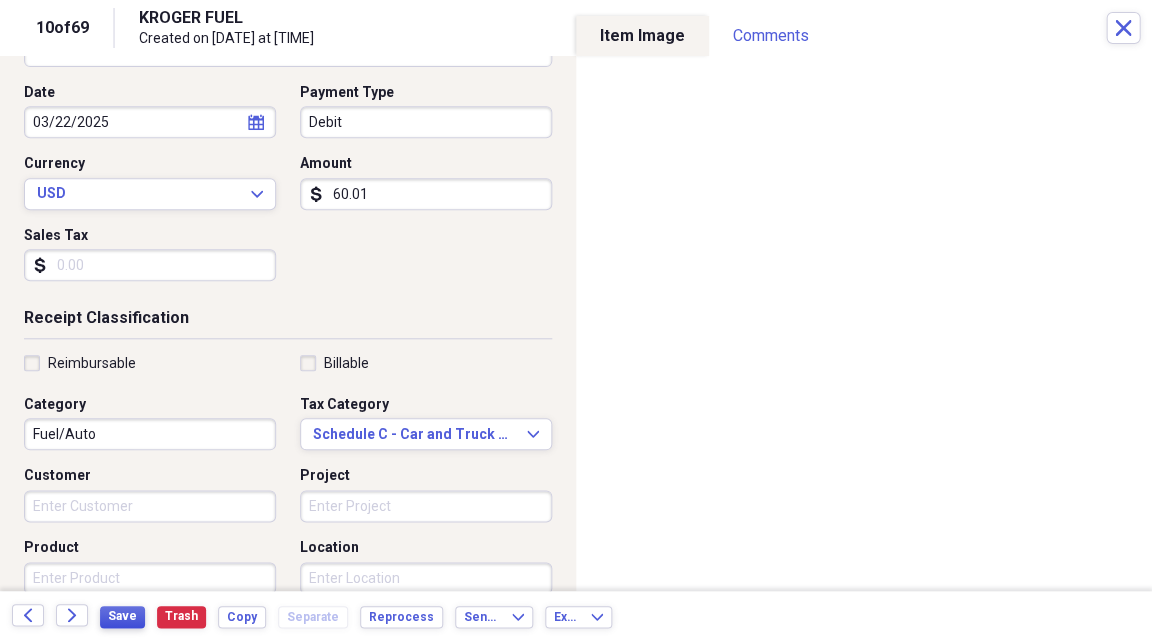 click on "Save" at bounding box center [122, 616] 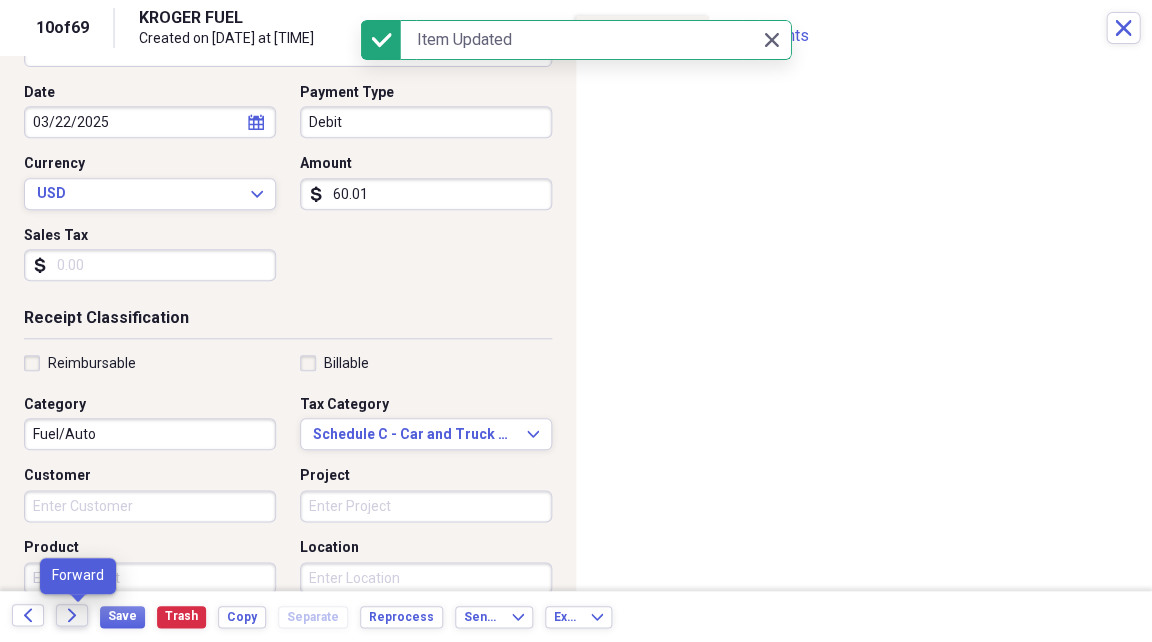 click on "Forward" 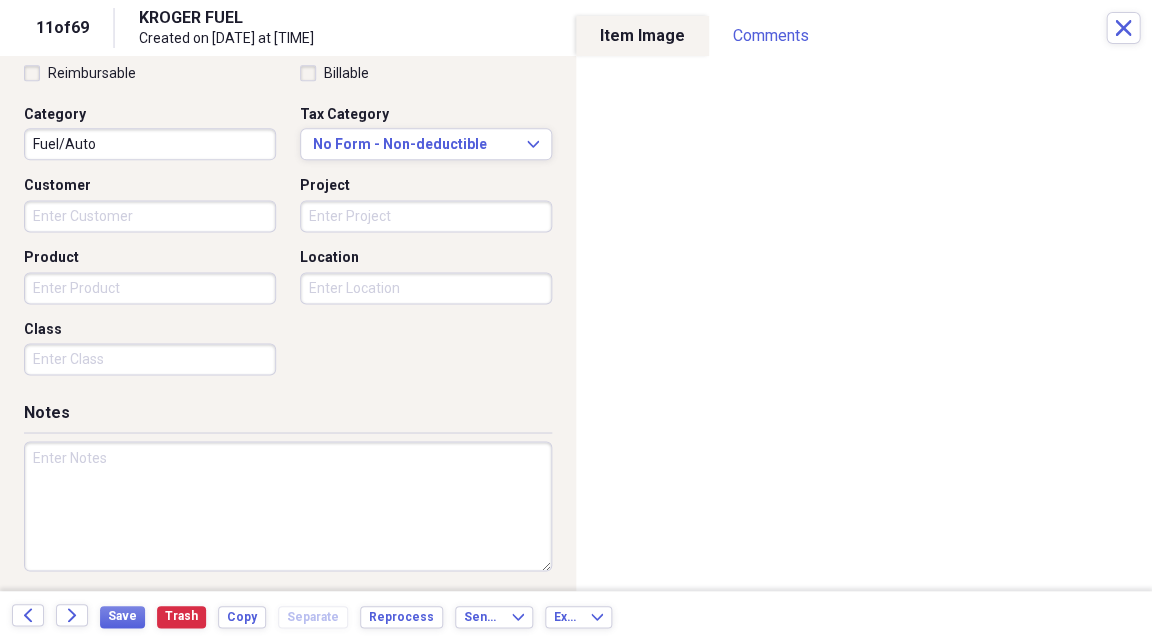scroll, scrollTop: 480, scrollLeft: 0, axis: vertical 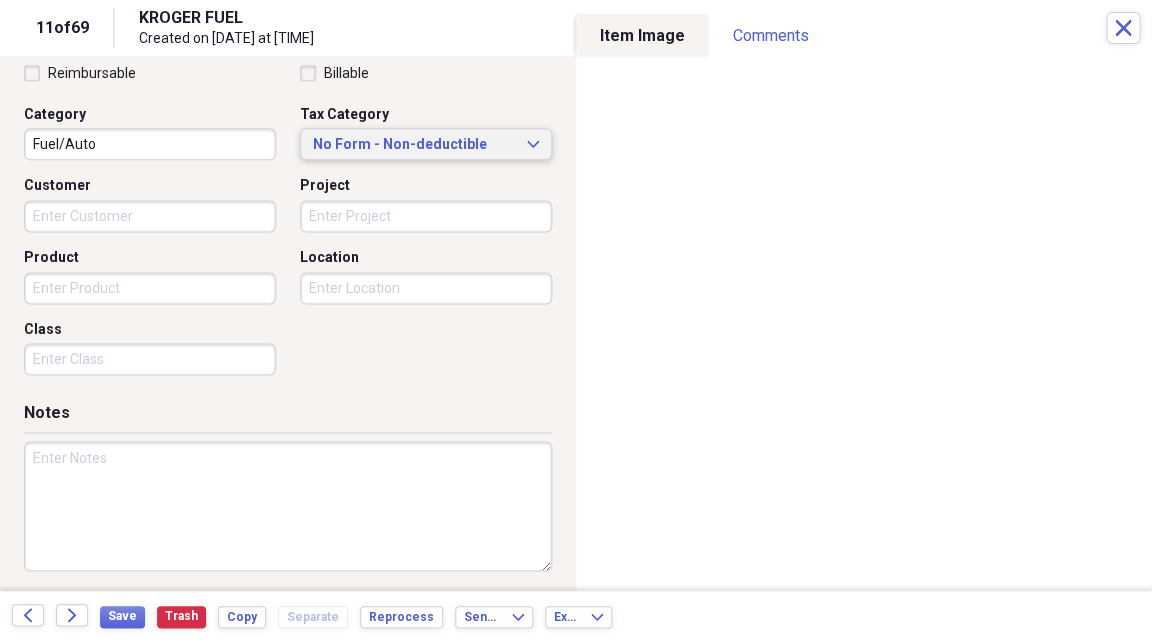 click on "Expand" 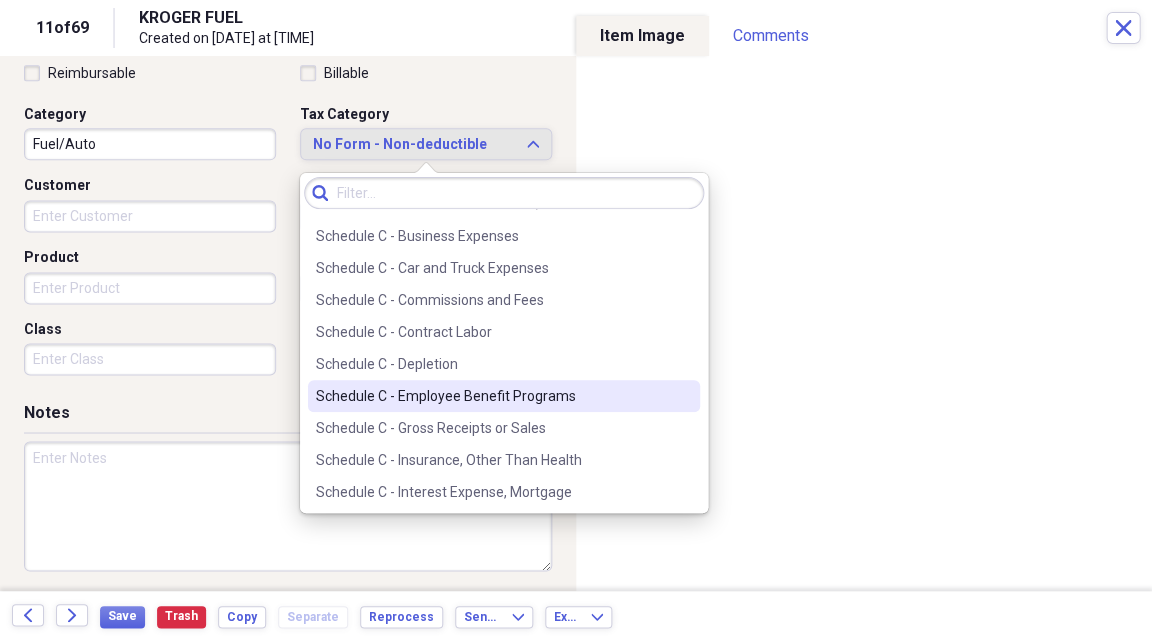 scroll, scrollTop: 3563, scrollLeft: 0, axis: vertical 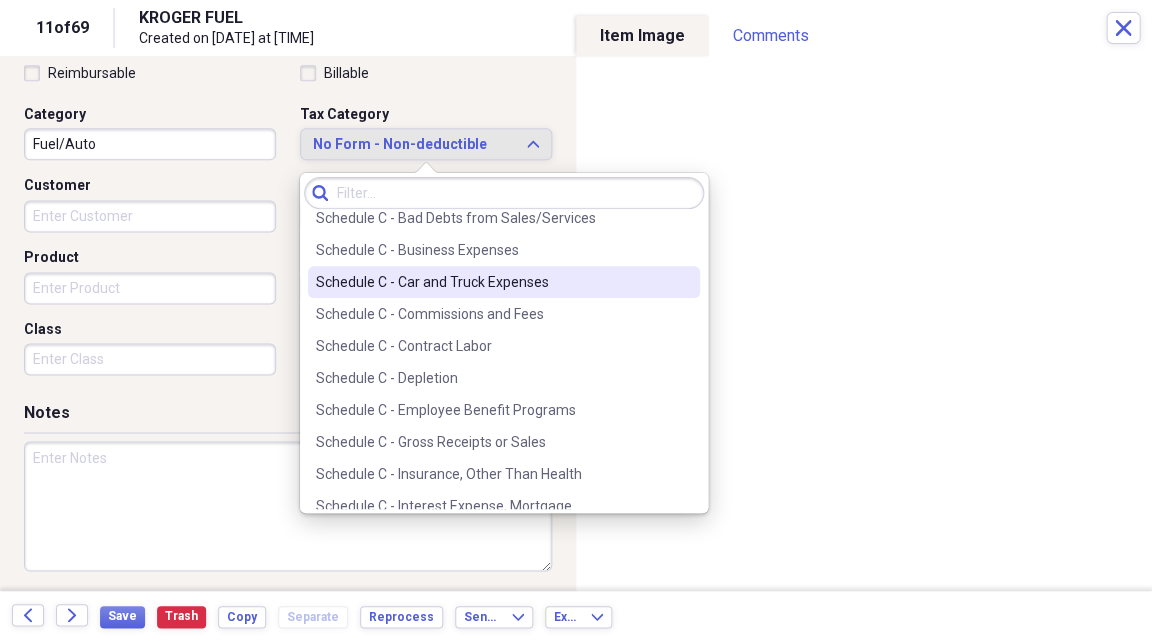 click on "Schedule C - Car and Truck Expenses" at bounding box center [492, 282] 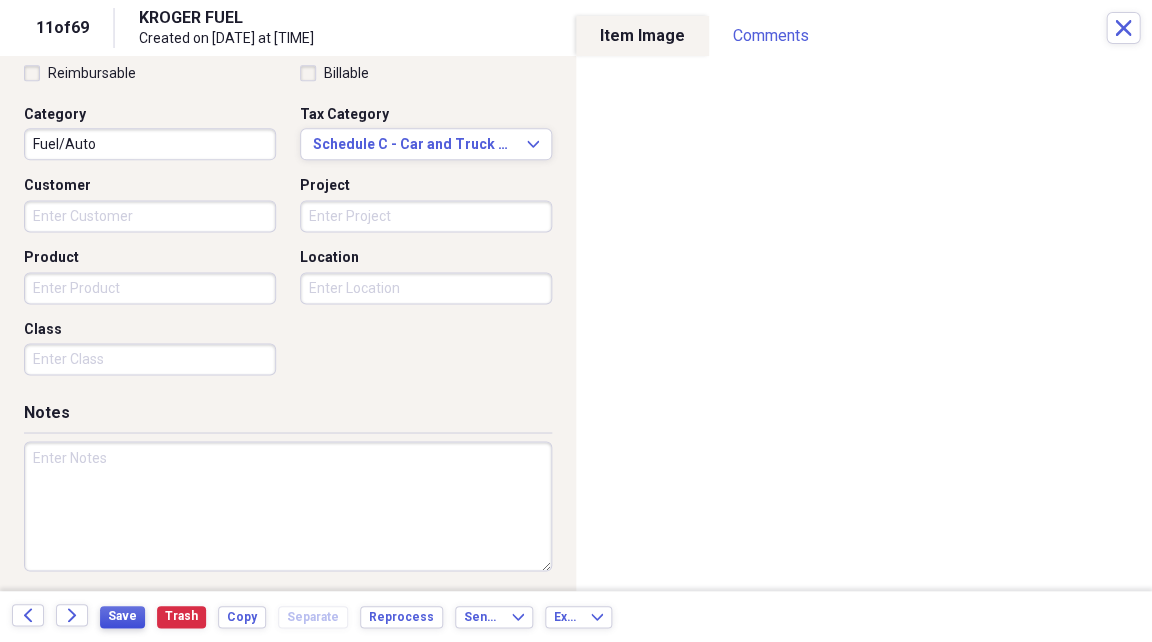 click on "Save" at bounding box center [122, 616] 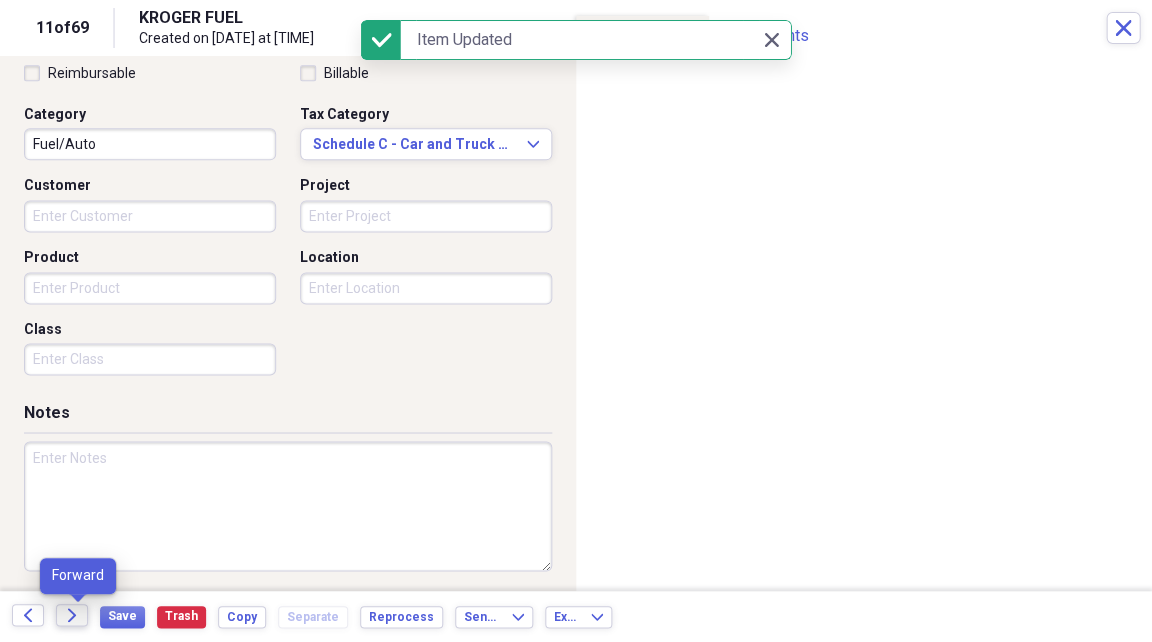 click on "Forward" 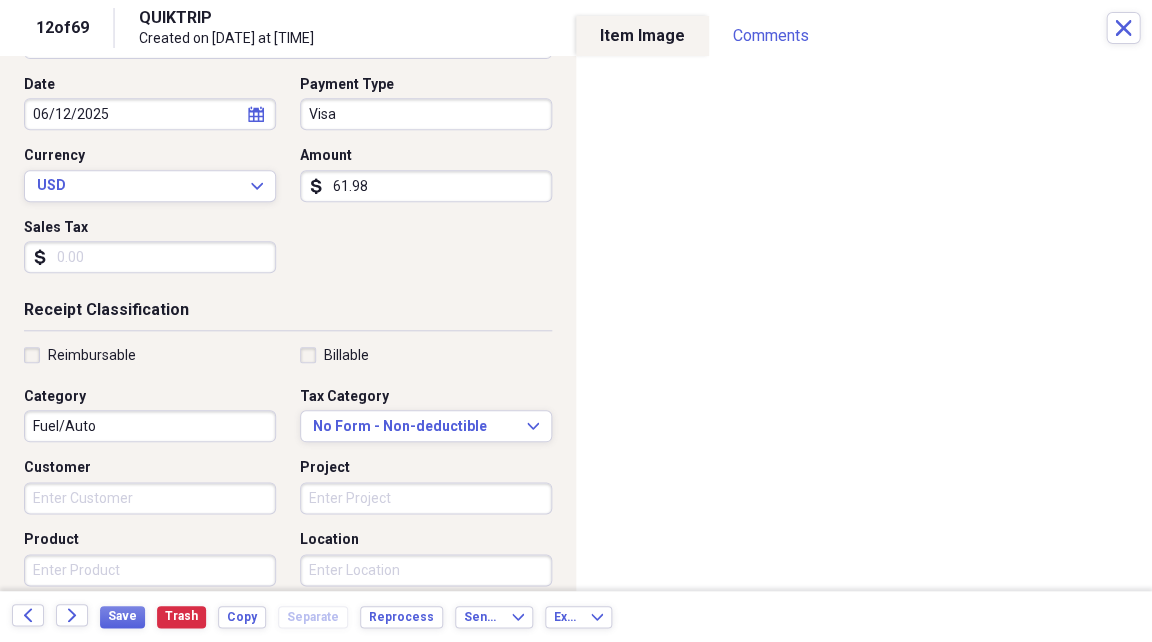 scroll, scrollTop: 204, scrollLeft: 0, axis: vertical 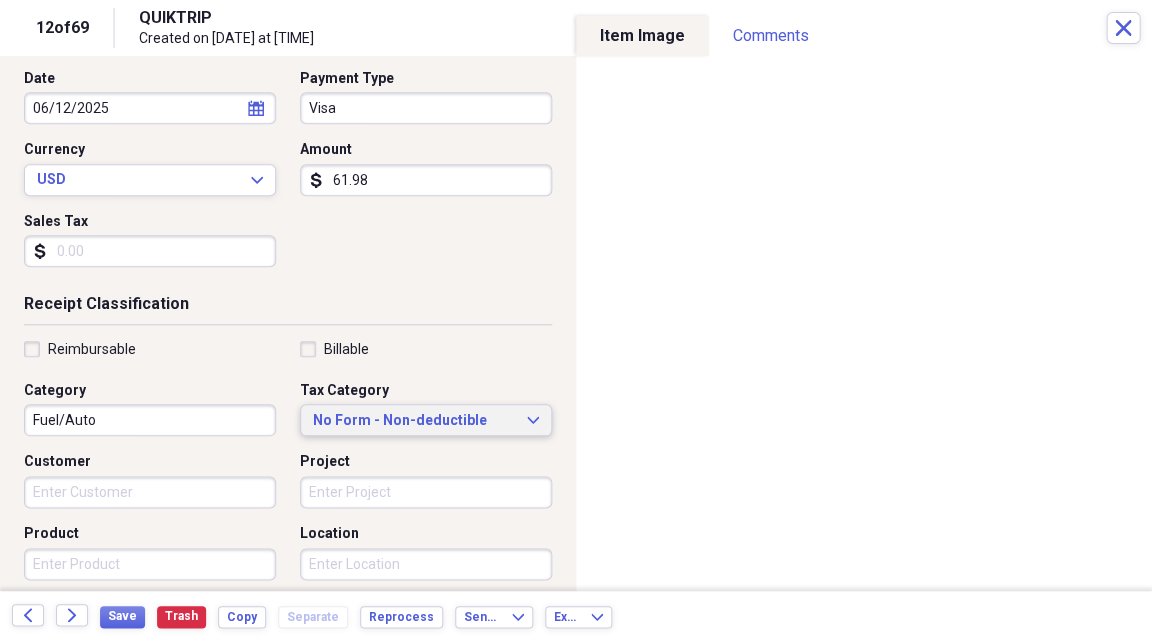 click 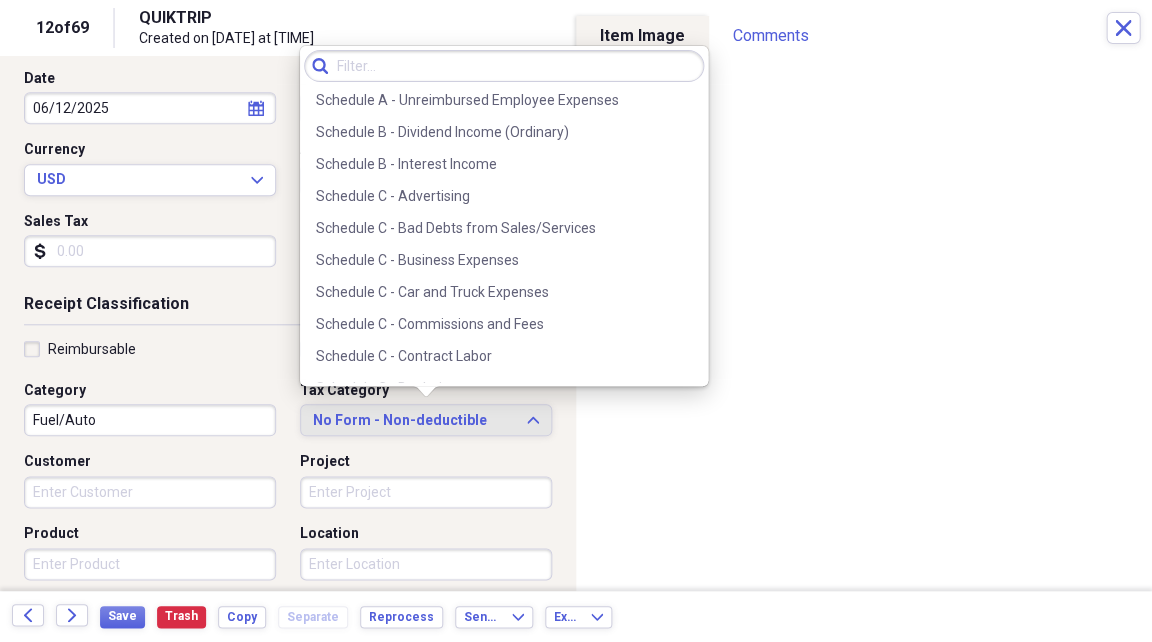 scroll, scrollTop: 3428, scrollLeft: 0, axis: vertical 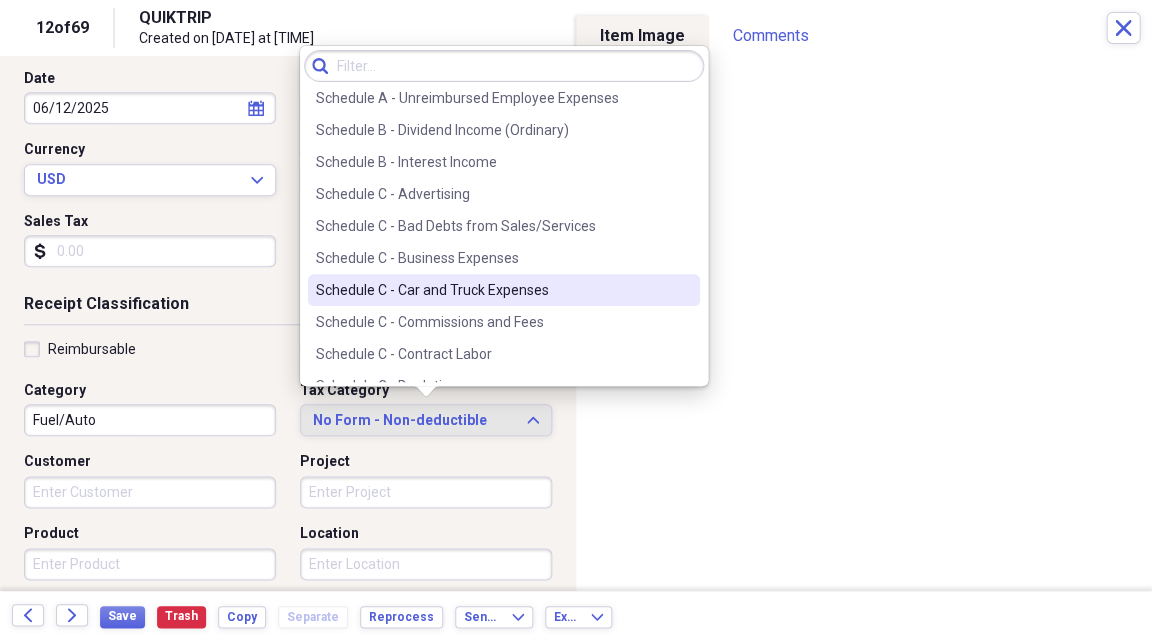 click on "Schedule C - Car and Truck Expenses" at bounding box center [492, 290] 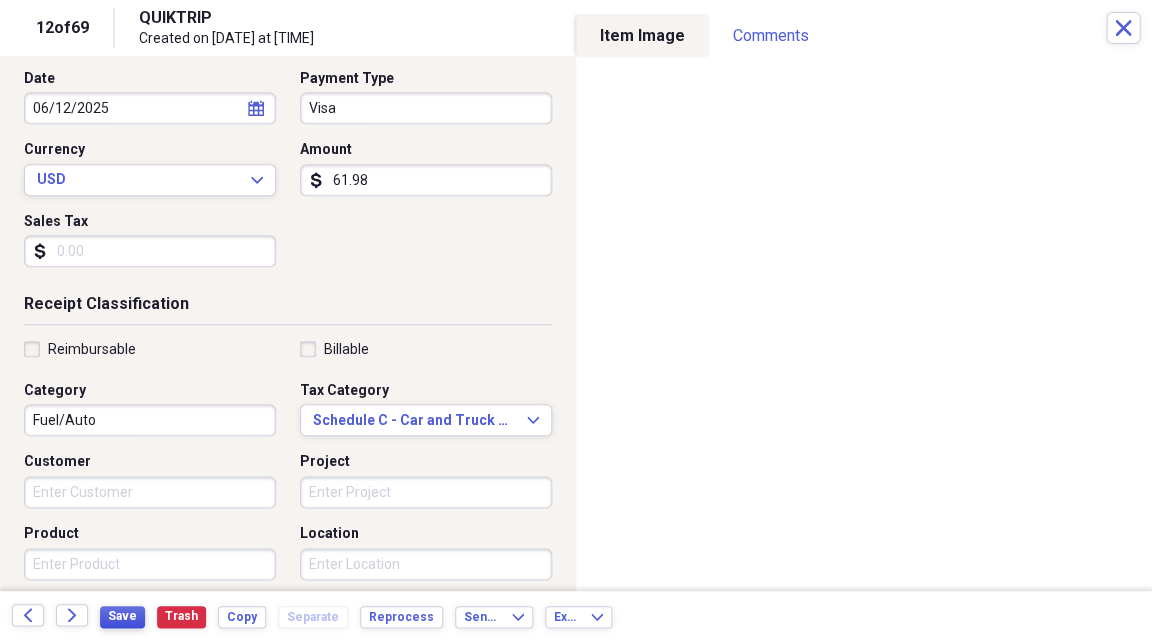 click on "Save" at bounding box center [122, 616] 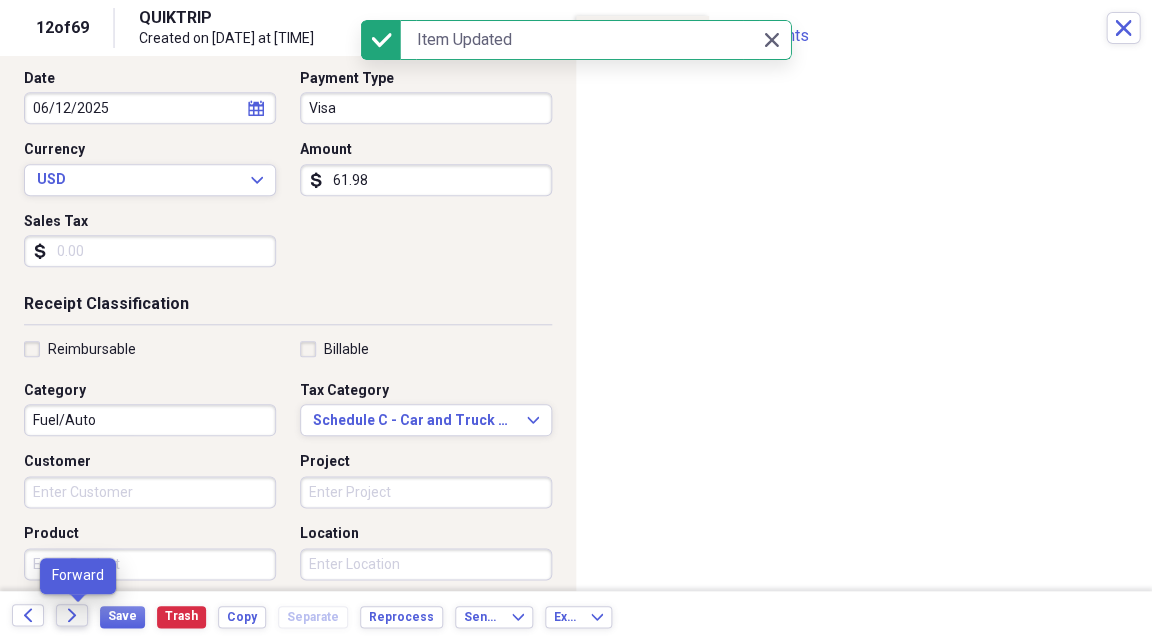 click 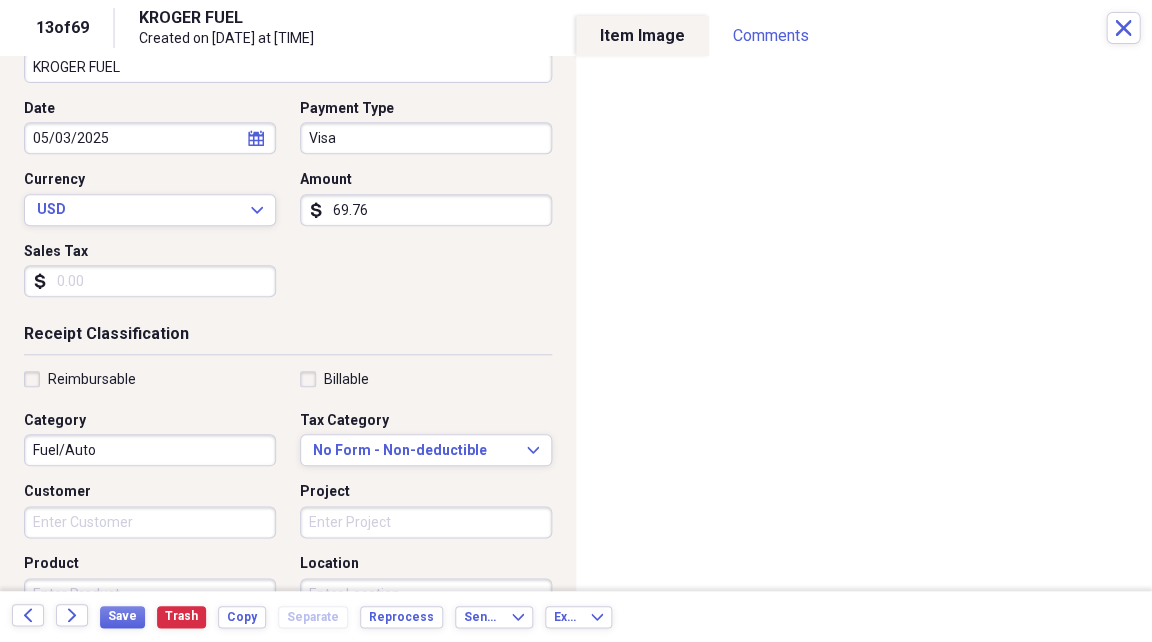 scroll, scrollTop: 178, scrollLeft: 0, axis: vertical 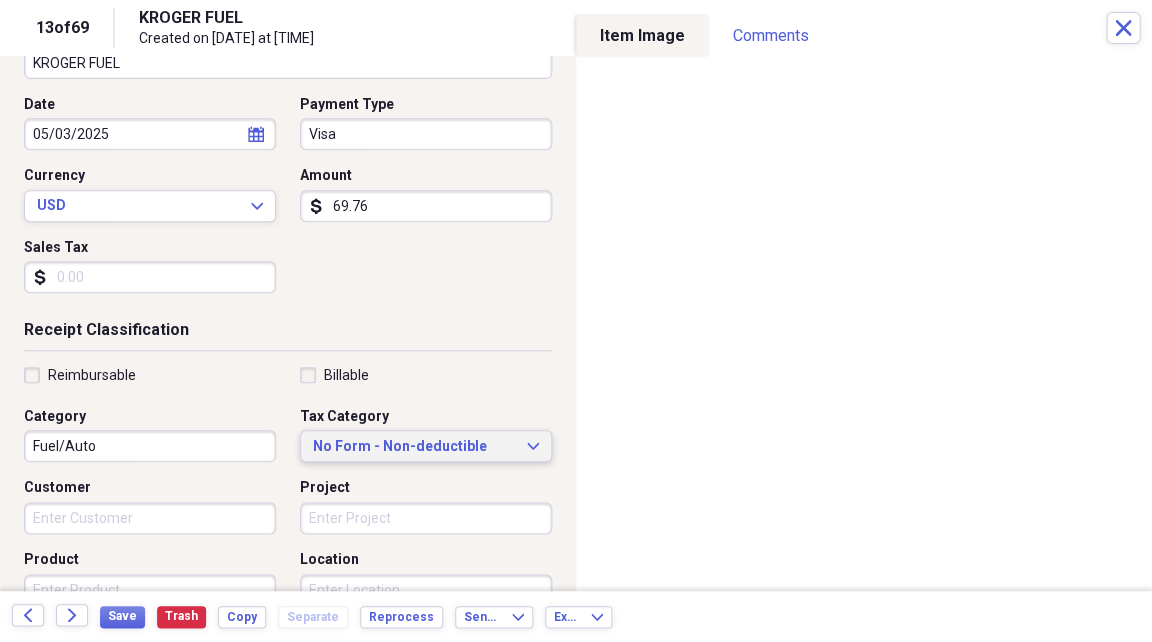 click on "Expand" 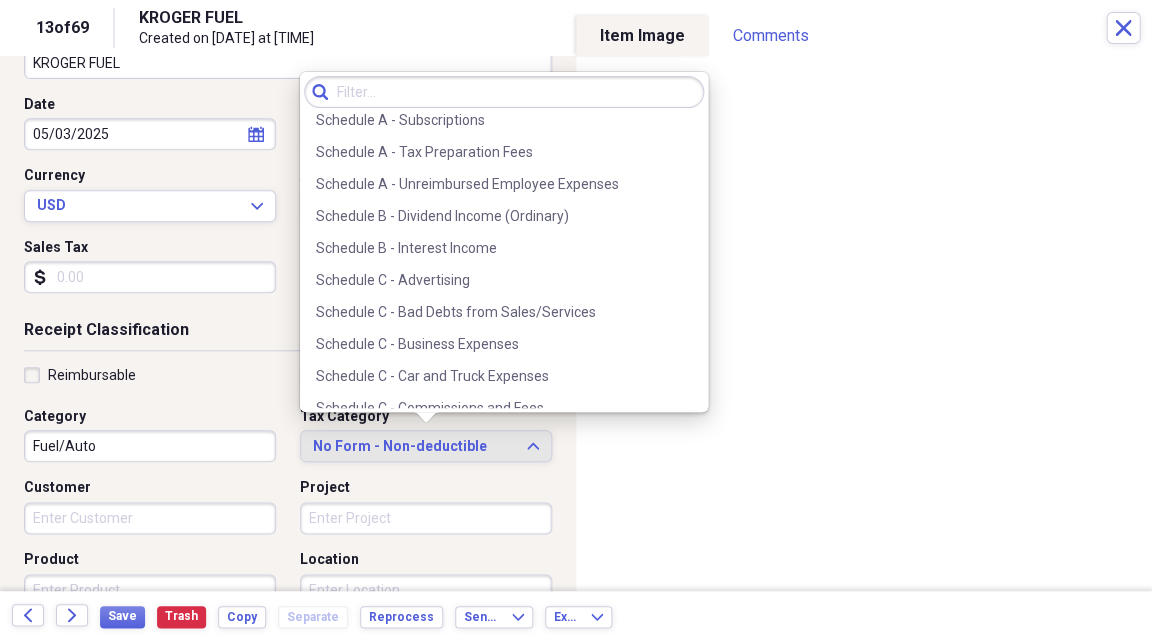scroll, scrollTop: 3374, scrollLeft: 0, axis: vertical 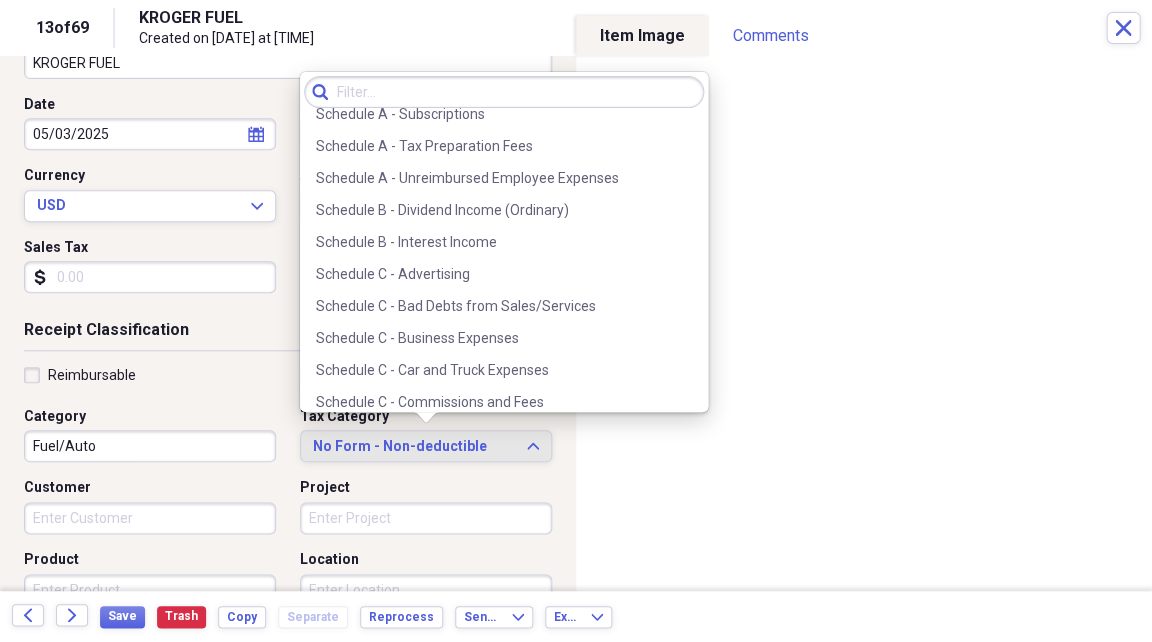 click on "Schedule C - Car and Truck Expenses" at bounding box center (492, 370) 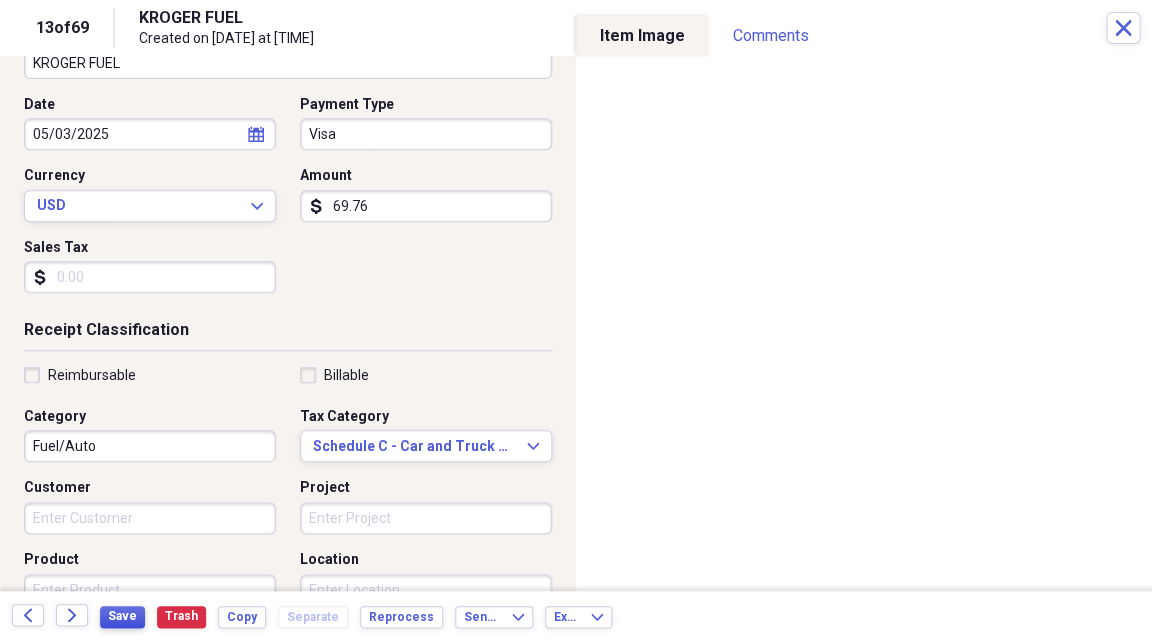 click on "Save" at bounding box center [122, 616] 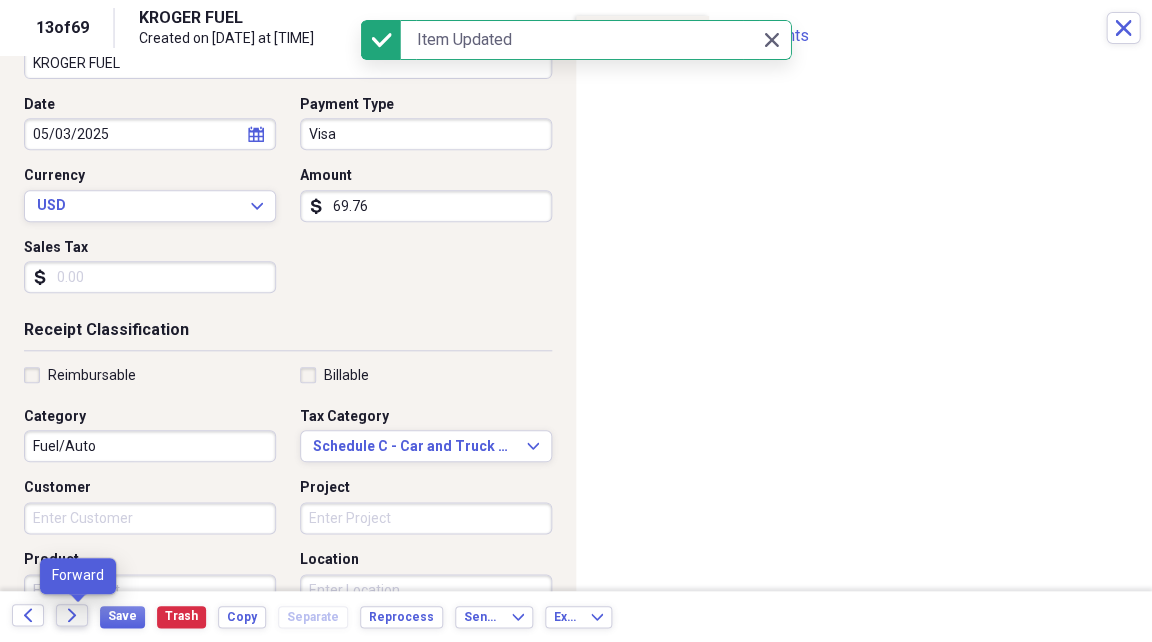 click on "Forward" 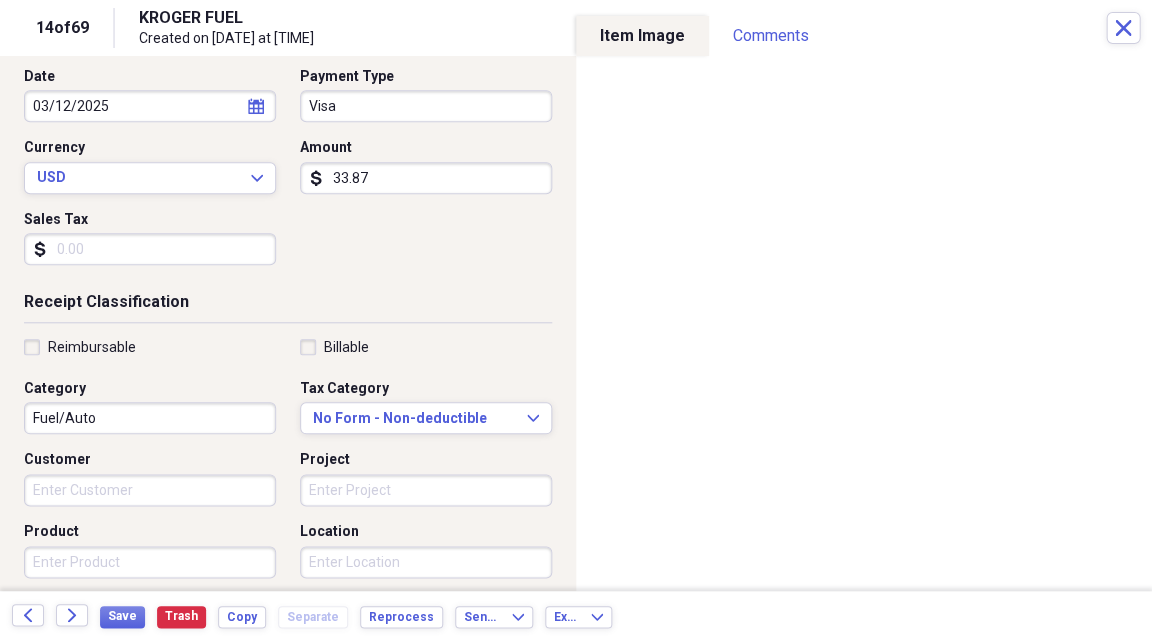 scroll, scrollTop: 206, scrollLeft: 0, axis: vertical 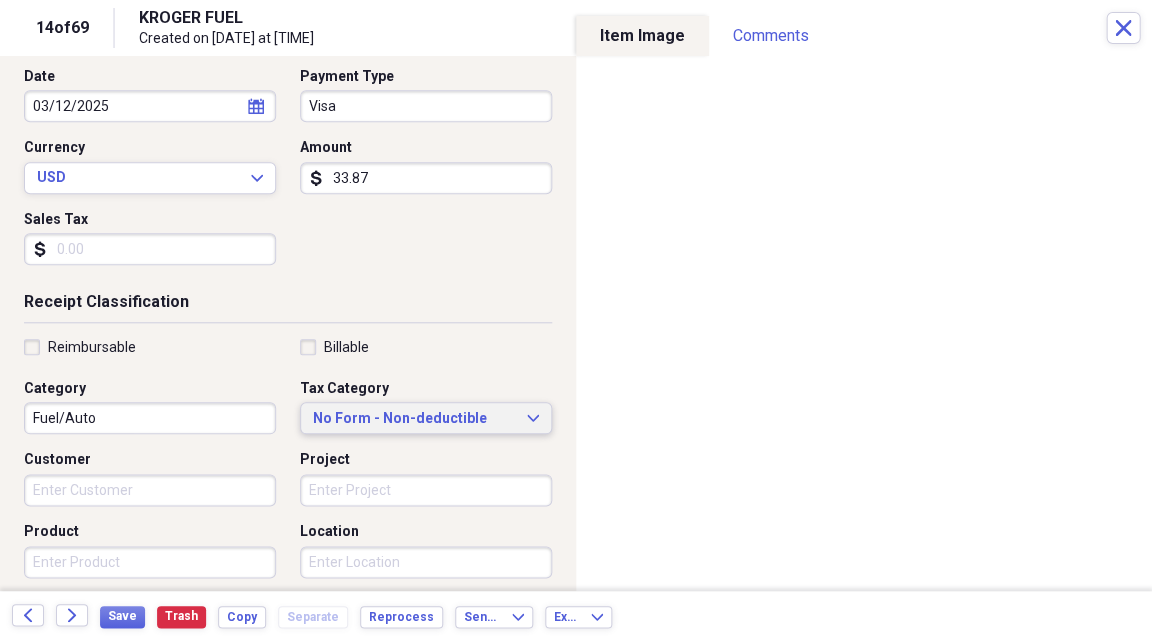 click on "Expand" 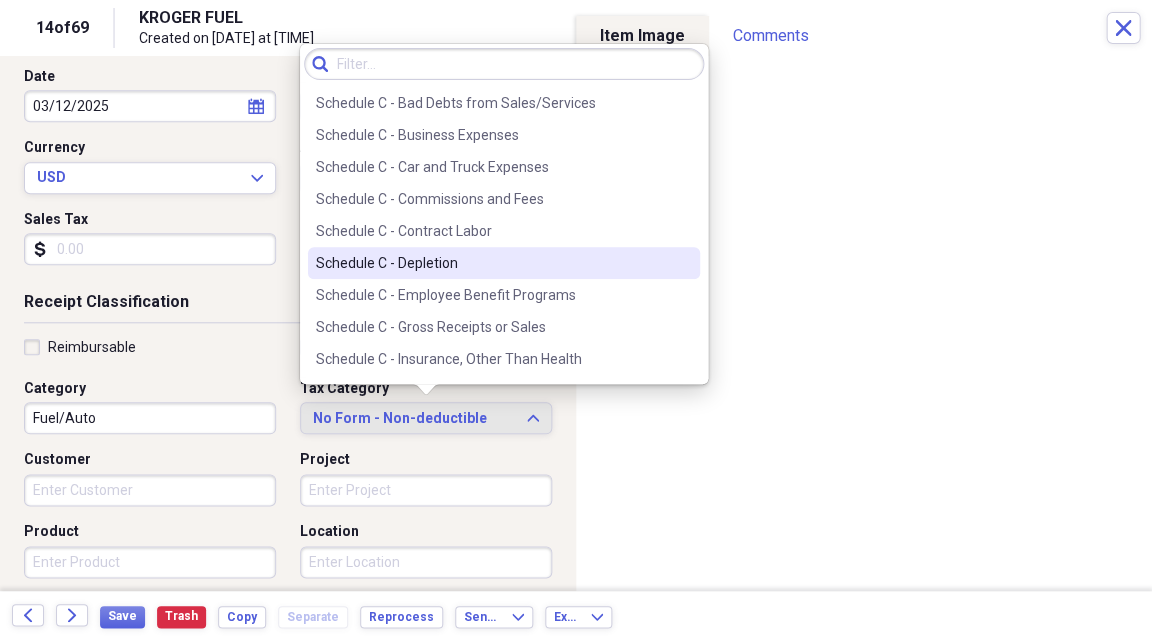 scroll, scrollTop: 3546, scrollLeft: 0, axis: vertical 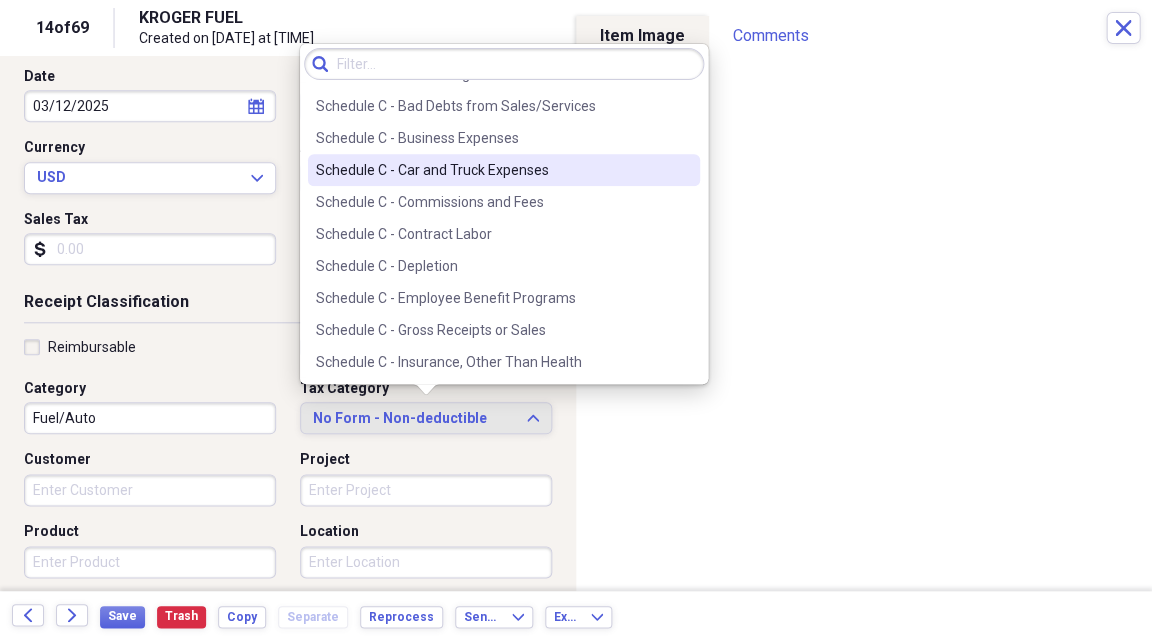 click on "Schedule C - Car and Truck Expenses" at bounding box center (492, 170) 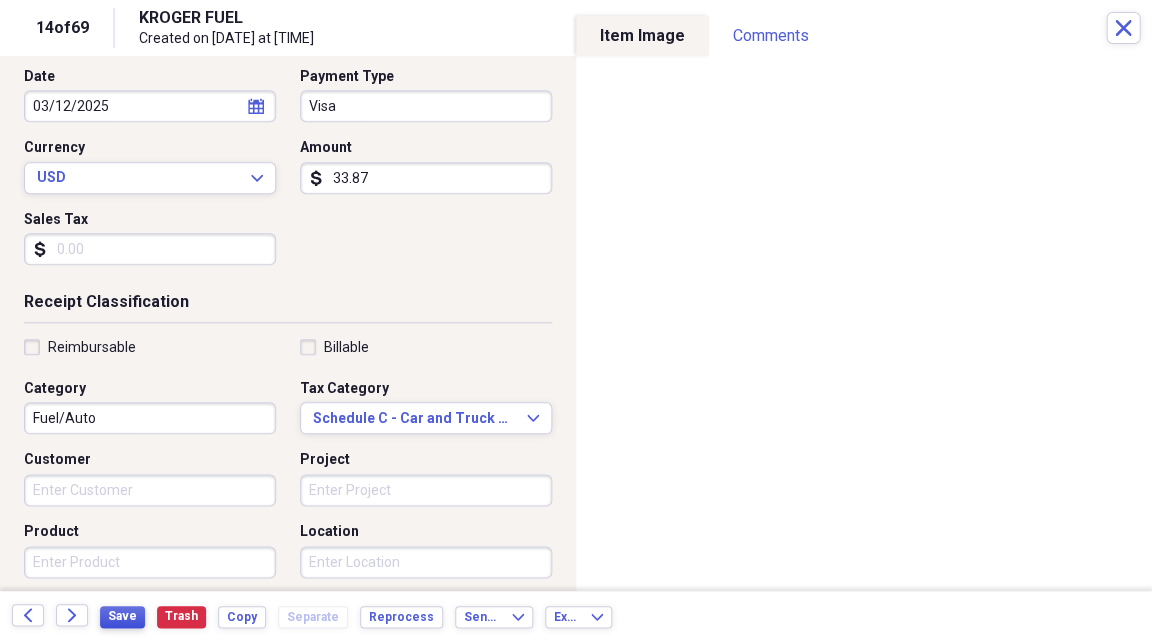 click on "Save" at bounding box center [122, 616] 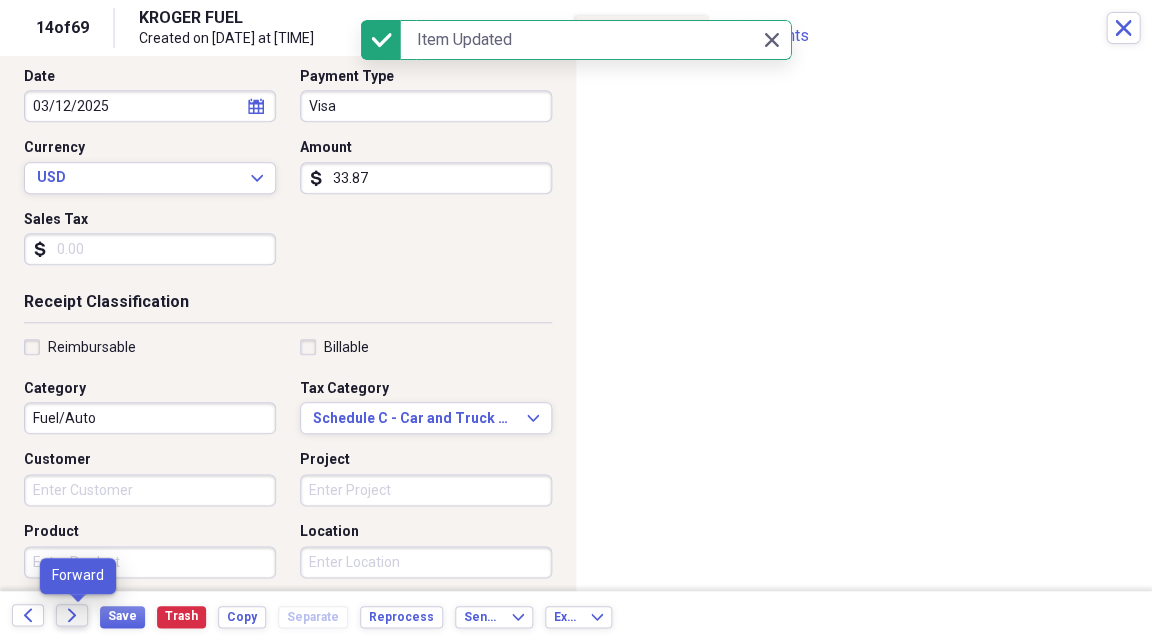 click on "Forward" 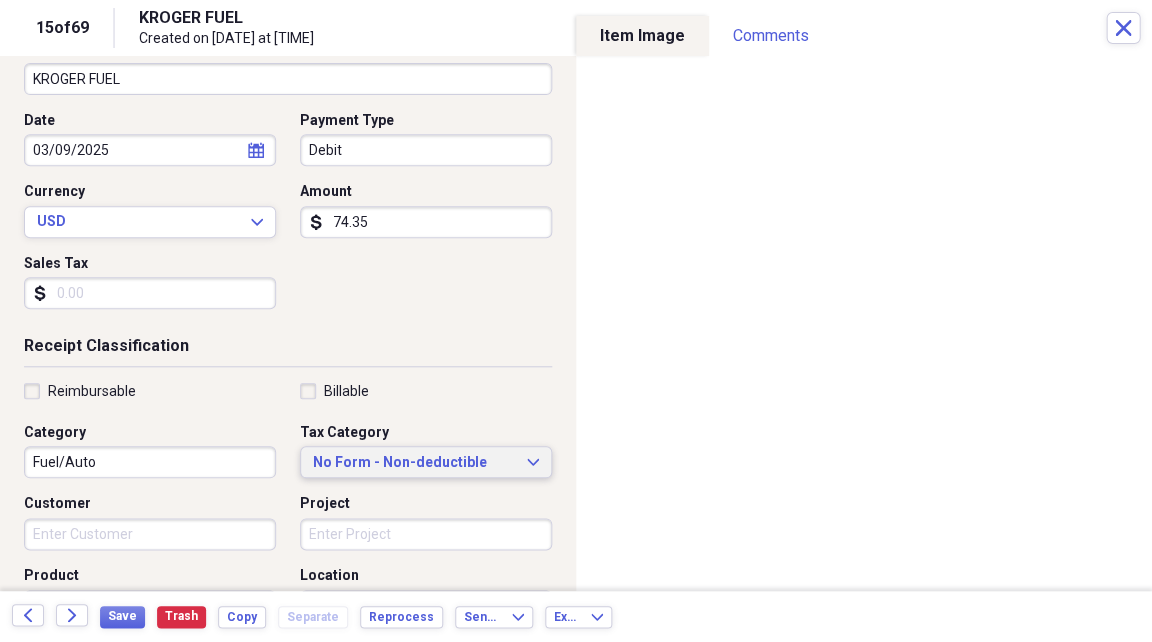 scroll, scrollTop: 163, scrollLeft: 0, axis: vertical 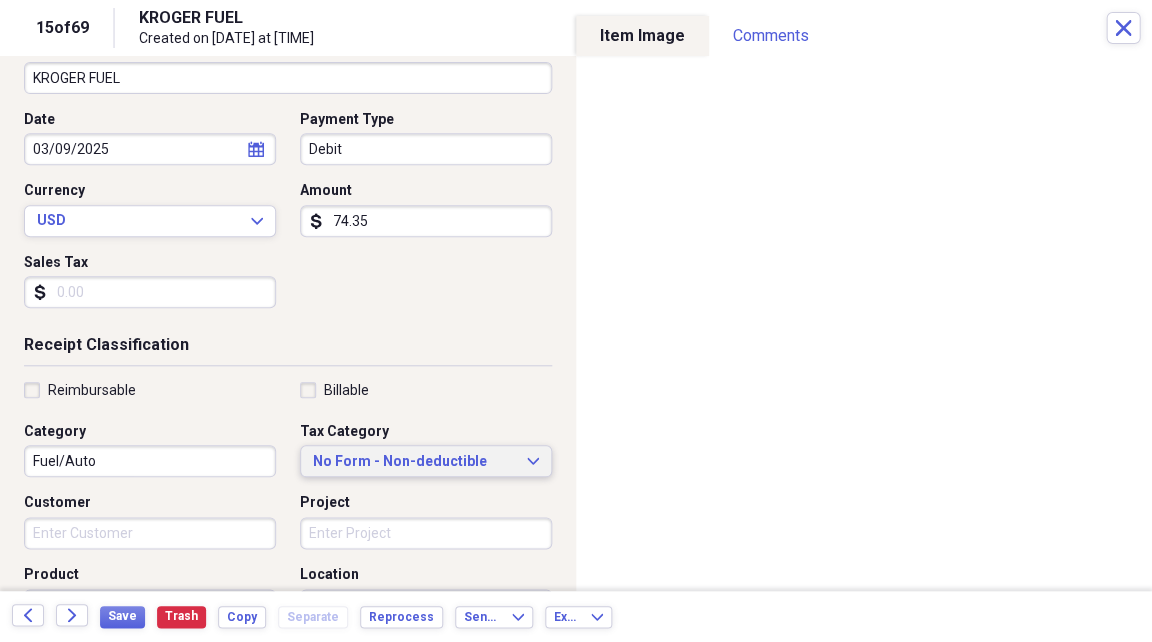 click on "Expand" 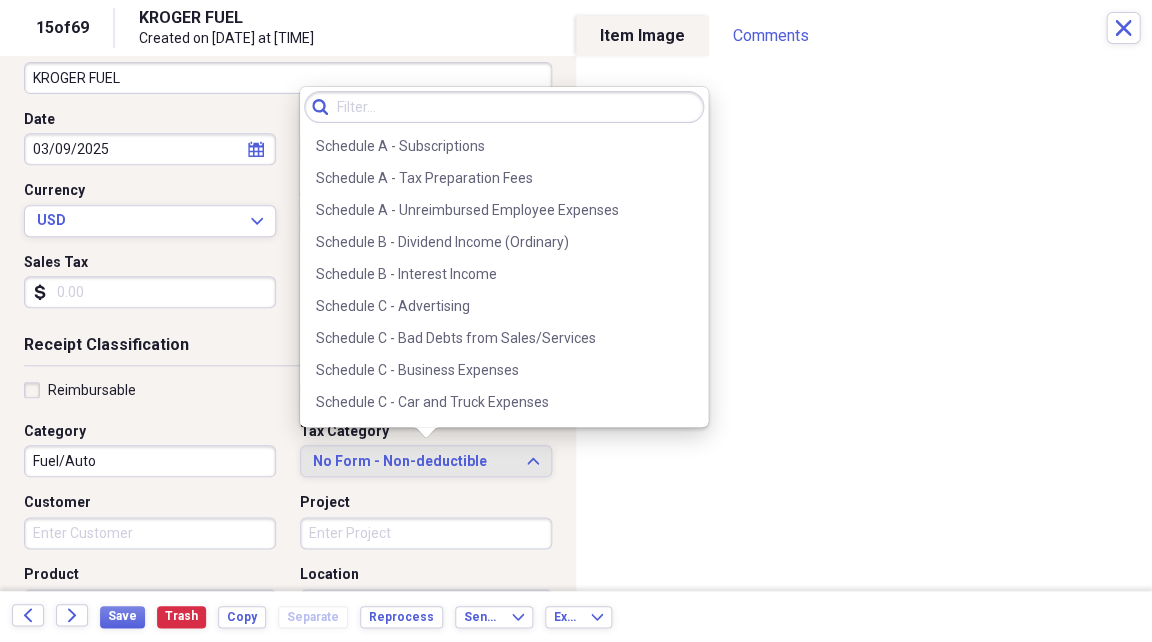 scroll, scrollTop: 3397, scrollLeft: 0, axis: vertical 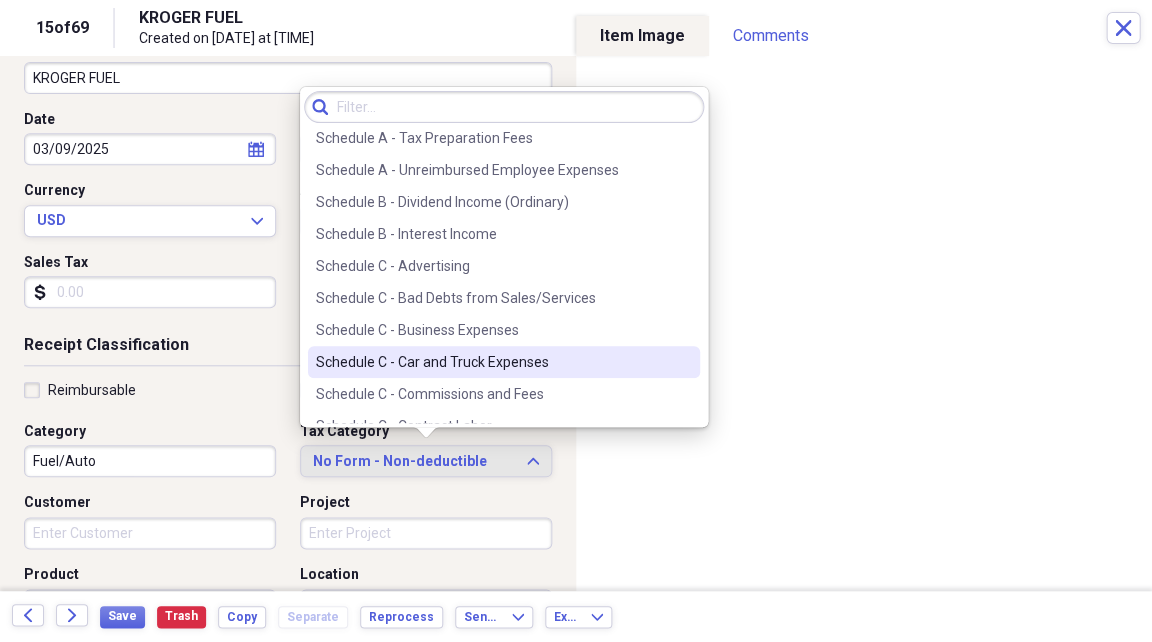 click on "Schedule C - Car and Truck Expenses" at bounding box center (492, 362) 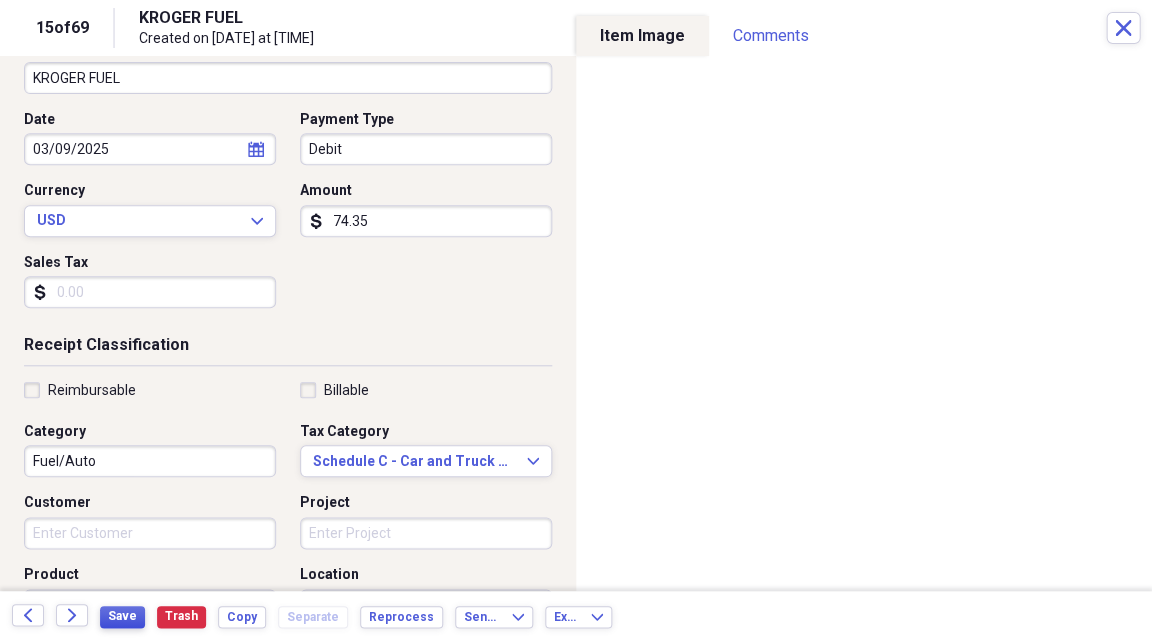 click on "Save" at bounding box center [122, 616] 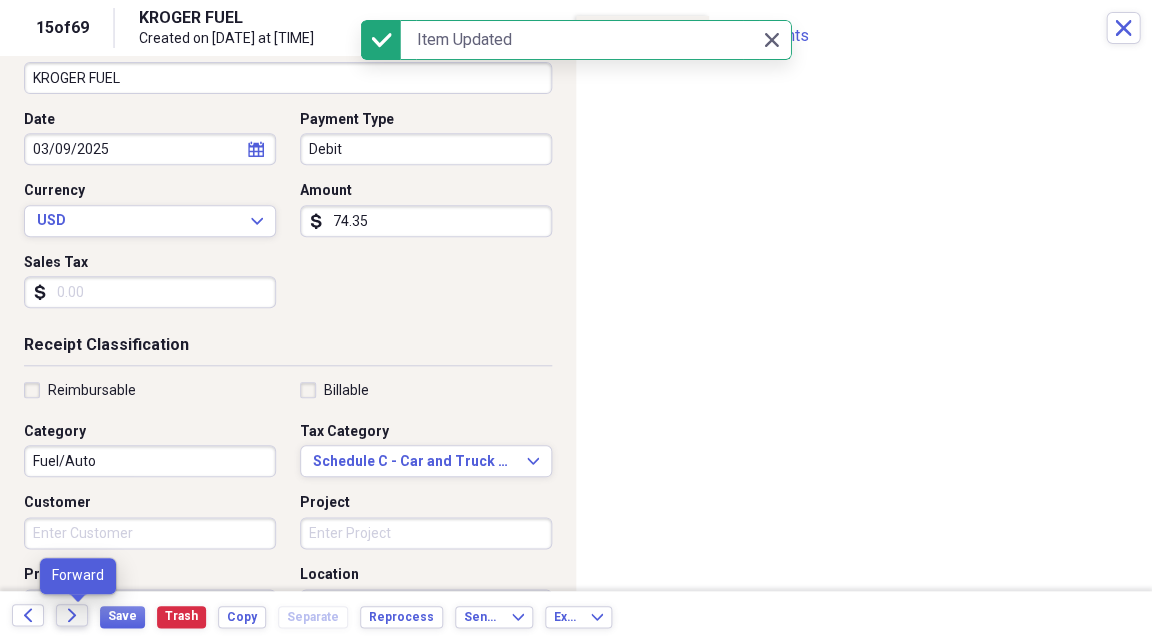click on "Forward" 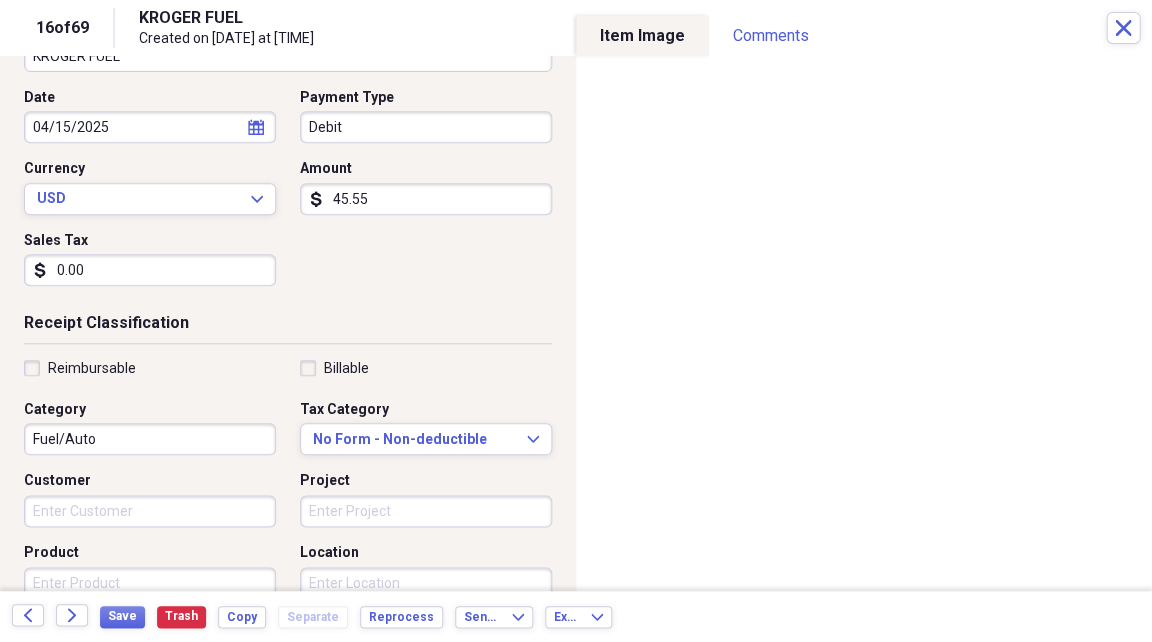 scroll, scrollTop: 193, scrollLeft: 0, axis: vertical 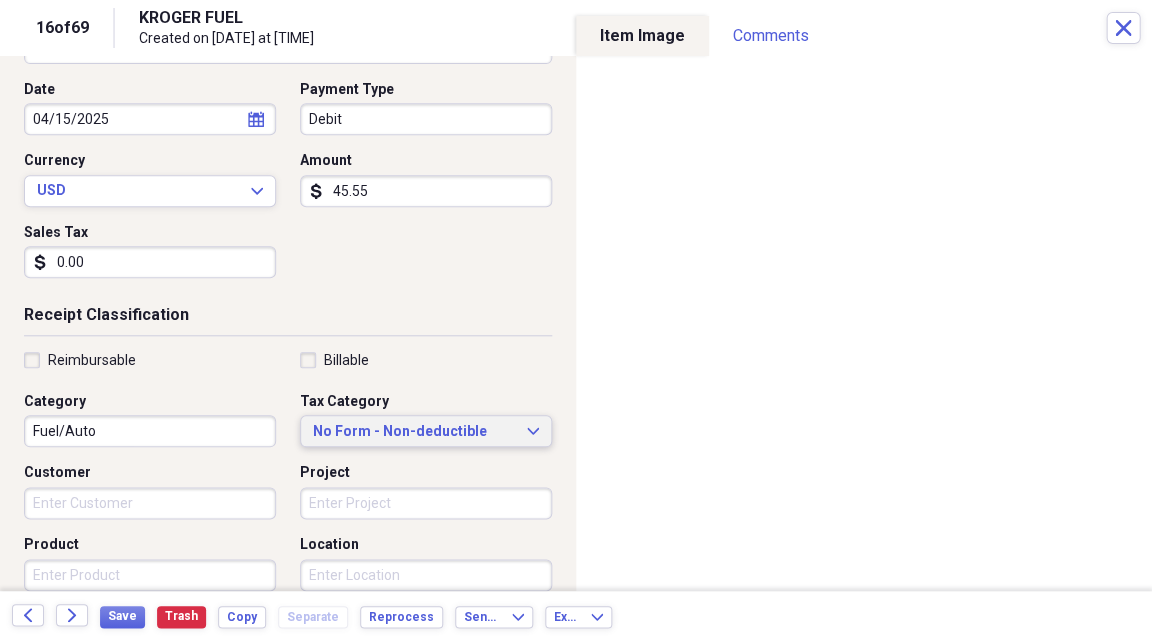 click on "Expand" 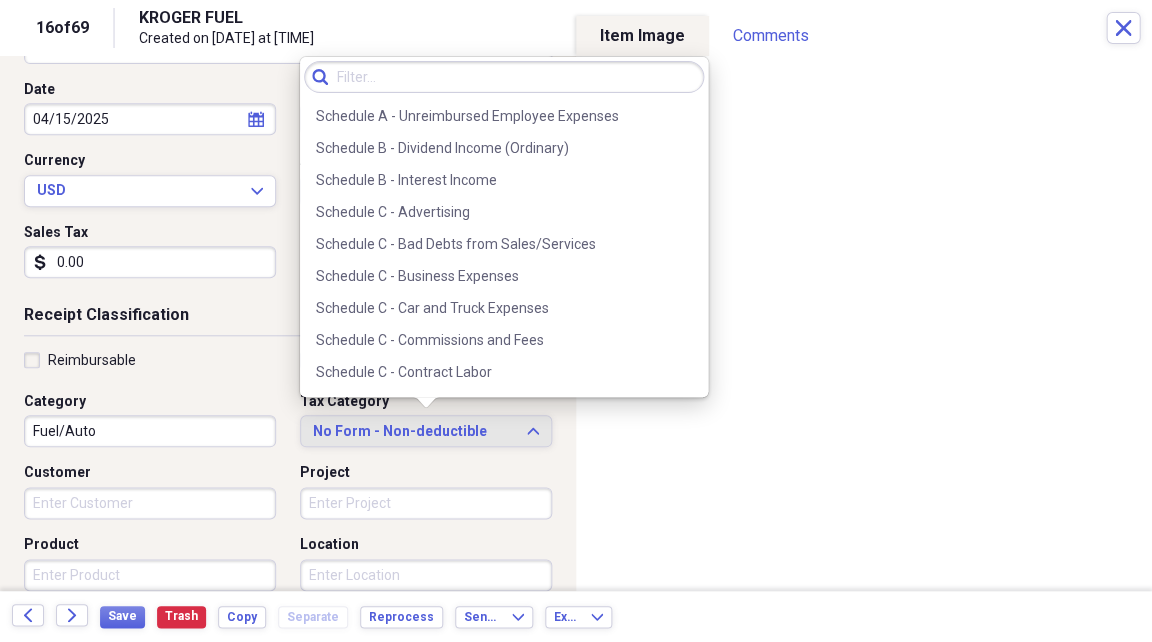 scroll, scrollTop: 3426, scrollLeft: 0, axis: vertical 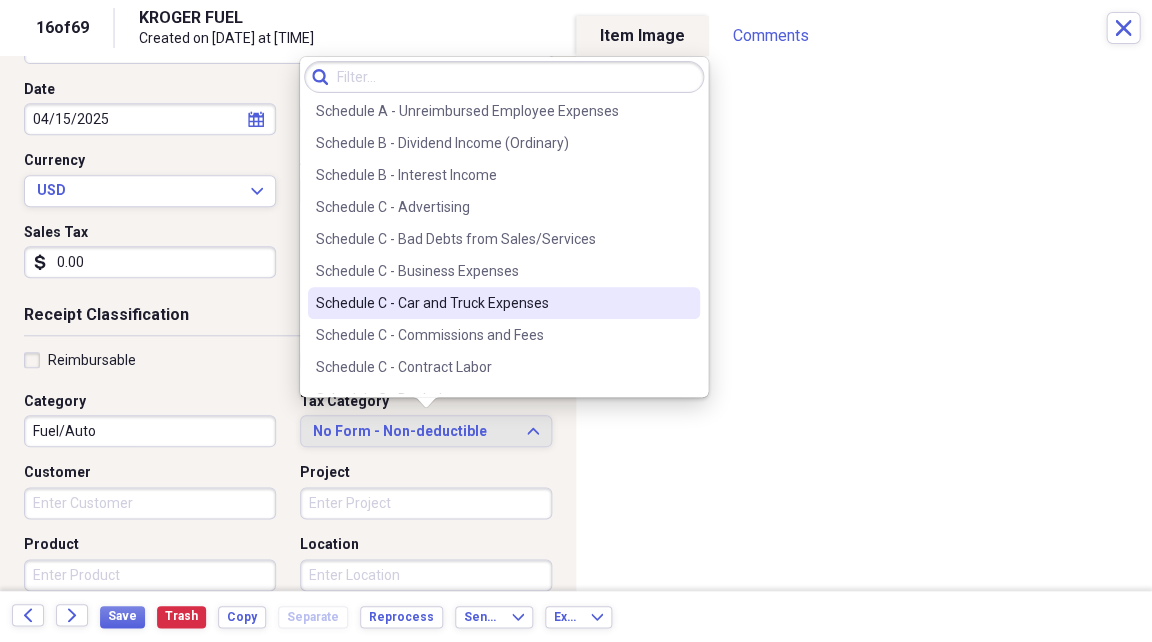 click on "Schedule C - Car and Truck Expenses" at bounding box center (492, 303) 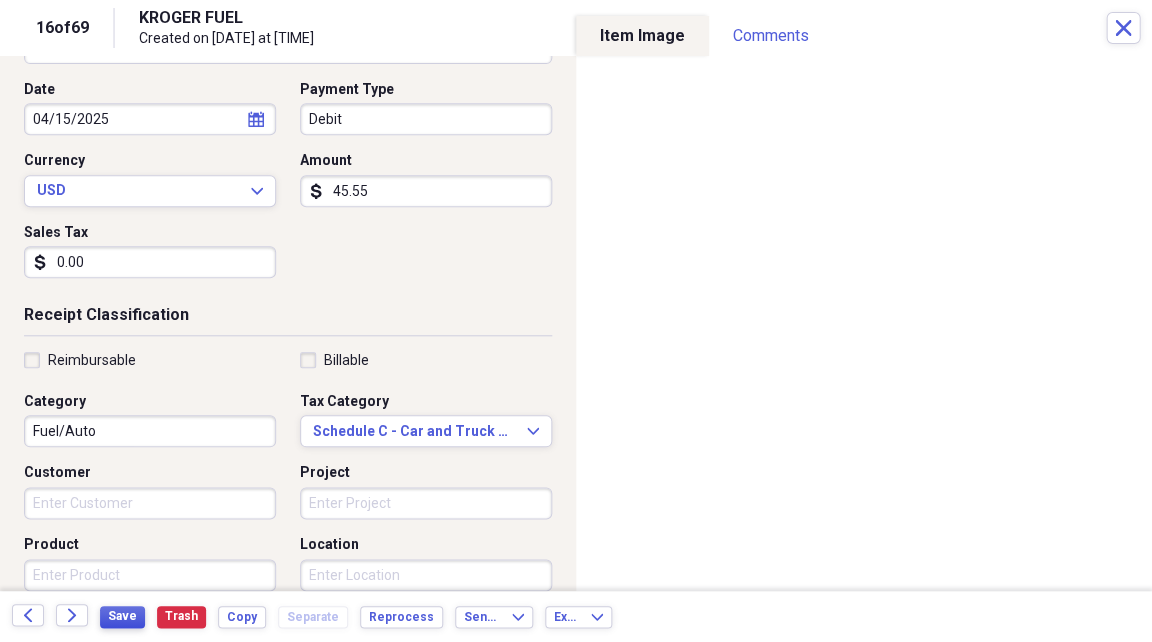 click on "Save" at bounding box center (122, 616) 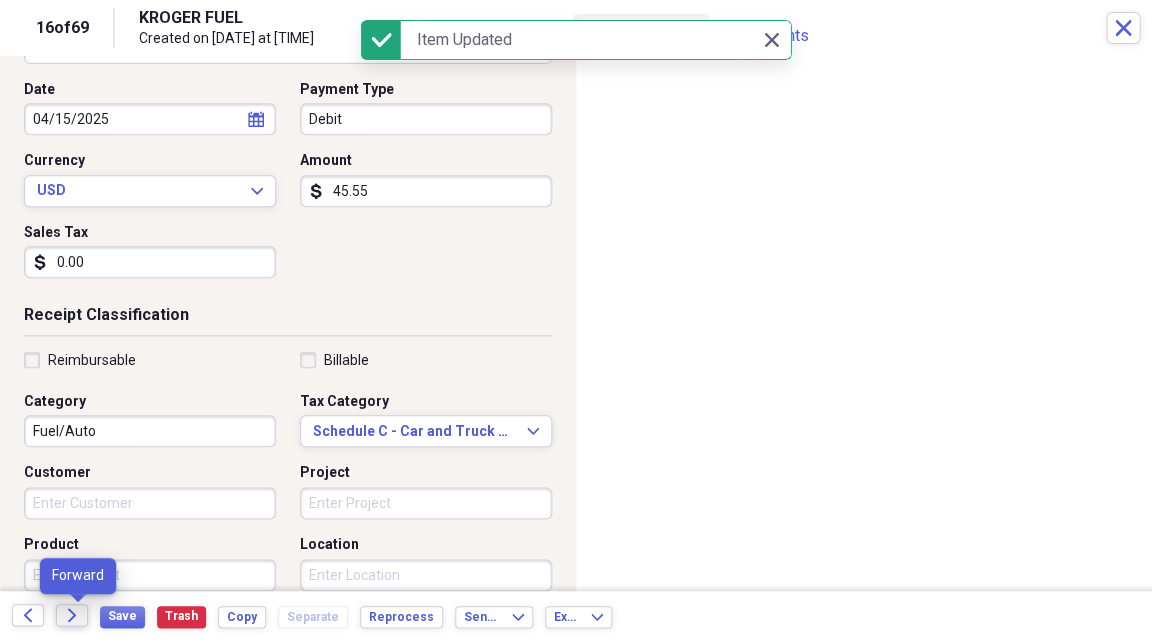 click on "Forward" 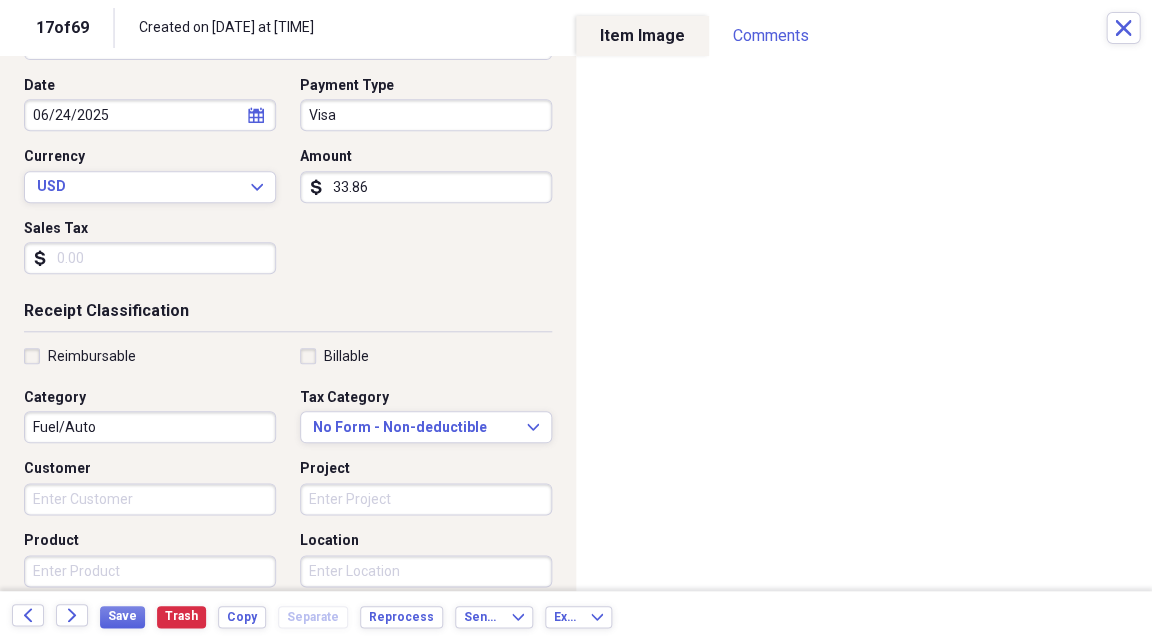 scroll, scrollTop: 198, scrollLeft: 0, axis: vertical 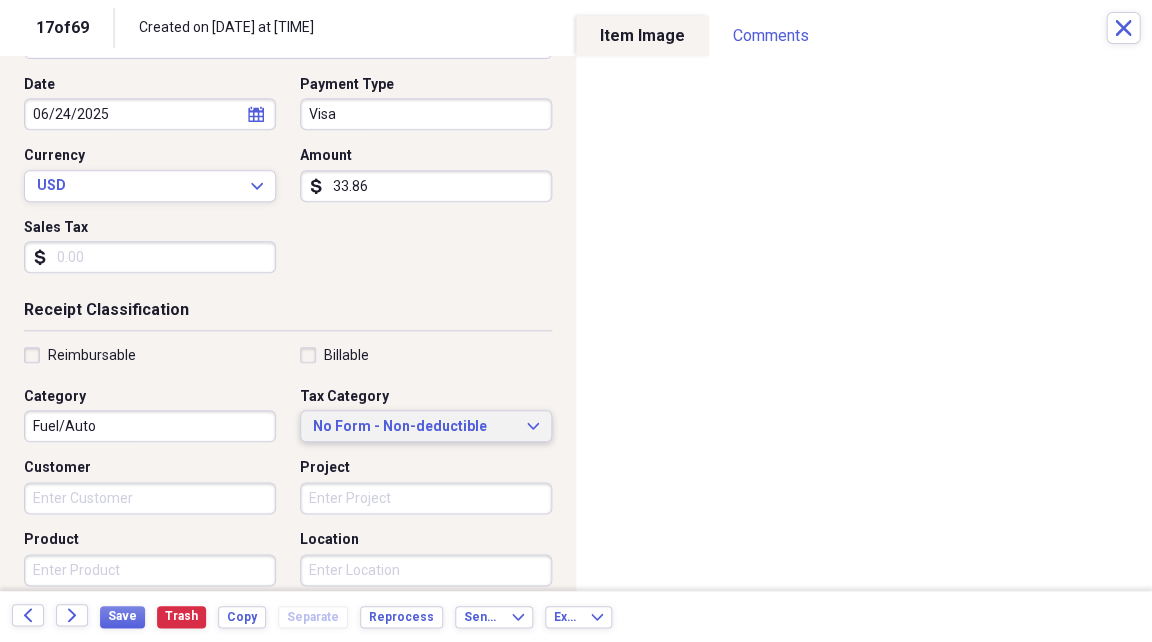 click on "Expand" 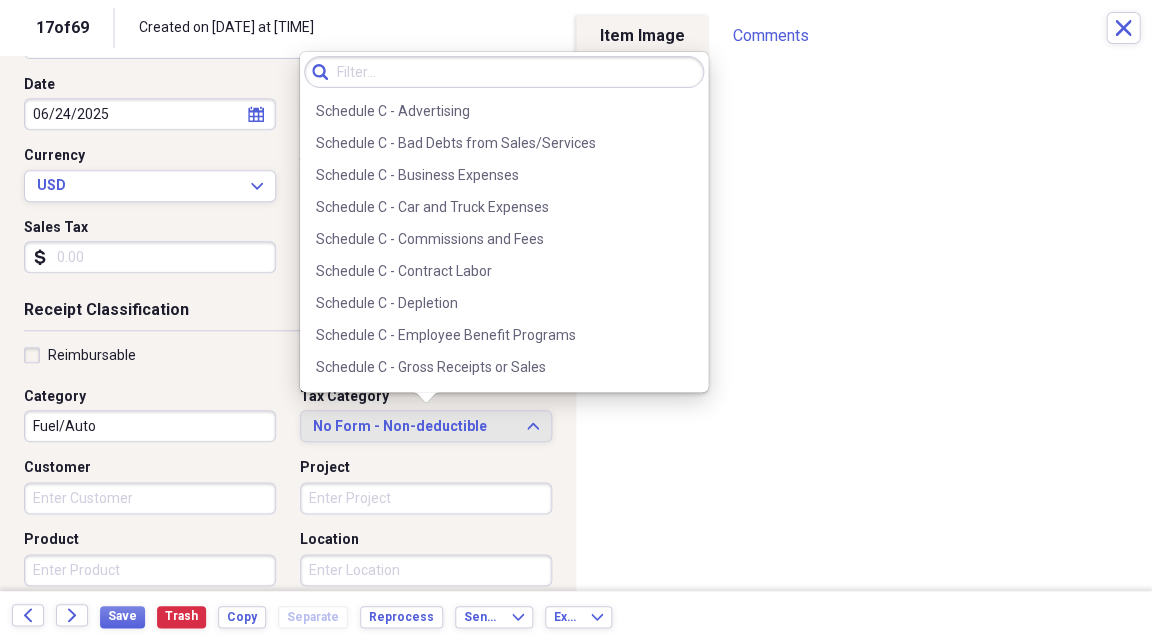 scroll, scrollTop: 3516, scrollLeft: 0, axis: vertical 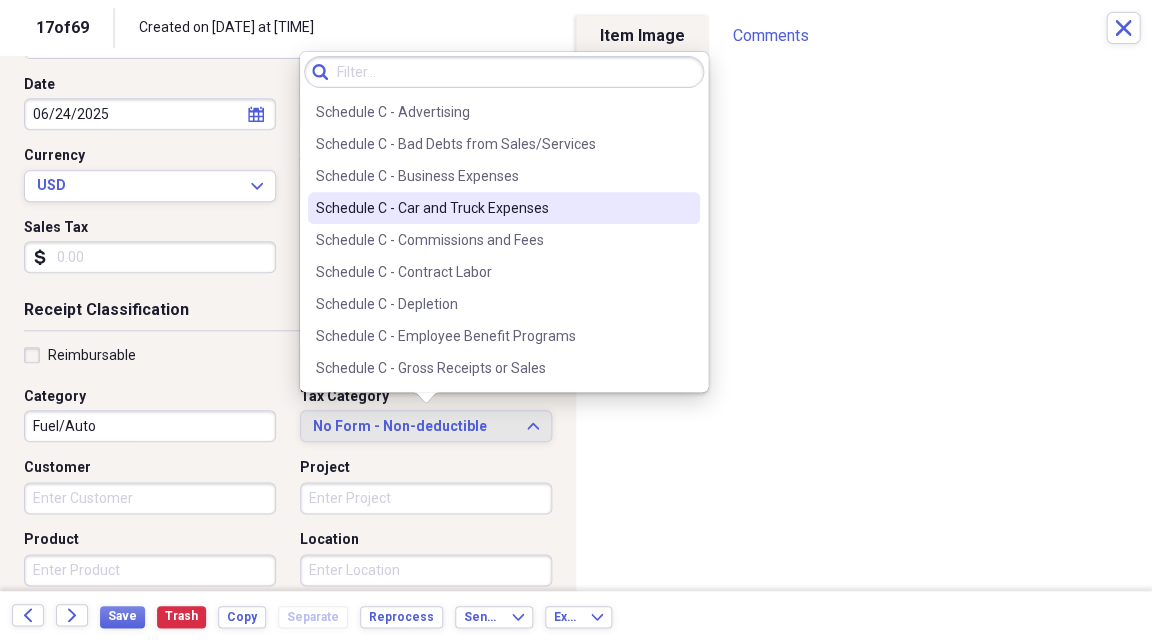 click on "Schedule C - Car and Truck Expenses" at bounding box center (492, 208) 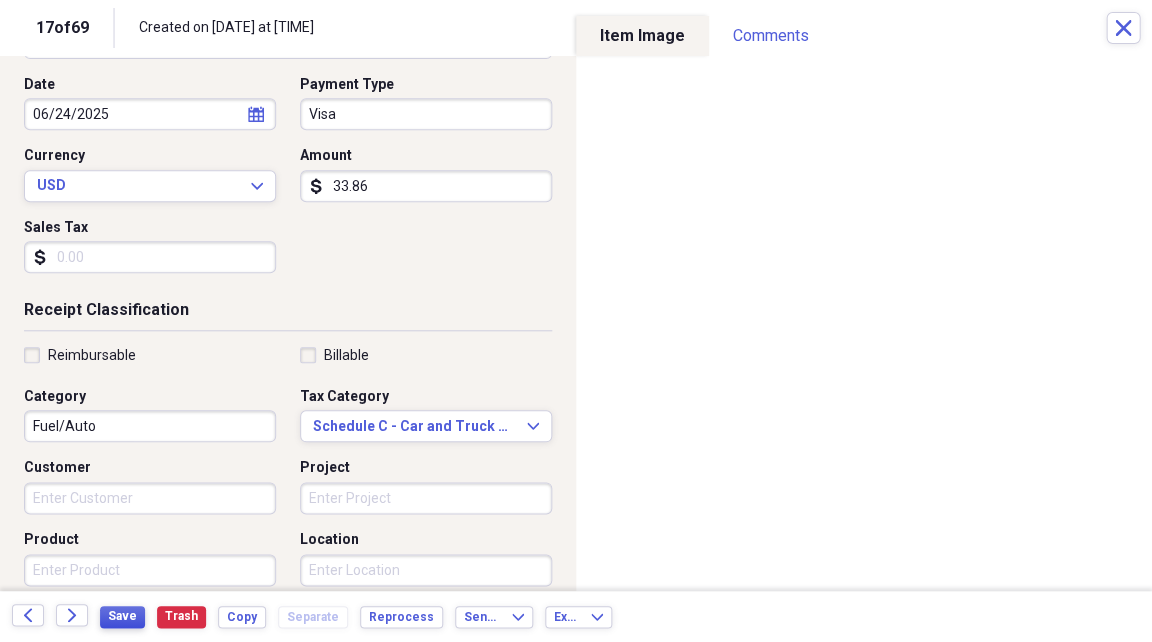 click on "Save" at bounding box center [122, 616] 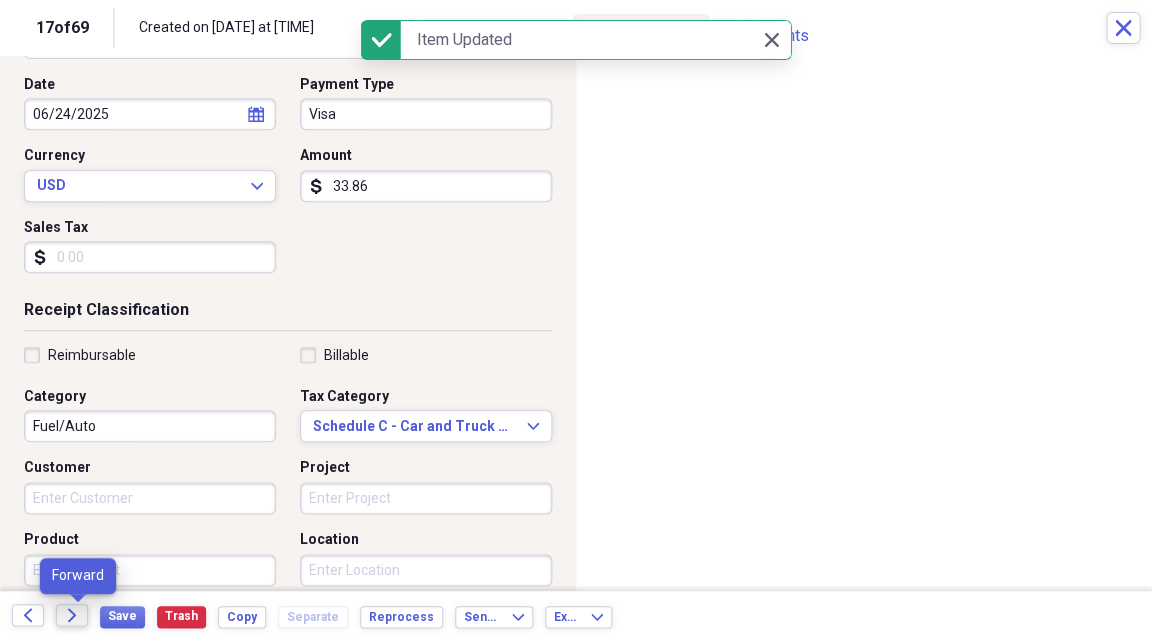 click 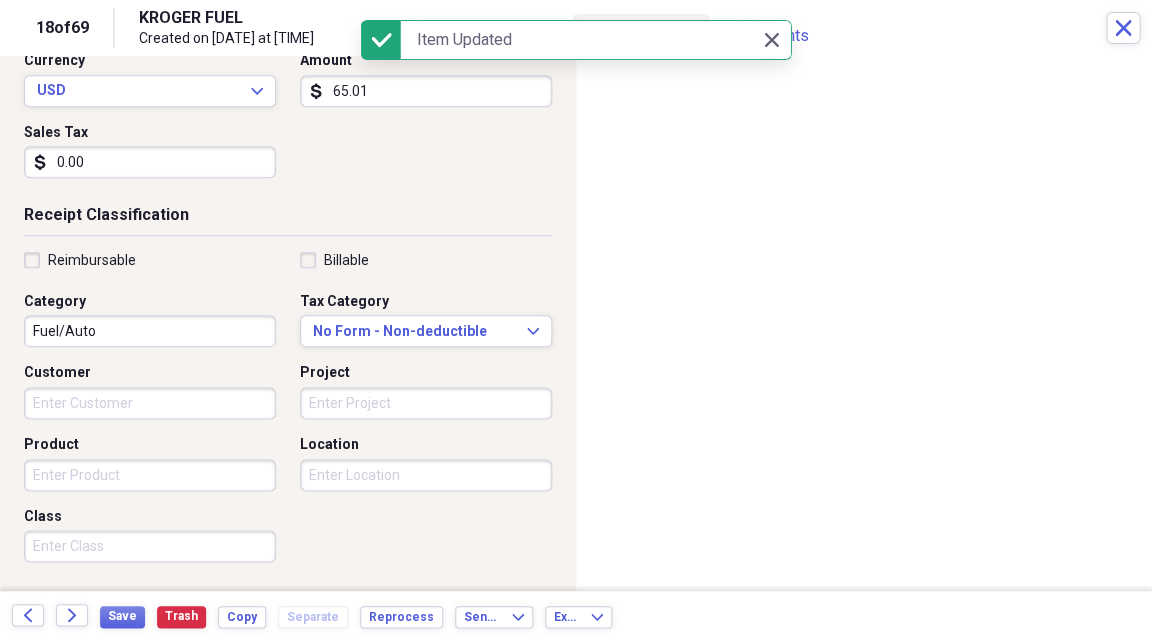 scroll, scrollTop: 313, scrollLeft: 0, axis: vertical 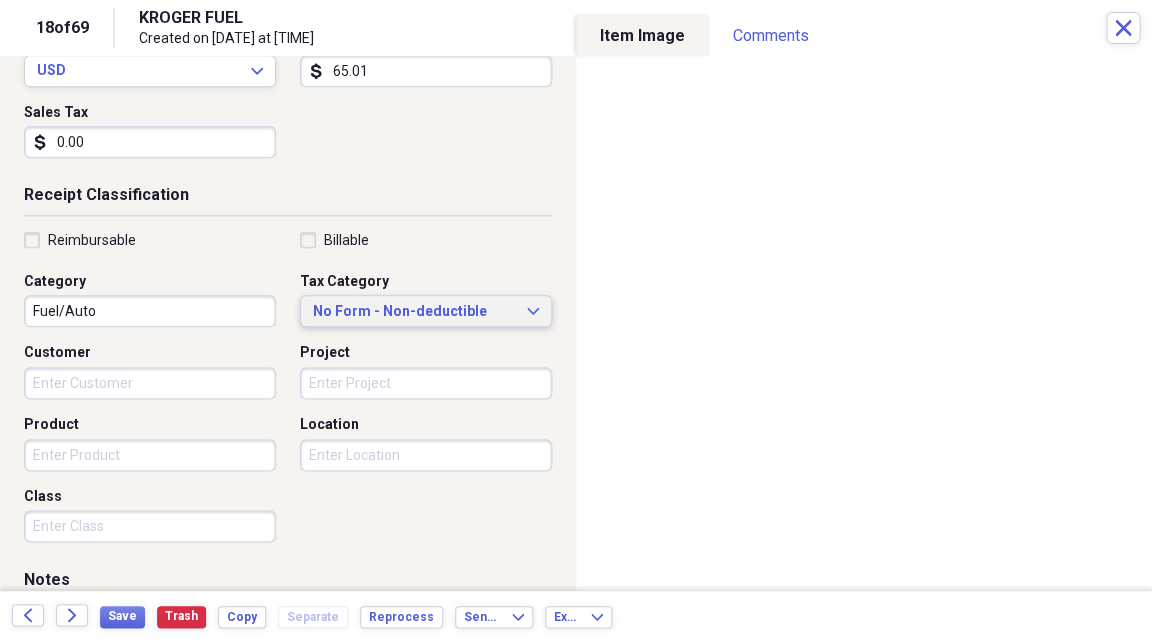 click on "Expand" 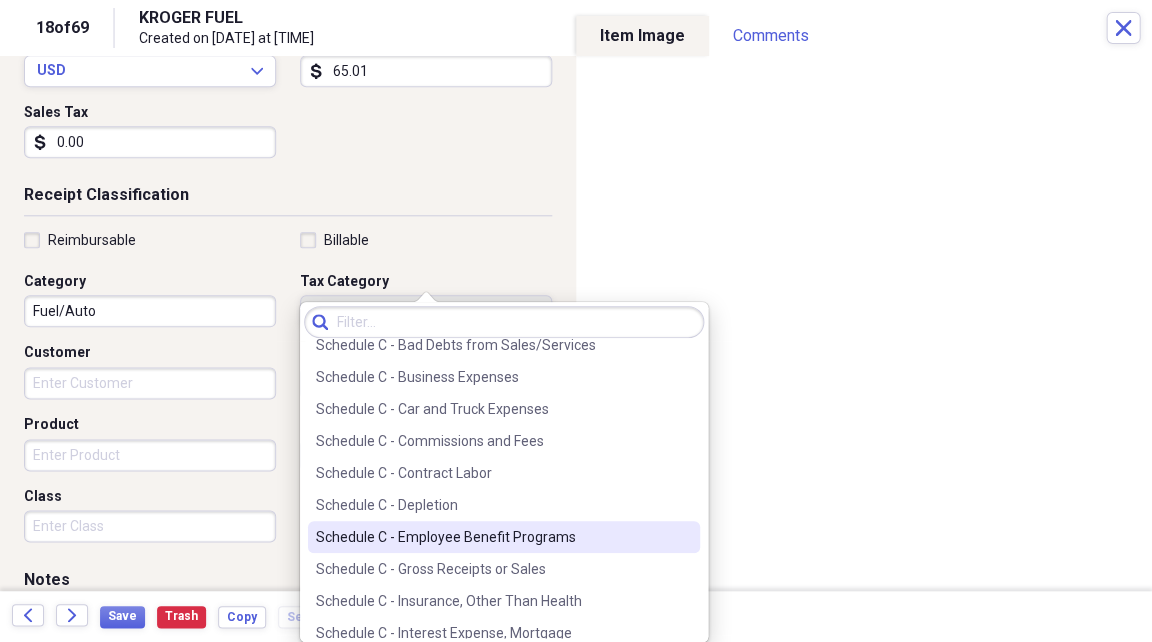 scroll, scrollTop: 3566, scrollLeft: 0, axis: vertical 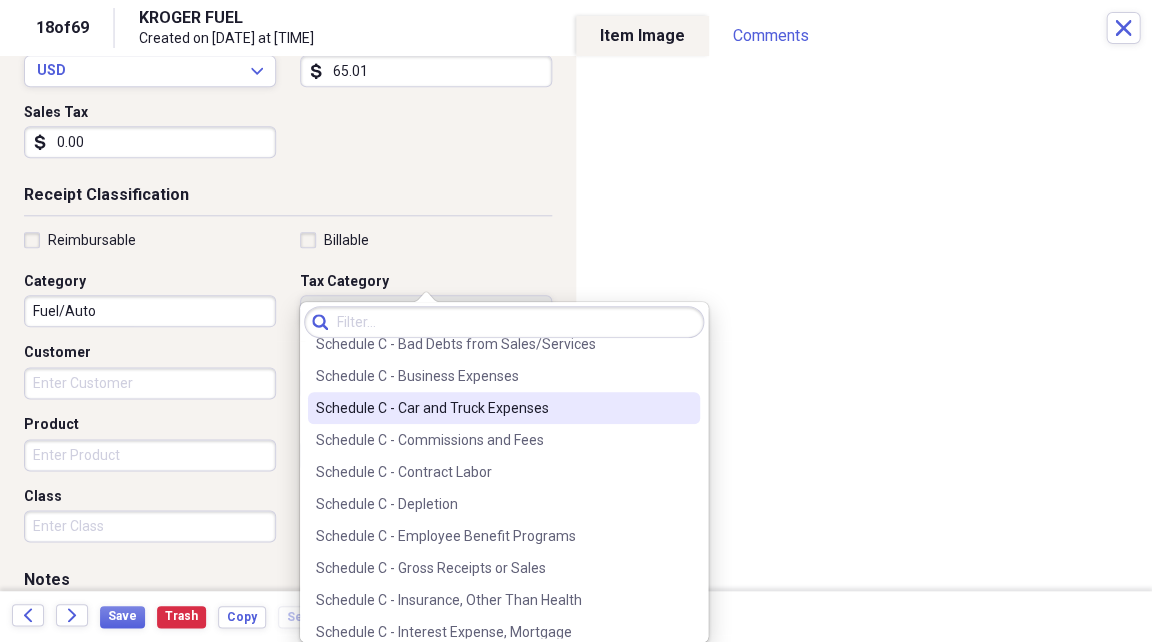 click on "Schedule C - Car and Truck Expenses" at bounding box center (492, 408) 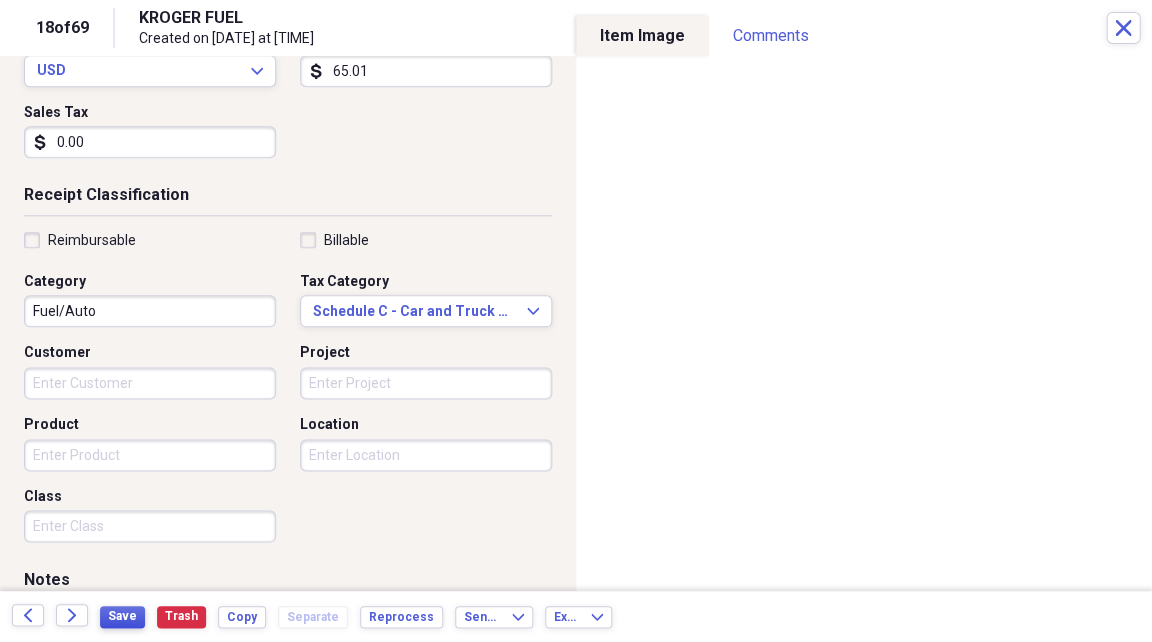 click on "Save" at bounding box center (122, 616) 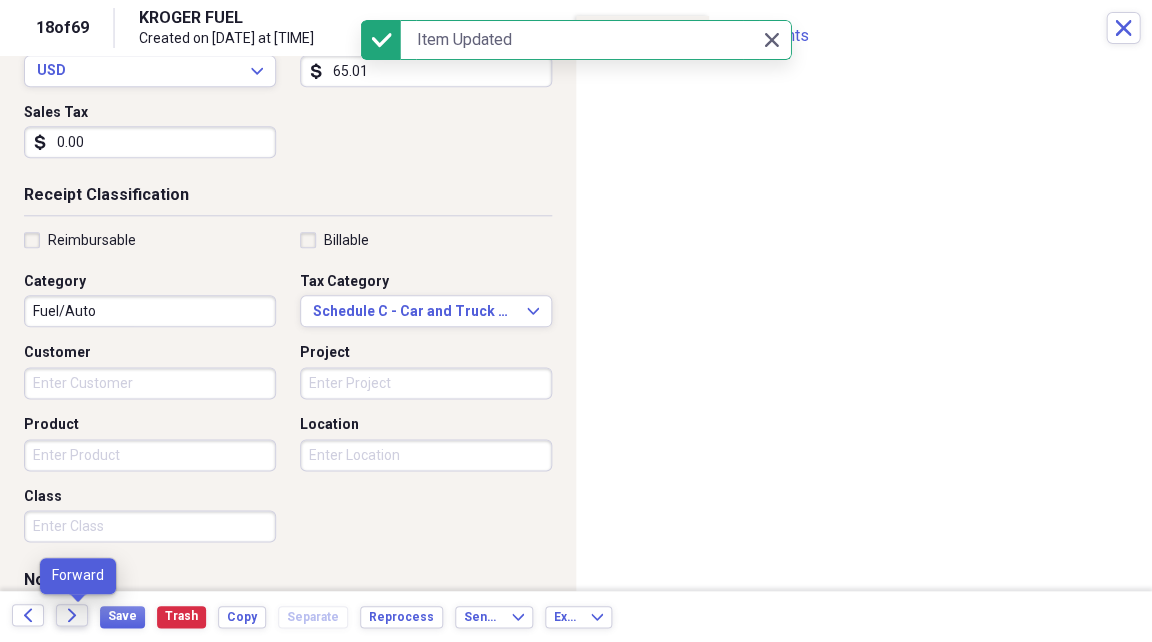 click on "Forward" 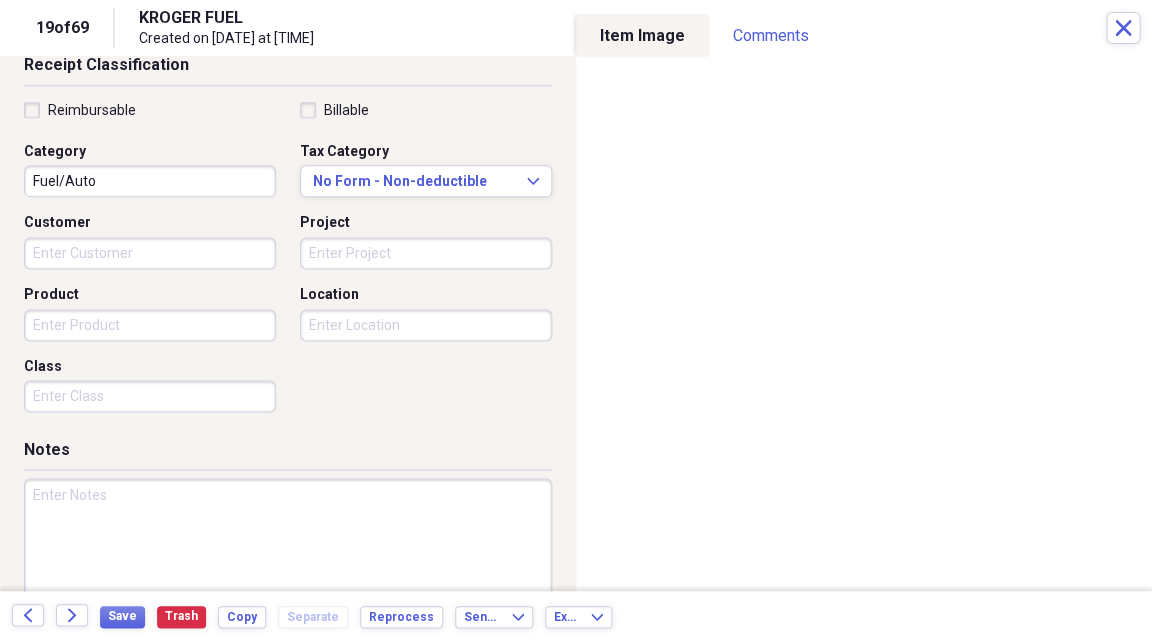 scroll, scrollTop: 451, scrollLeft: 0, axis: vertical 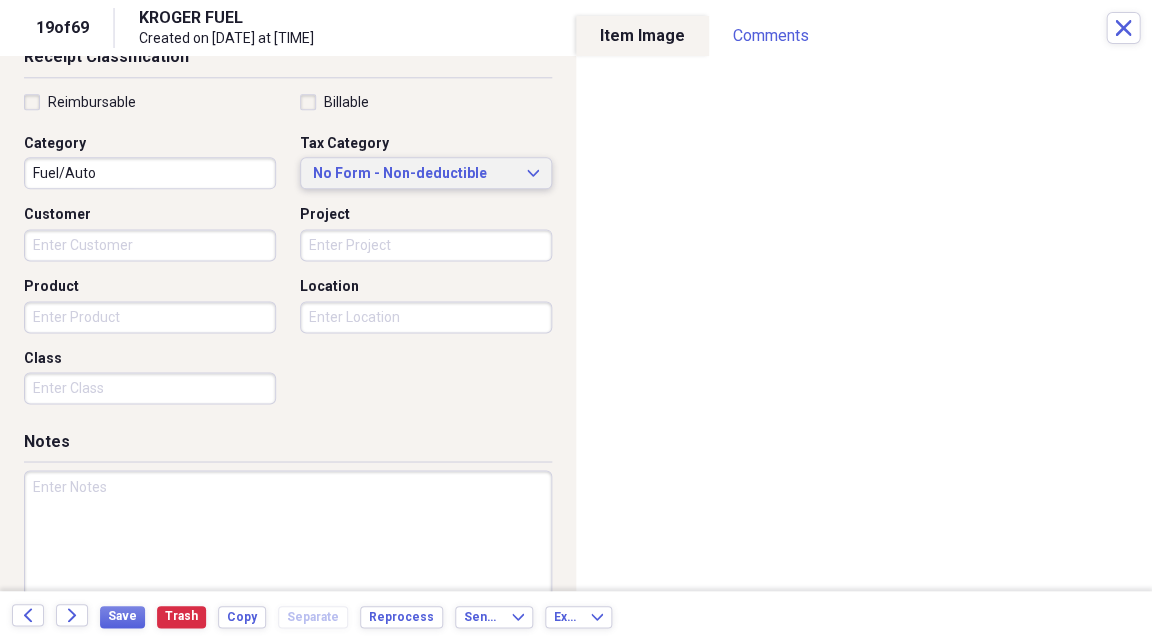 click on "Expand" 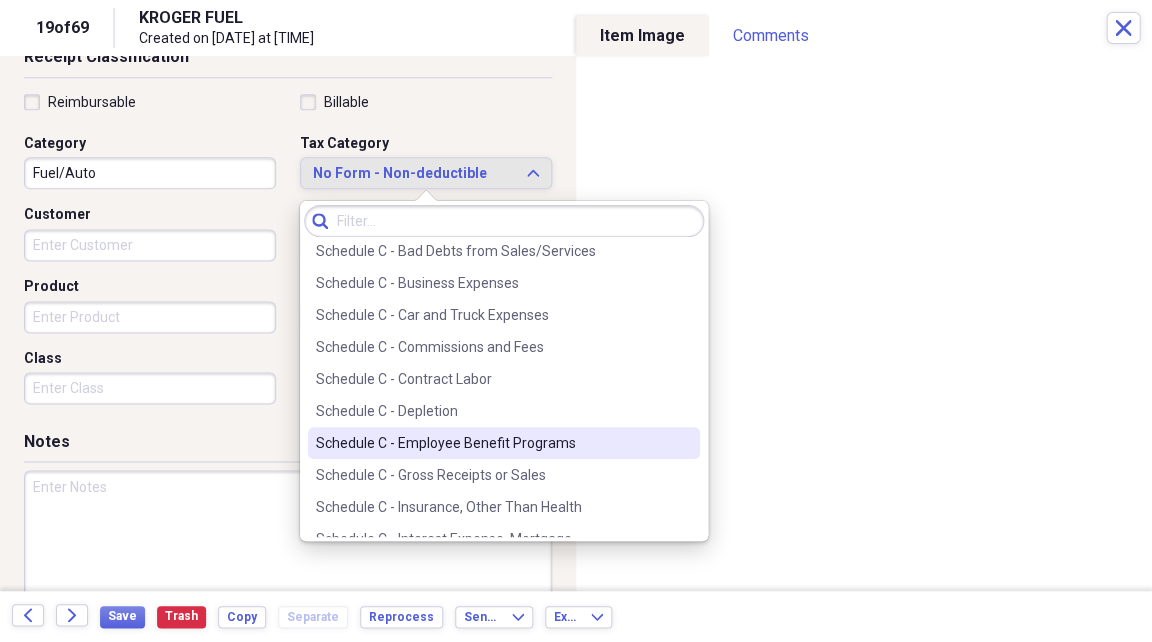 scroll, scrollTop: 3557, scrollLeft: 0, axis: vertical 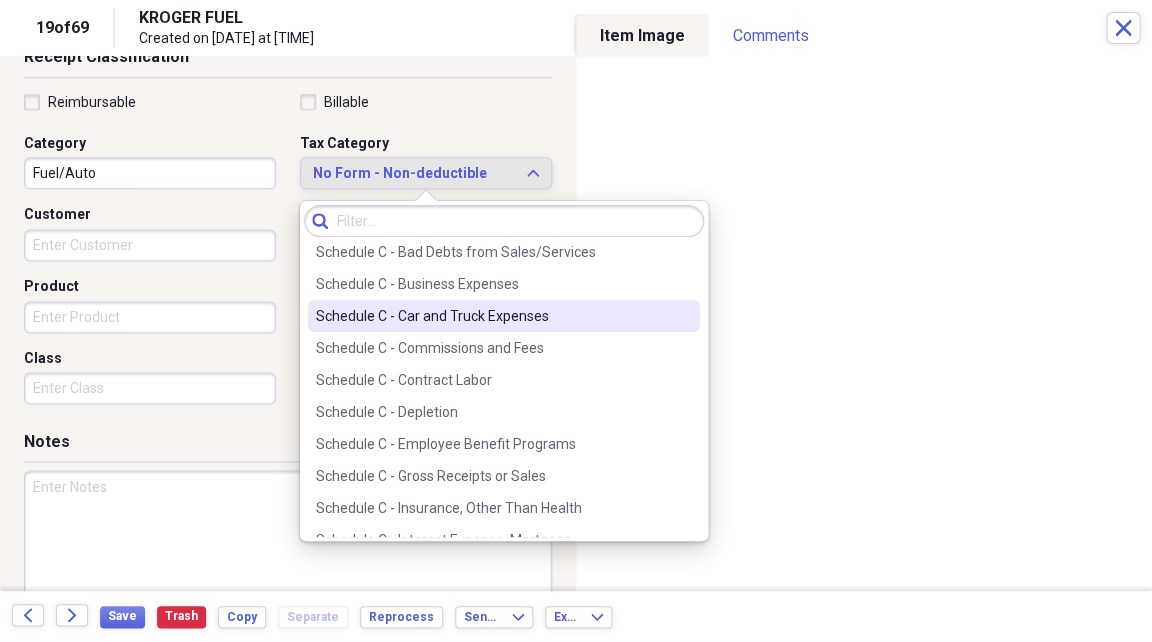 click on "Schedule C - Car and Truck Expenses" at bounding box center (492, 316) 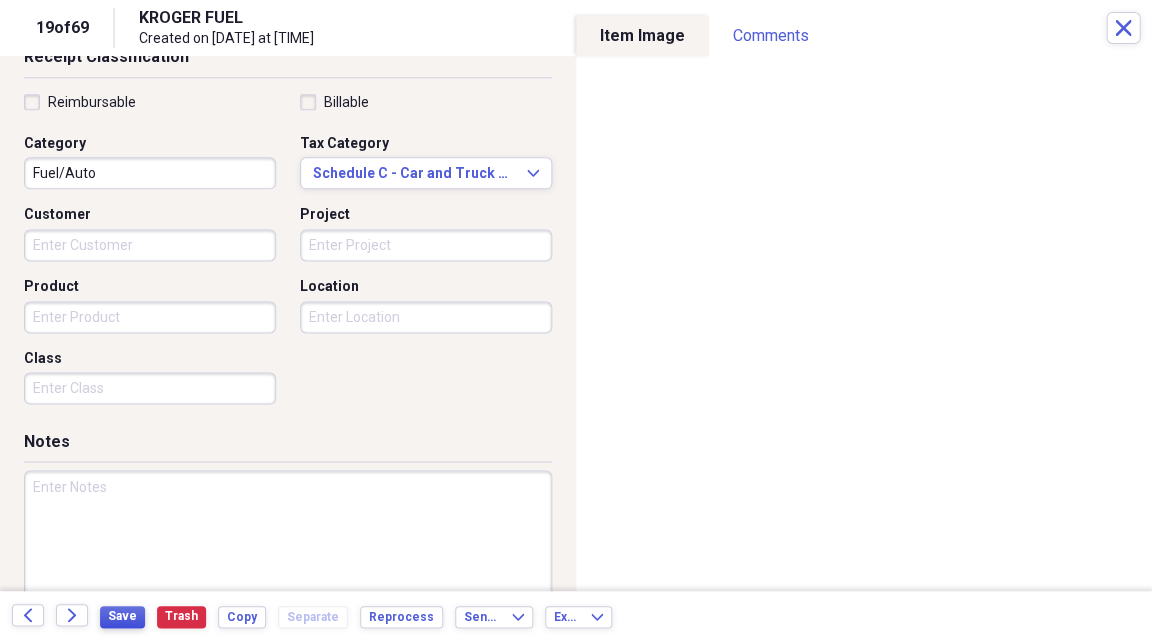 click on "Save" at bounding box center (122, 616) 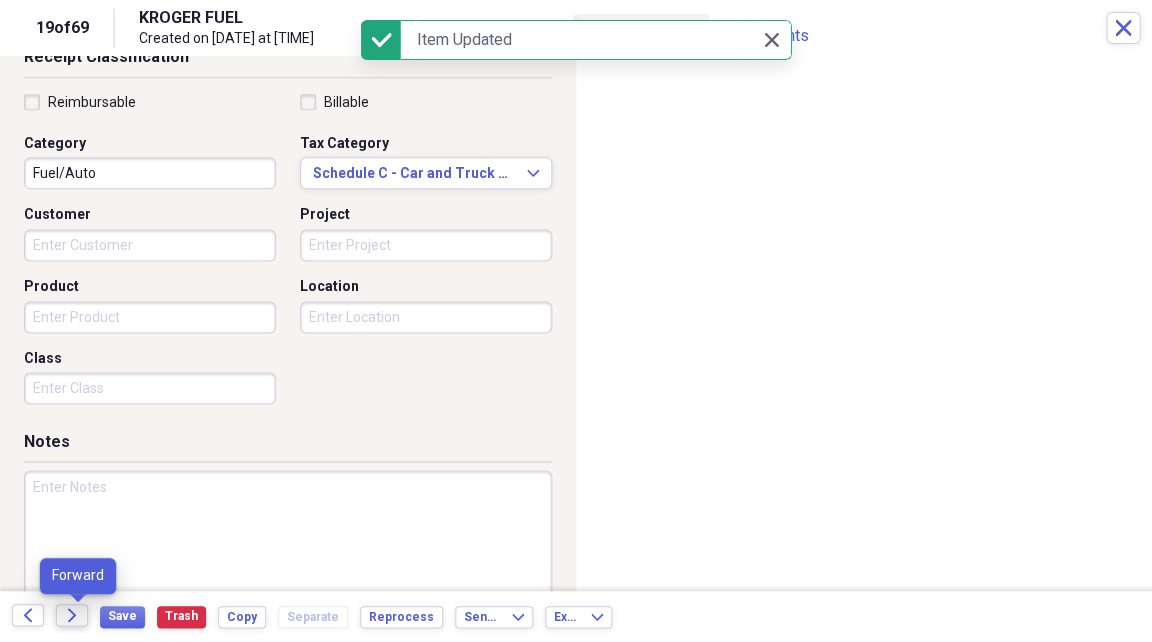 click on "Forward" 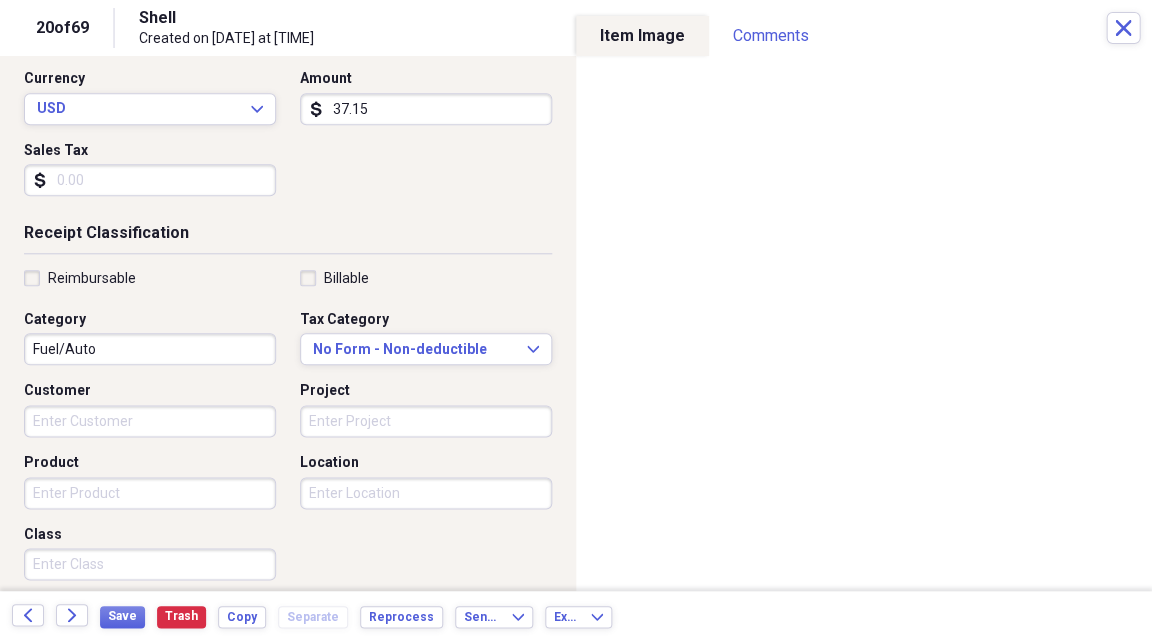 scroll, scrollTop: 261, scrollLeft: 0, axis: vertical 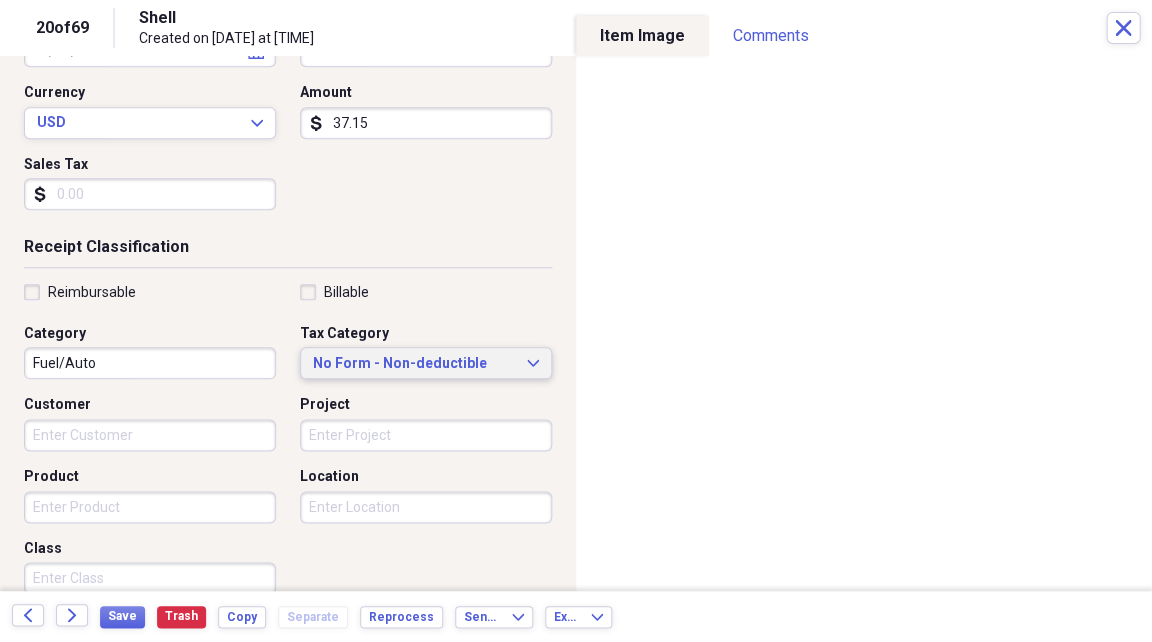 click on "Expand" 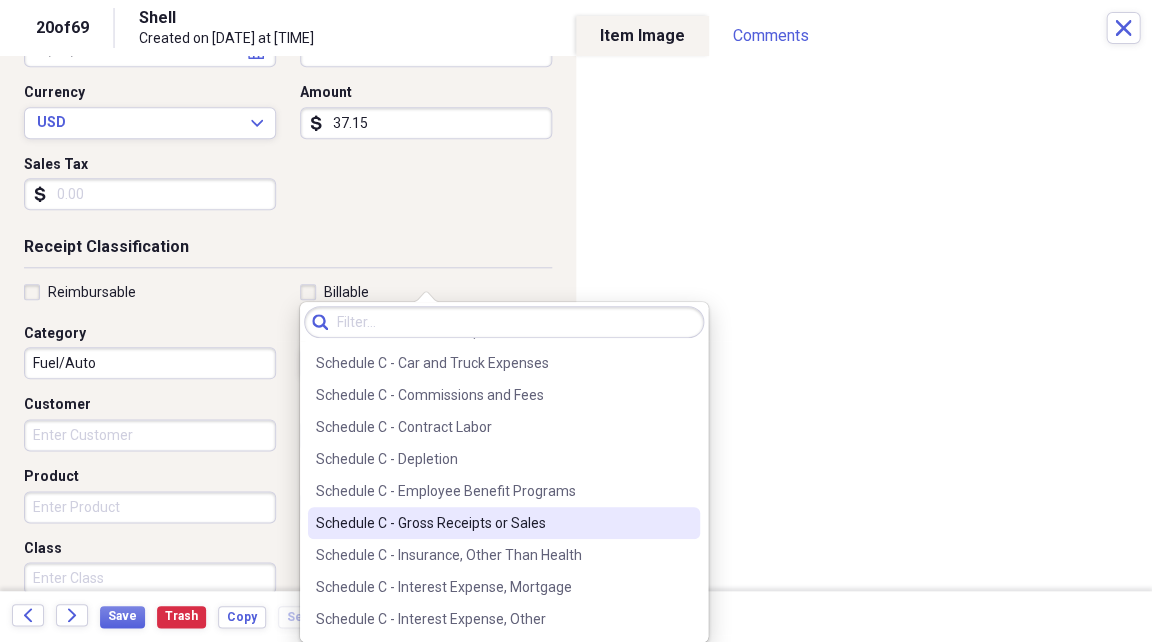 scroll, scrollTop: 3603, scrollLeft: 0, axis: vertical 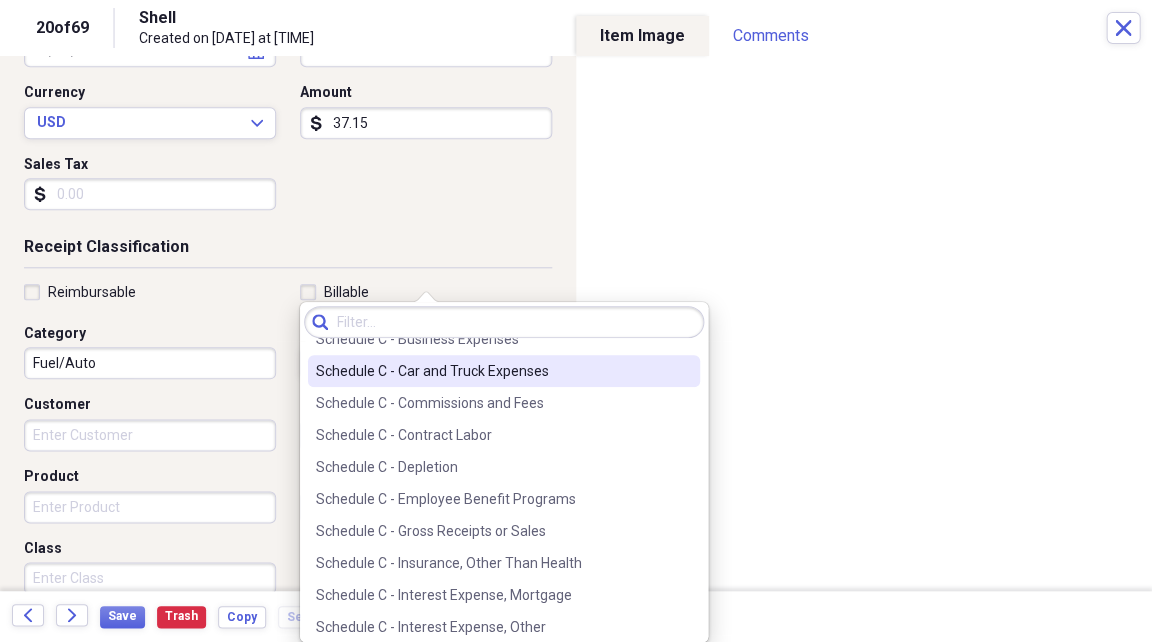 click on "Schedule C - Car and Truck Expenses" at bounding box center [492, 371] 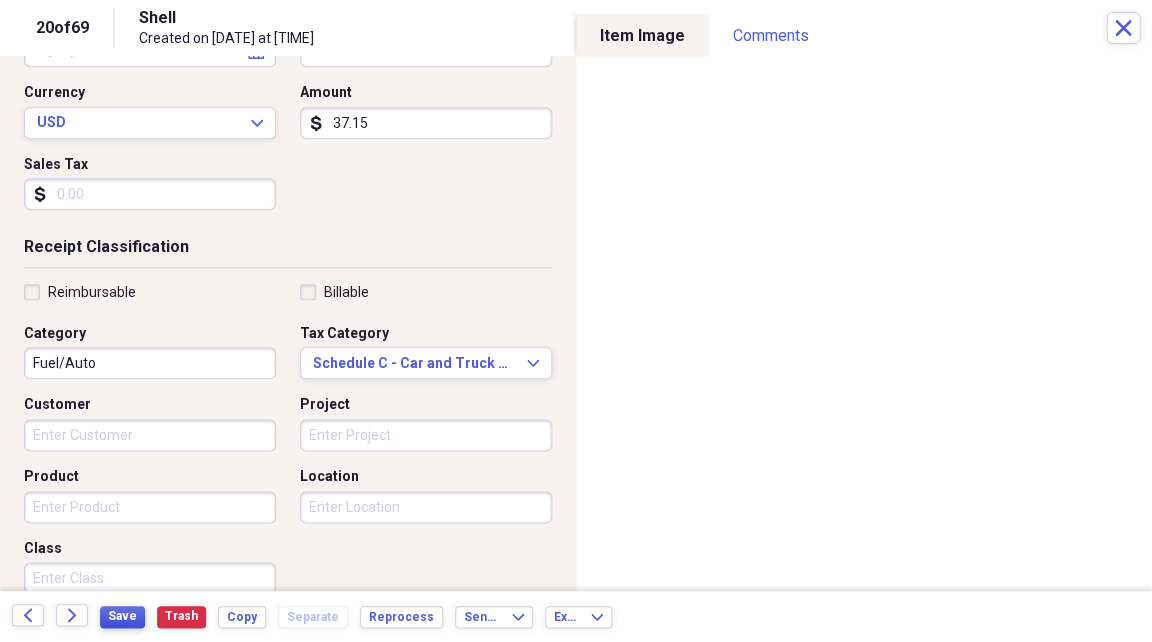 click on "Save" at bounding box center (122, 616) 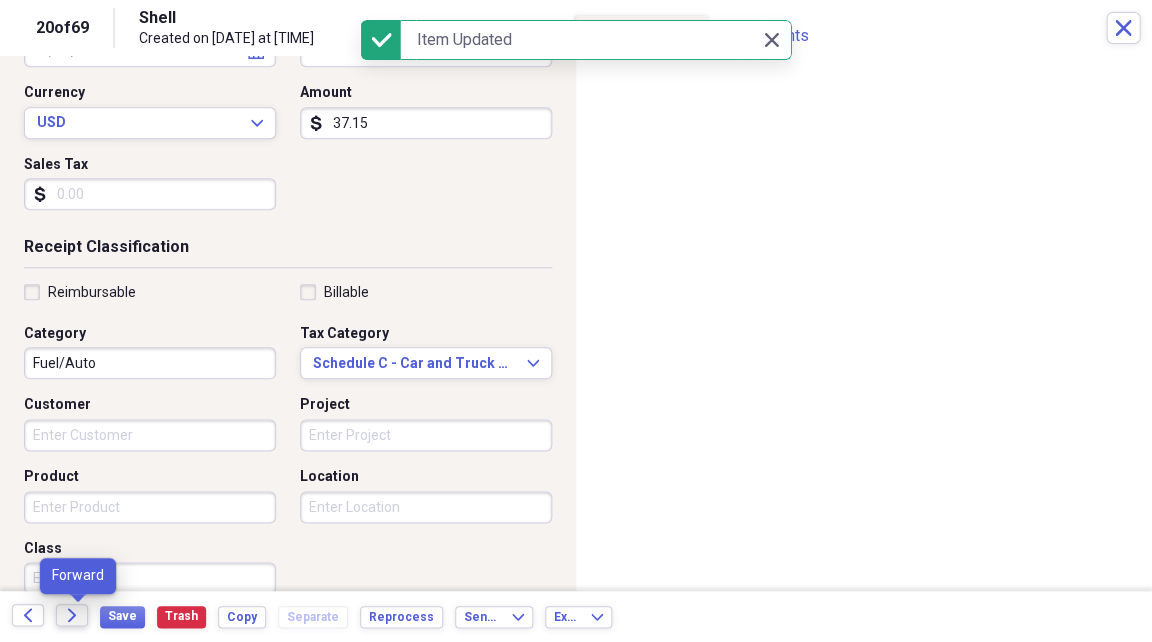 click on "Forward" 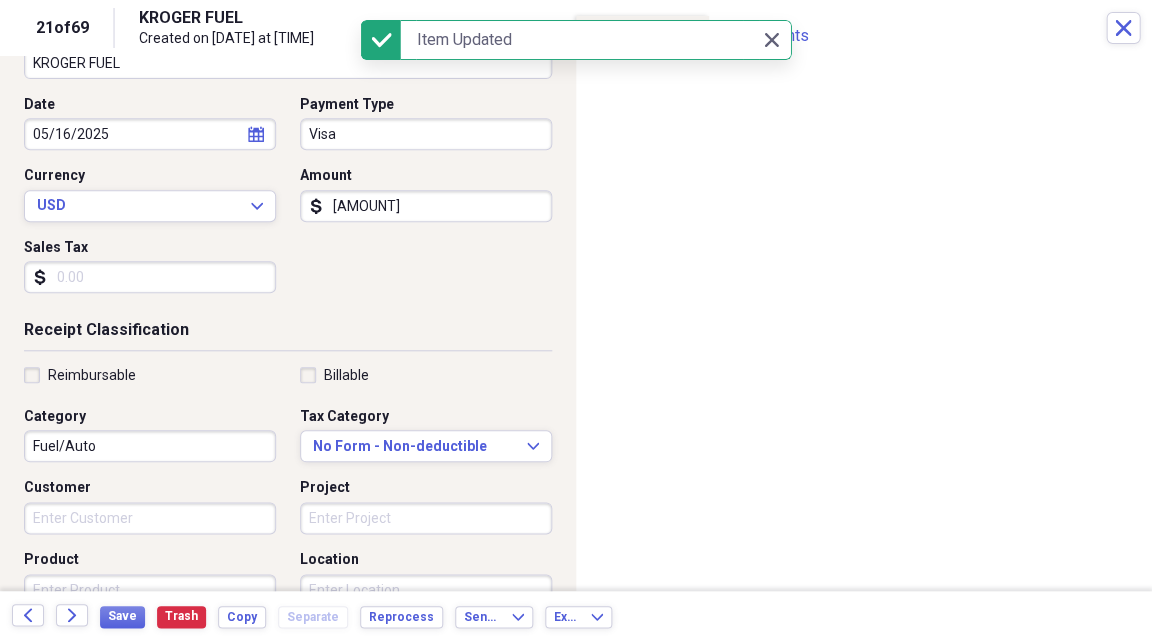 scroll, scrollTop: 181, scrollLeft: 0, axis: vertical 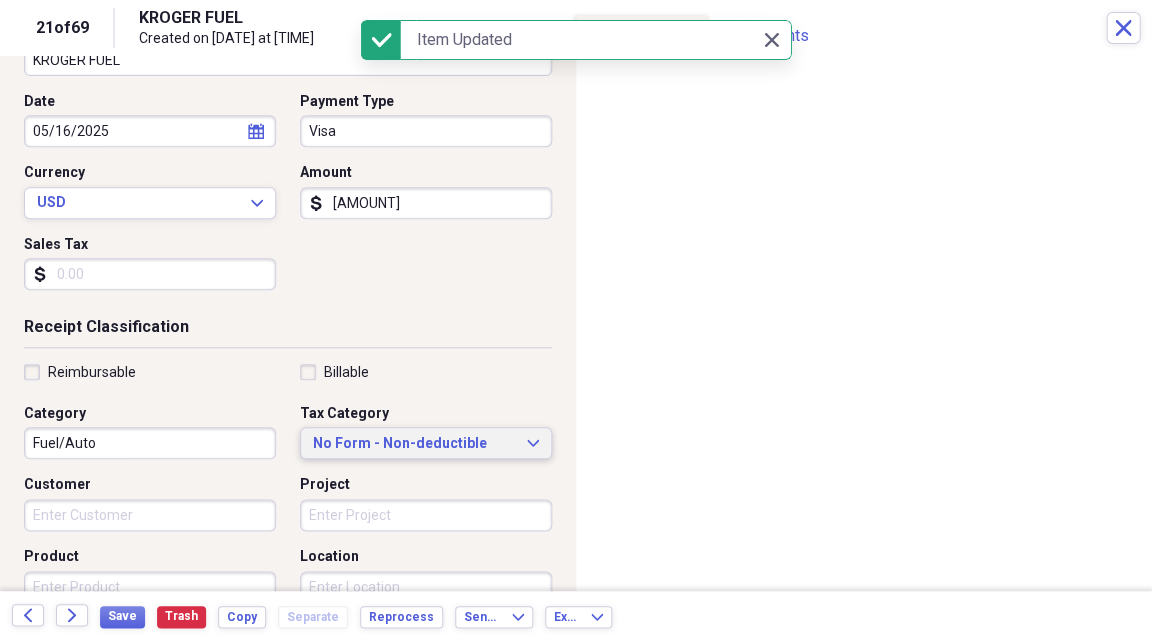 click on "Expand" 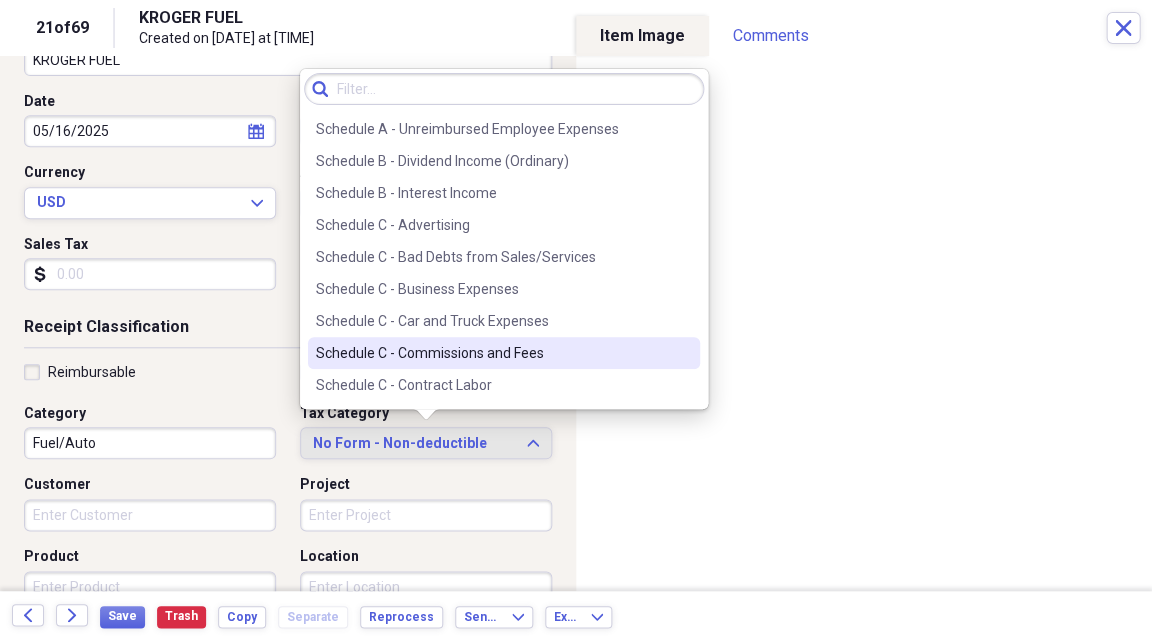scroll, scrollTop: 3421, scrollLeft: 0, axis: vertical 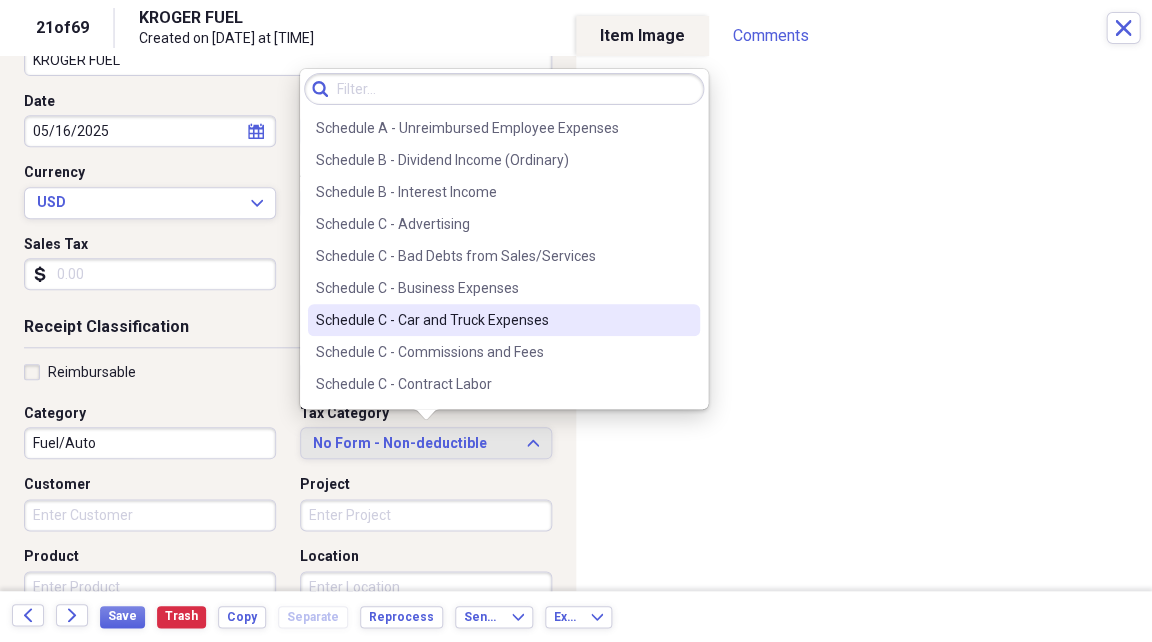 click on "Schedule C - Car and Truck Expenses" at bounding box center (492, 320) 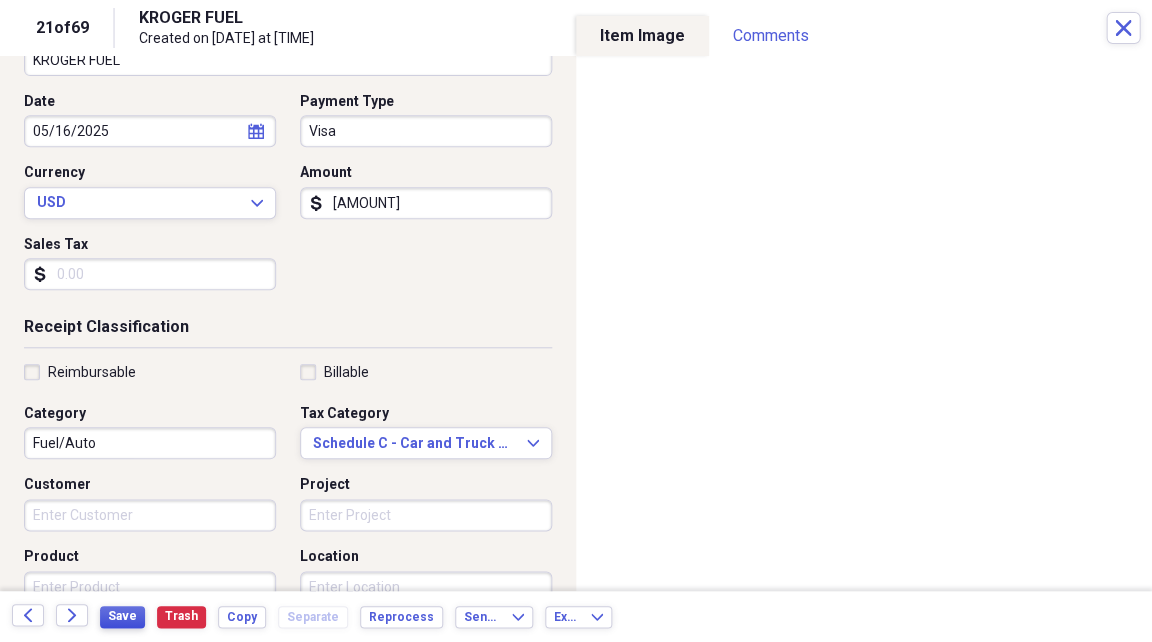click on "Save" at bounding box center (122, 616) 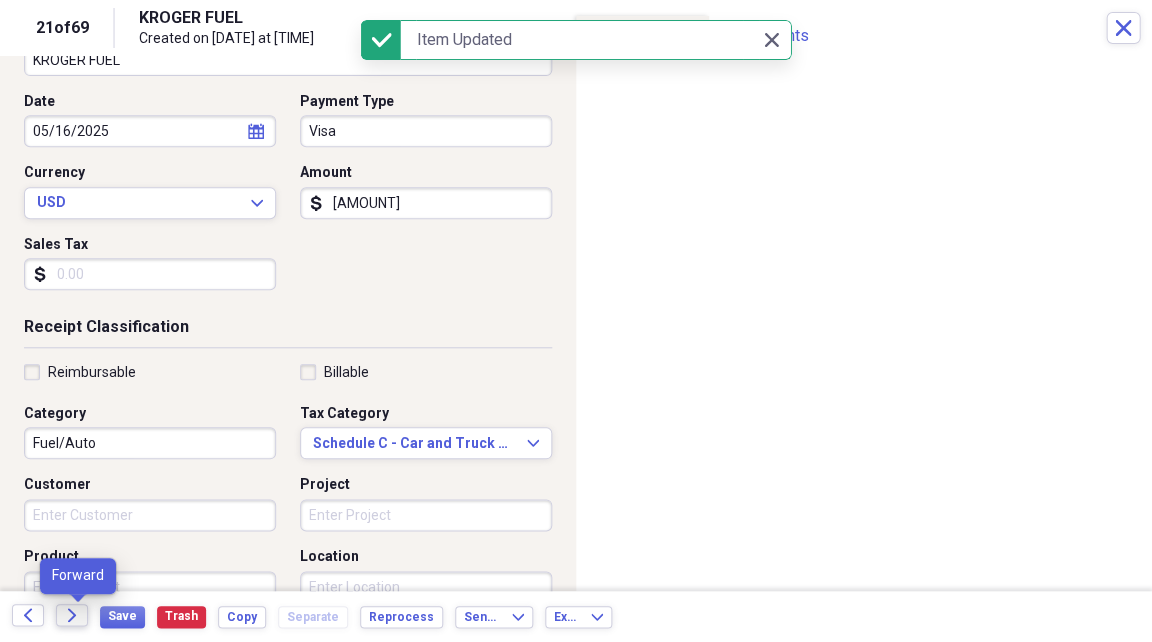 click on "Forward" 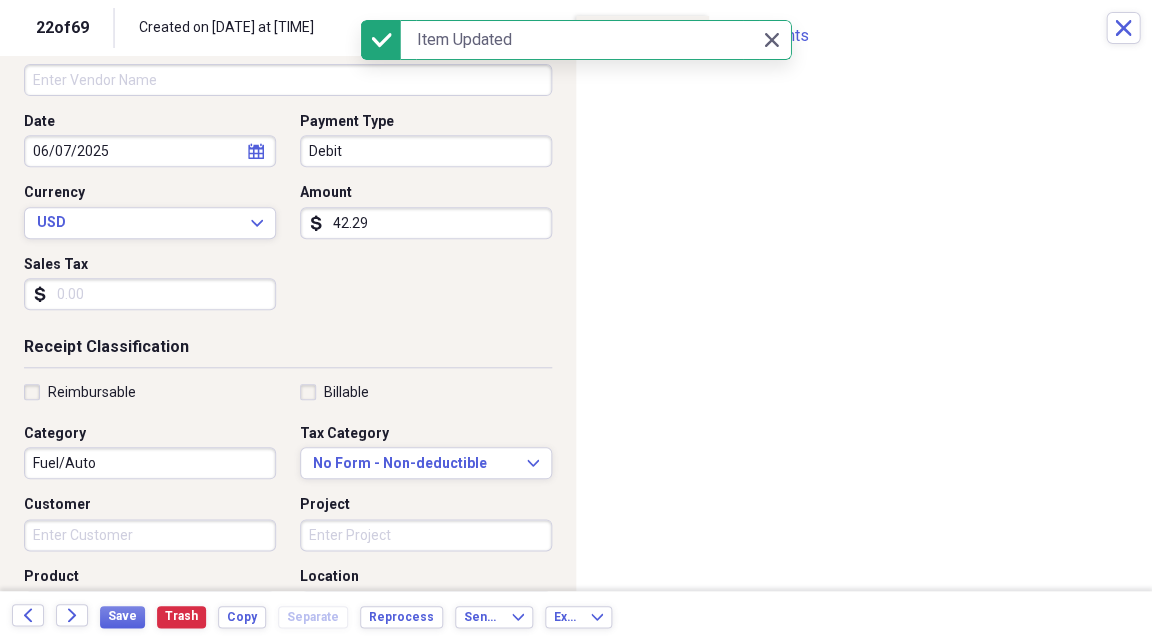 scroll, scrollTop: 167, scrollLeft: 0, axis: vertical 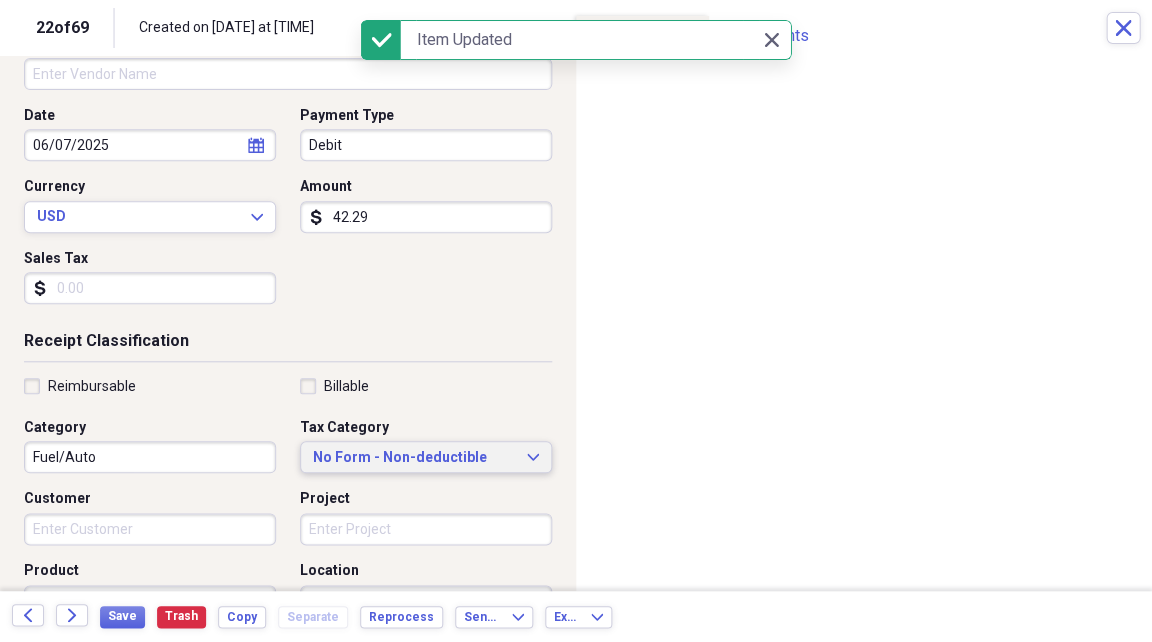 click on "Expand" 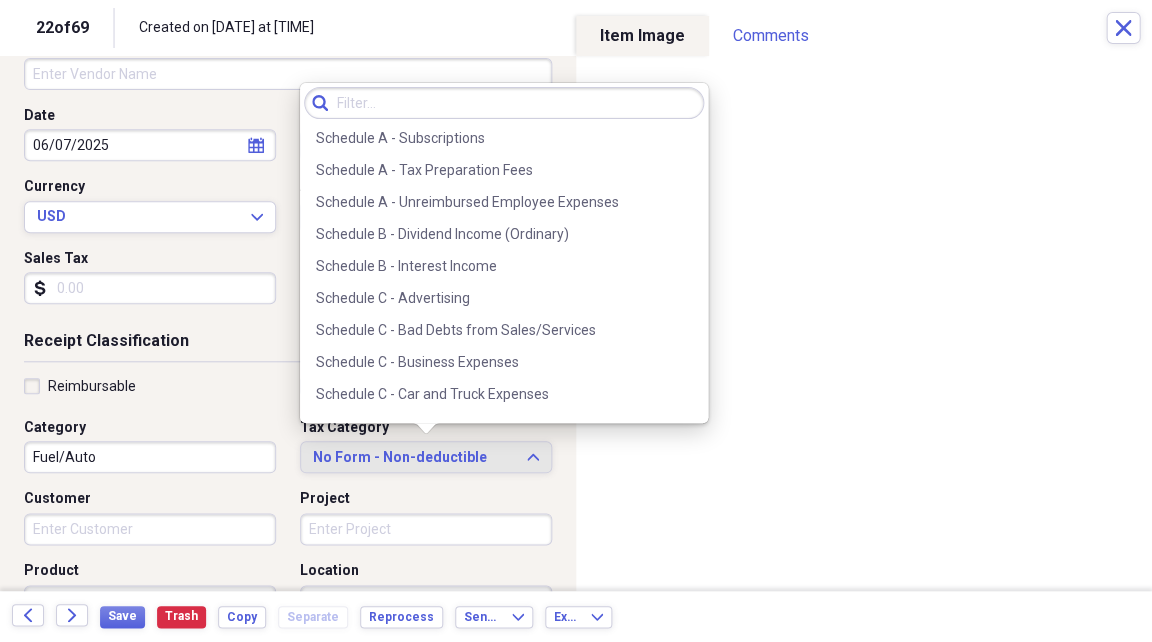 scroll, scrollTop: 3362, scrollLeft: 0, axis: vertical 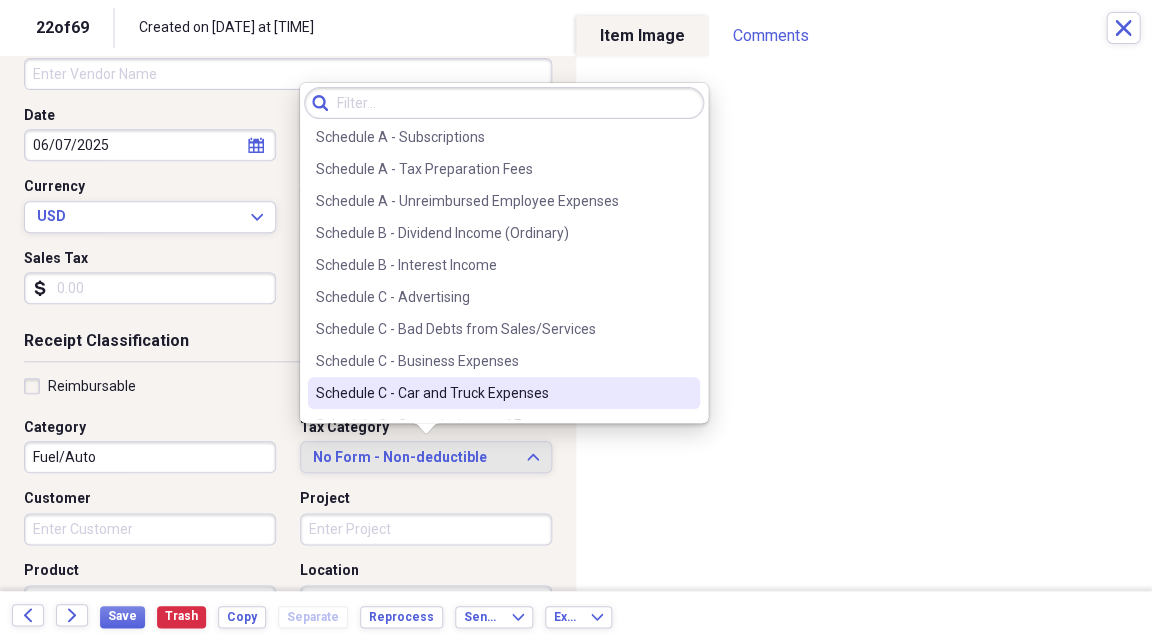 click on "Schedule C - Car and Truck Expenses" at bounding box center [492, 393] 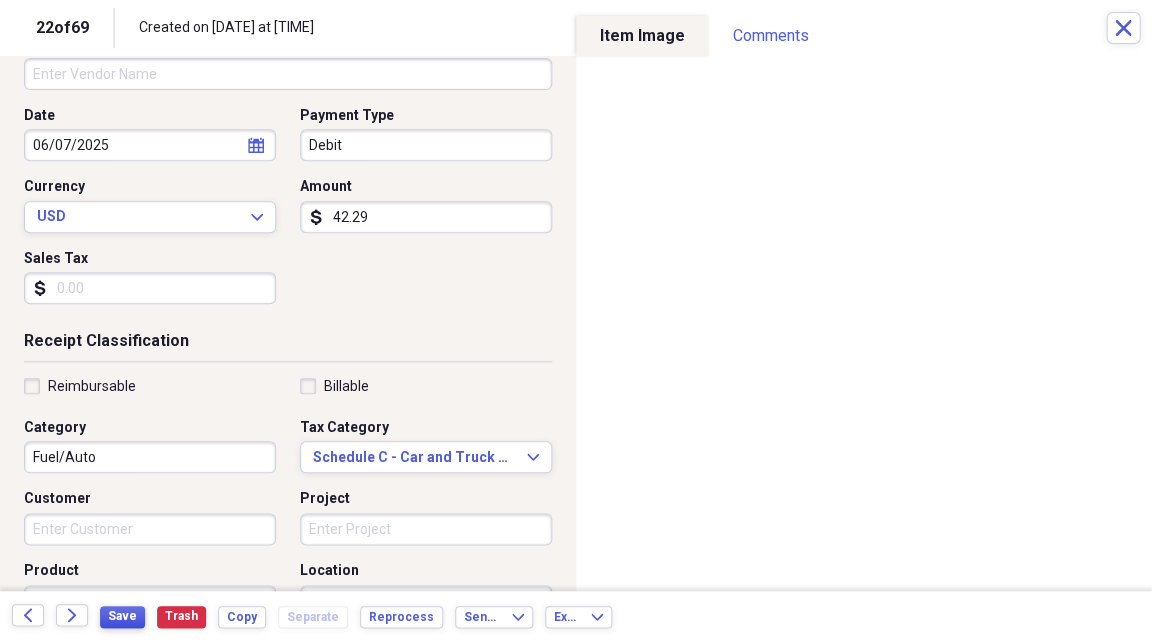 click on "Save" at bounding box center [122, 616] 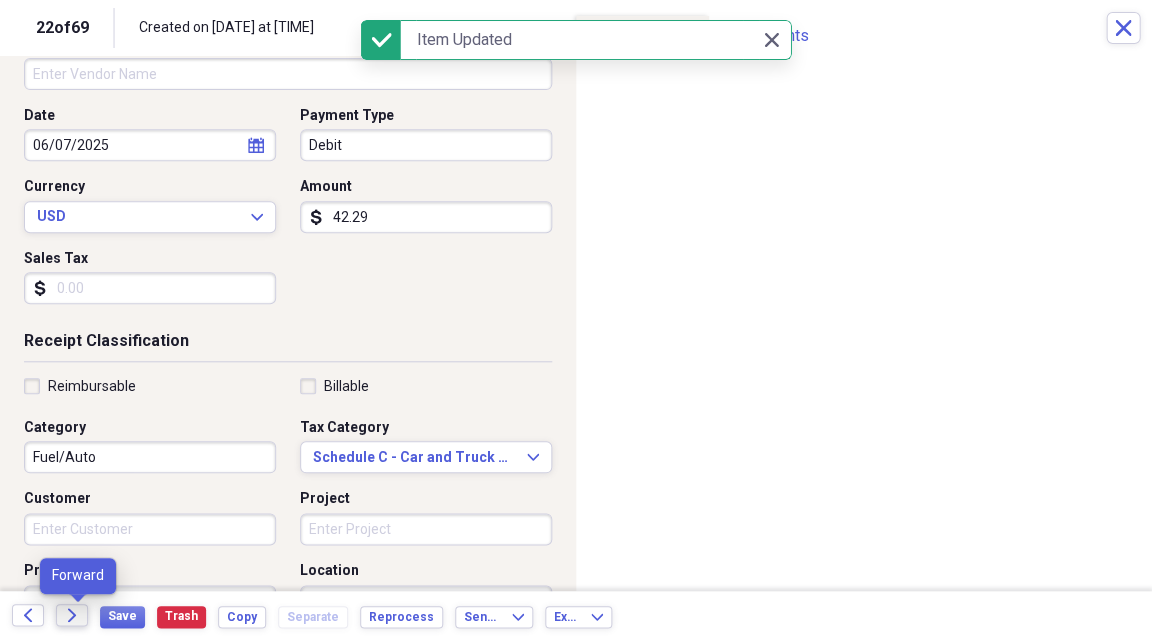 click on "Forward" 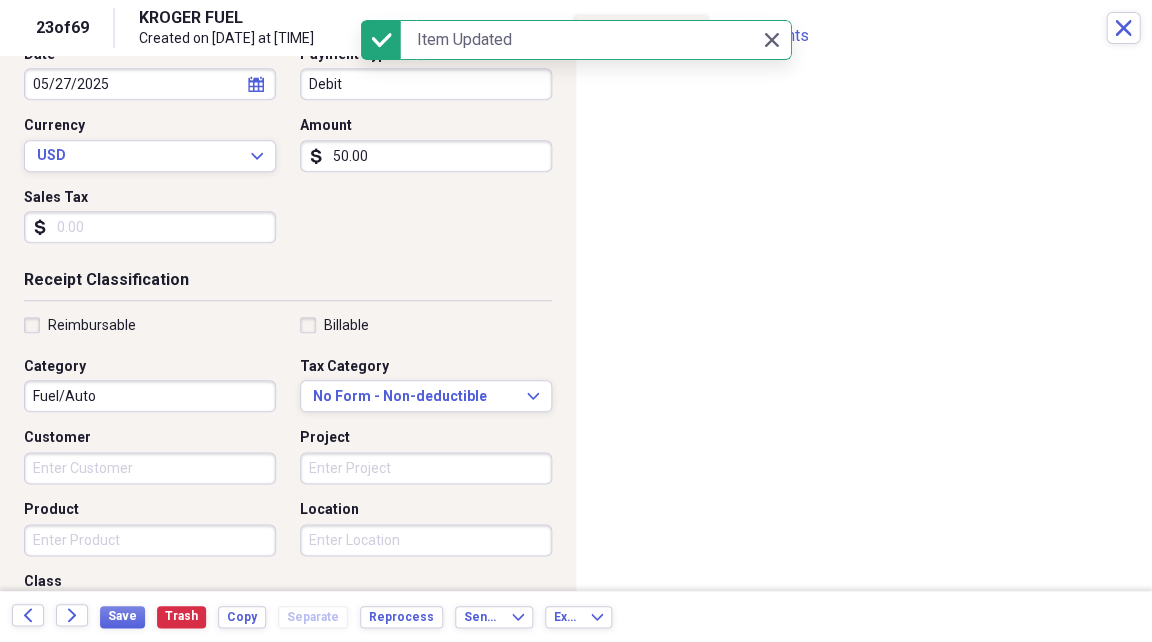 scroll, scrollTop: 231, scrollLeft: 0, axis: vertical 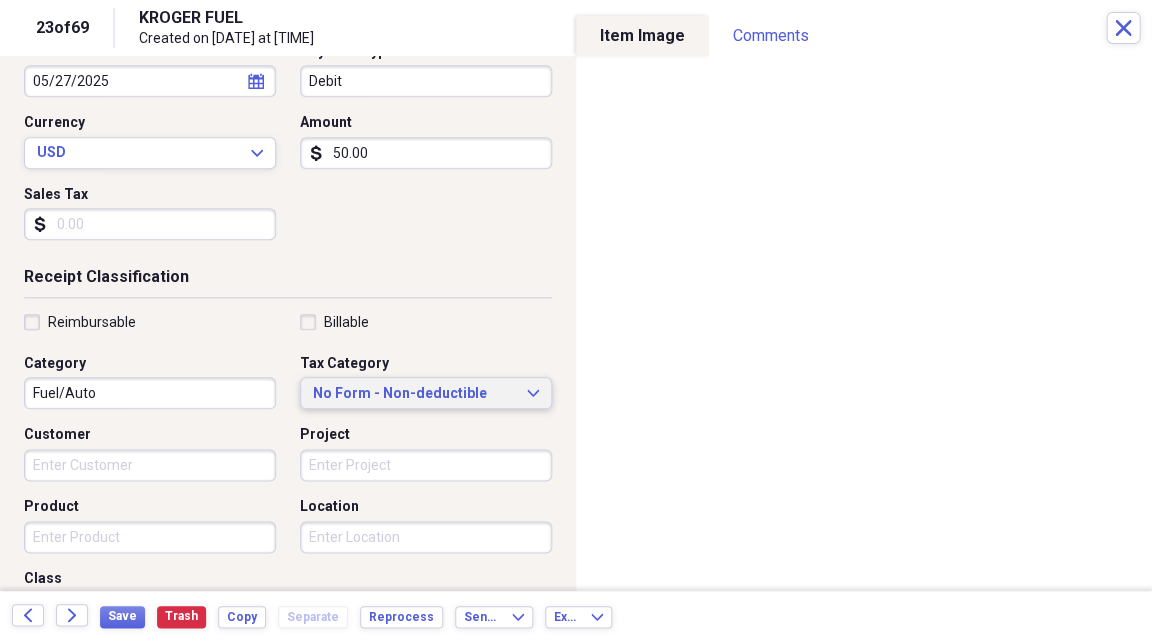 click on "Expand" 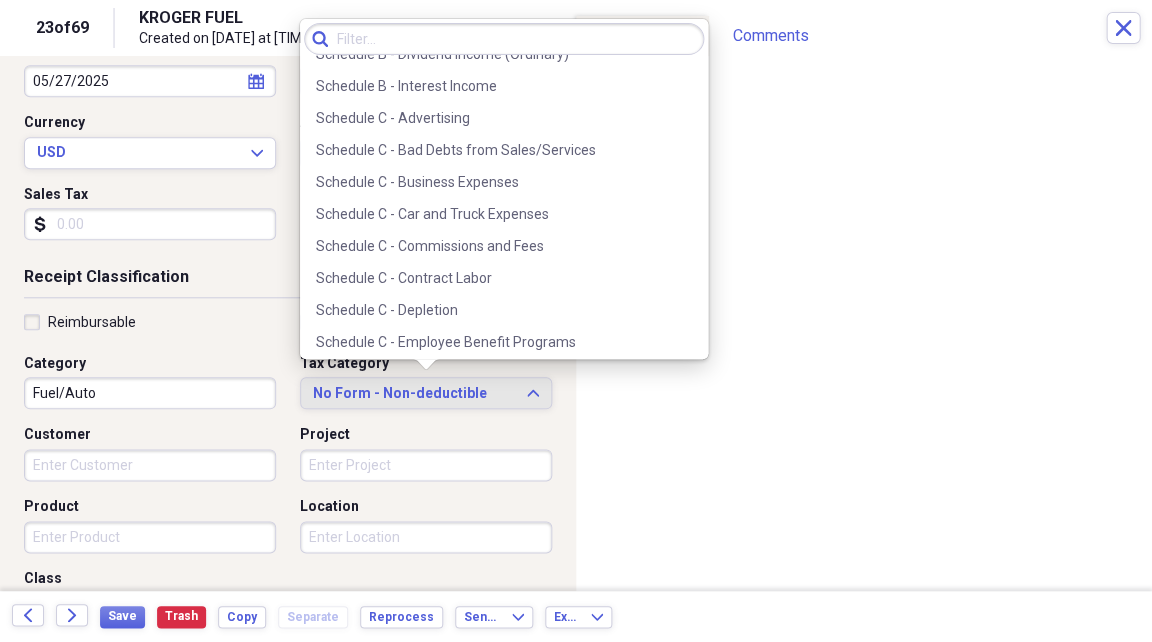 scroll, scrollTop: 3479, scrollLeft: 0, axis: vertical 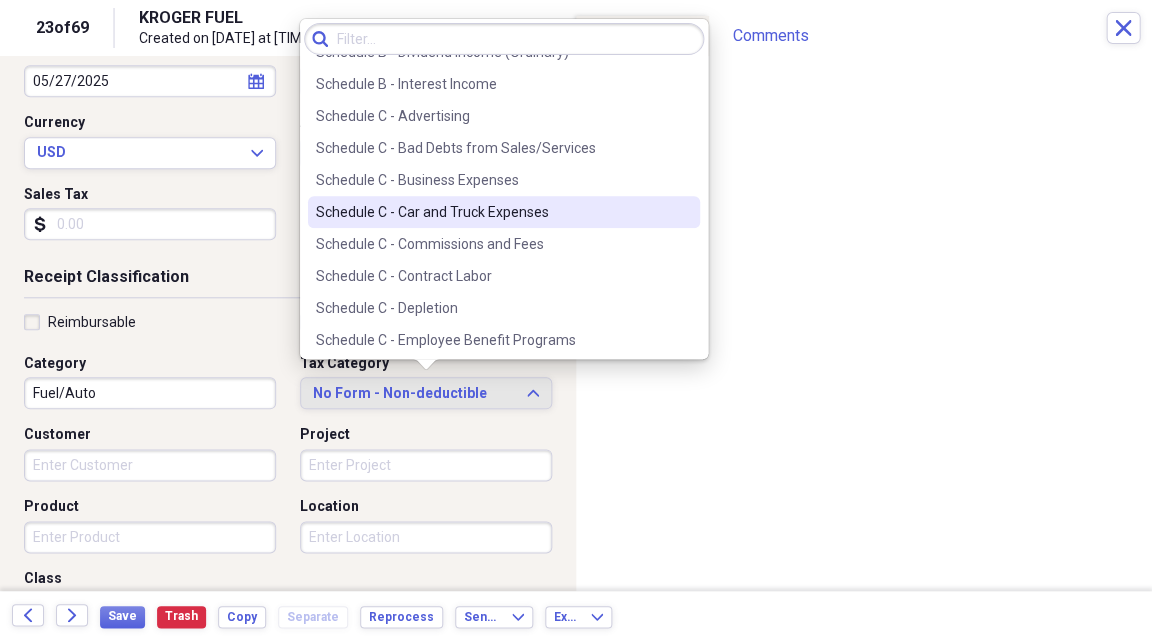 click on "Schedule C - Car and Truck Expenses" at bounding box center (492, 212) 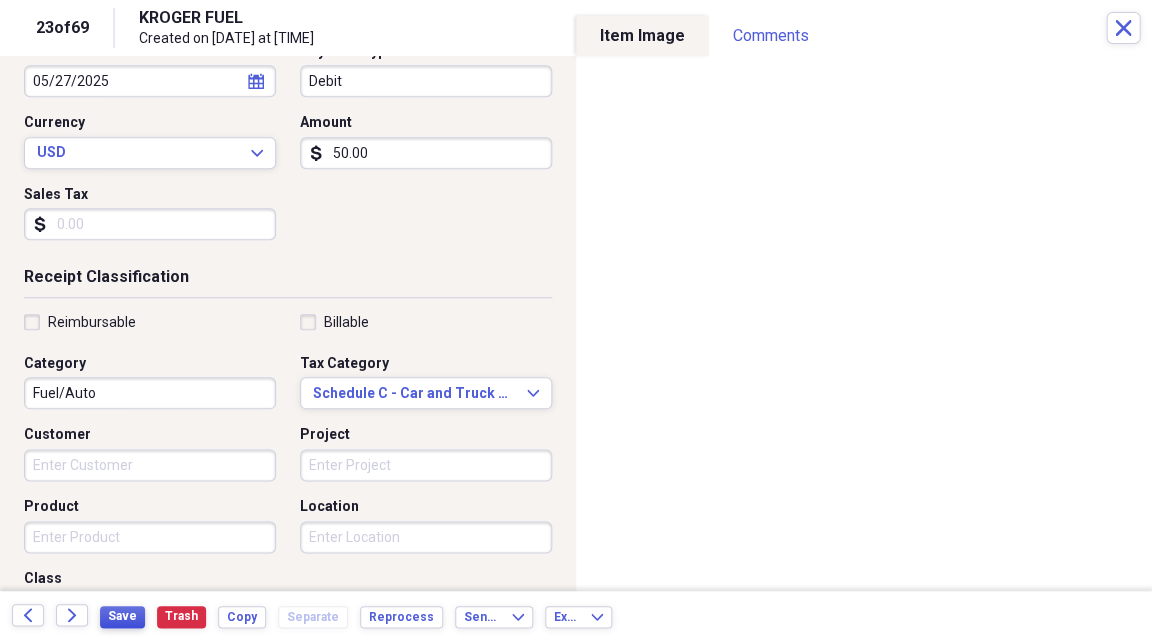 click on "Save" at bounding box center [122, 616] 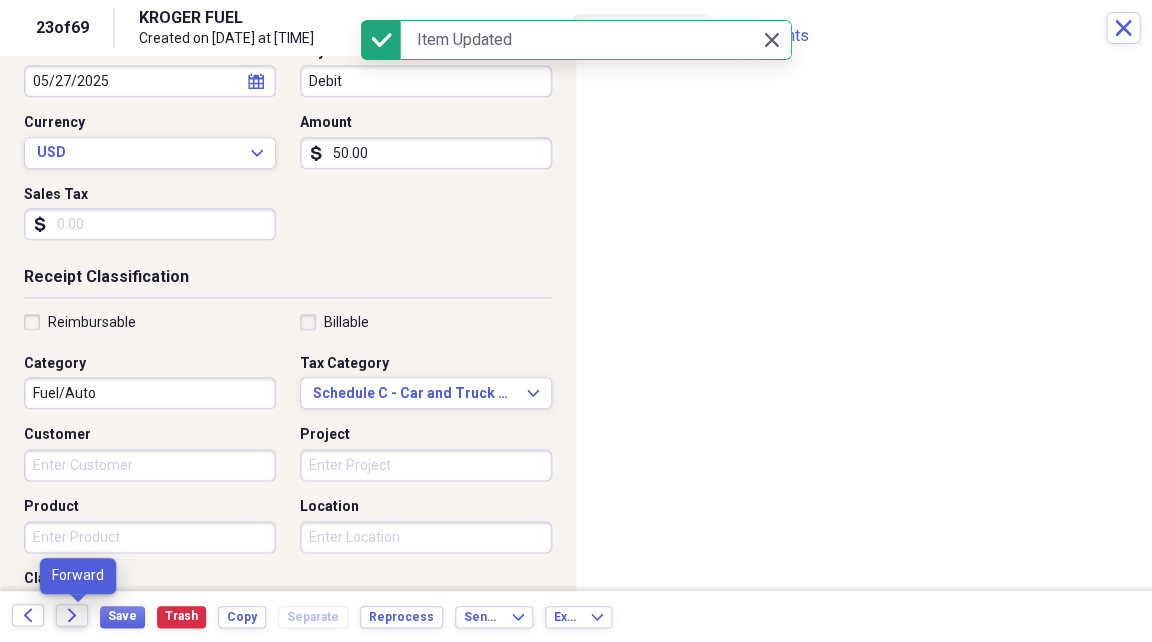 click 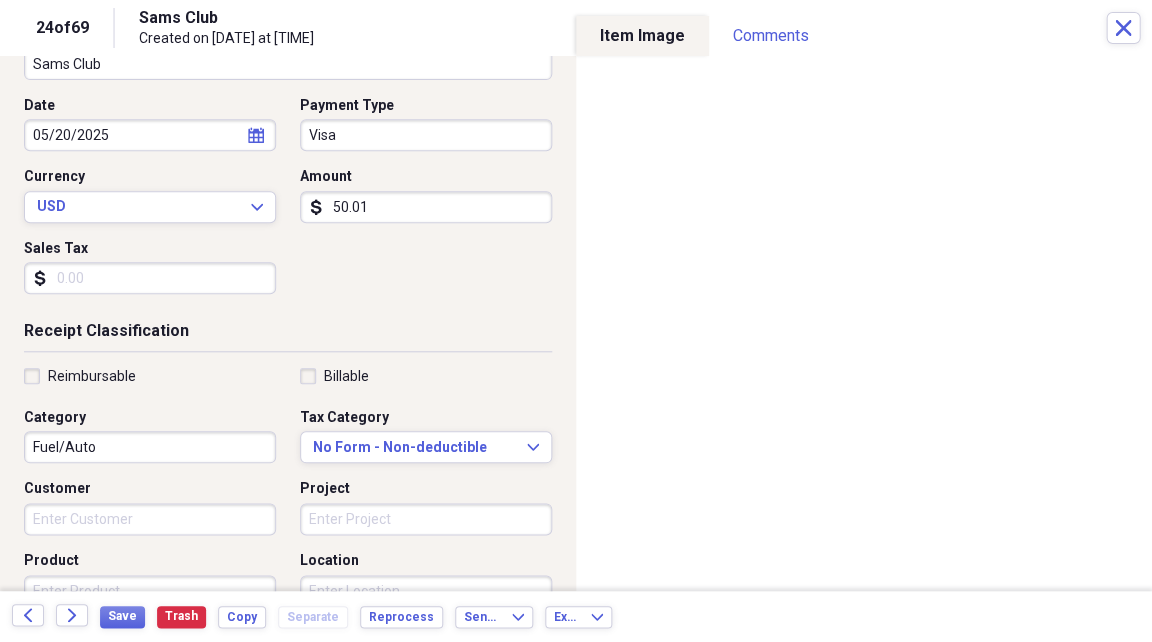 scroll, scrollTop: 178, scrollLeft: 0, axis: vertical 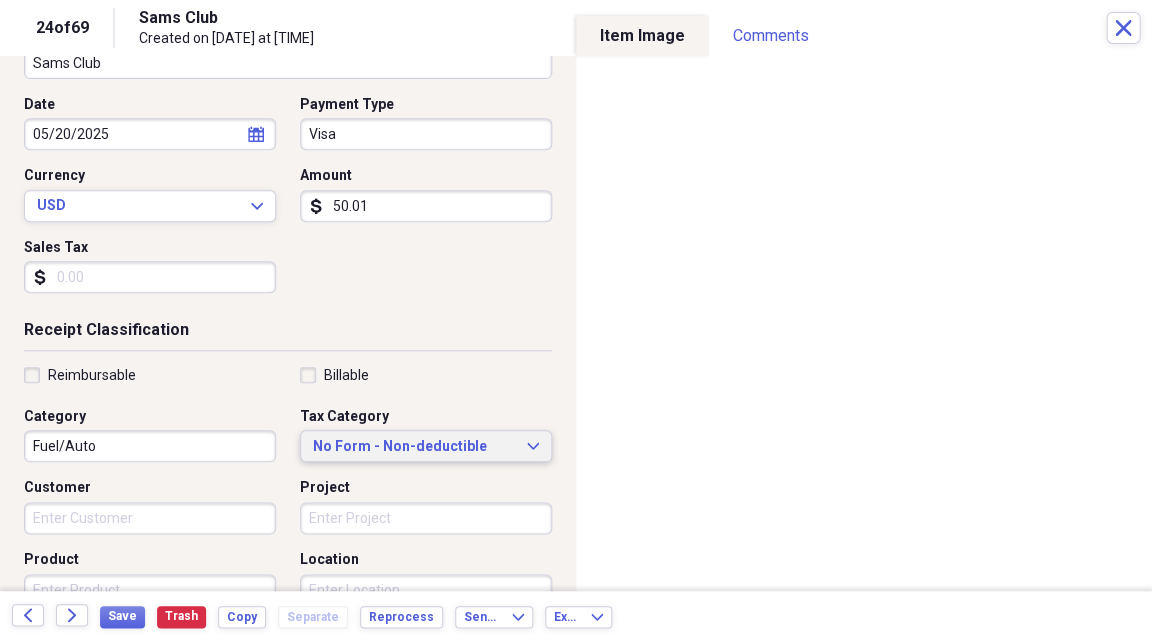 click 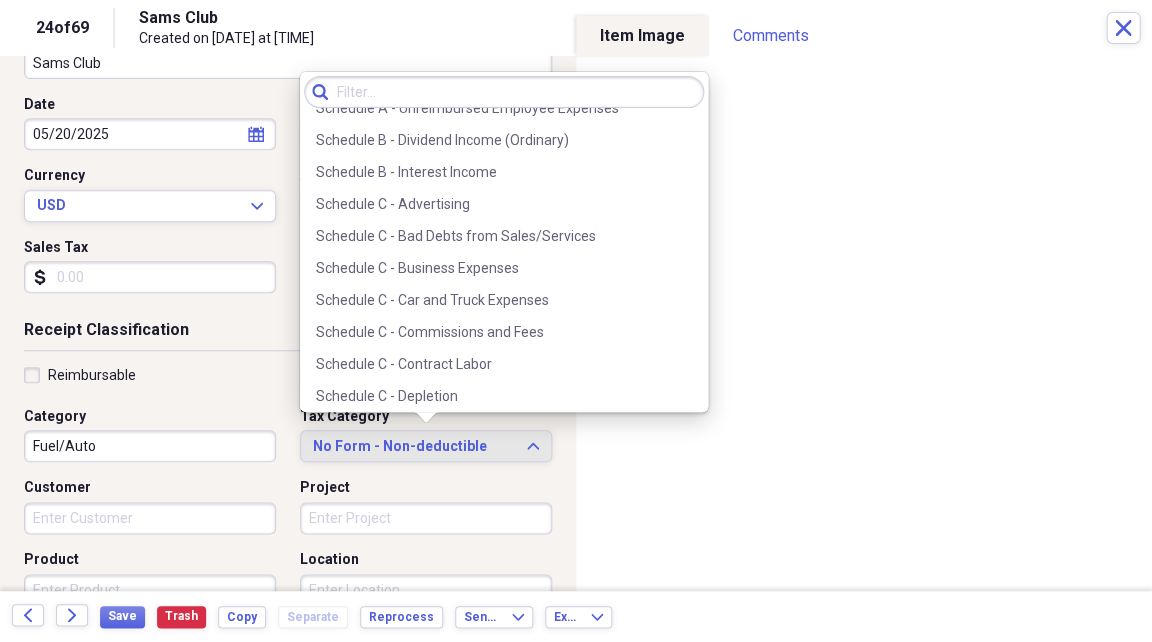 scroll, scrollTop: 3445, scrollLeft: 0, axis: vertical 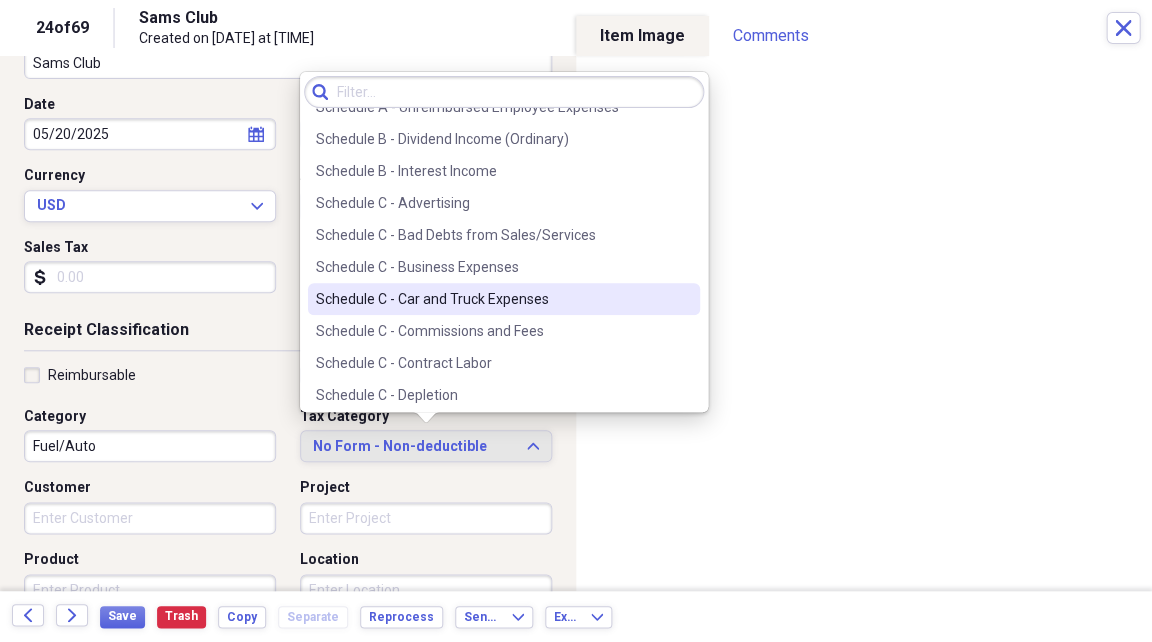 click on "Schedule C - Car and Truck Expenses" at bounding box center [492, 299] 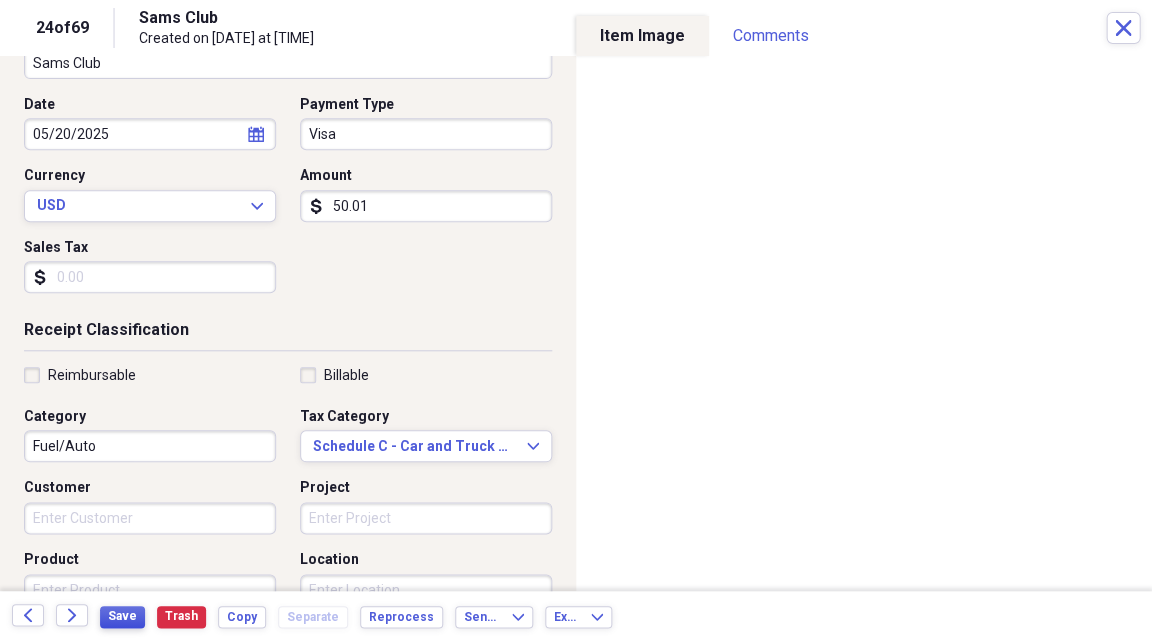 click on "Save" at bounding box center (122, 616) 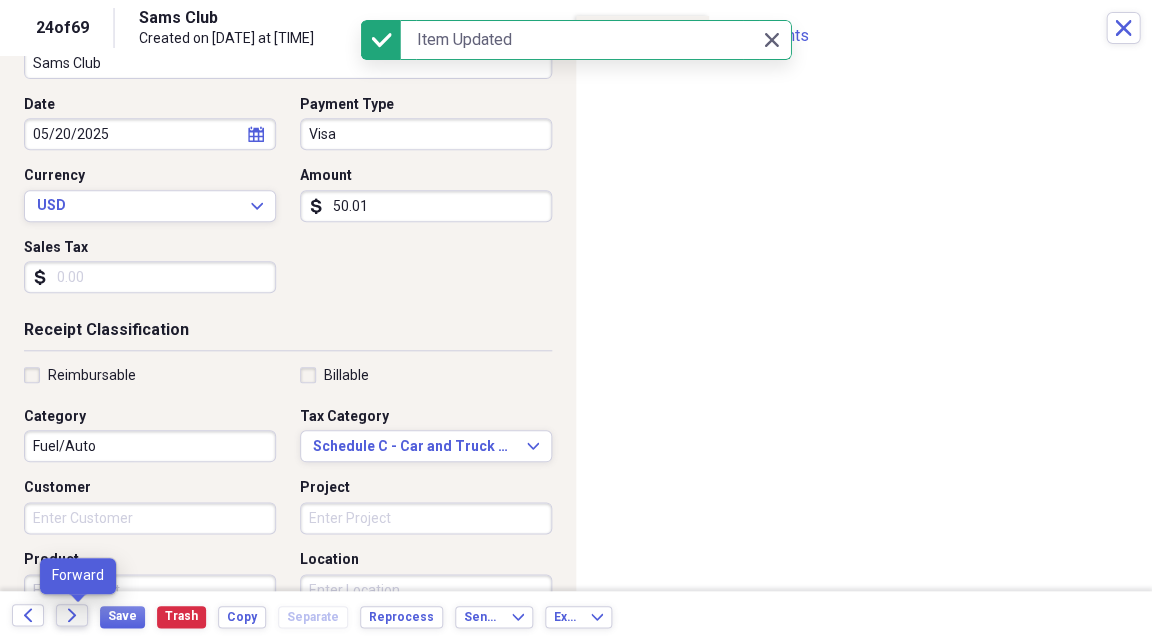click on "Forward" 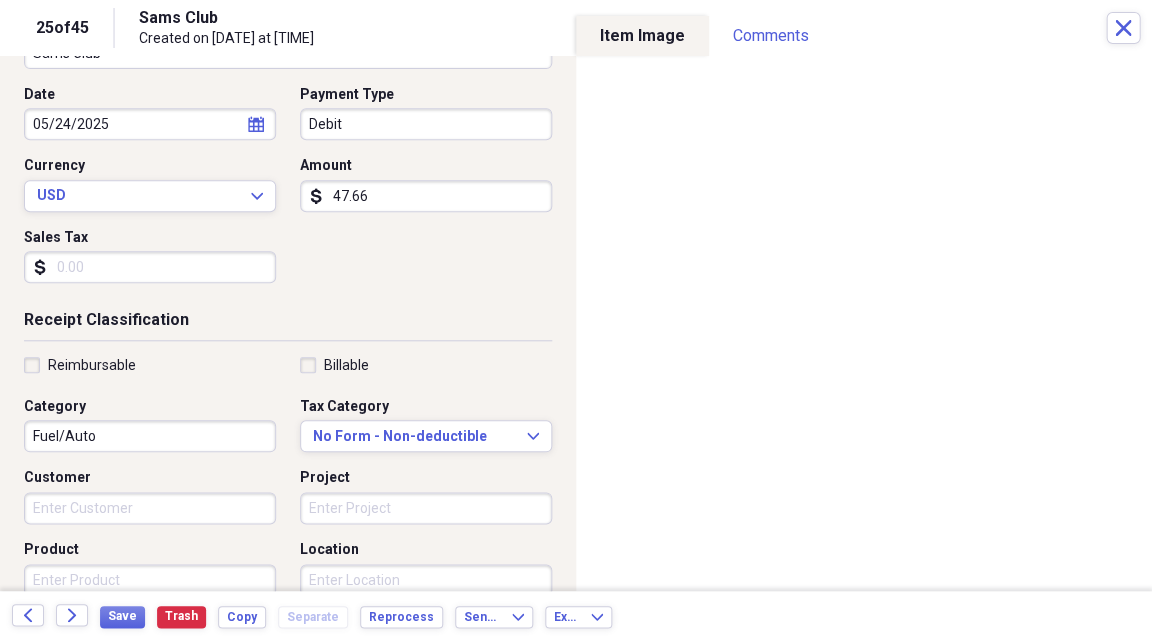 scroll, scrollTop: 206, scrollLeft: 0, axis: vertical 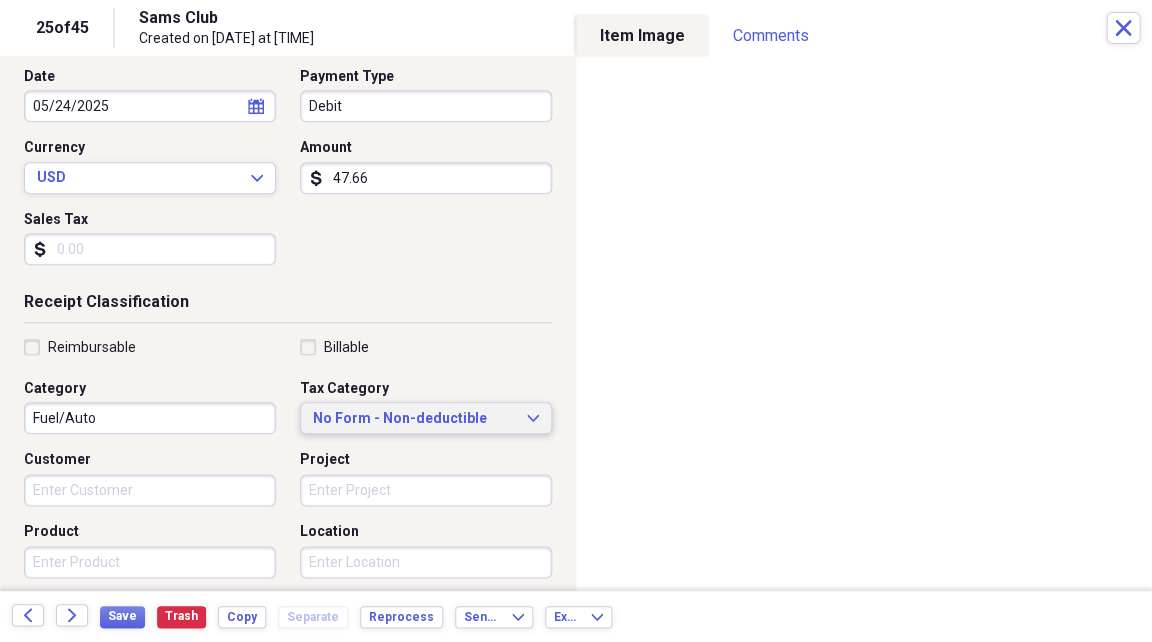click on "Expand" 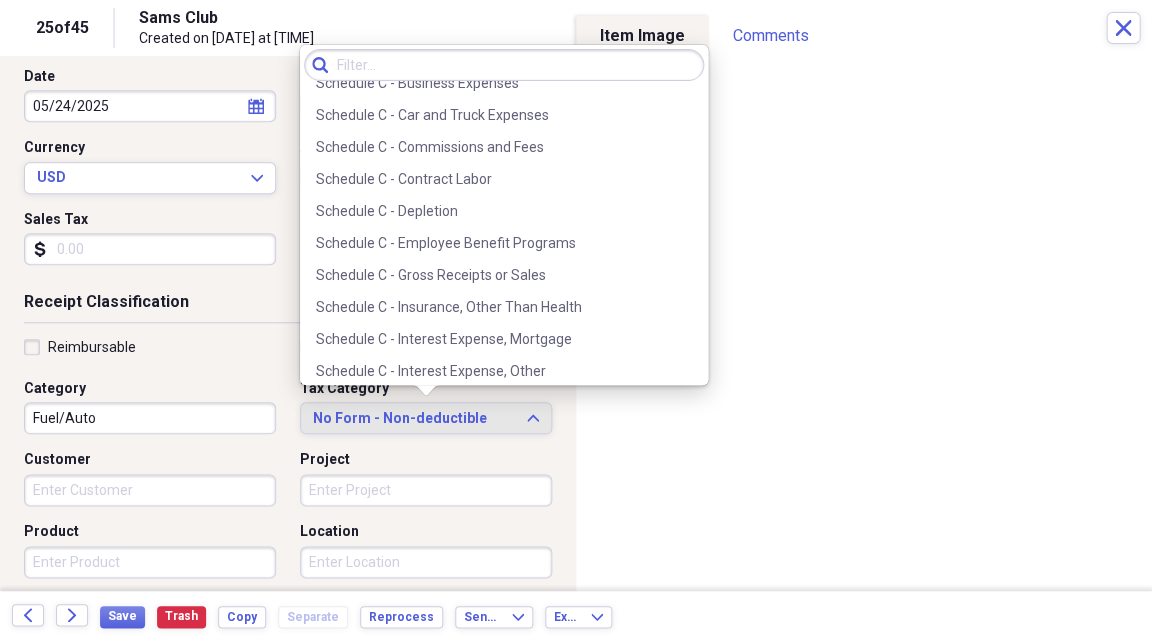 scroll, scrollTop: 3609, scrollLeft: 0, axis: vertical 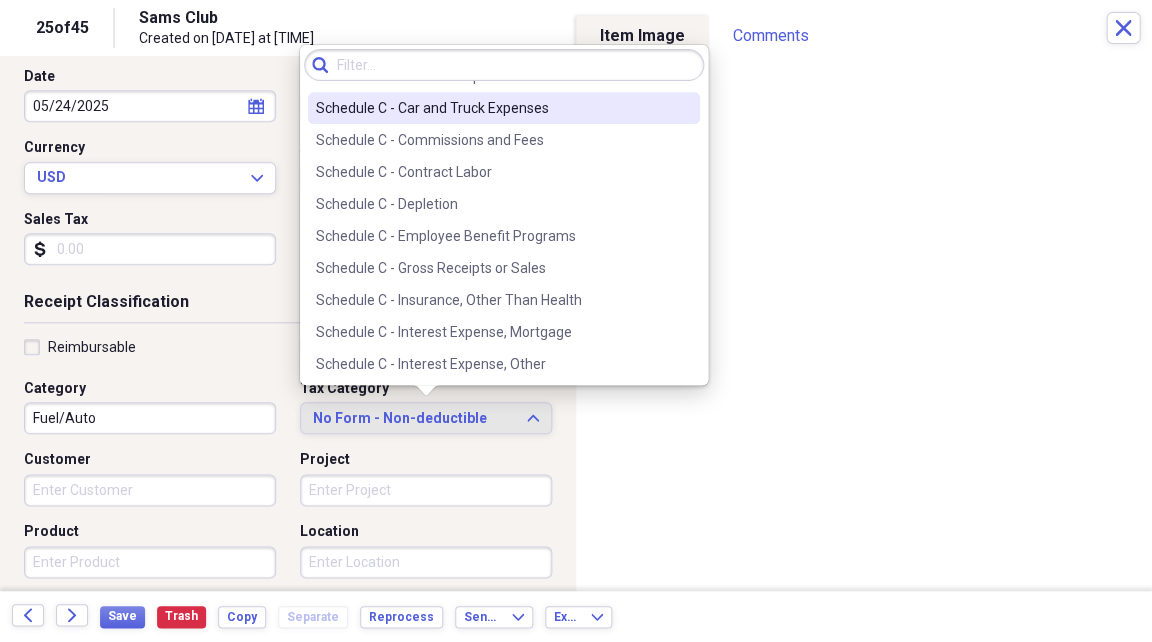 click on "Schedule C - Car and Truck Expenses" at bounding box center [492, 108] 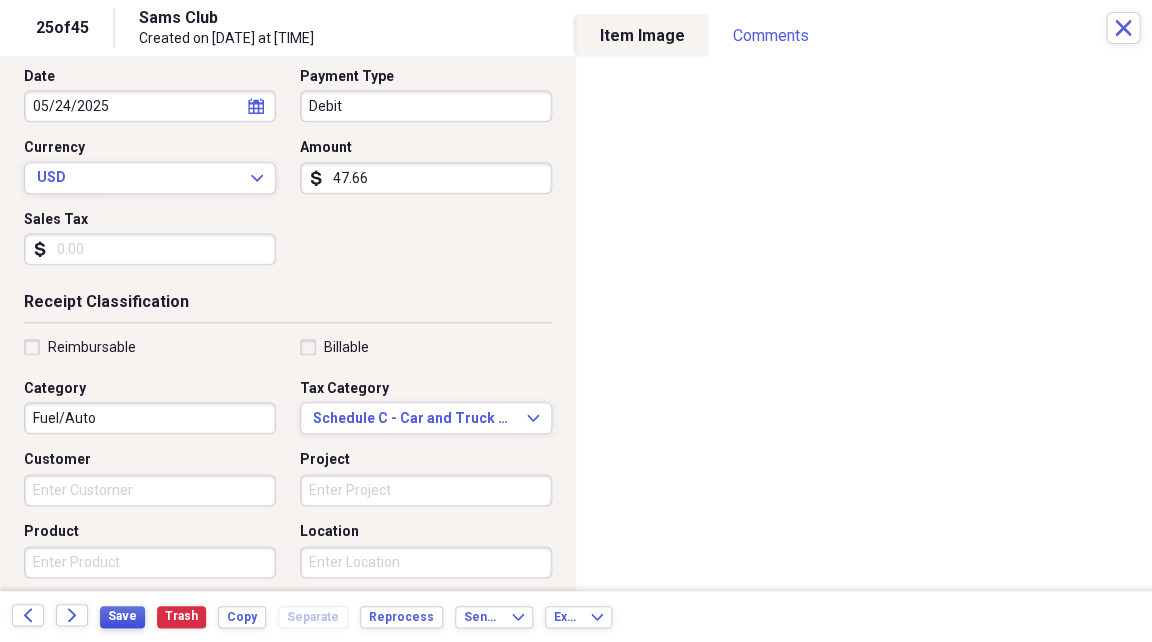 click on "Save" at bounding box center [122, 616] 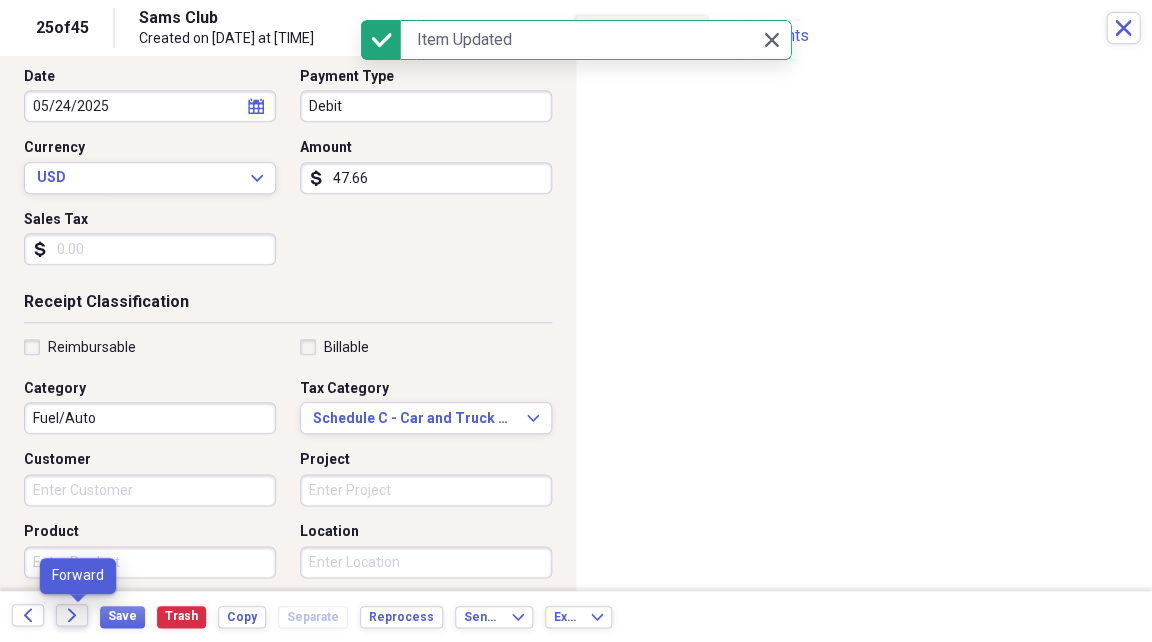 click on "Forward" 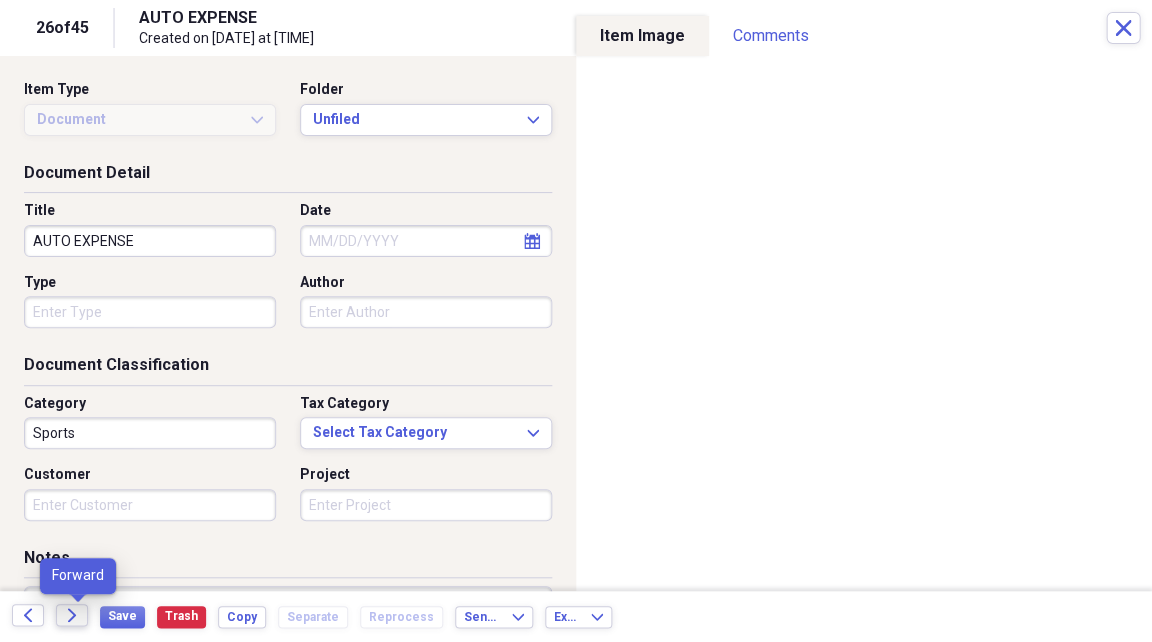 click on "Forward" 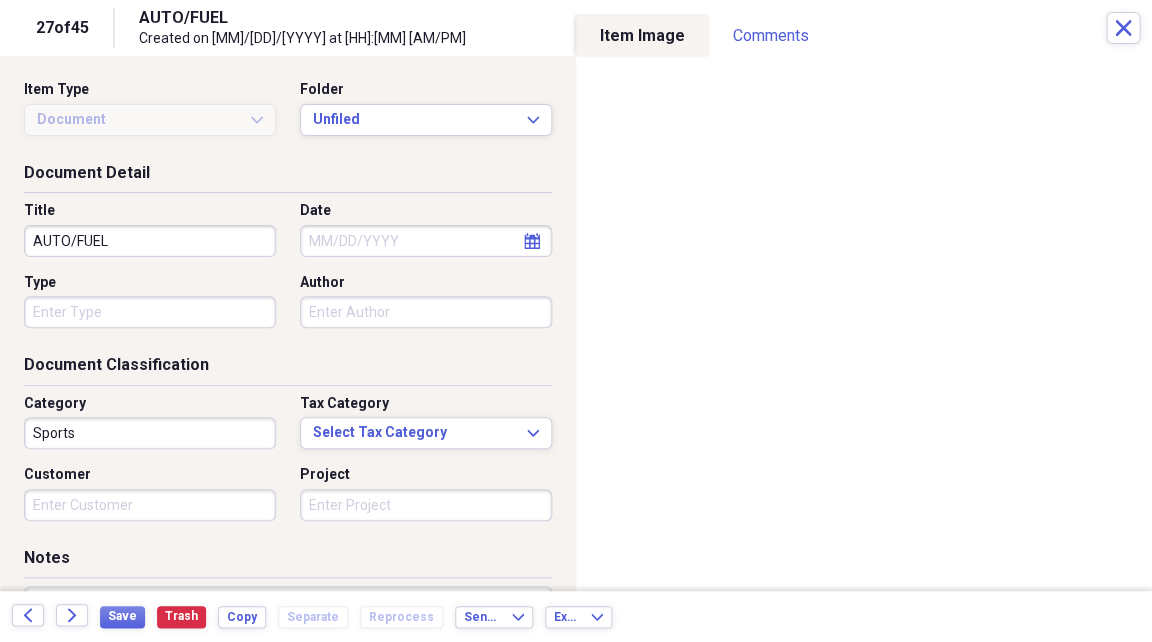click on "Forward" 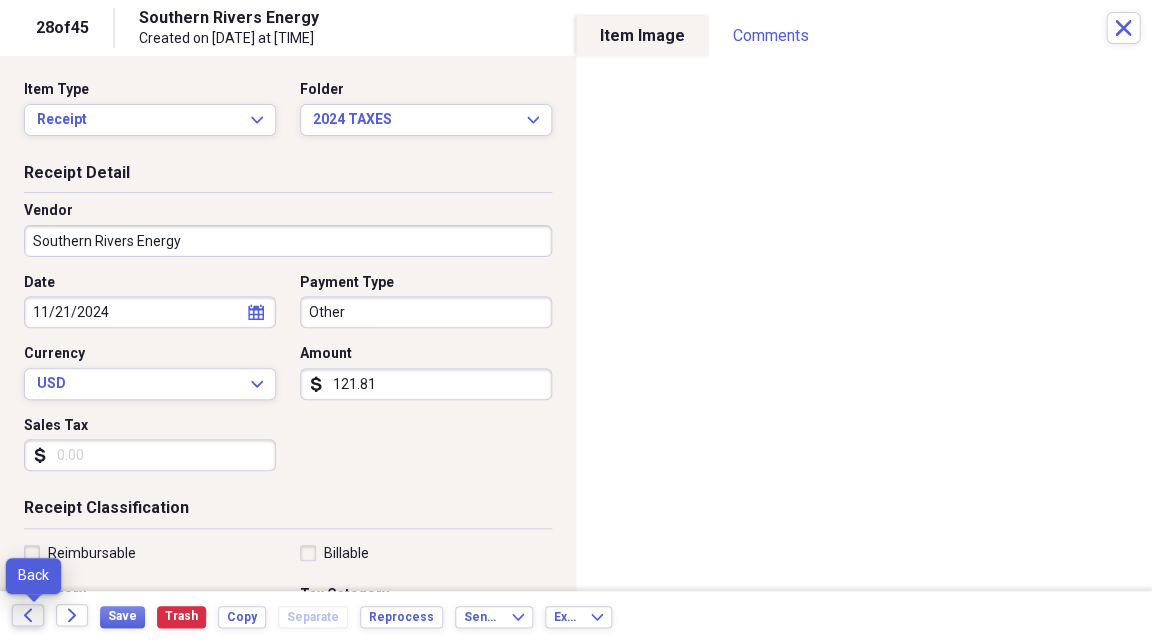 click 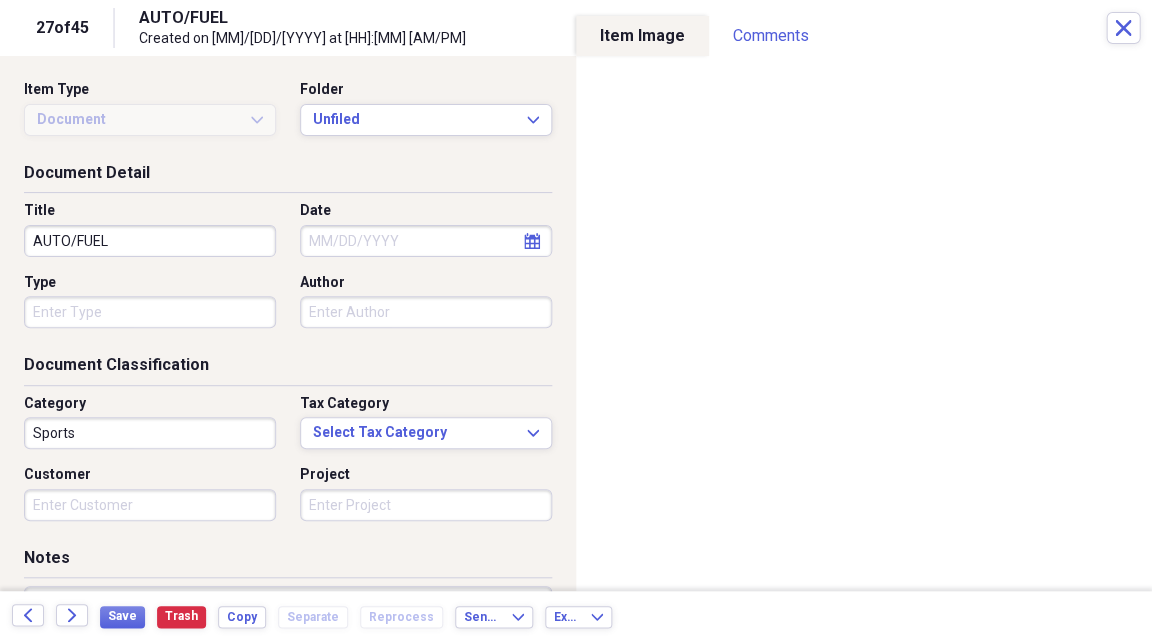 click 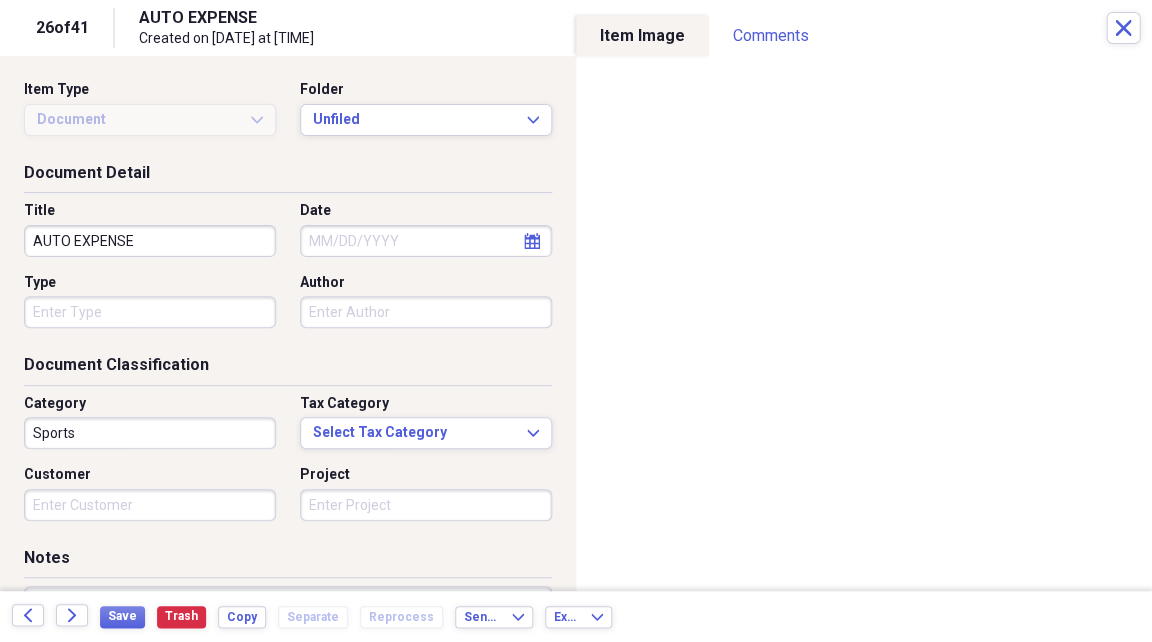 click 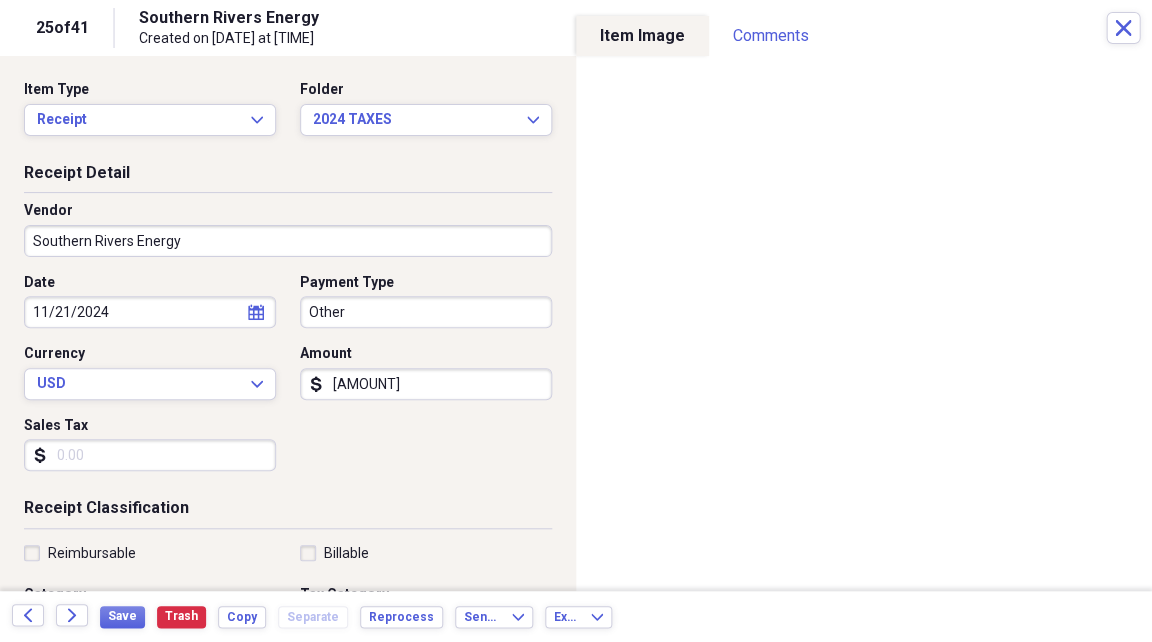 click 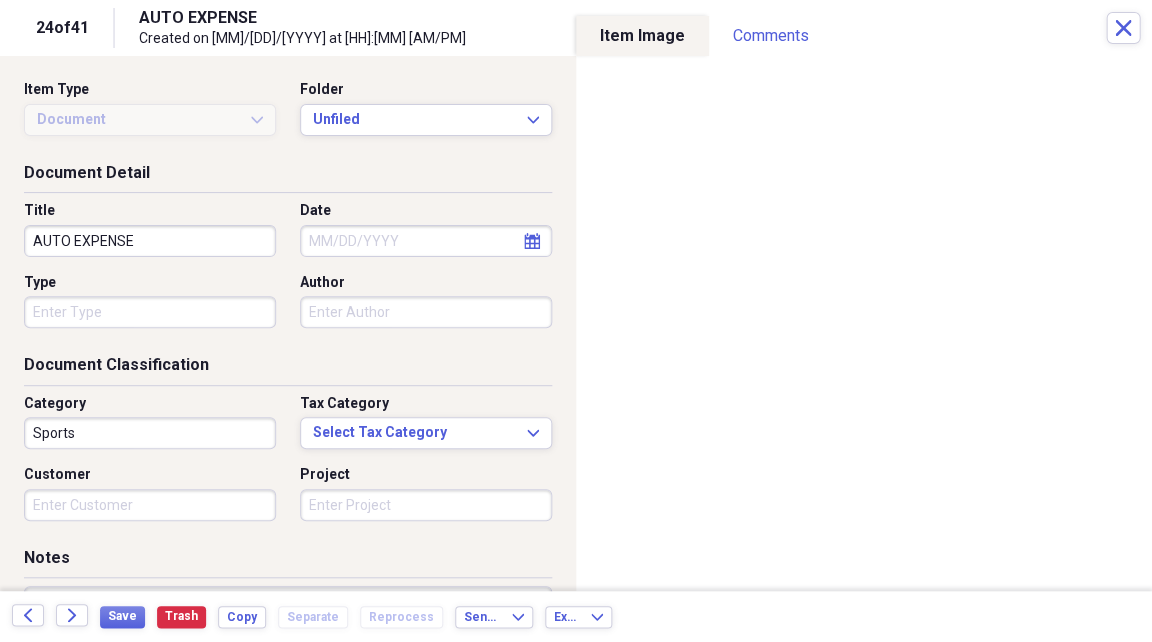 click 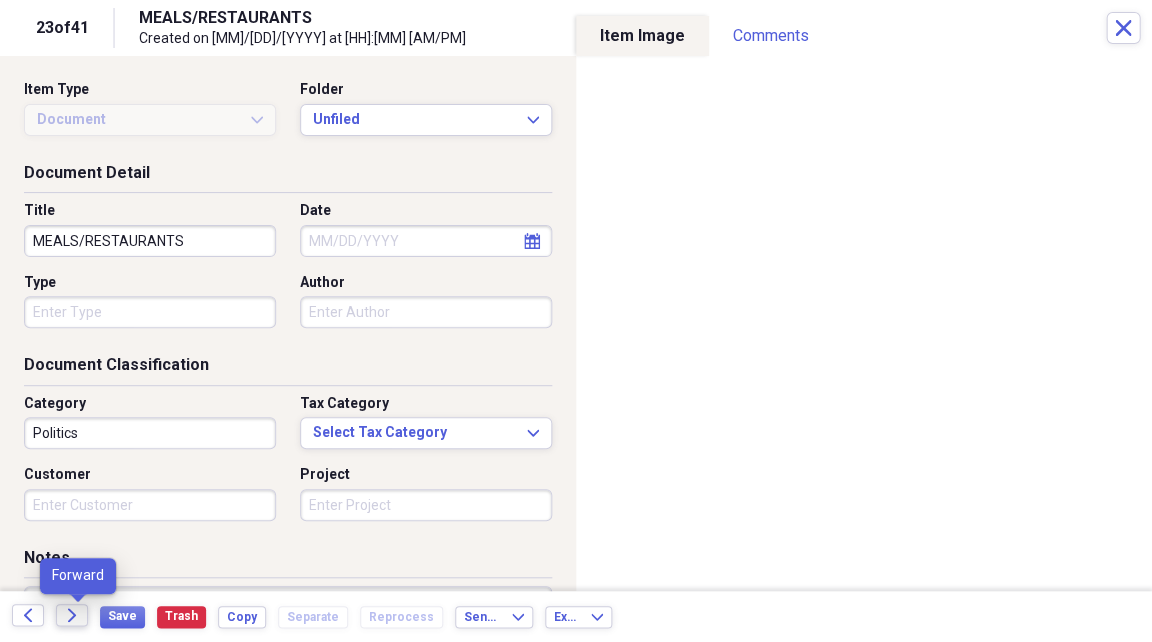 click 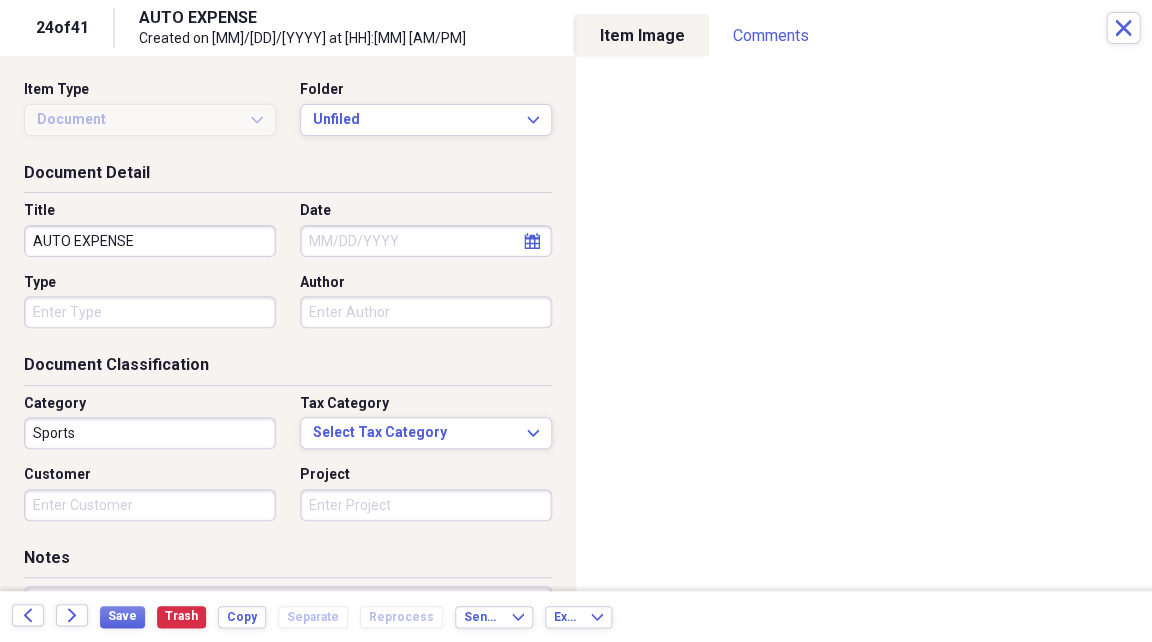 click 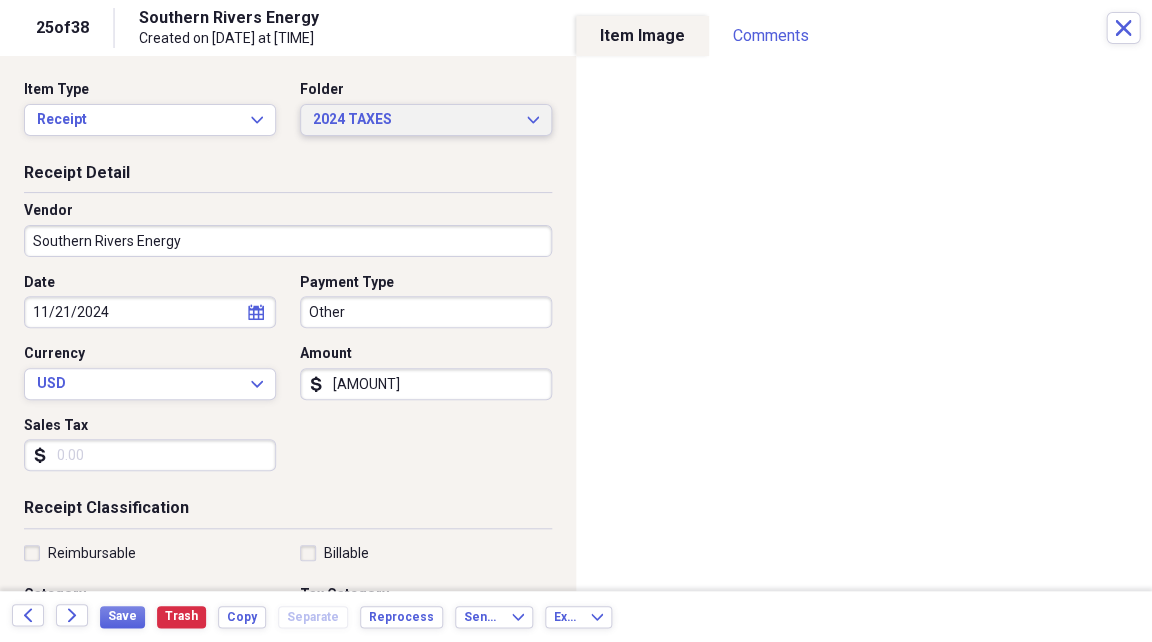 click on "Expand" 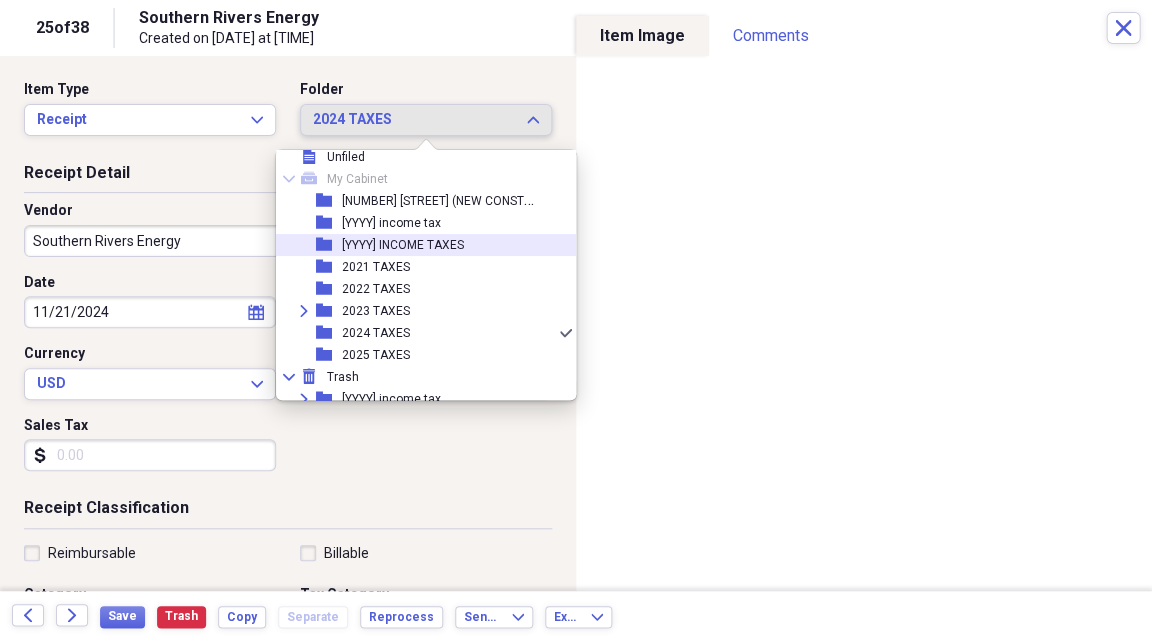 scroll, scrollTop: 15, scrollLeft: 0, axis: vertical 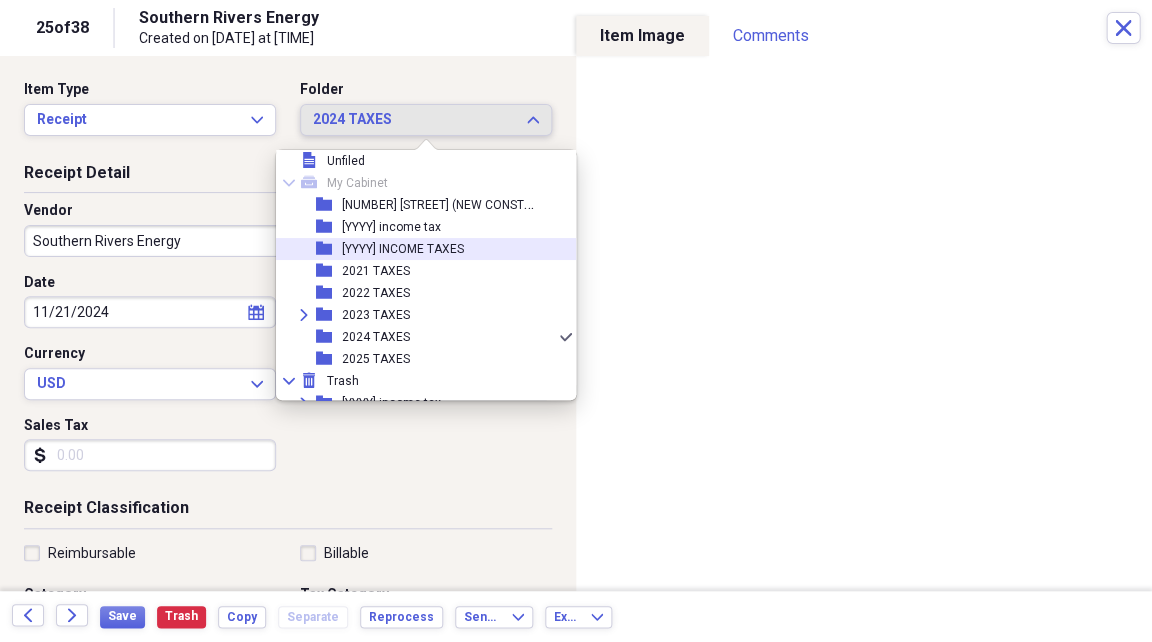 click on "[NUMBER] [STREET] (NEW CONSTRUCTION)" at bounding box center (460, 203) 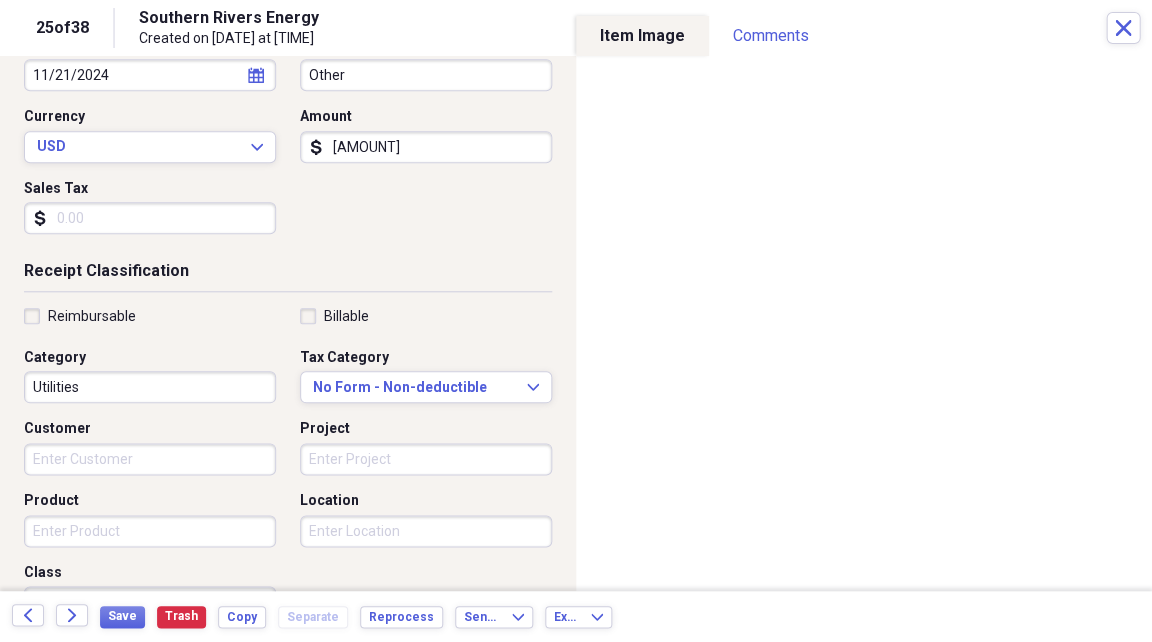 scroll, scrollTop: 239, scrollLeft: 0, axis: vertical 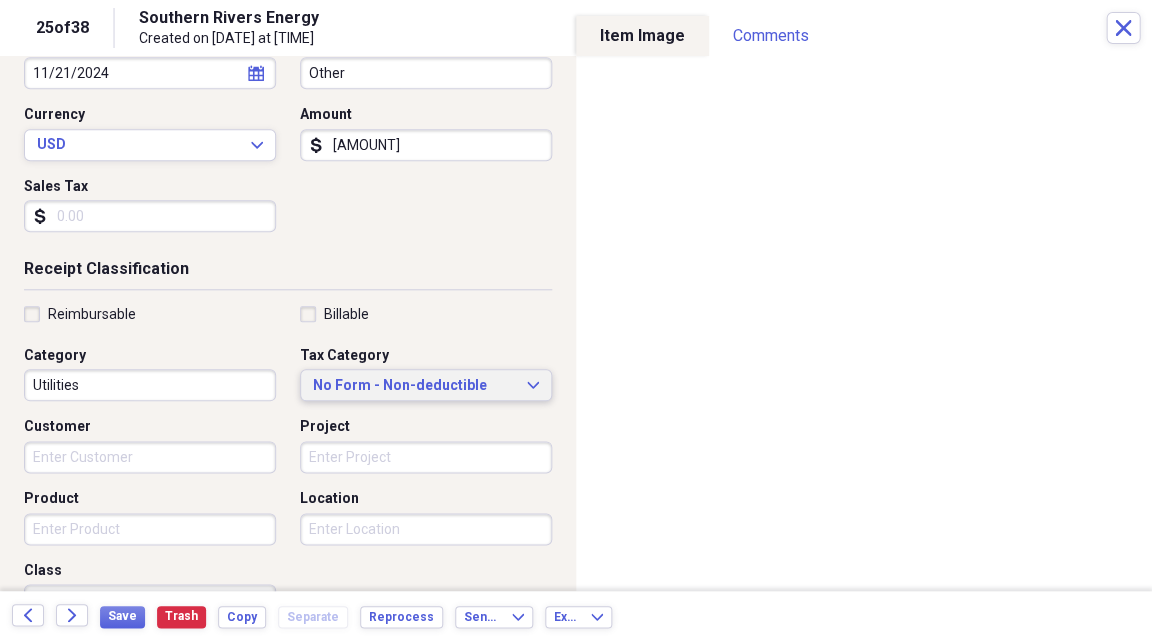 click 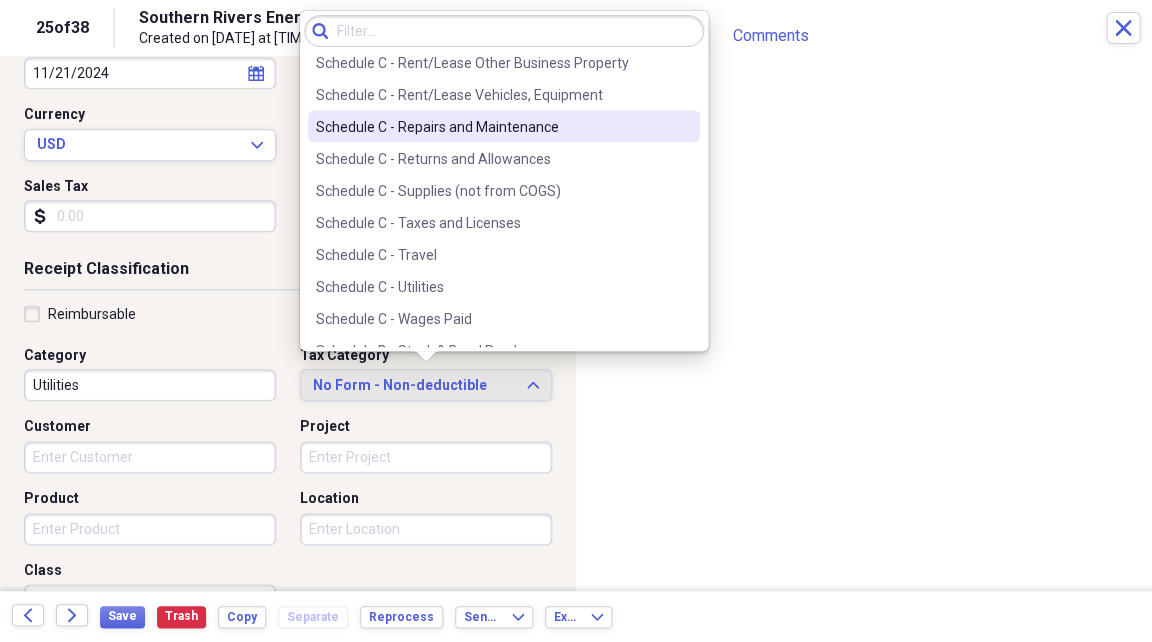 scroll, scrollTop: 4237, scrollLeft: 0, axis: vertical 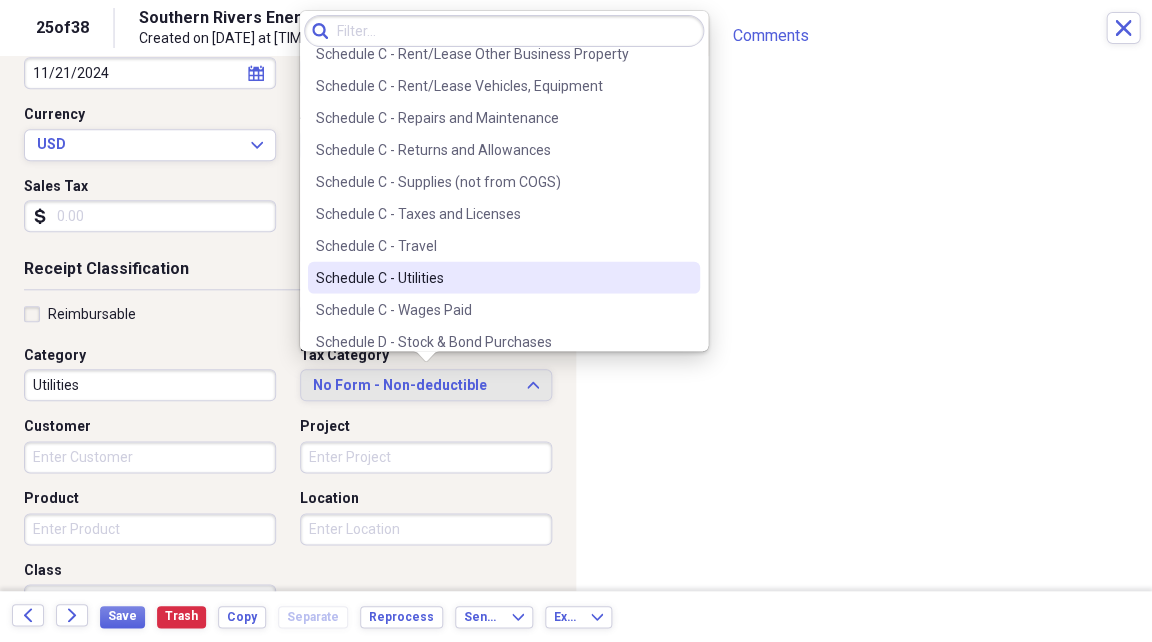 click on "Schedule C - Utilities" at bounding box center (492, 278) 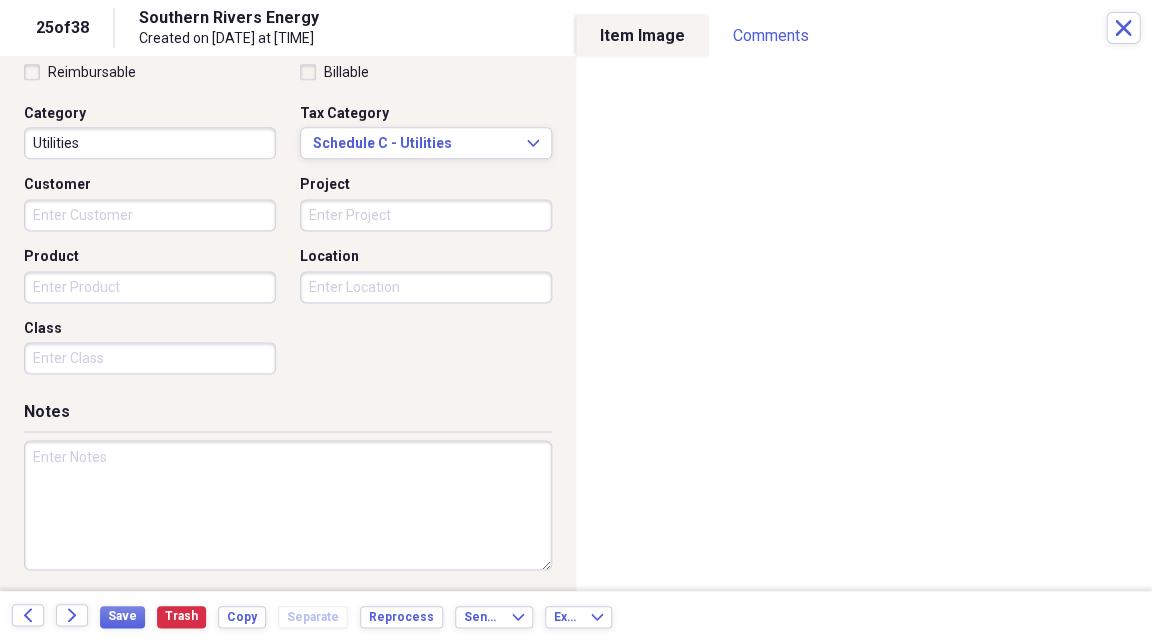 scroll, scrollTop: 480, scrollLeft: 0, axis: vertical 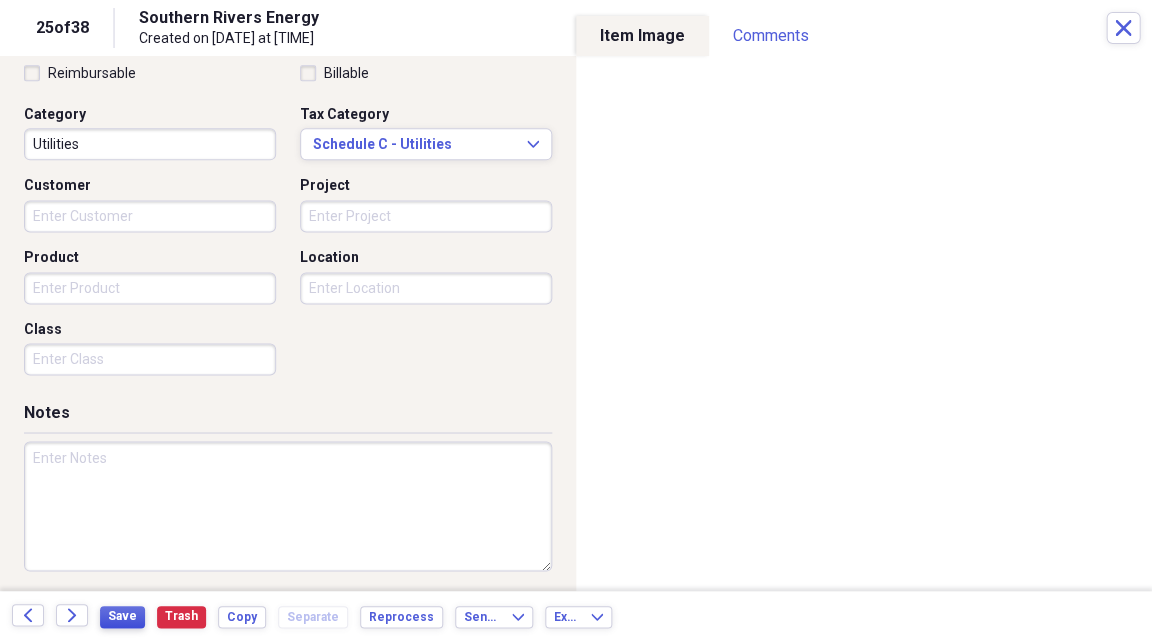 click on "Save" at bounding box center (122, 616) 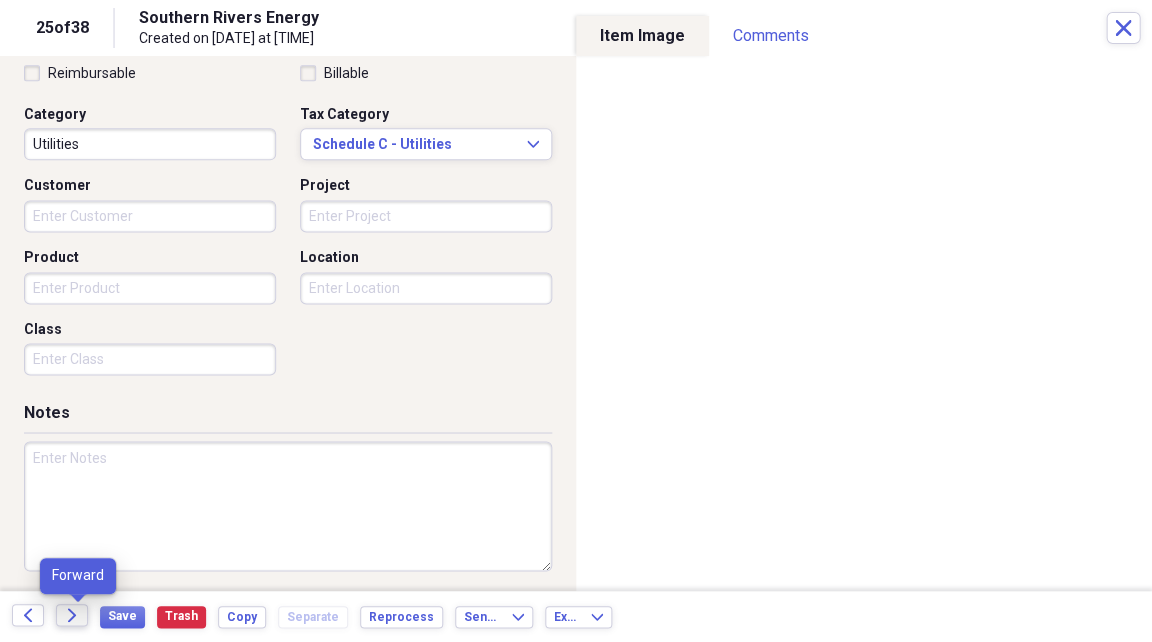 click on "Forward" 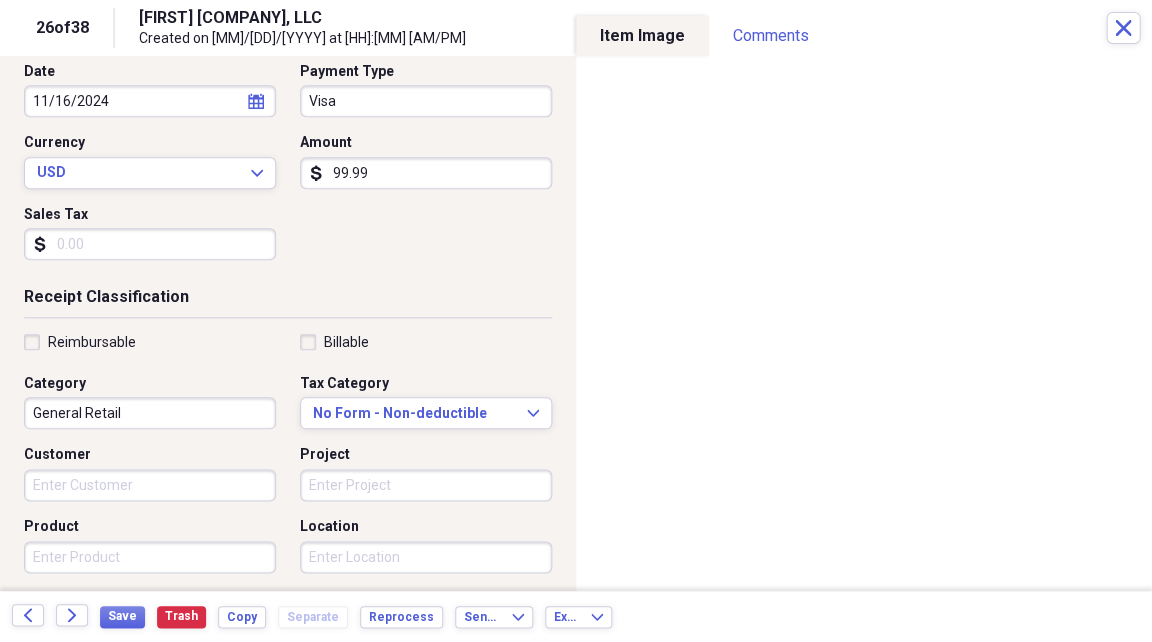 scroll, scrollTop: 215, scrollLeft: 0, axis: vertical 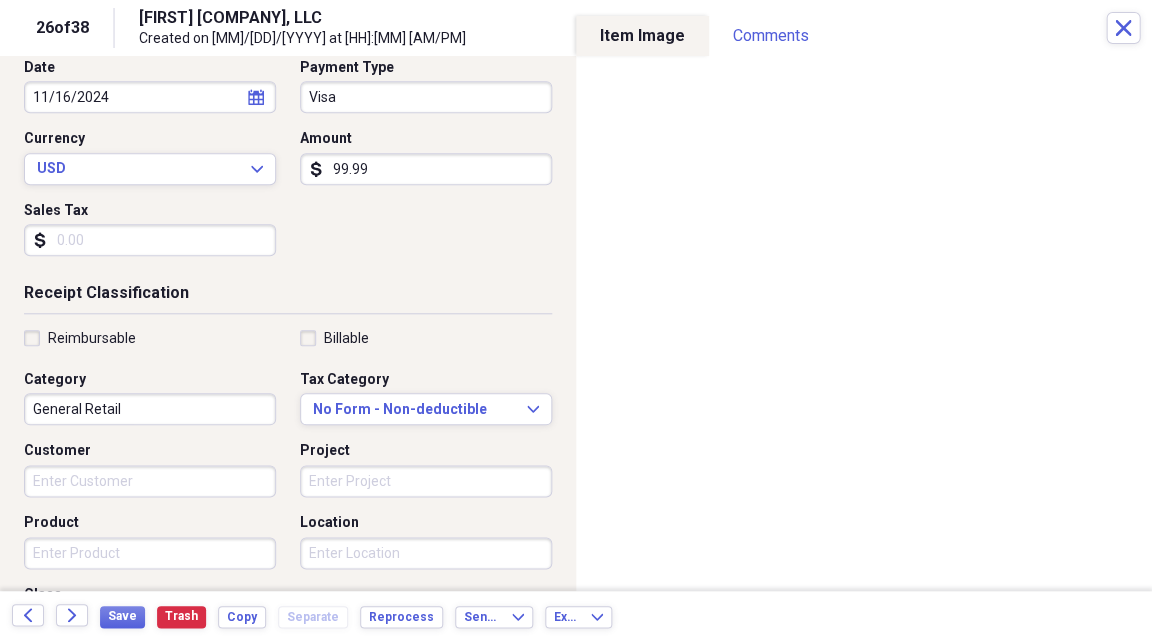 click on "General Retail" at bounding box center [150, 409] 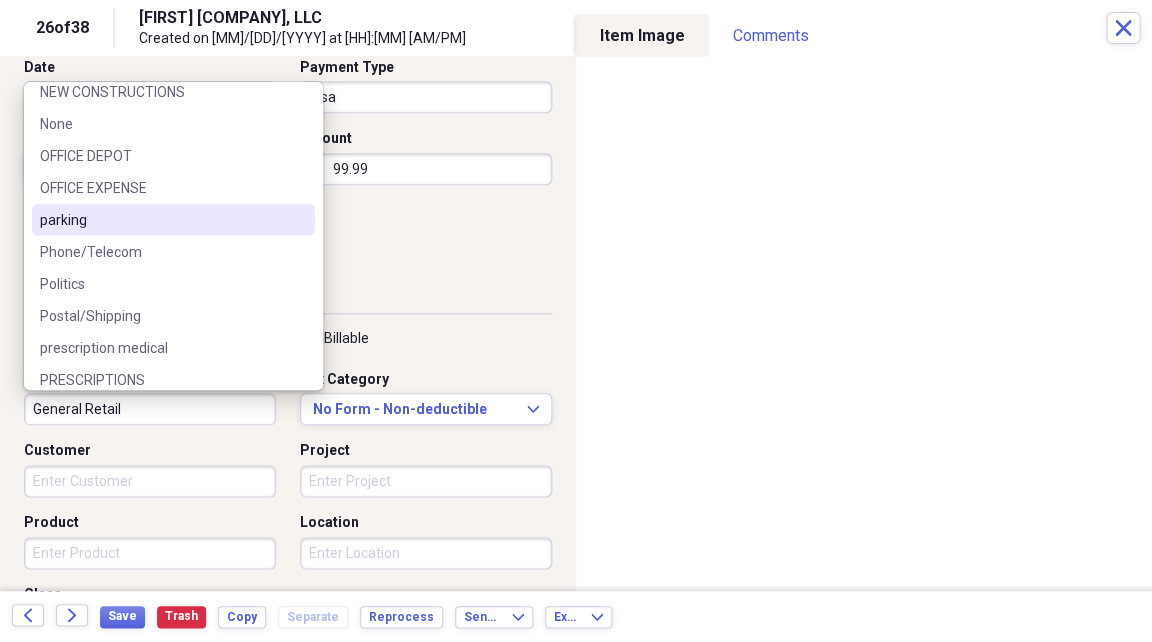 scroll, scrollTop: 1010, scrollLeft: 0, axis: vertical 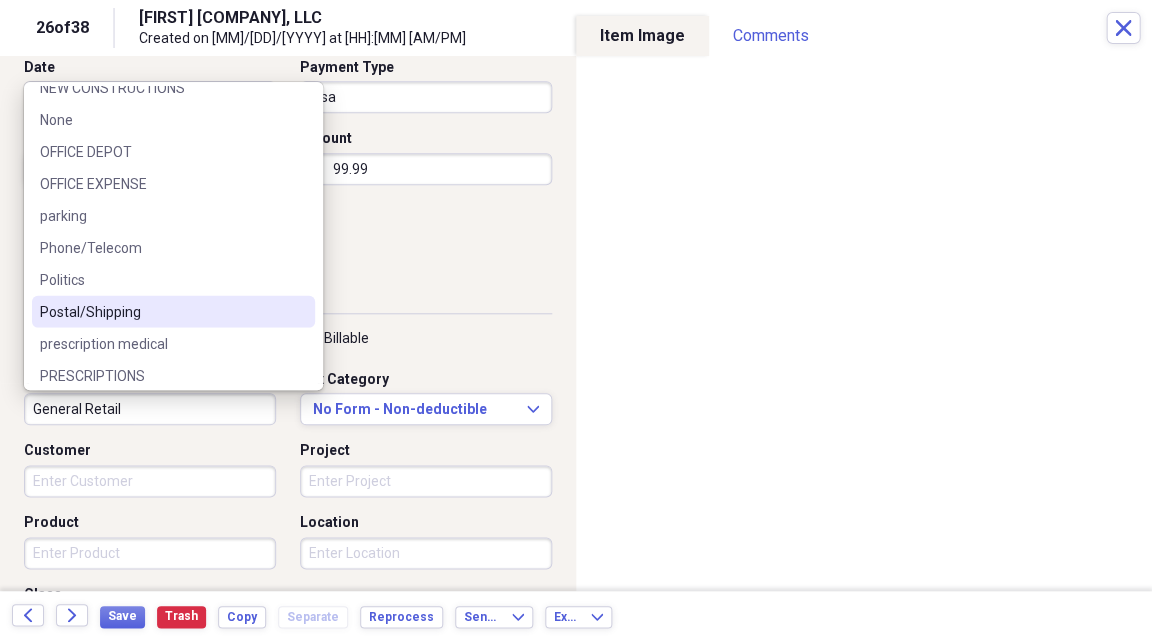 click on "Postal/Shipping" at bounding box center (161, 312) 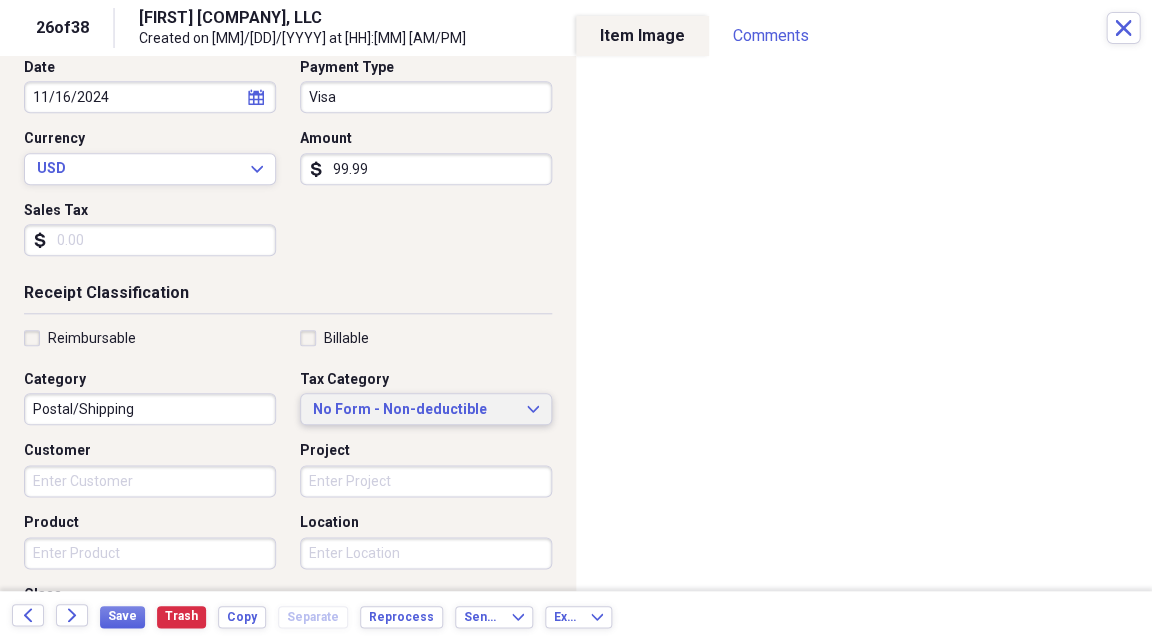 click on "Expand" 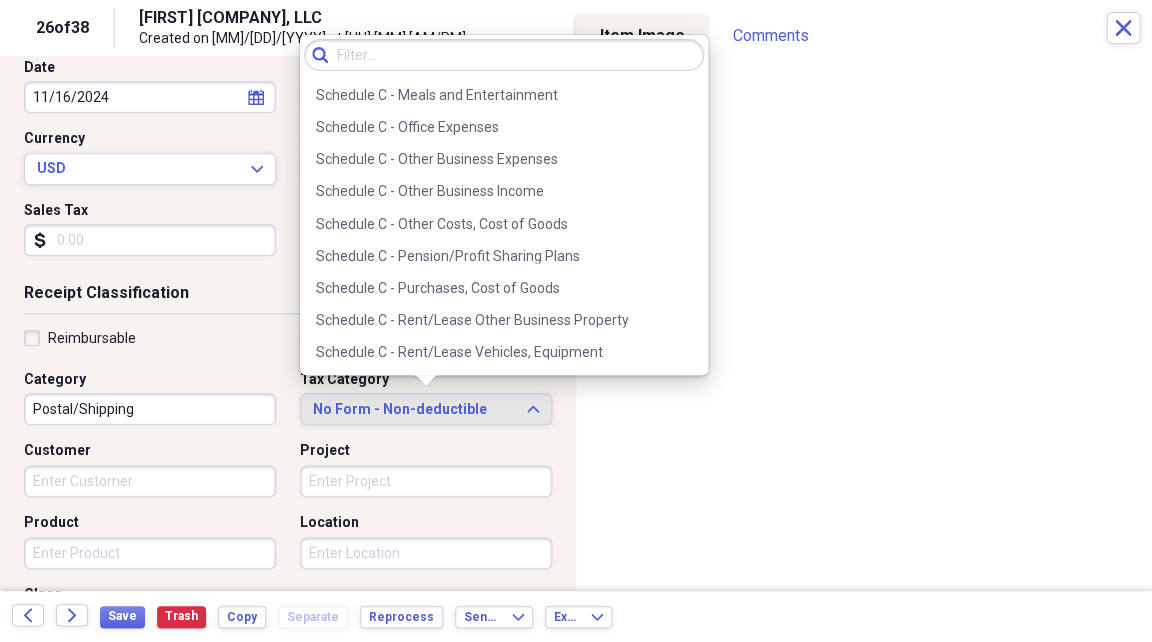 scroll, scrollTop: 3980, scrollLeft: 0, axis: vertical 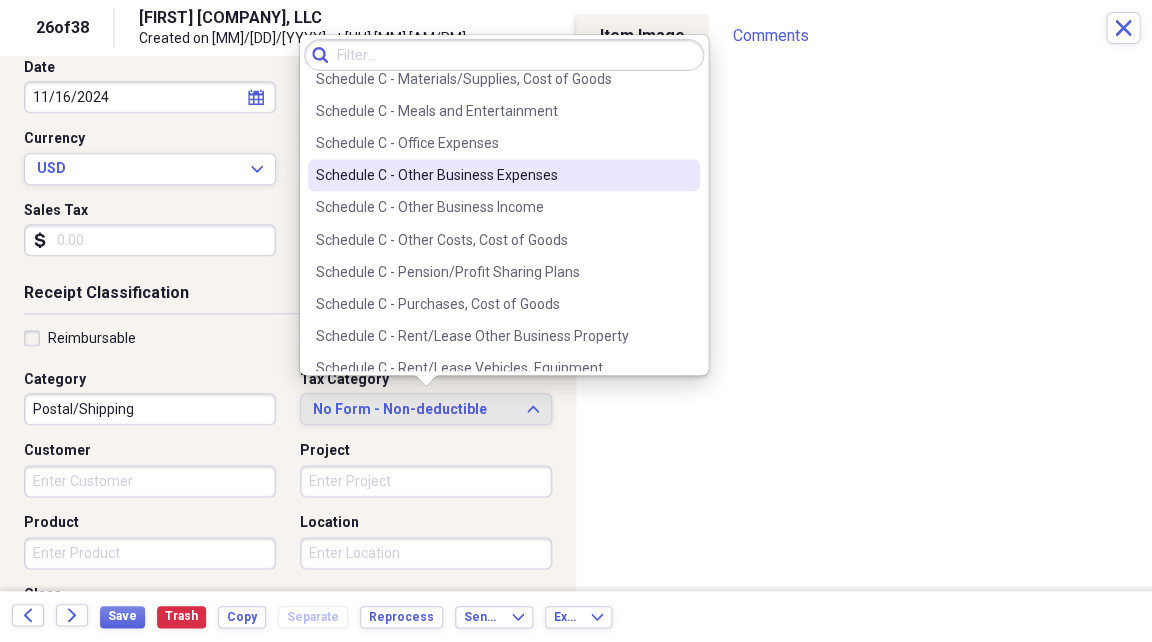 click on "Schedule C - Other Business Expenses" at bounding box center (492, 175) 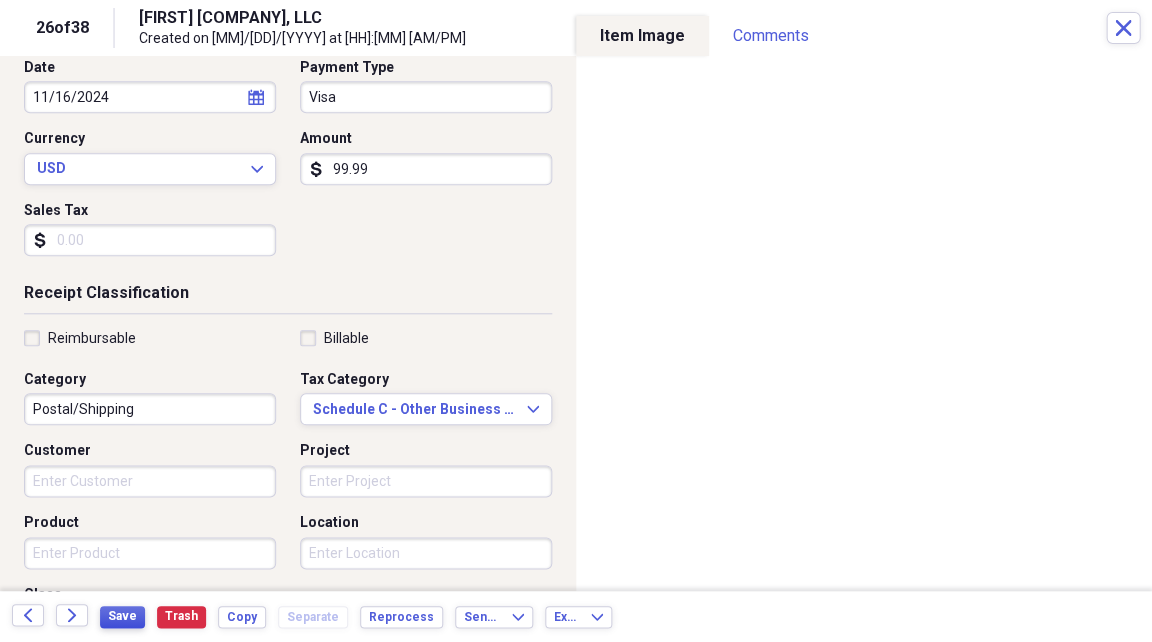 click on "Save" at bounding box center [122, 616] 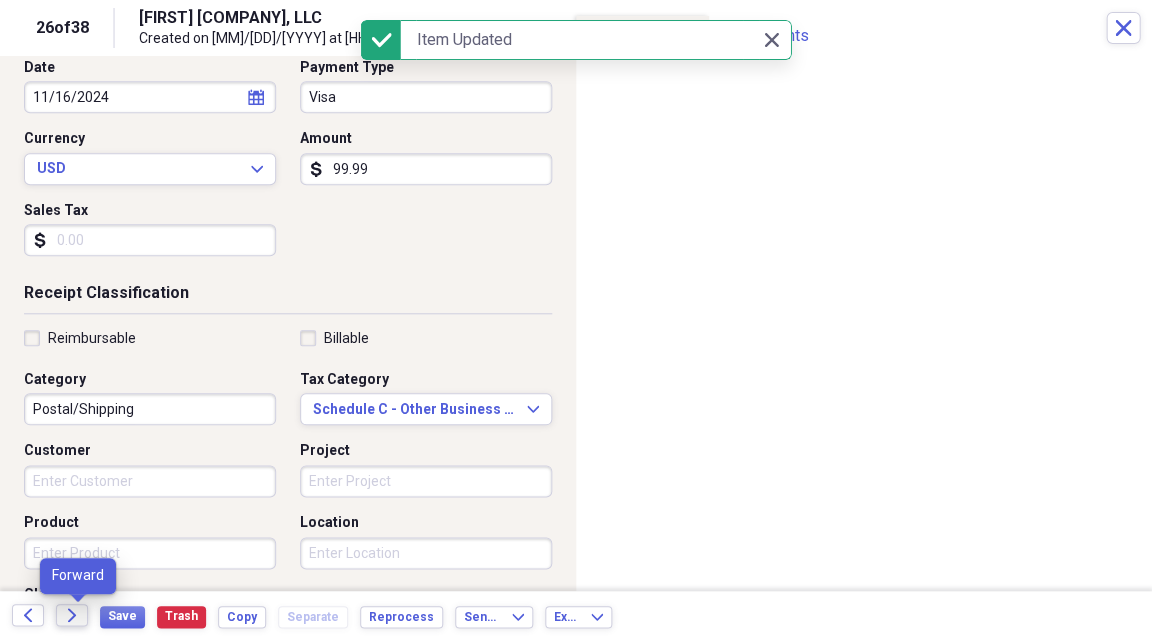 click on "Forward" 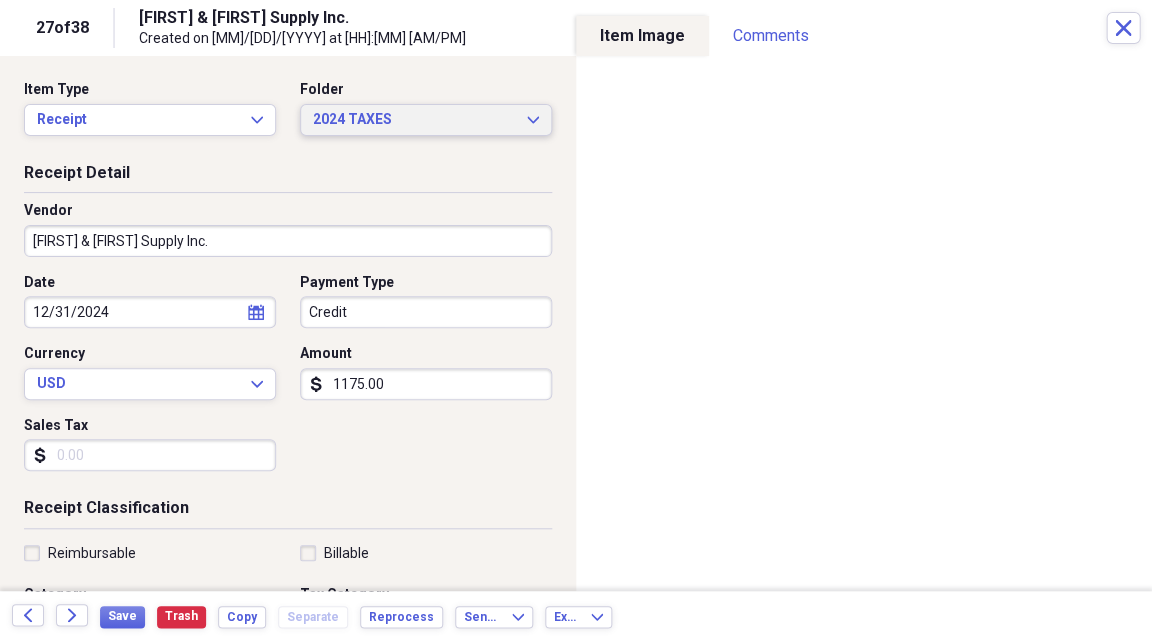 click on "Expand" 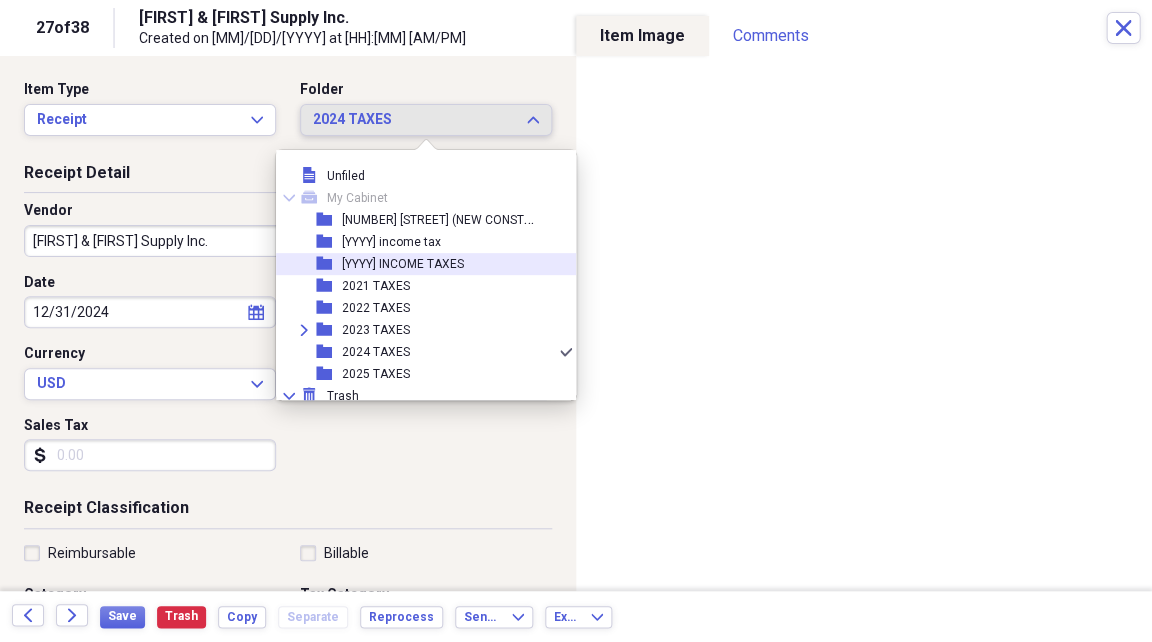 scroll, scrollTop: 0, scrollLeft: 0, axis: both 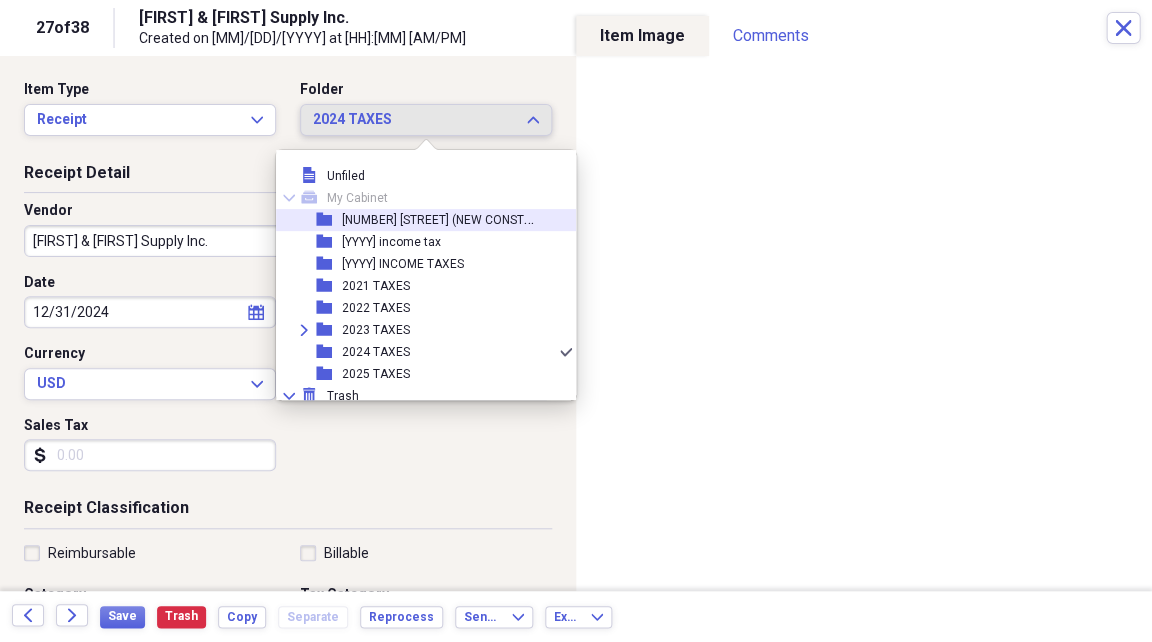 click on "[NUMBER] [STREET] (NEW CONSTRUCTION)" at bounding box center (460, 218) 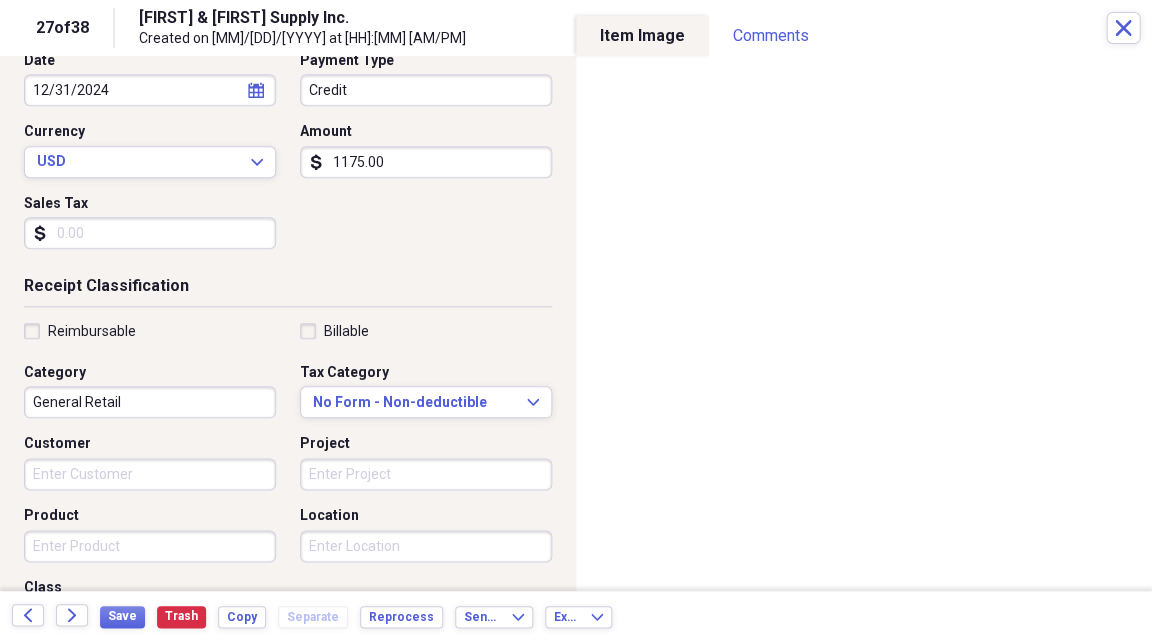 scroll, scrollTop: 259, scrollLeft: 0, axis: vertical 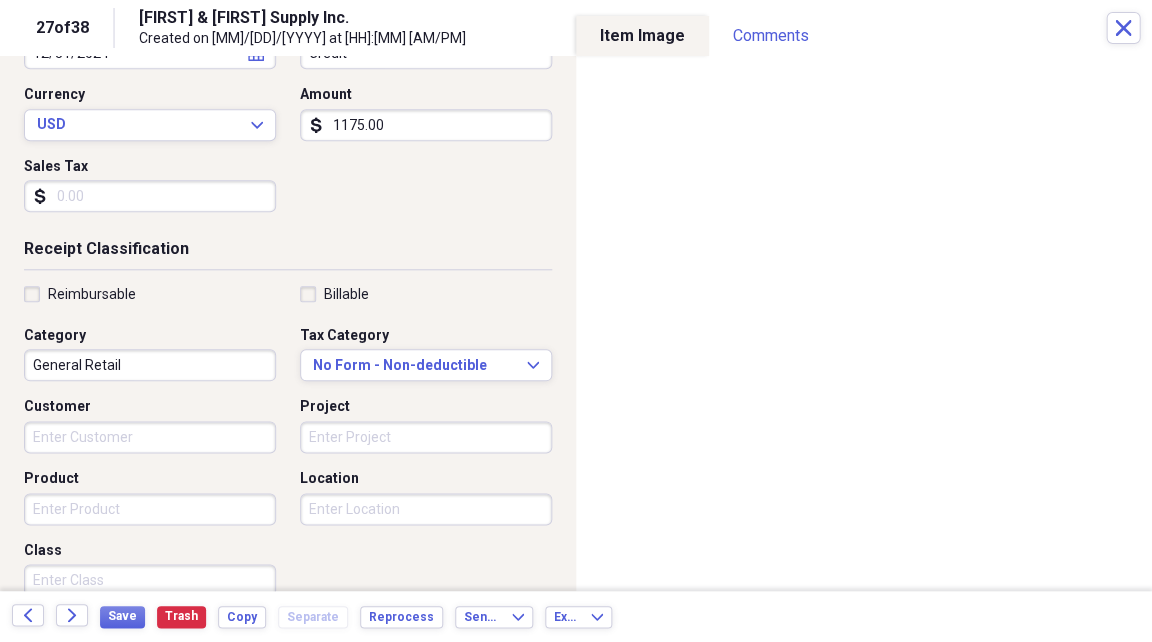 click on "General Retail" at bounding box center (150, 365) 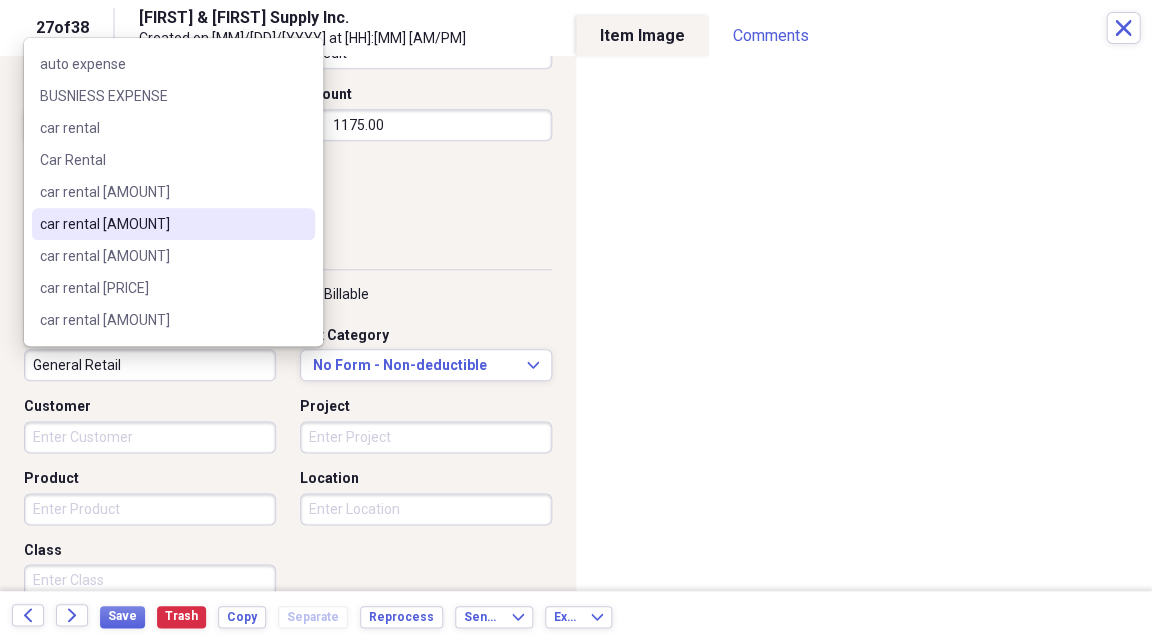 scroll, scrollTop: 49, scrollLeft: 0, axis: vertical 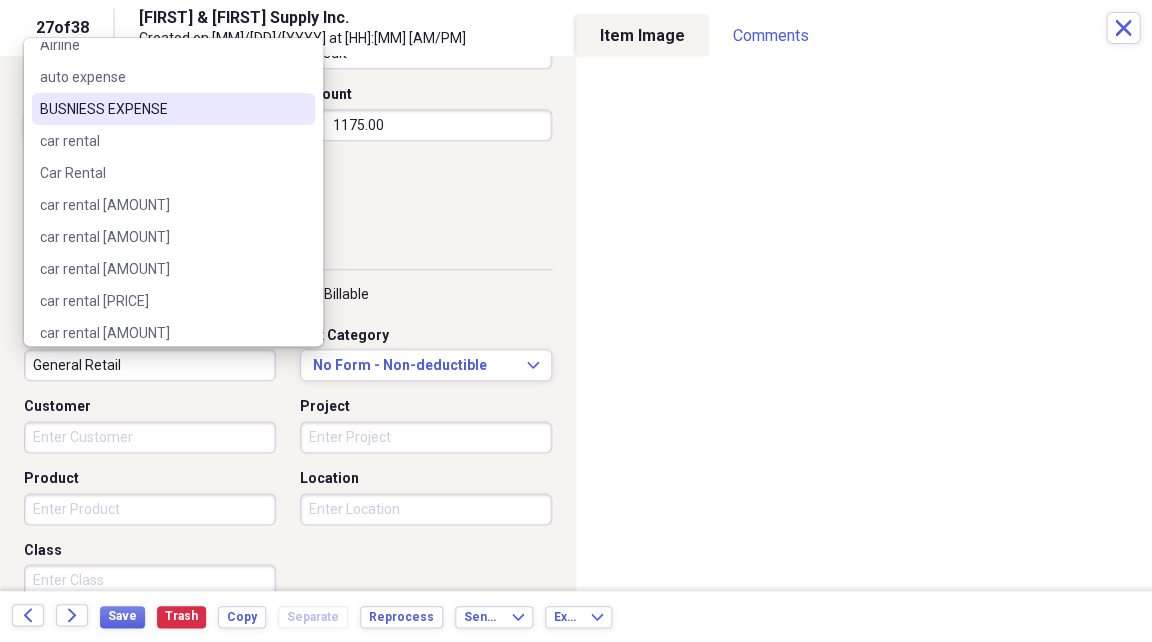 click on "BUSNIESS EXPENSE" at bounding box center [161, 109] 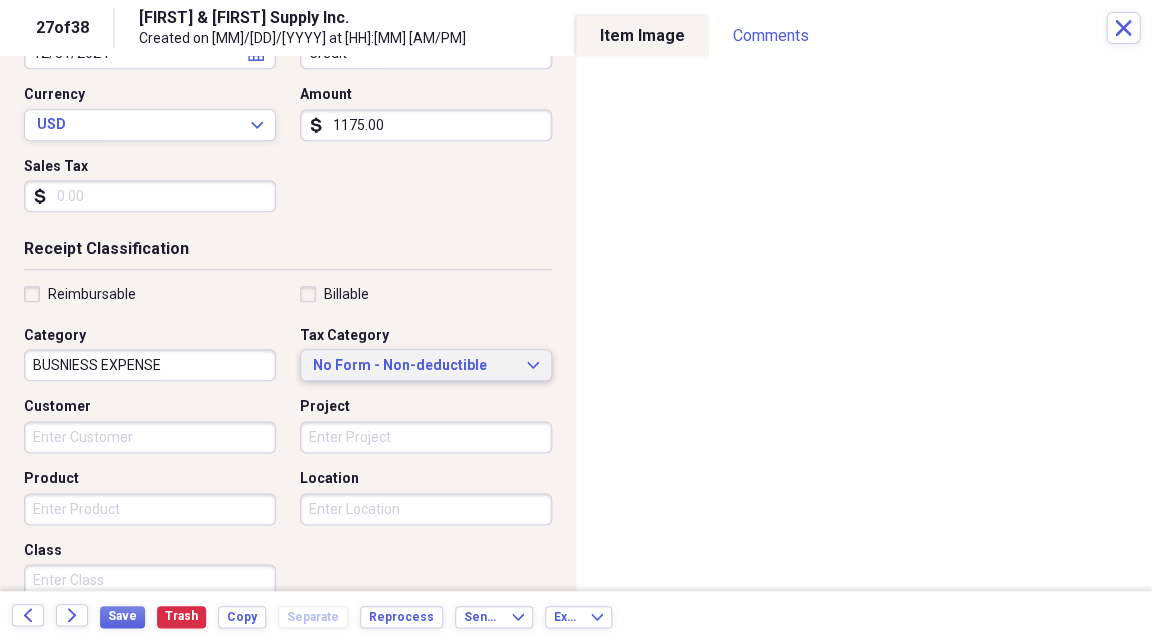 click 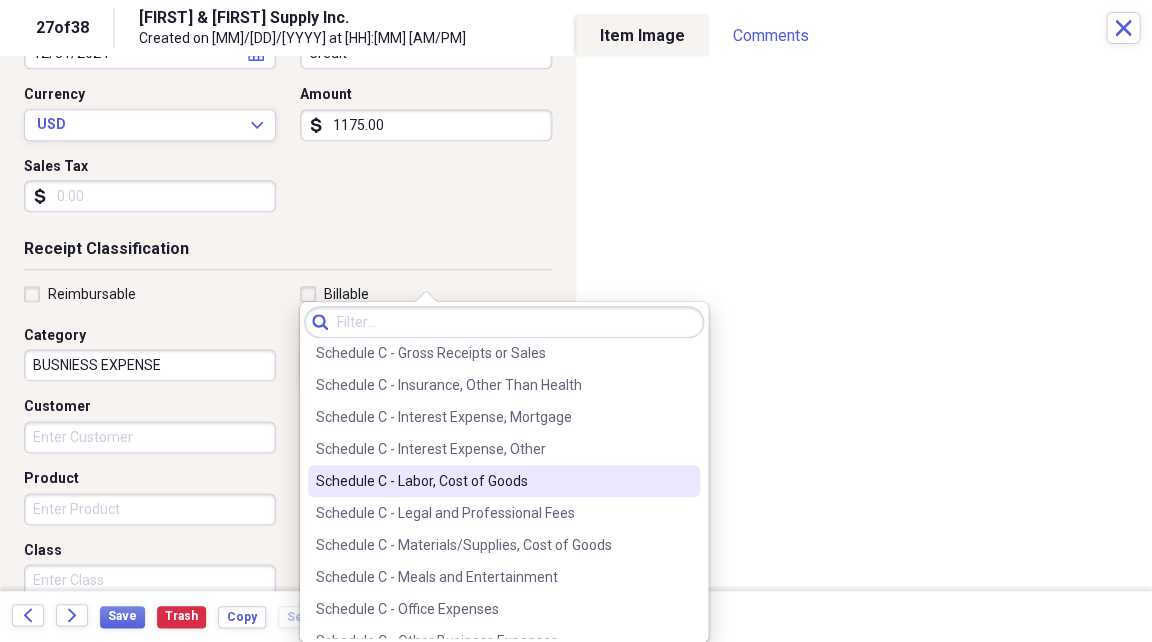 scroll, scrollTop: 3810, scrollLeft: 0, axis: vertical 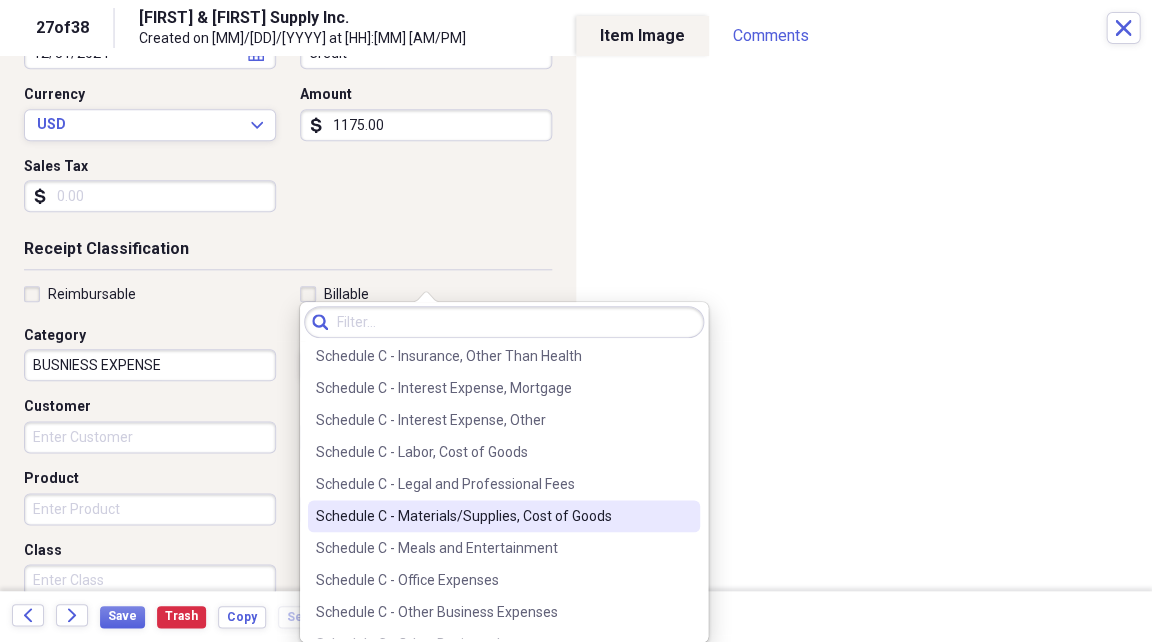 click on "Schedule C - Materials/Supplies, Cost of Goods" at bounding box center [492, 516] 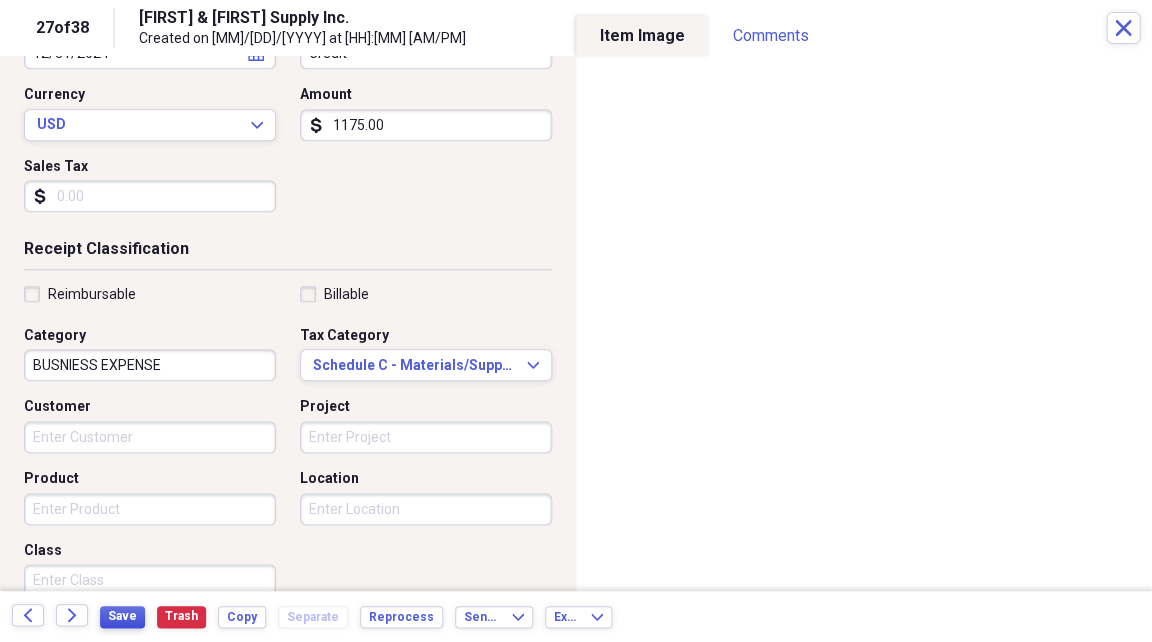 click on "Save" at bounding box center [122, 616] 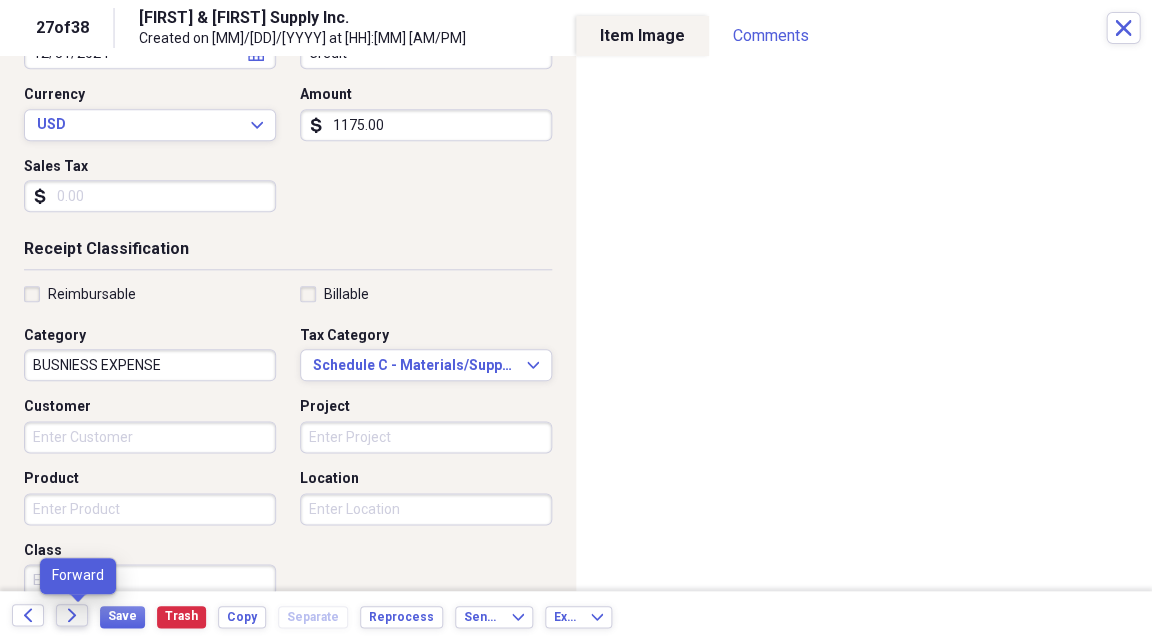 click on "Forward" 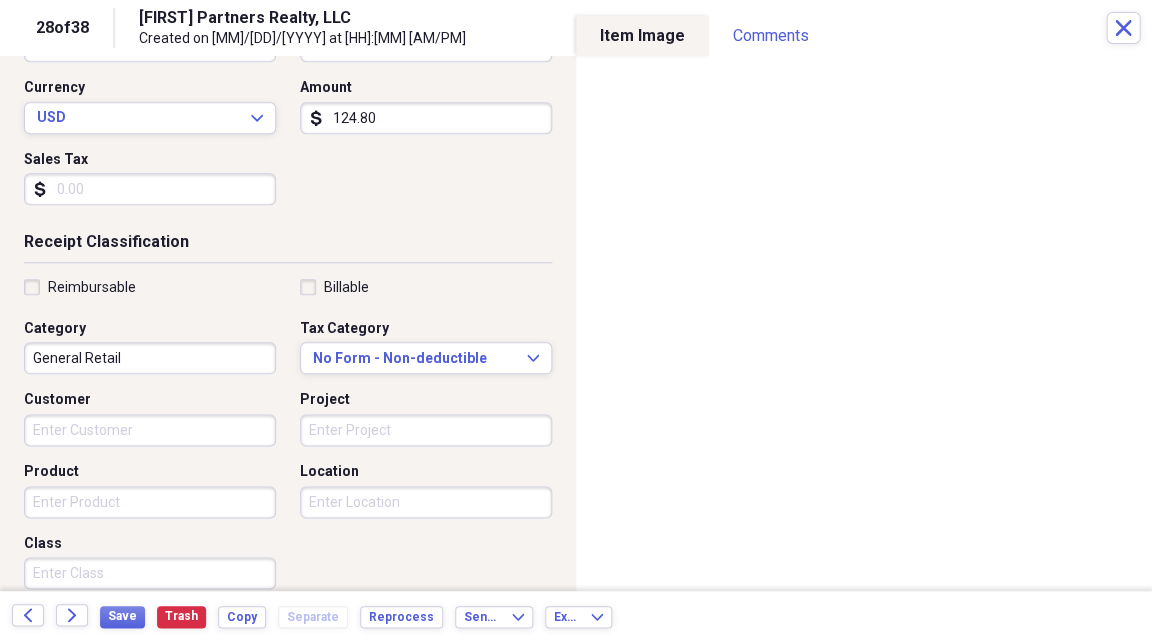 scroll, scrollTop: 269, scrollLeft: 0, axis: vertical 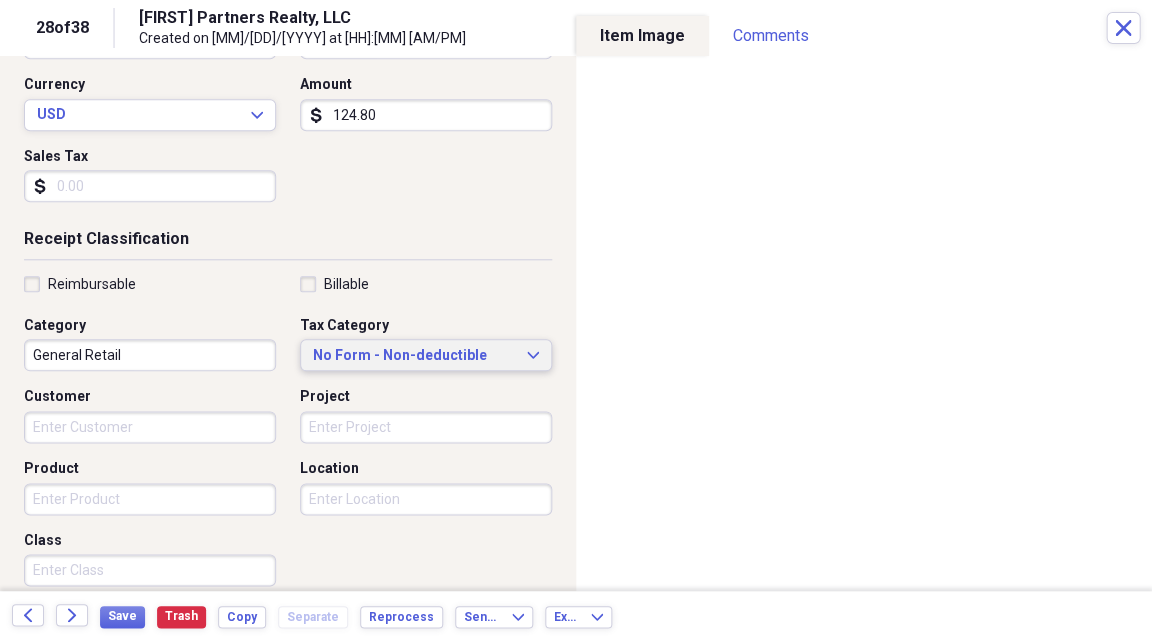 click on "Expand" 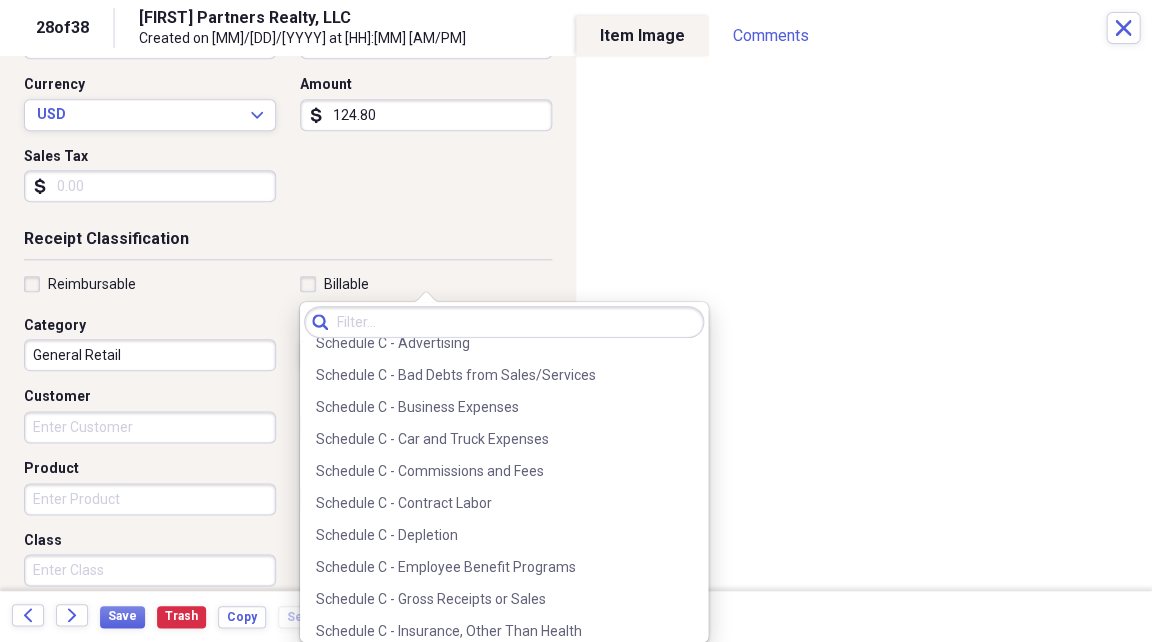 scroll, scrollTop: 3534, scrollLeft: 0, axis: vertical 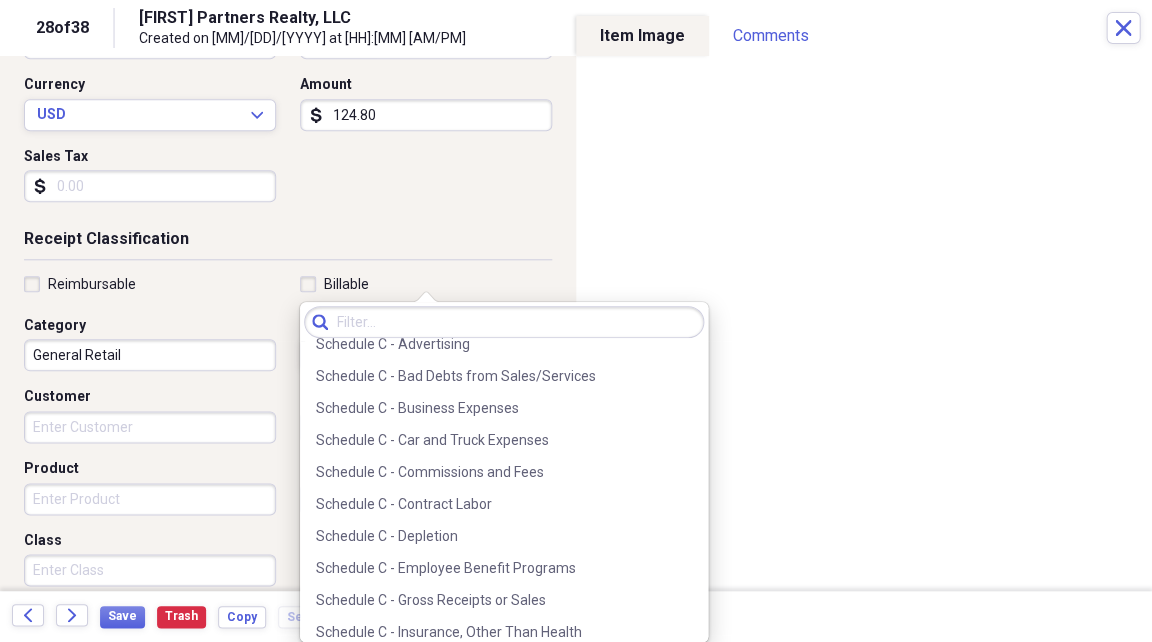 click on "Schedule C - Business Expenses" at bounding box center [492, 408] 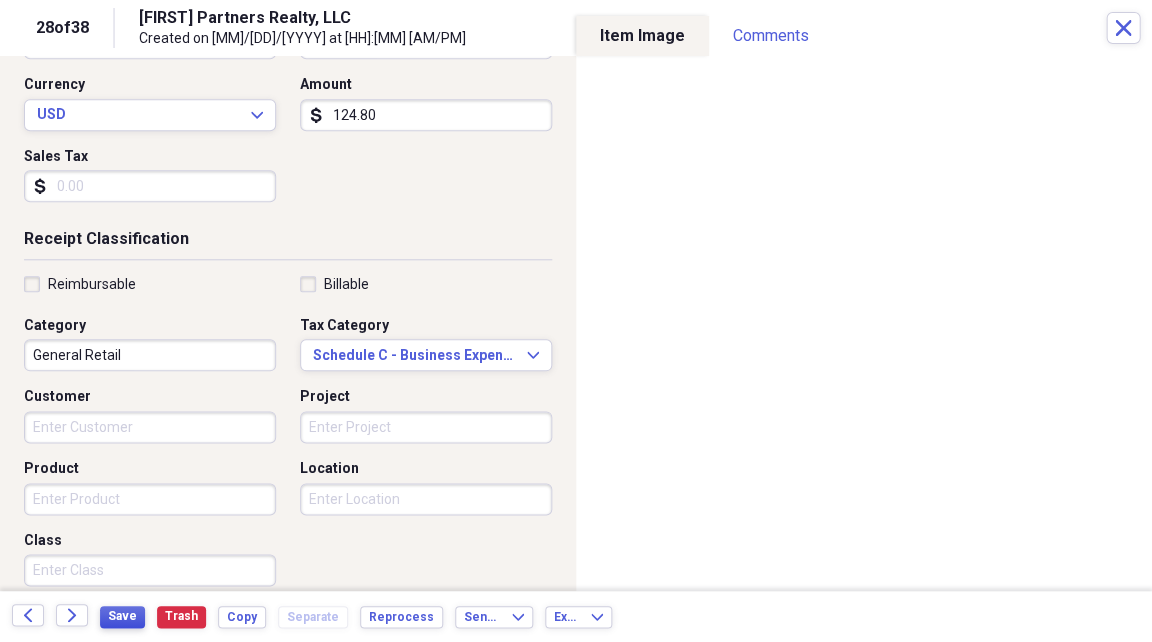 click on "Save" at bounding box center (122, 617) 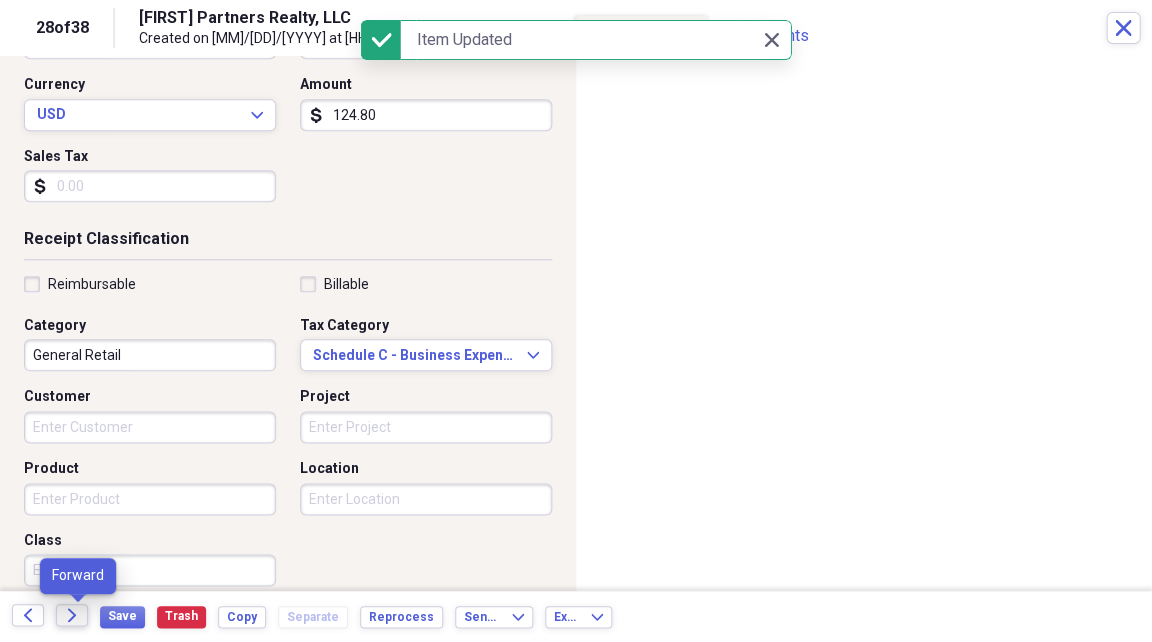 click 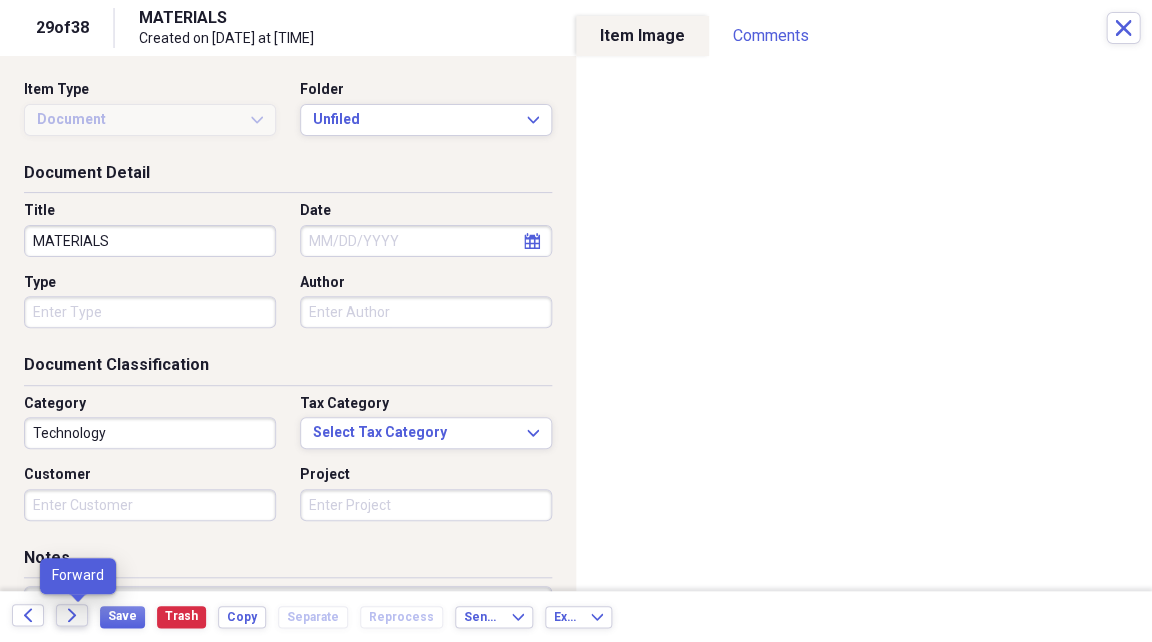 click 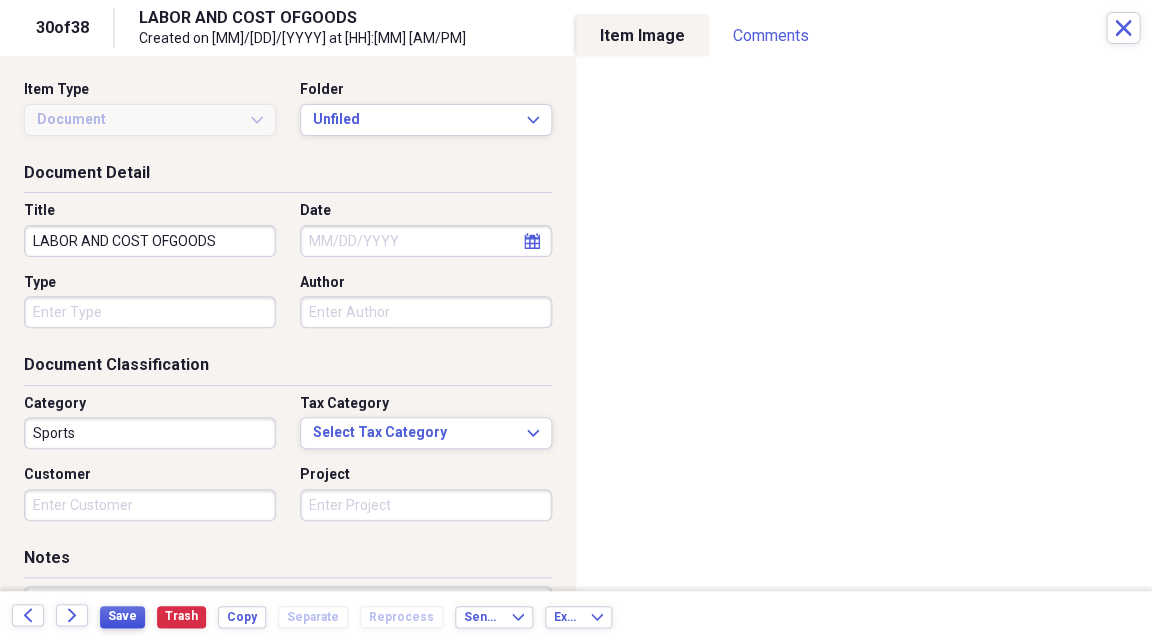 click on "Save" at bounding box center (122, 616) 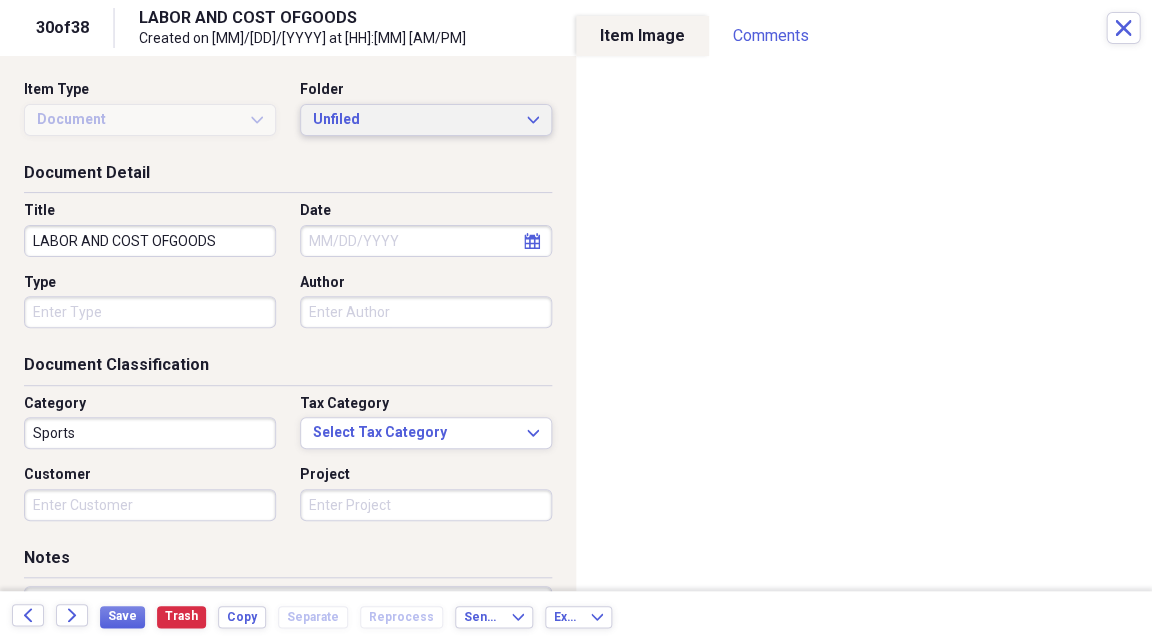click on "Expand" 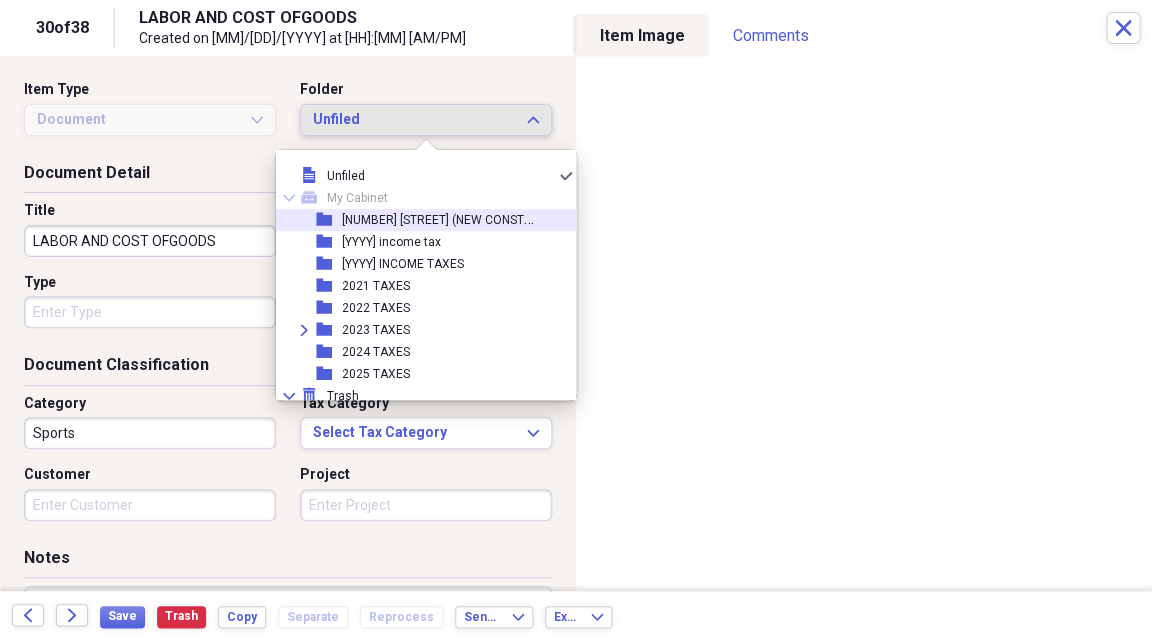 click on "[NUMBER] [STREET] (NEW CONSTRUCTION)" at bounding box center (460, 218) 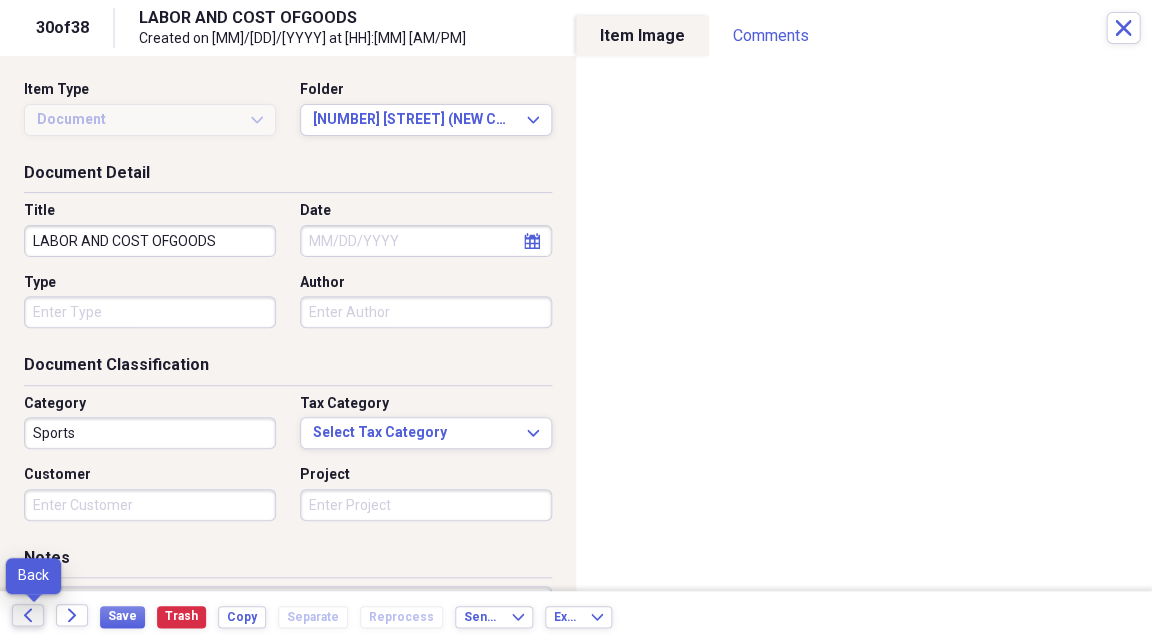 click 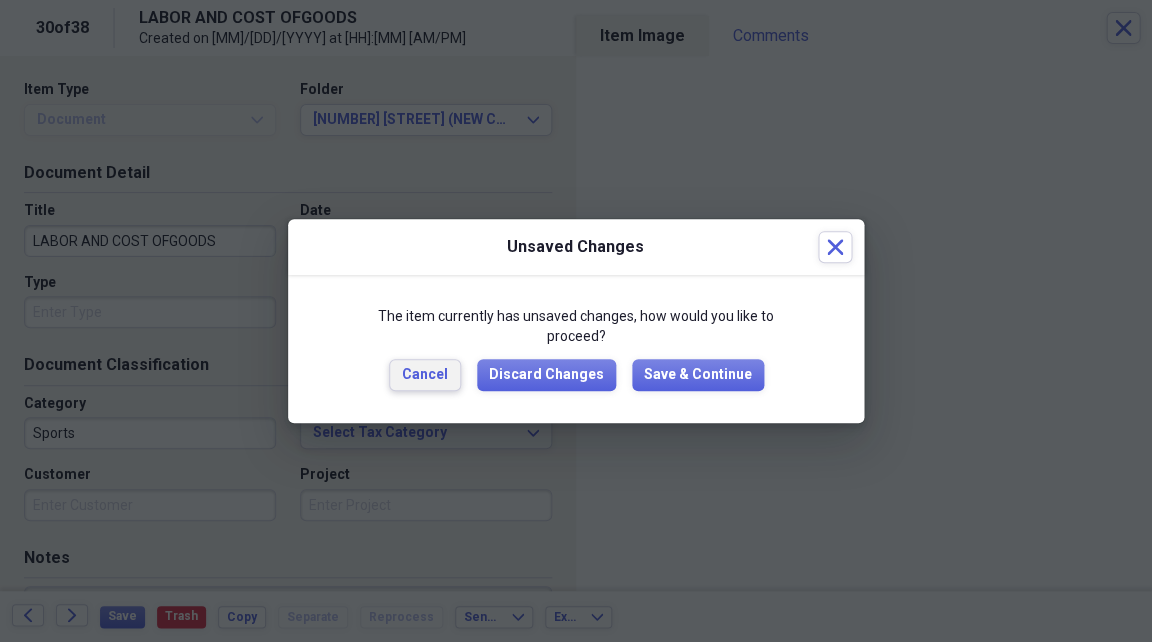 click on "Cancel" at bounding box center [425, 375] 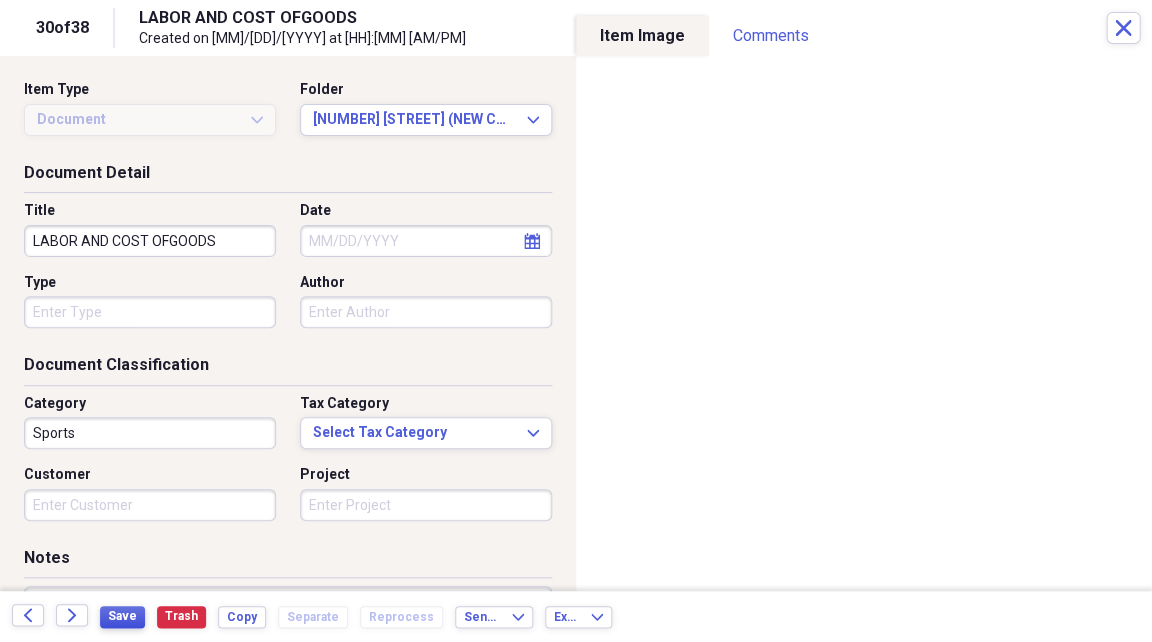 click on "Save" at bounding box center (122, 616) 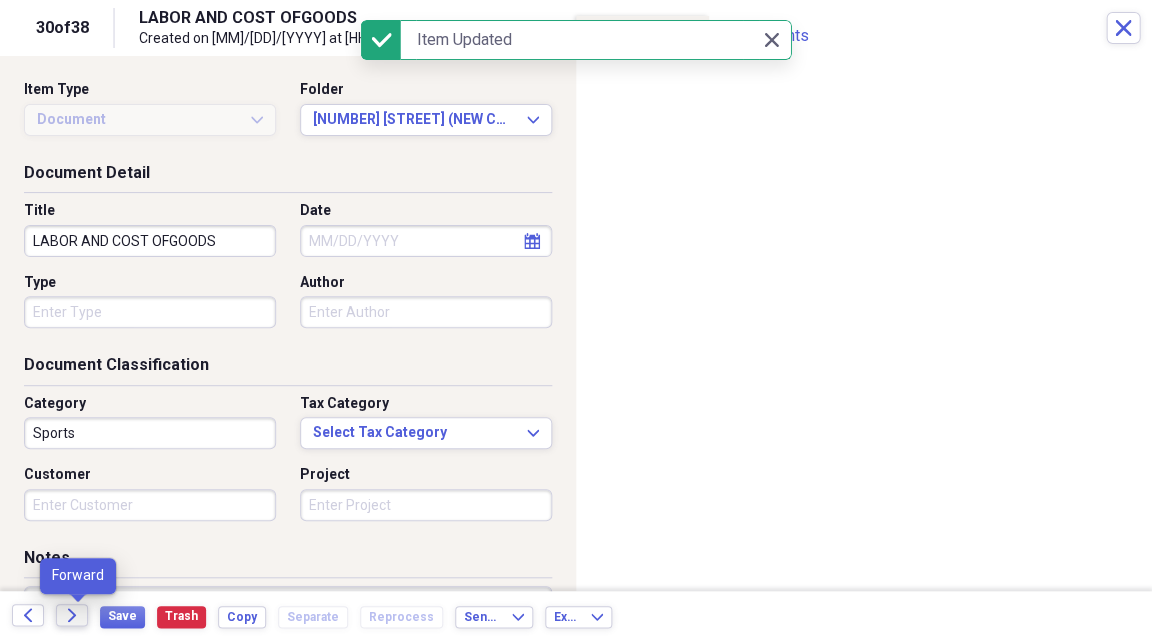 click 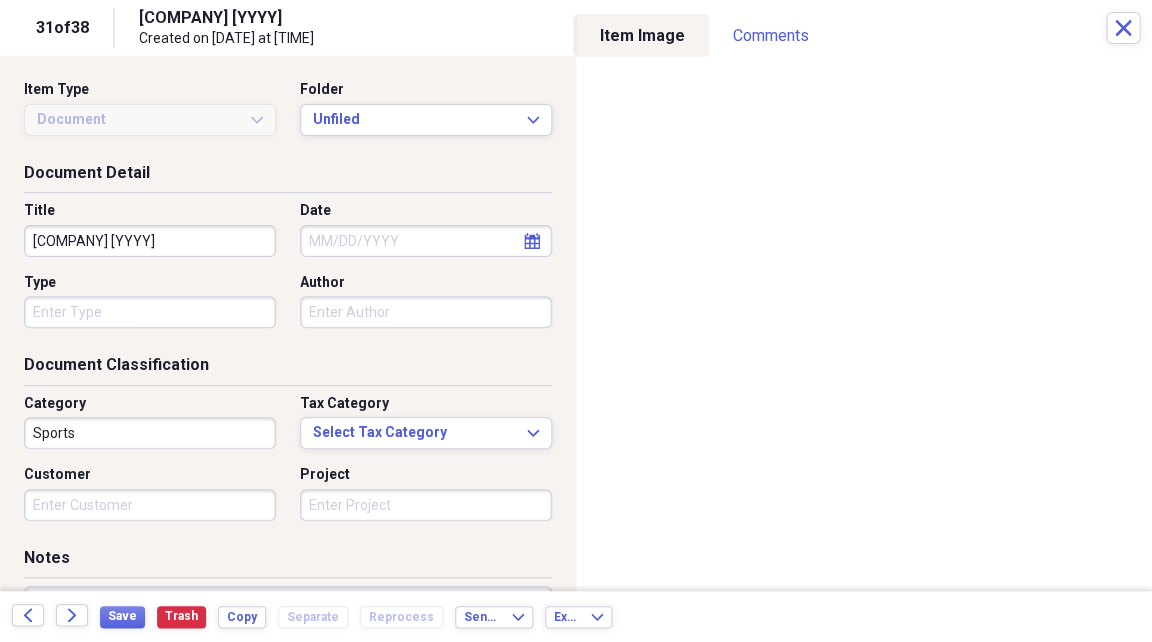 click 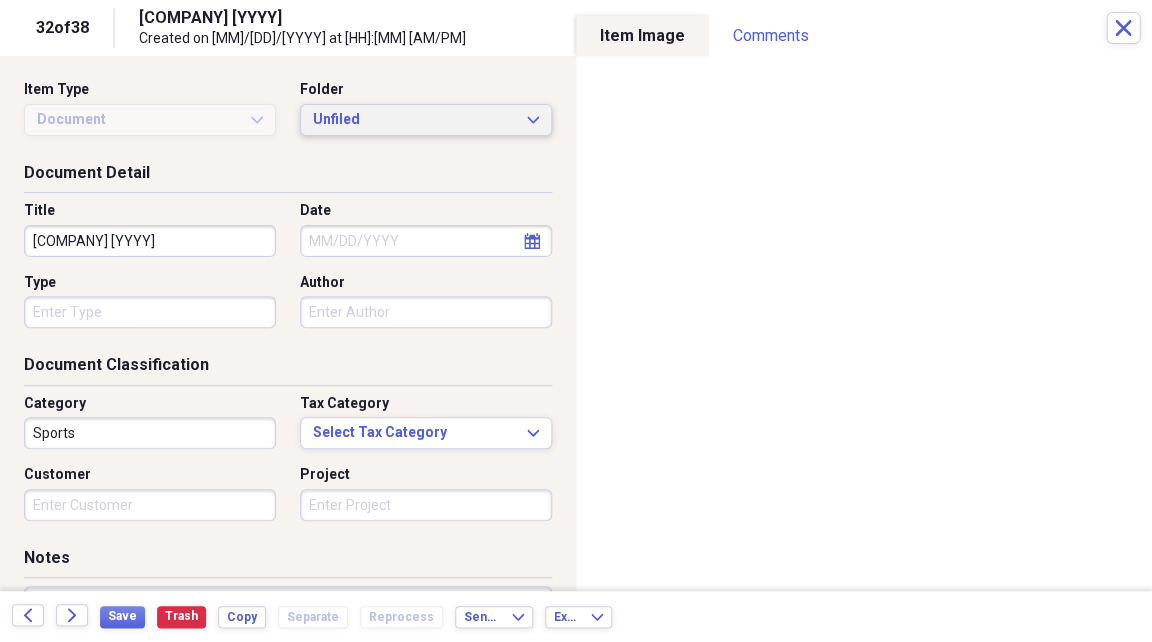 click on "Expand" 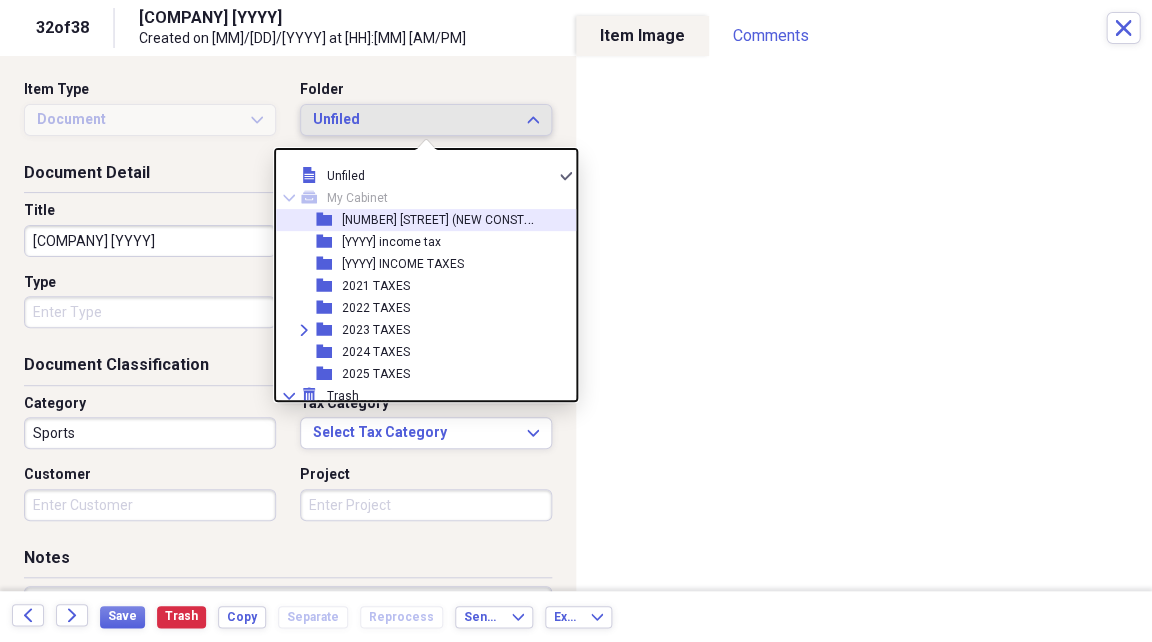 click on "[NUMBER] [STREET] (NEW CONSTRUCTION)" at bounding box center (460, 218) 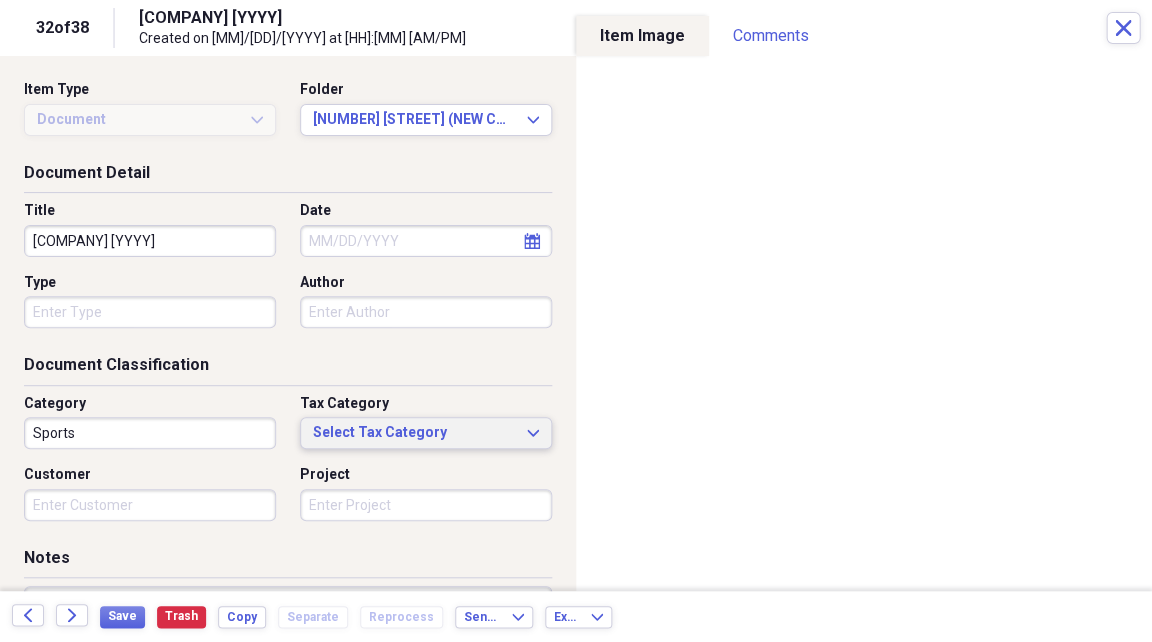 click on "Expand" 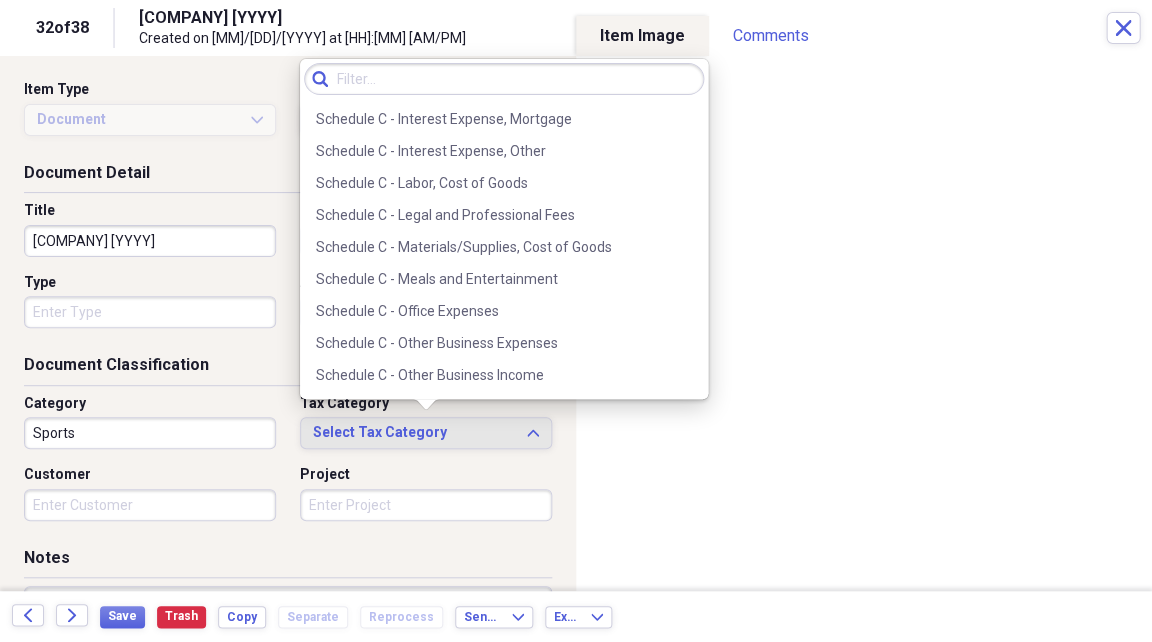 scroll, scrollTop: 3837, scrollLeft: 0, axis: vertical 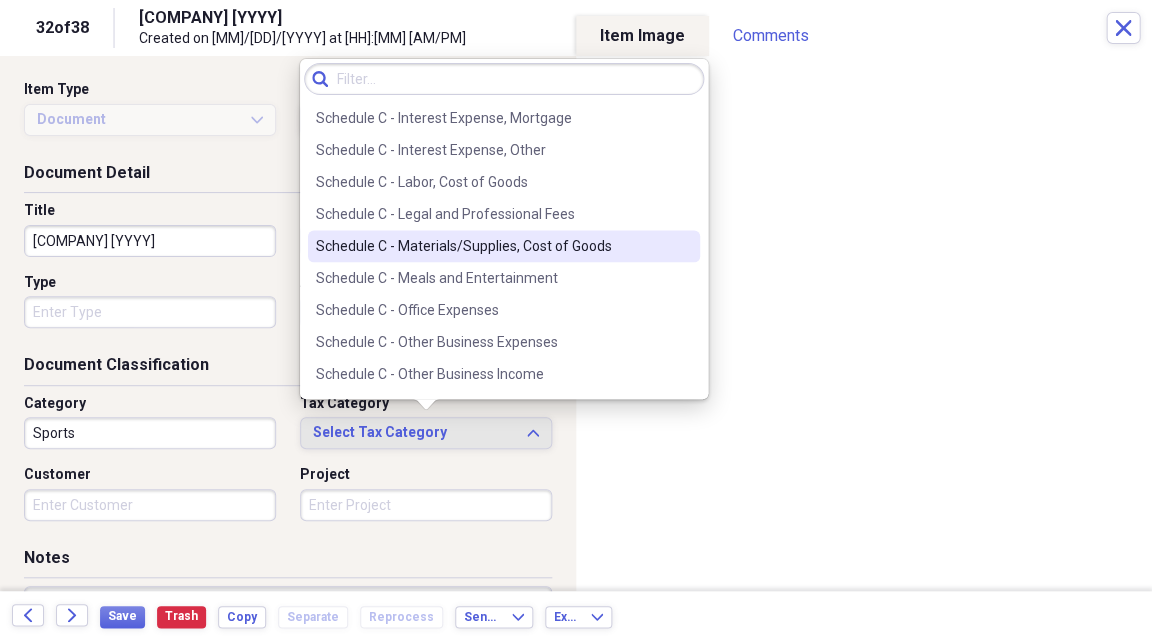 click on "Schedule C - Materials/Supplies, Cost of Goods" at bounding box center (492, 246) 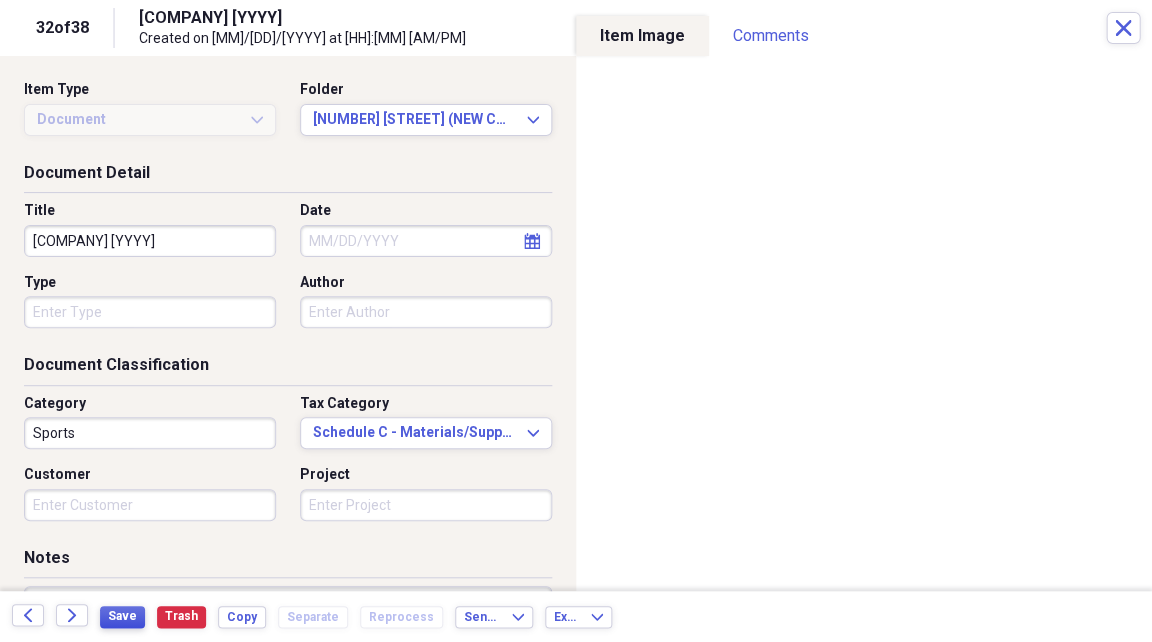 click on "Save" at bounding box center (122, 616) 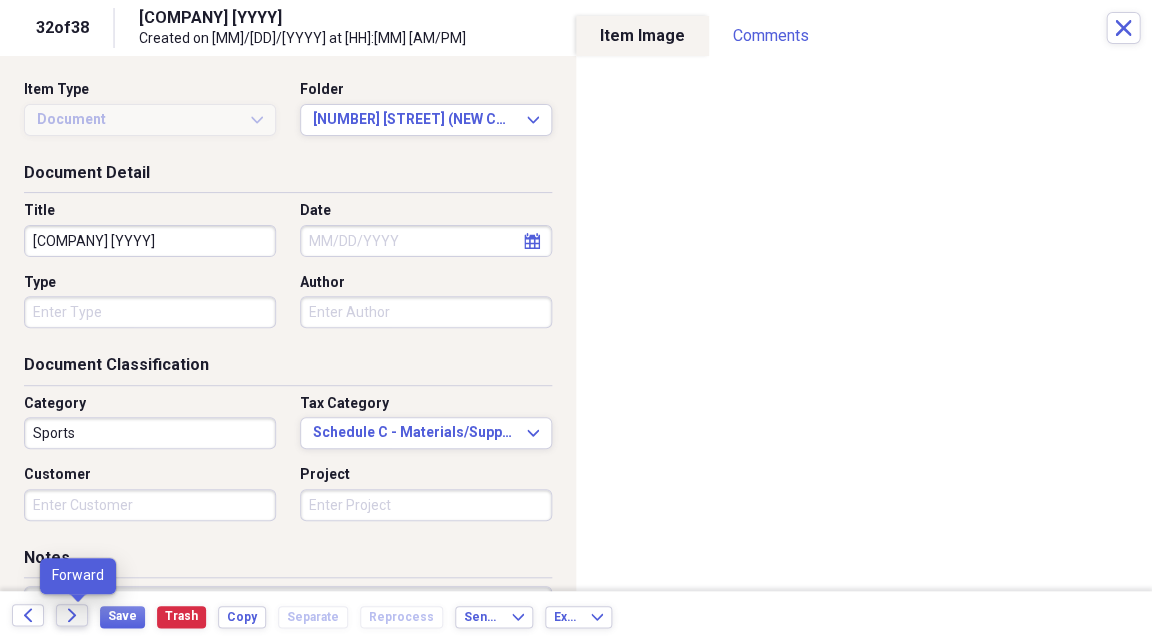 click on "Forward" 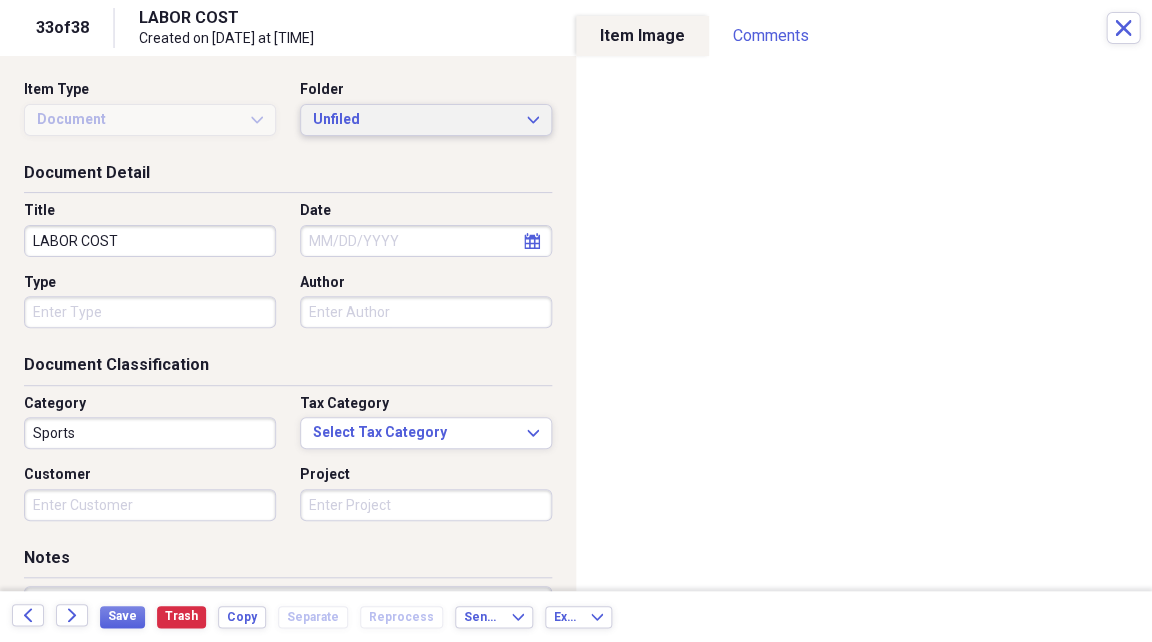 click on "Expand" 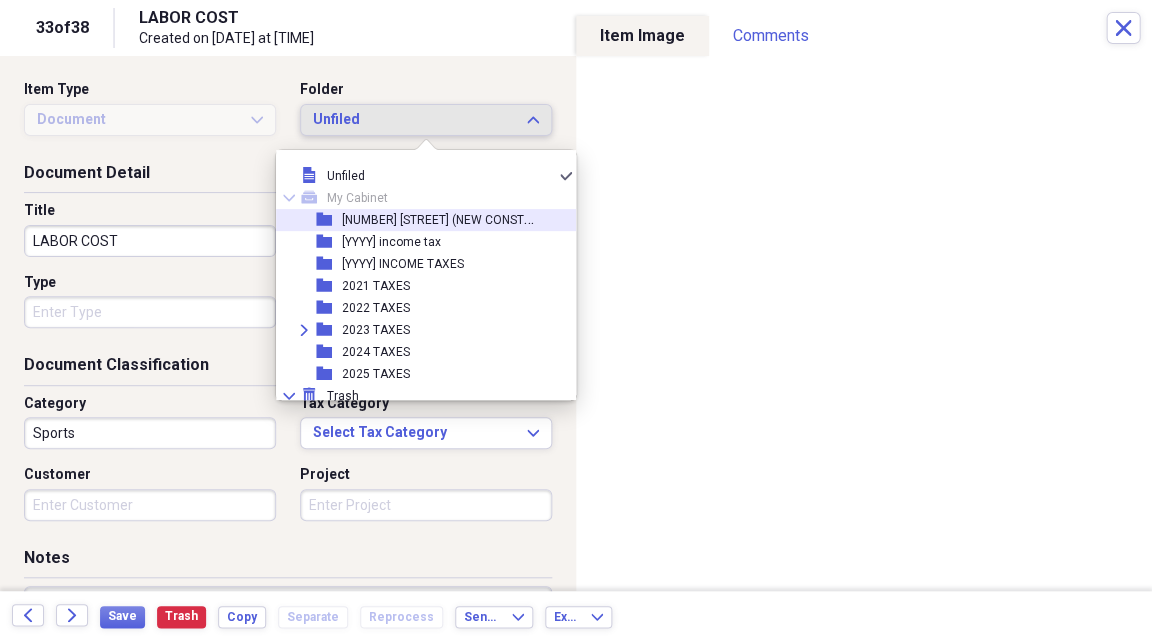 click on "[NUMBER] [STREET] (NEW CONSTRUCTION)" at bounding box center (460, 218) 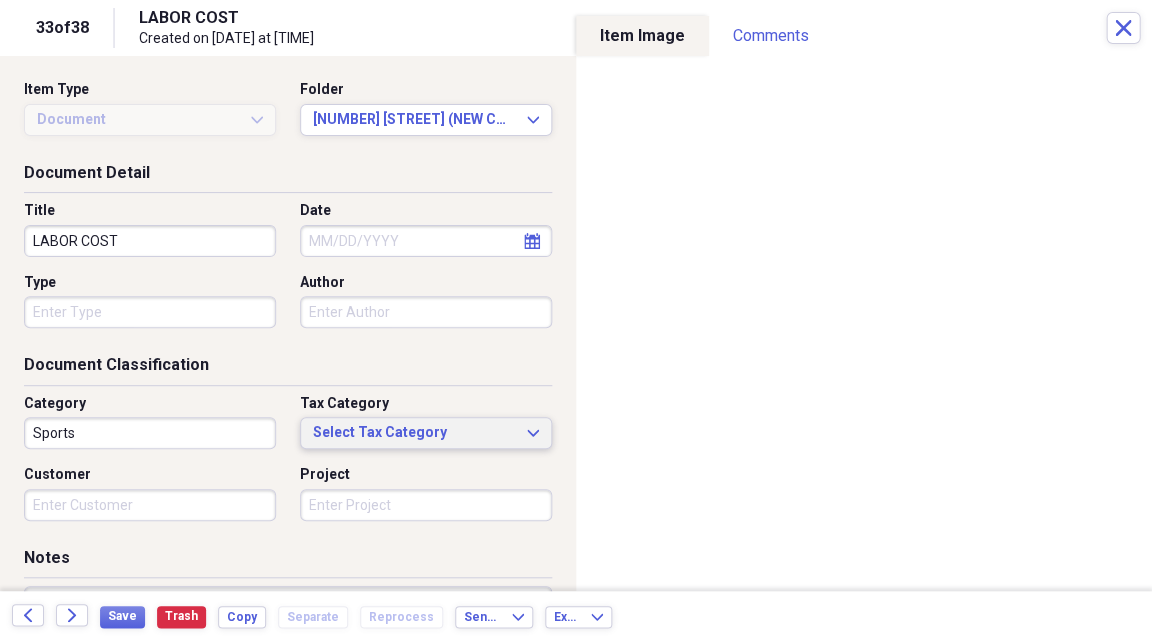 click on "Expand" 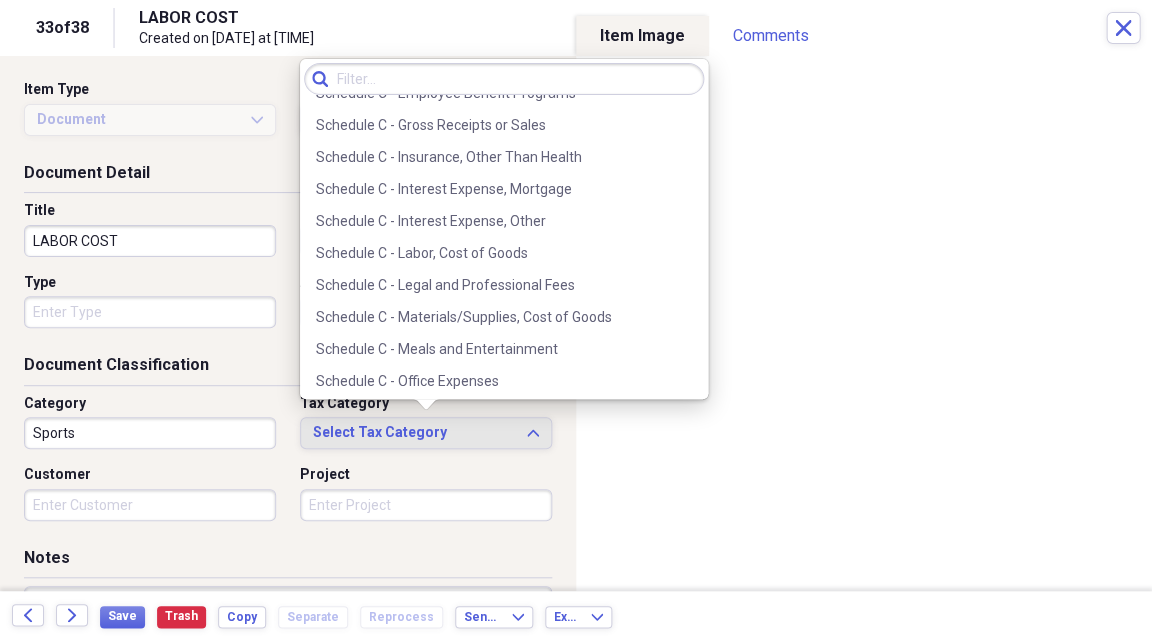 scroll, scrollTop: 3769, scrollLeft: 0, axis: vertical 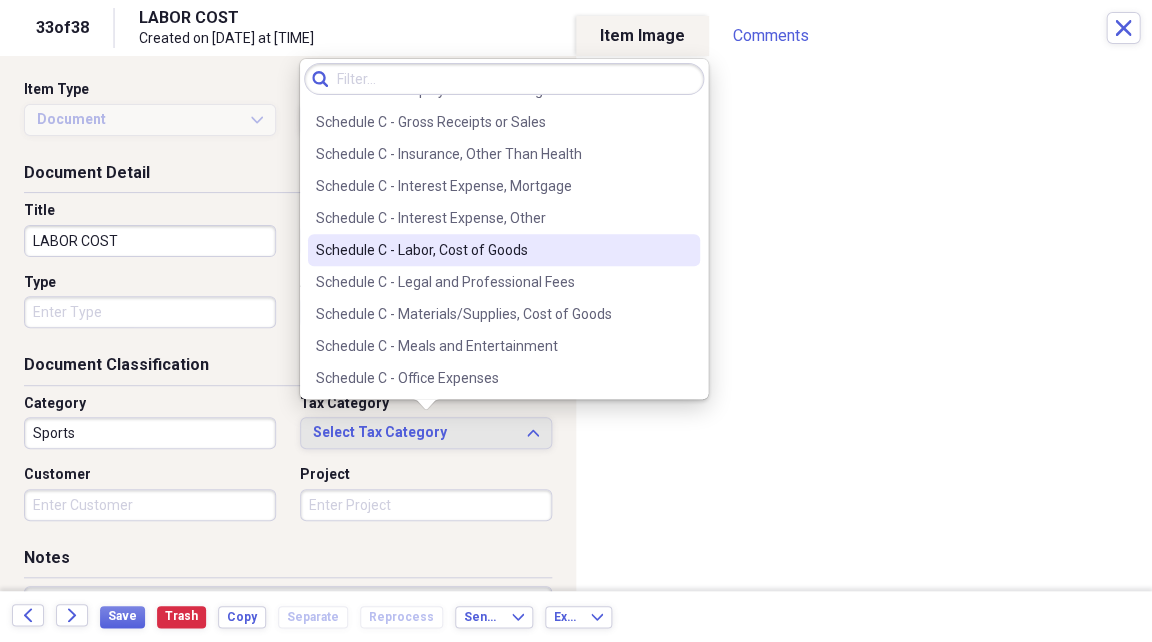 click on "Schedule C - Labor, Cost of Goods" at bounding box center [492, 250] 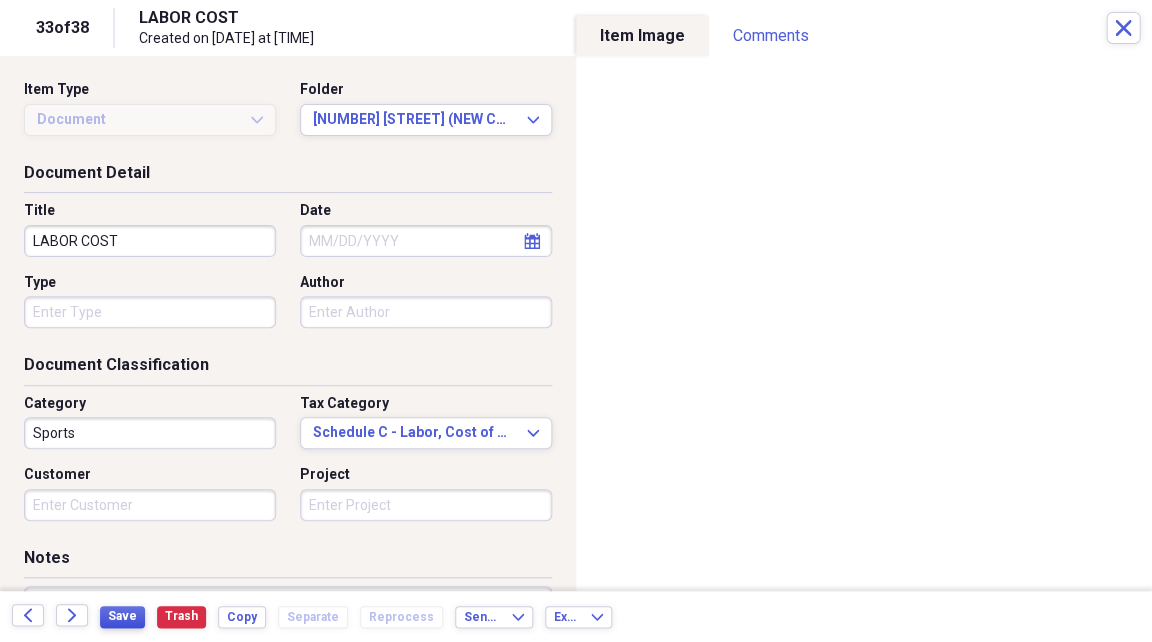 click on "Save" at bounding box center [122, 616] 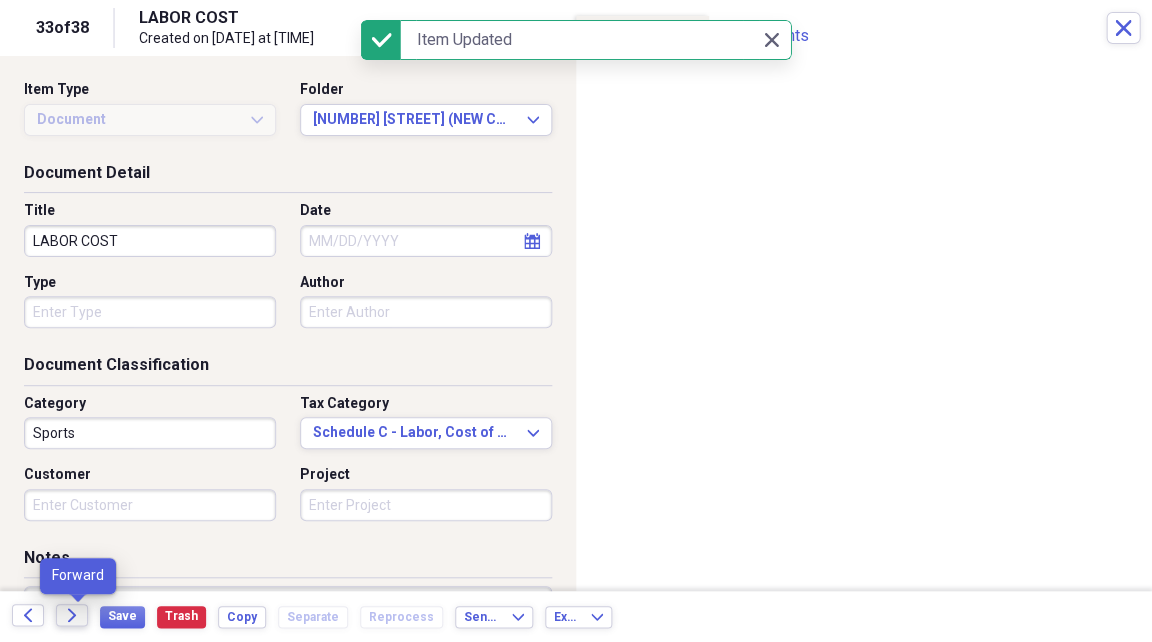 click on "Forward" 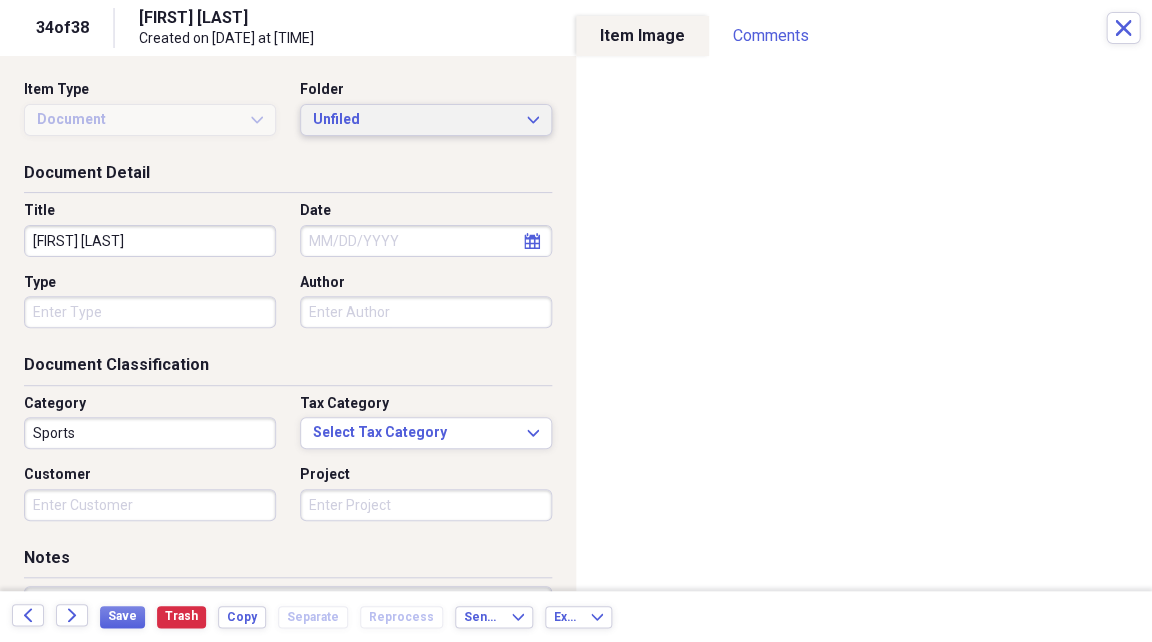 click on "Expand" 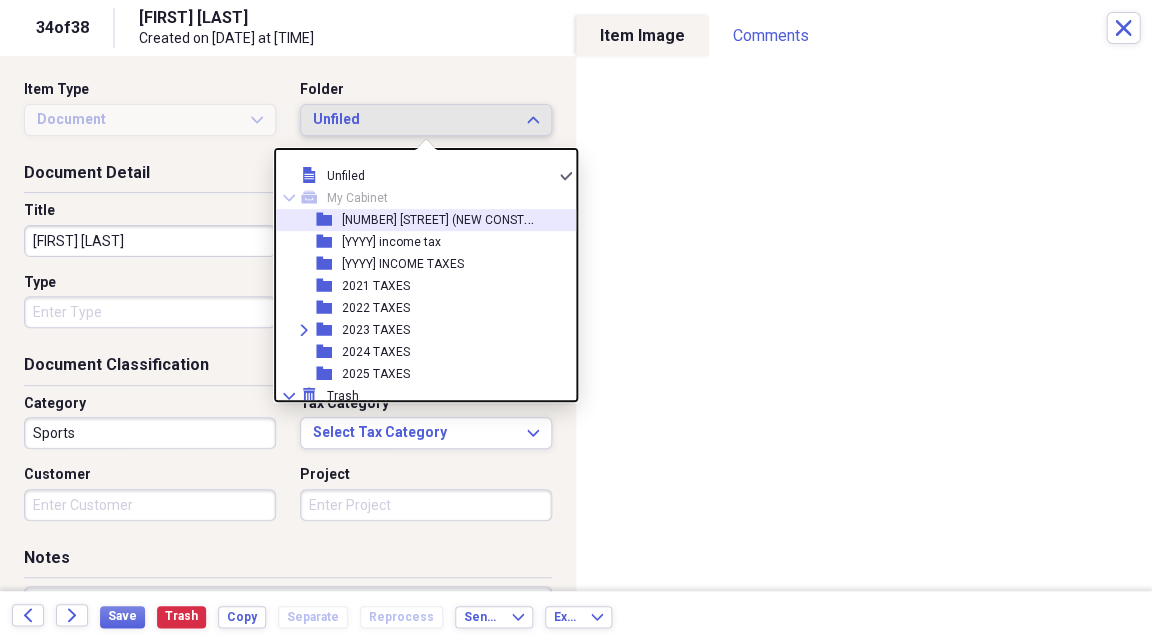 click on "[NUMBER] [STREET] (NEW CONSTRUCTION)" at bounding box center (460, 218) 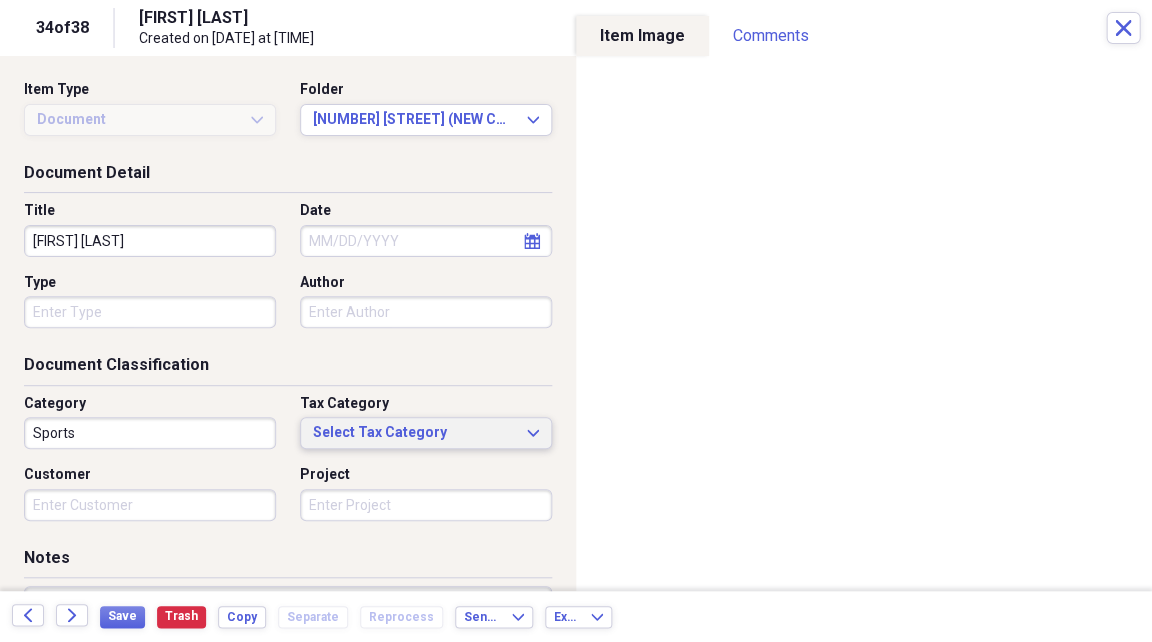 click on "Expand" 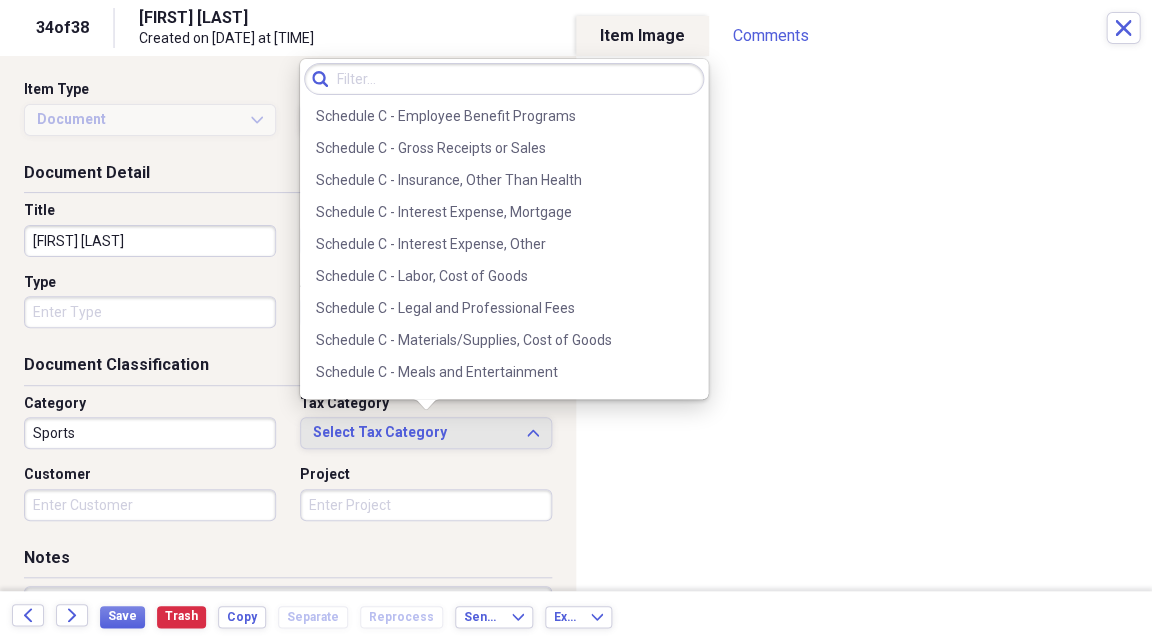 scroll, scrollTop: 3748, scrollLeft: 0, axis: vertical 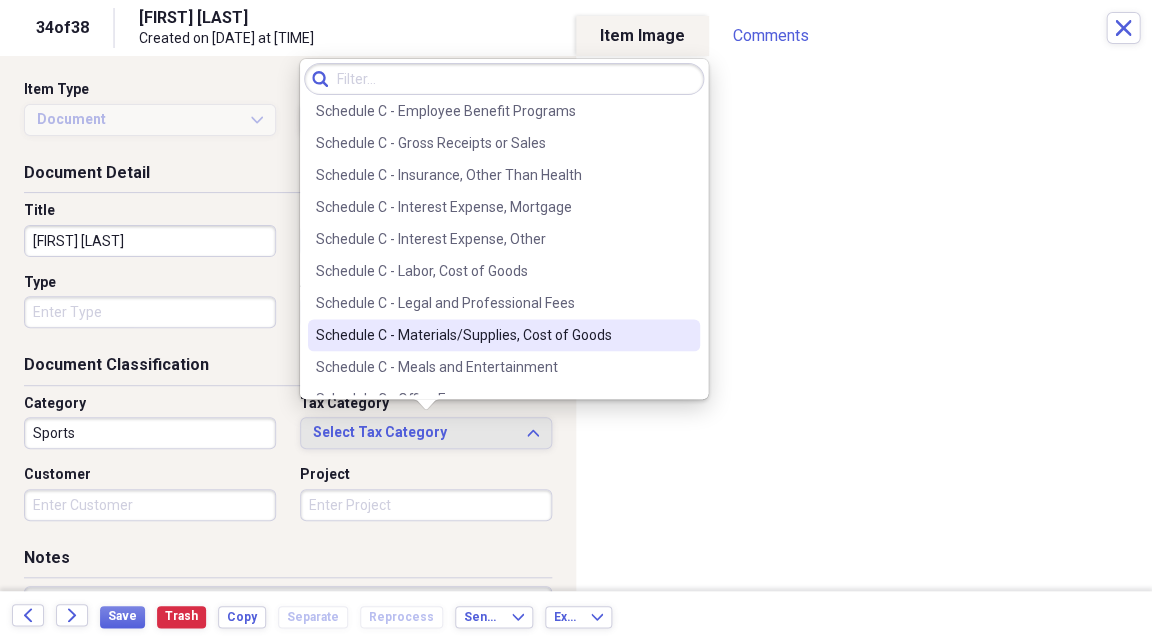click on "Schedule C - Materials/Supplies, Cost of Goods" at bounding box center [492, 335] 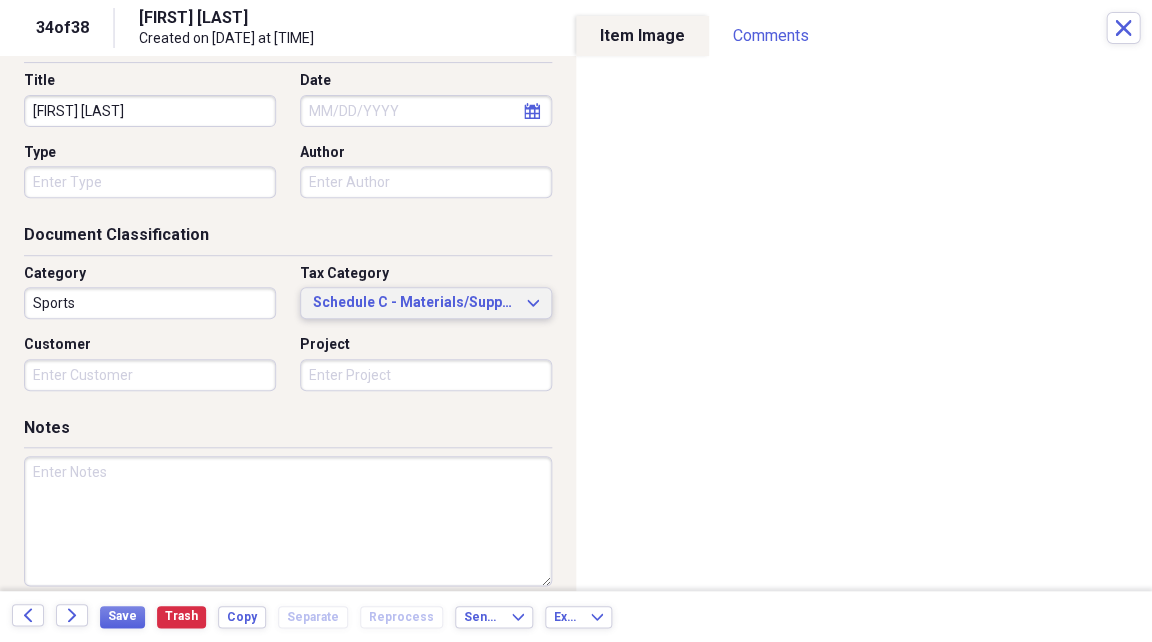 scroll, scrollTop: 132, scrollLeft: 0, axis: vertical 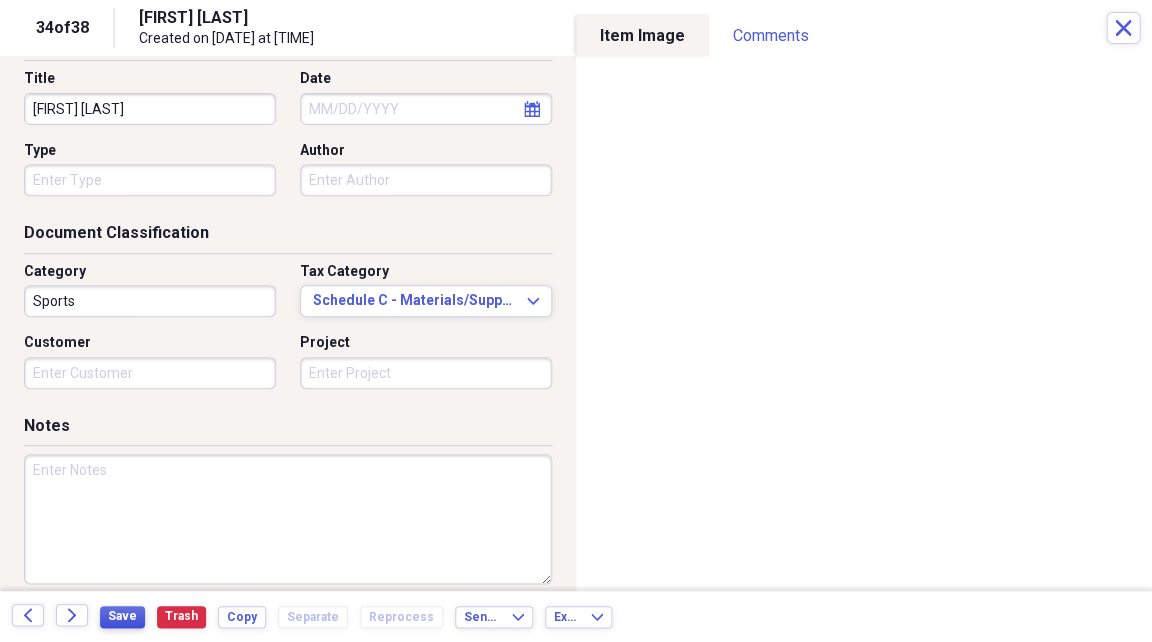 click on "Save" at bounding box center (122, 616) 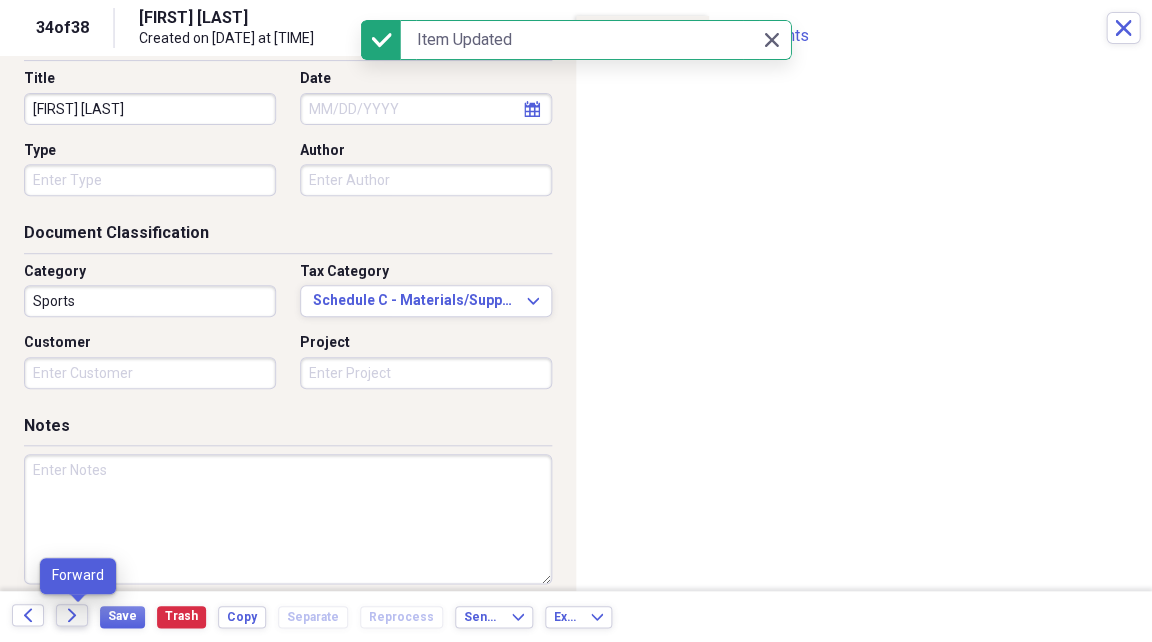 click on "Forward" at bounding box center [72, 615] 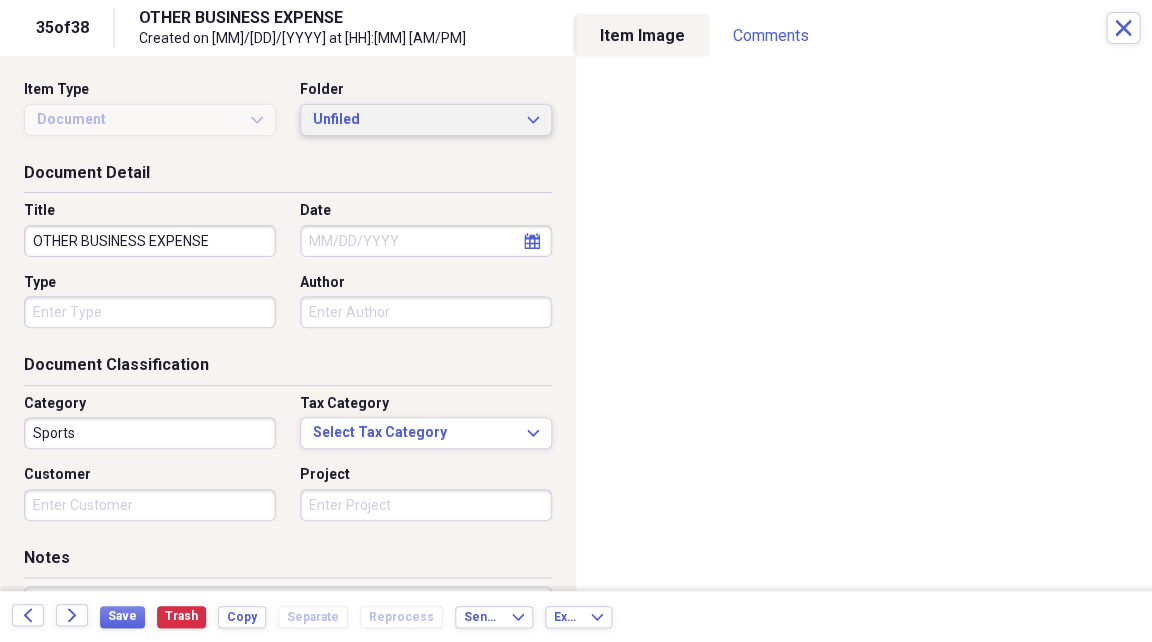 click on "Expand" 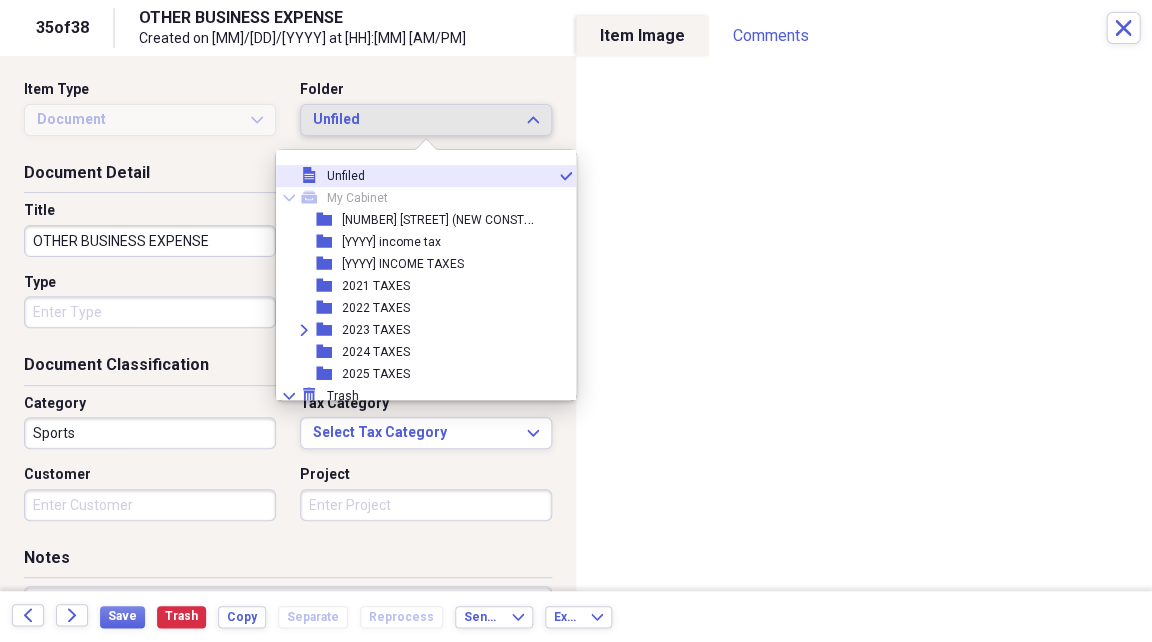click on "Expand" 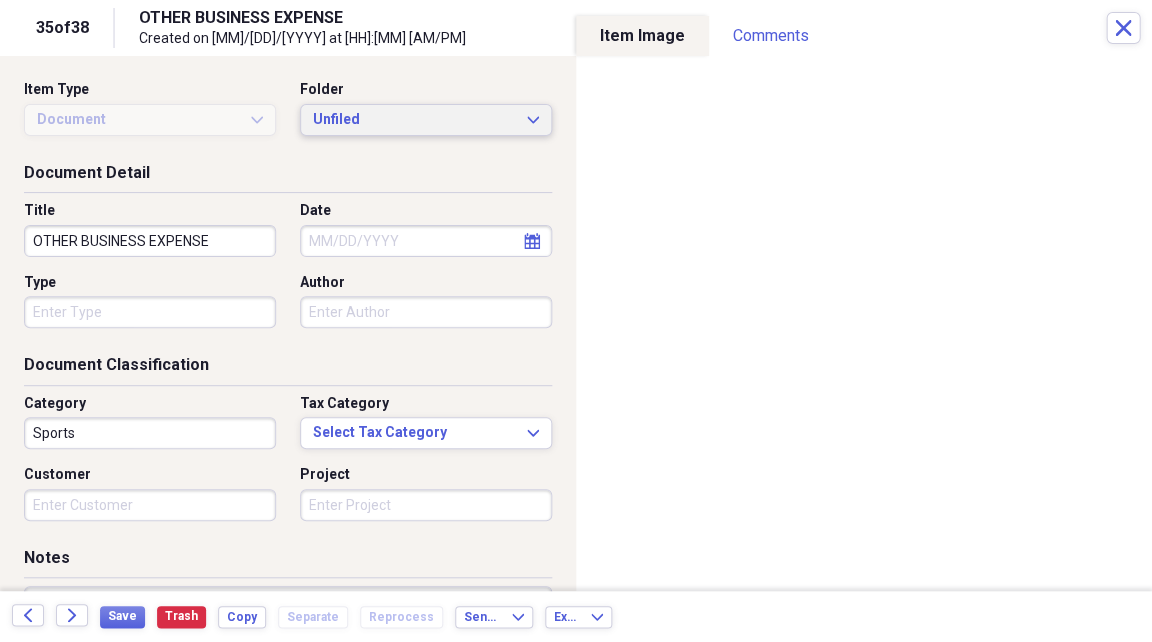 click on "Expand" 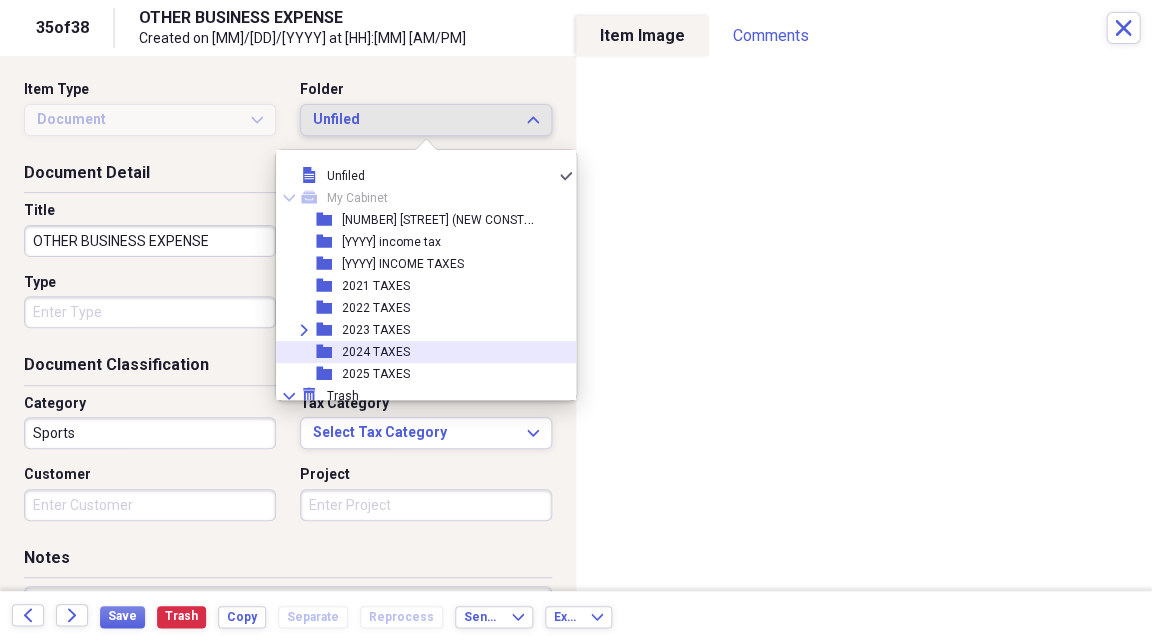 click on "folder [YEAR] TAXES" at bounding box center [418, 352] 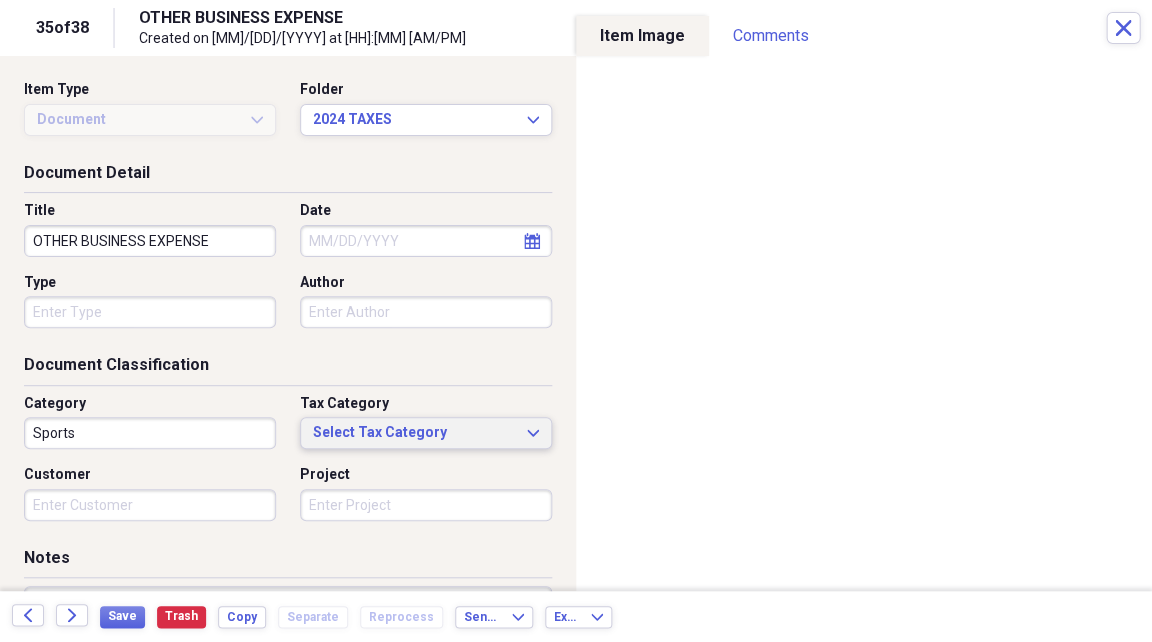 click on "Expand" 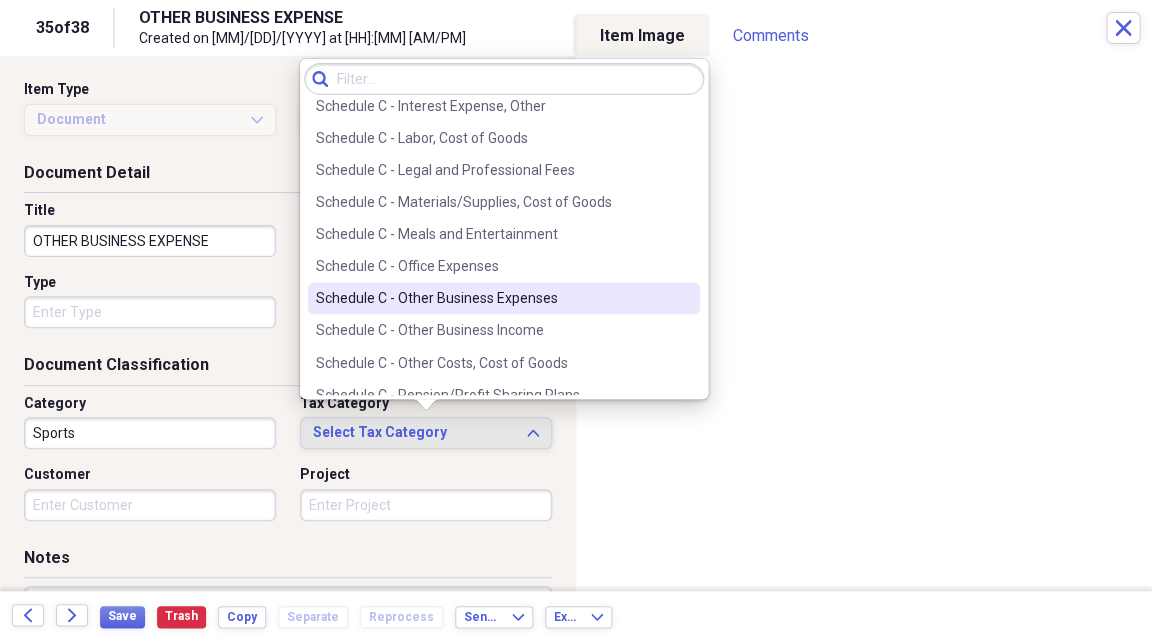 scroll, scrollTop: 3886, scrollLeft: 0, axis: vertical 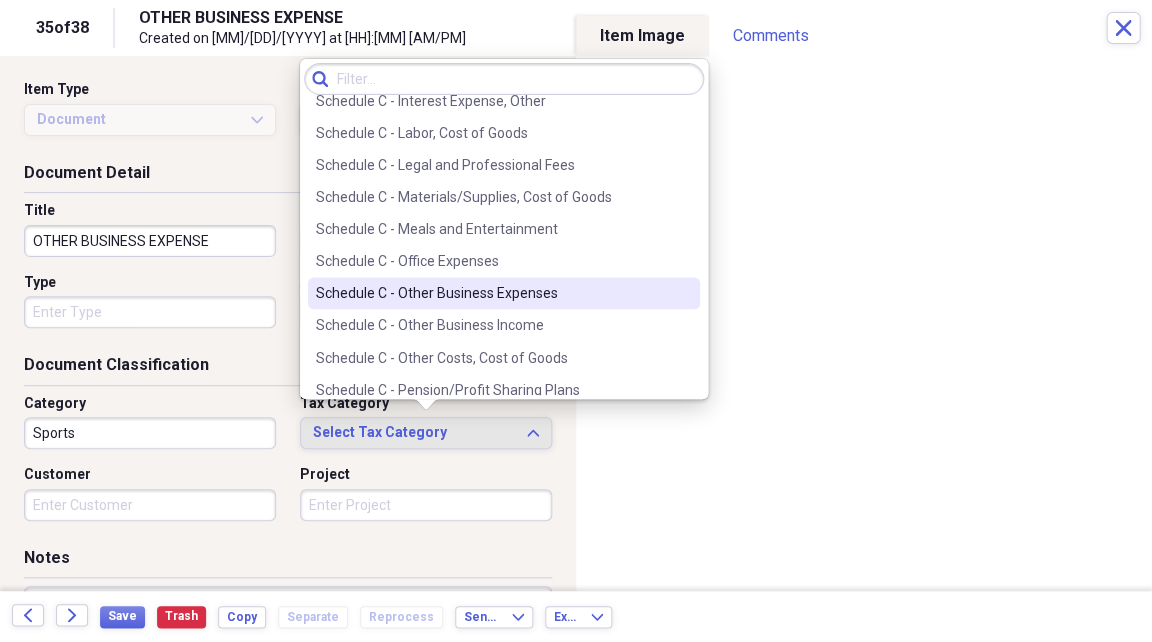 click on "Schedule C - Other Business Expenses" at bounding box center [492, 293] 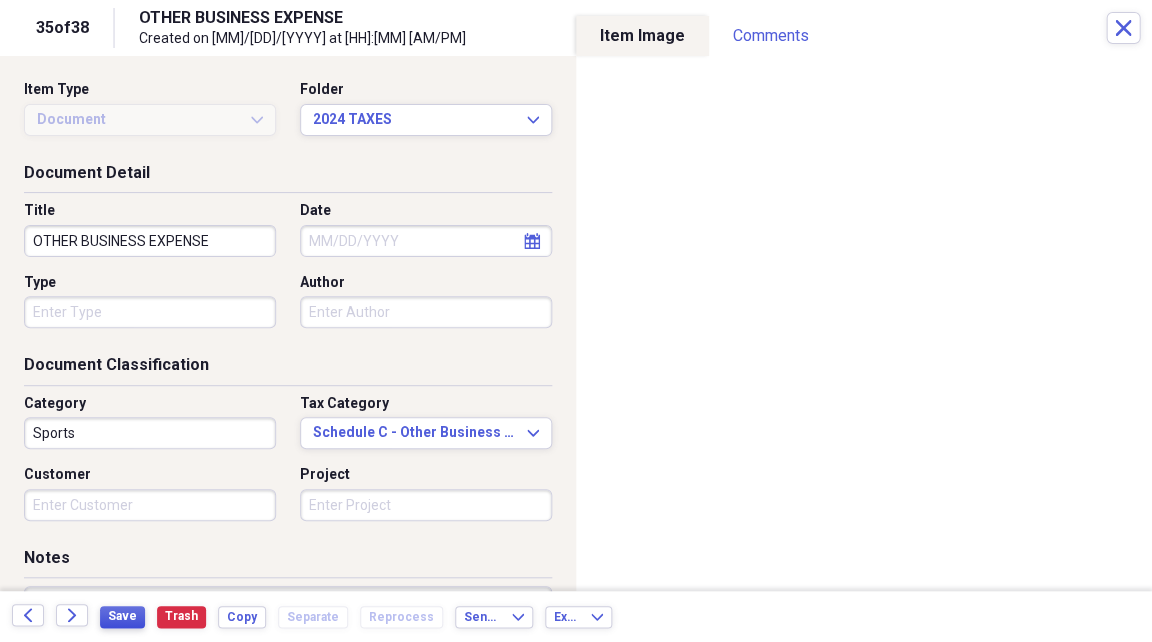click on "Save" at bounding box center [122, 616] 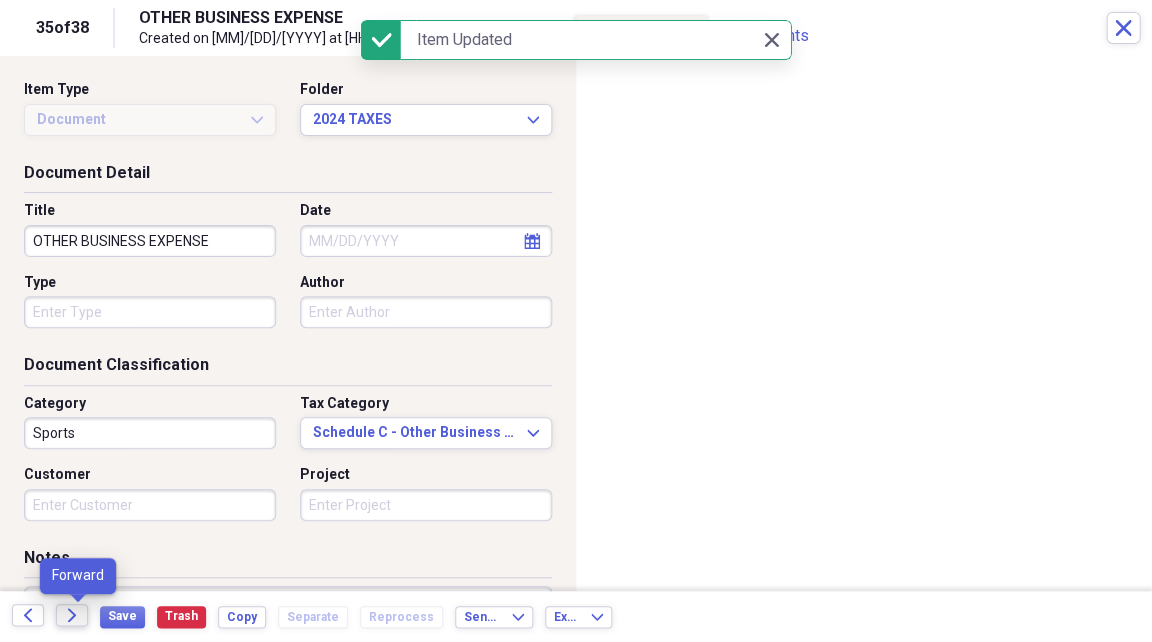 click 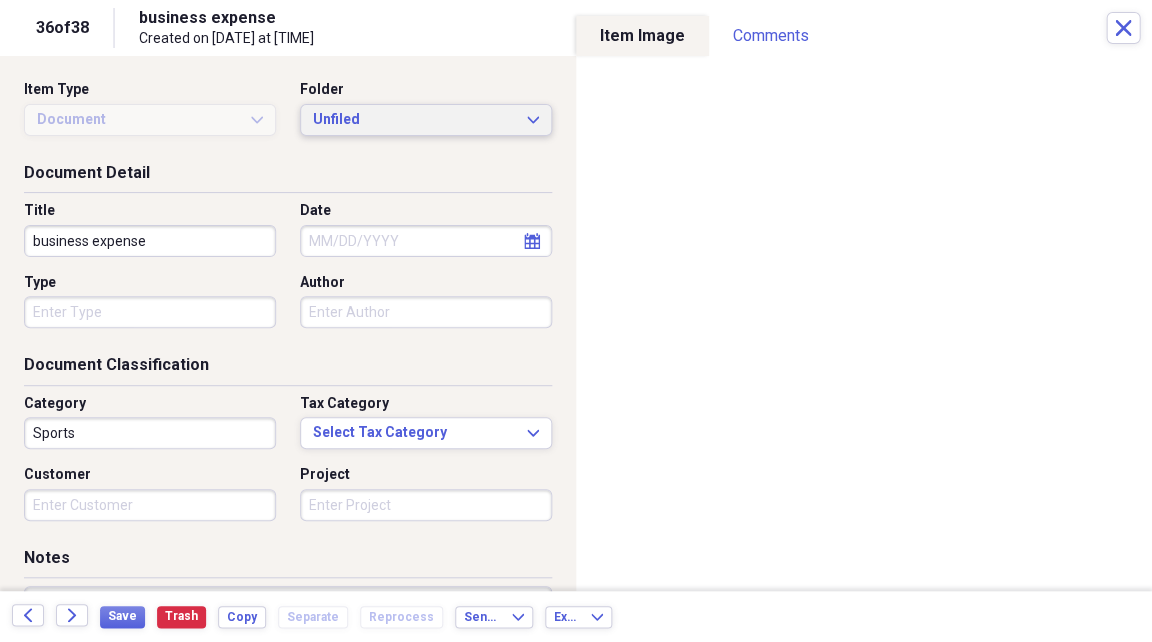 click on "Expand" 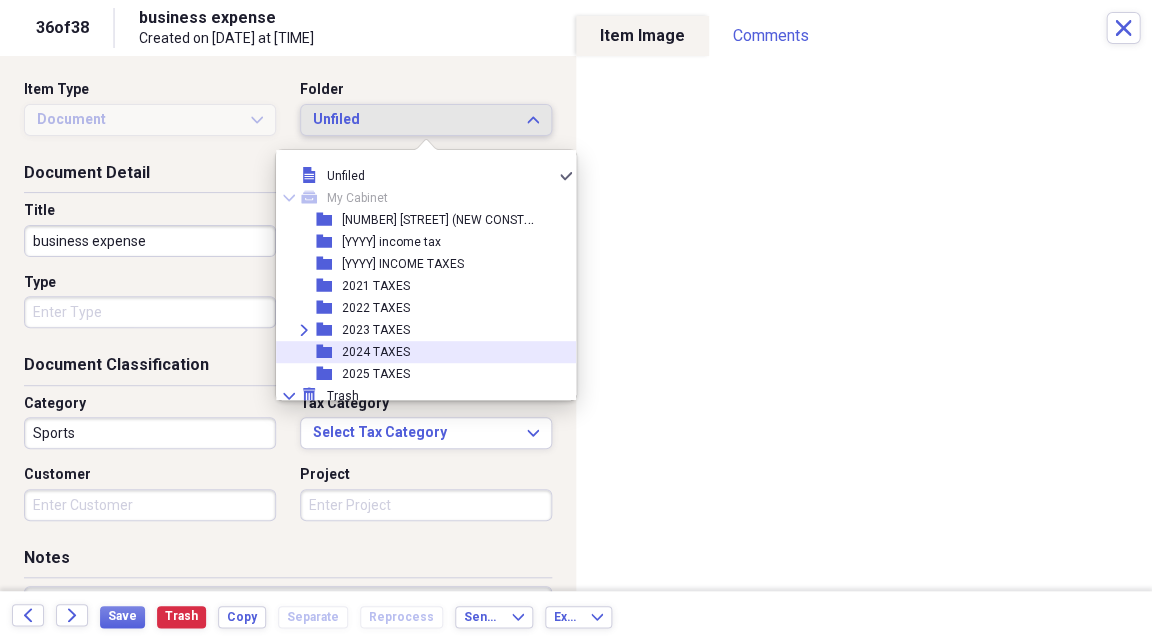 click on "folder [YEAR] TAXES" at bounding box center [418, 352] 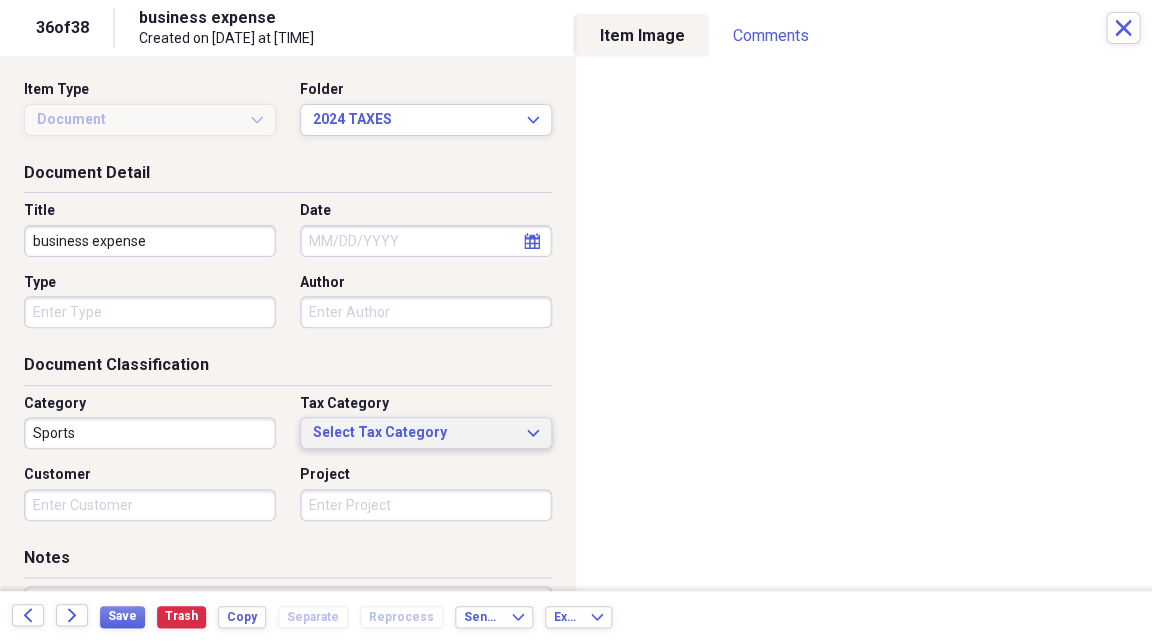 click on "Expand" 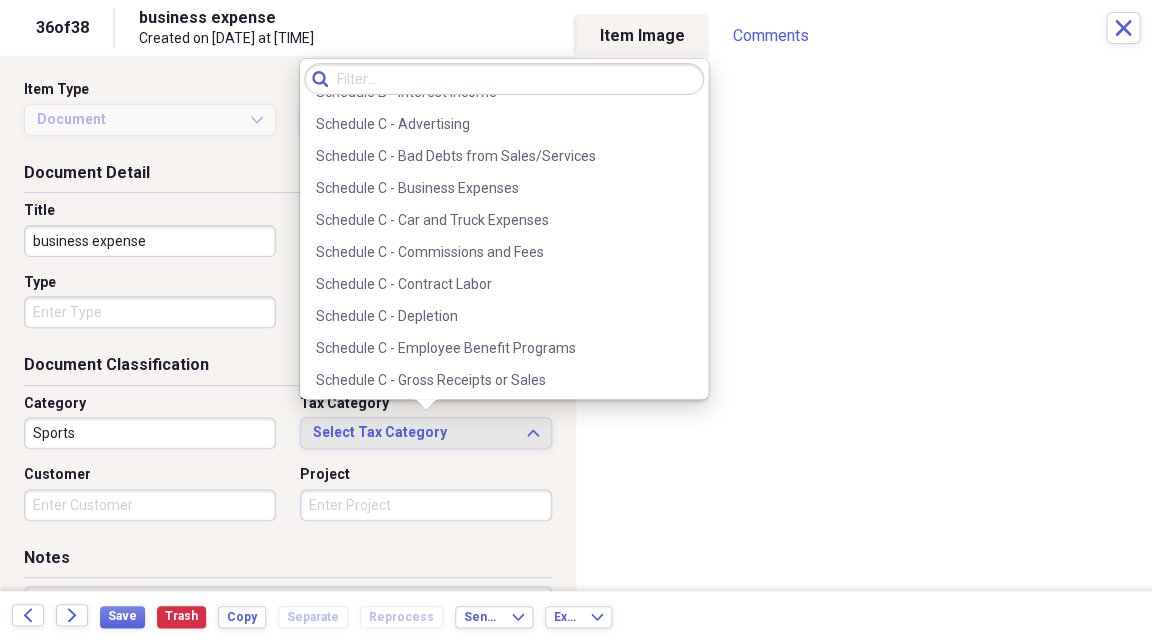 scroll, scrollTop: 3513, scrollLeft: 0, axis: vertical 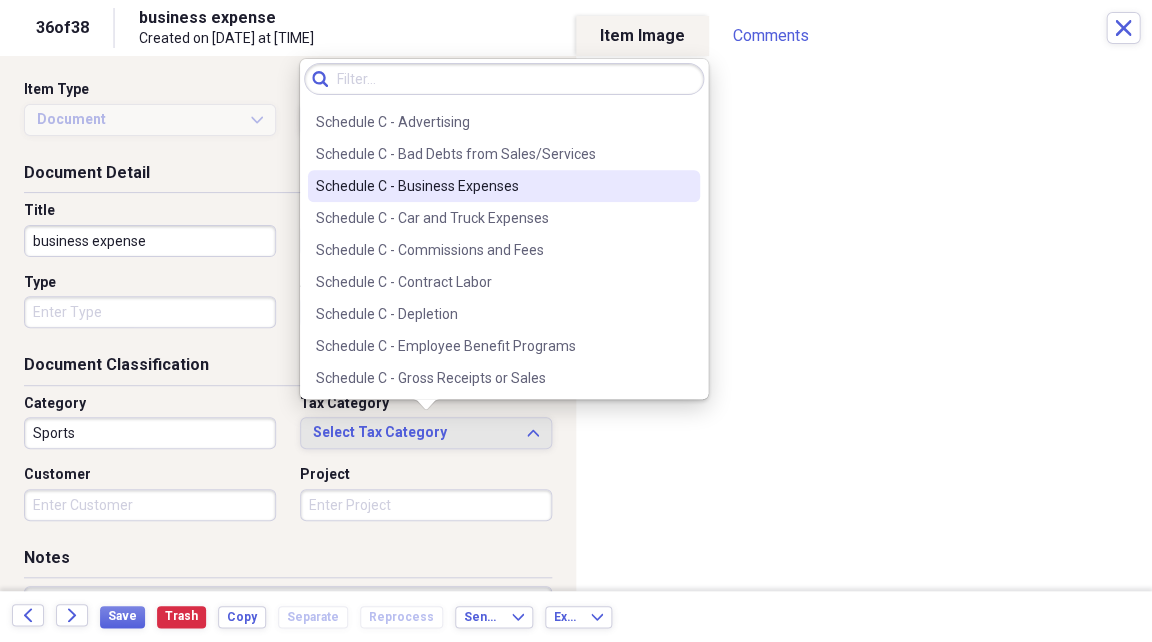 click on "Schedule C - Business Expenses" at bounding box center (492, 186) 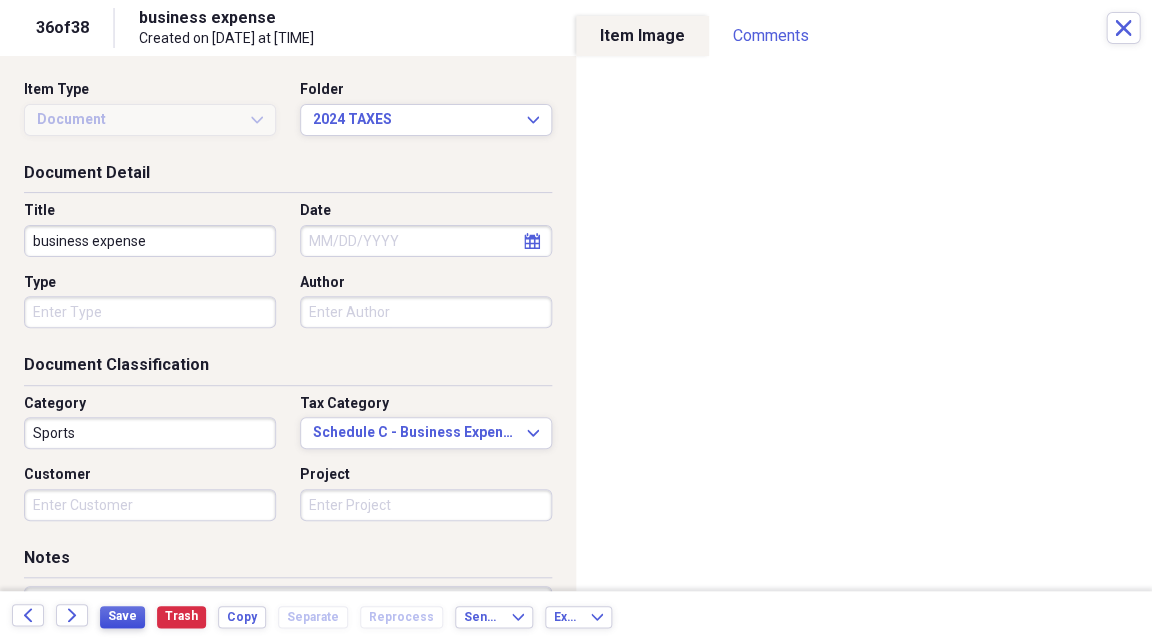 click on "Save" at bounding box center (122, 616) 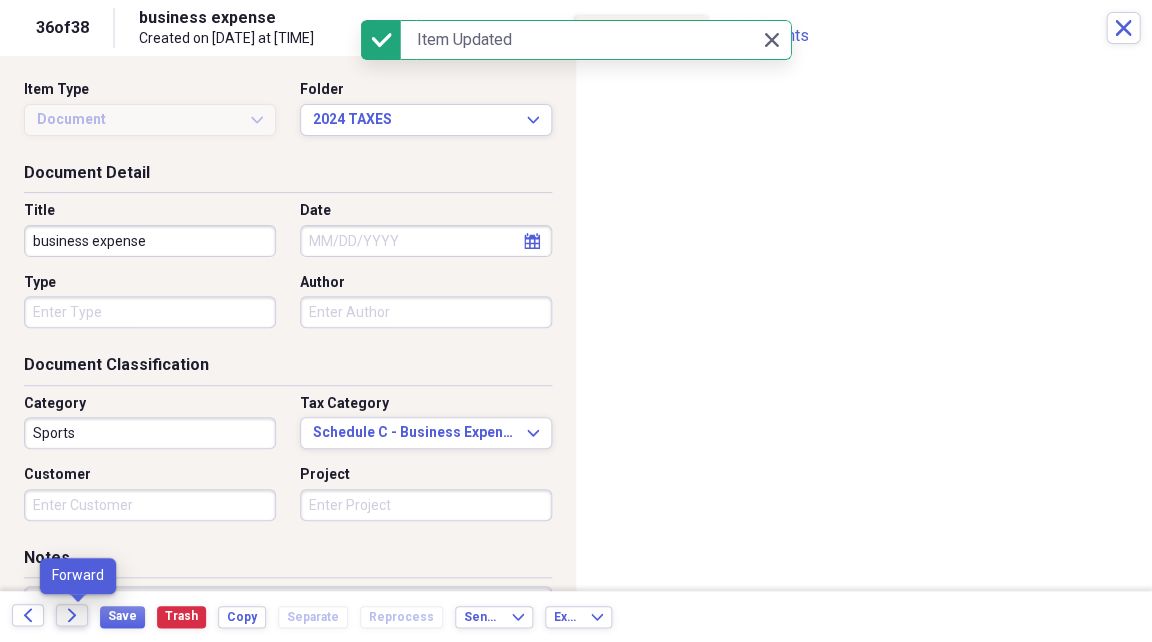 click on "Forward" 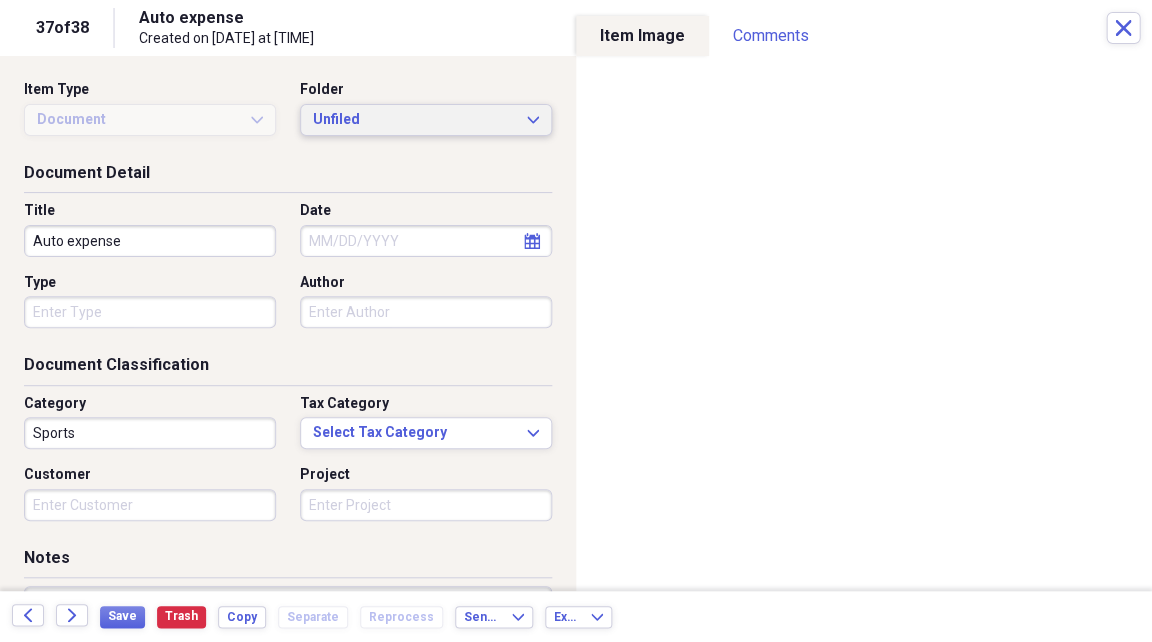 click on "Expand" 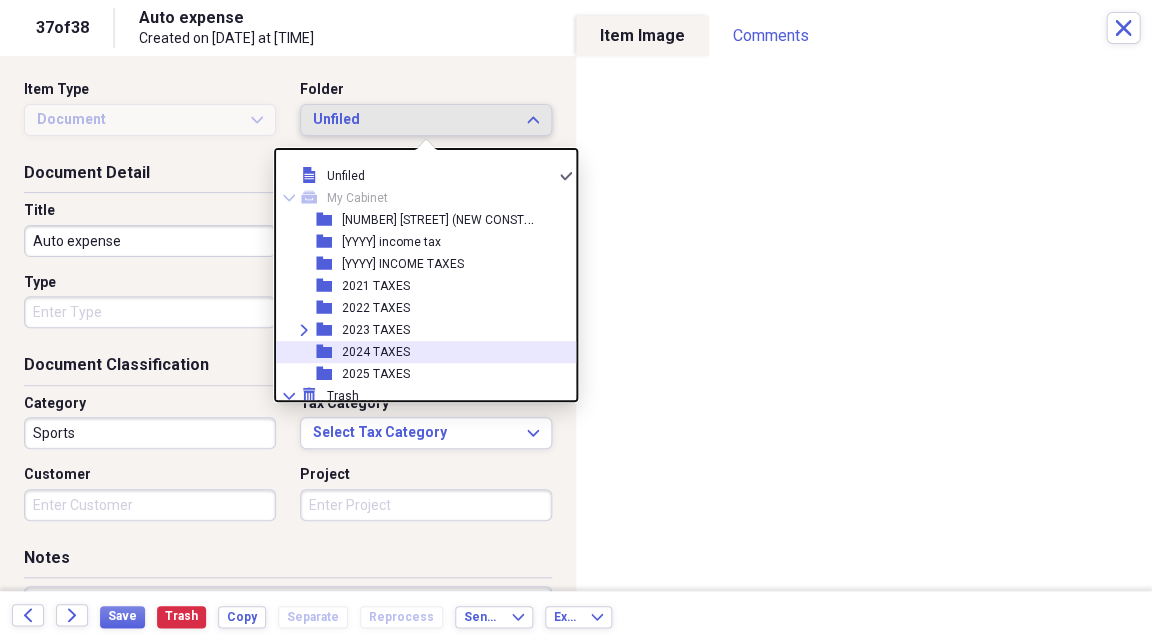 click on "folder [YEAR] TAXES" at bounding box center [418, 352] 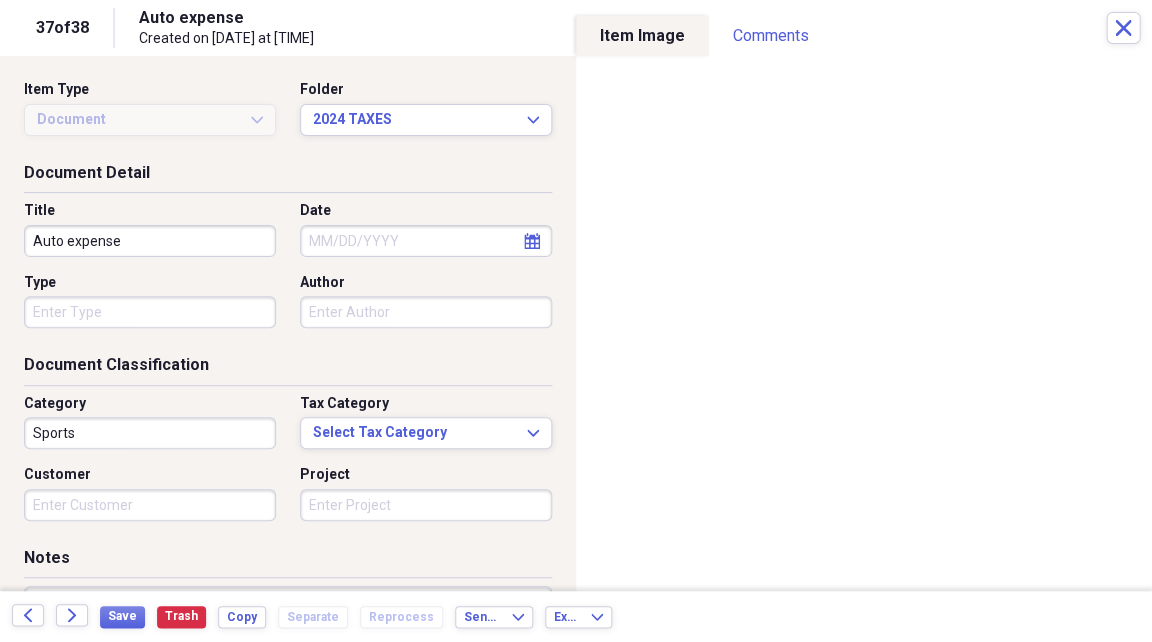 click on "Sports" at bounding box center (150, 433) 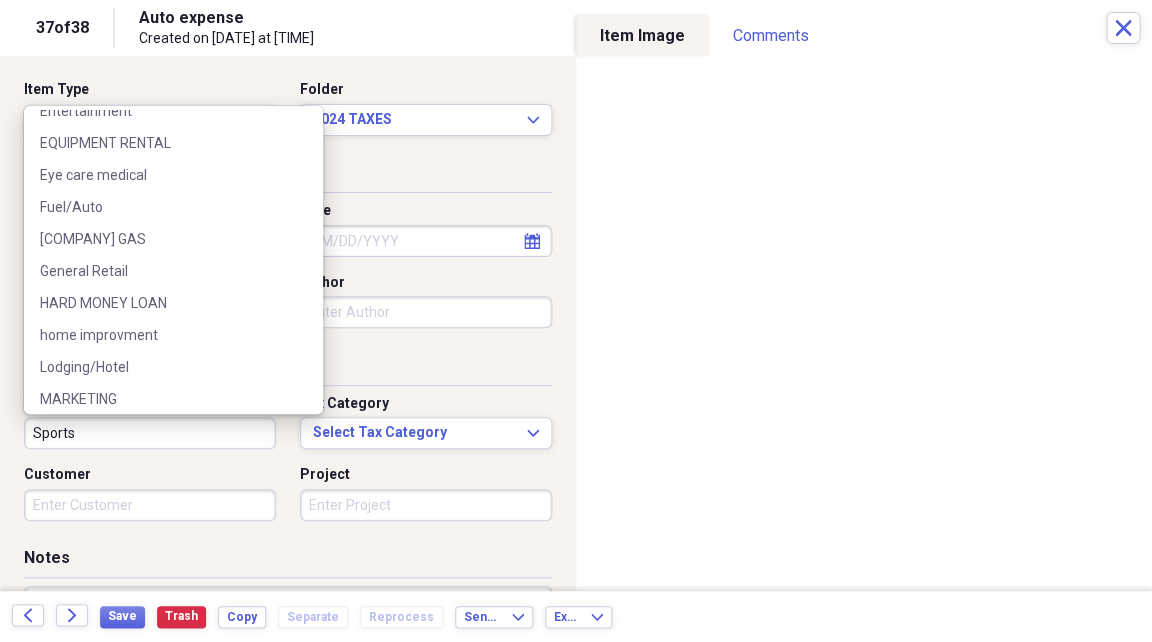 scroll, scrollTop: 490, scrollLeft: 0, axis: vertical 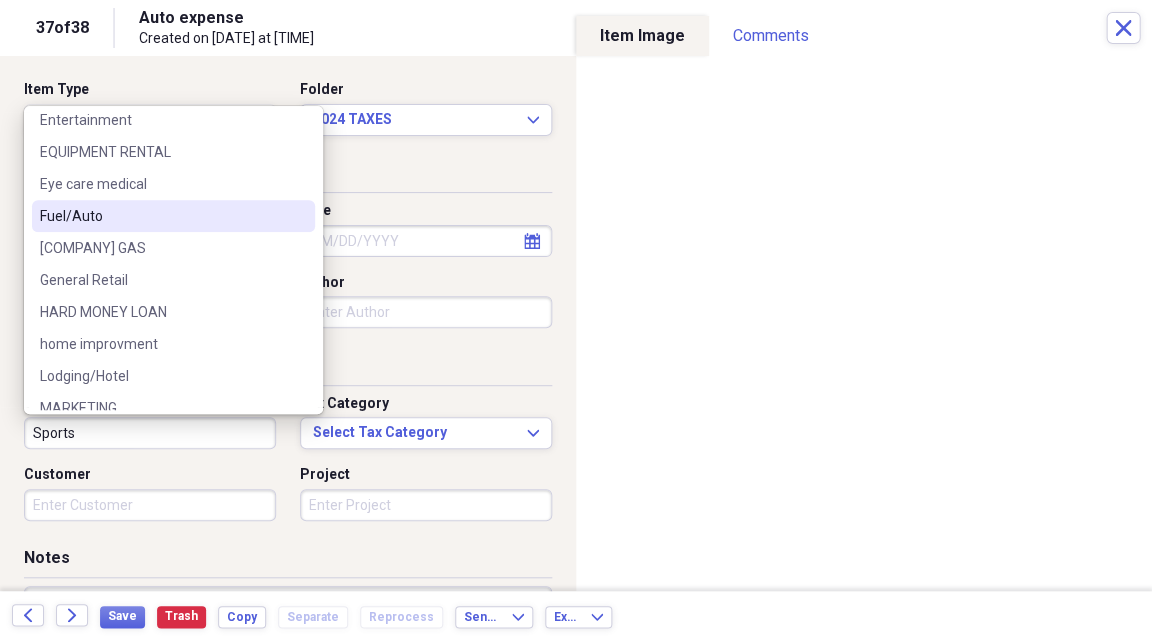 click on "Fuel/Auto" at bounding box center [161, 216] 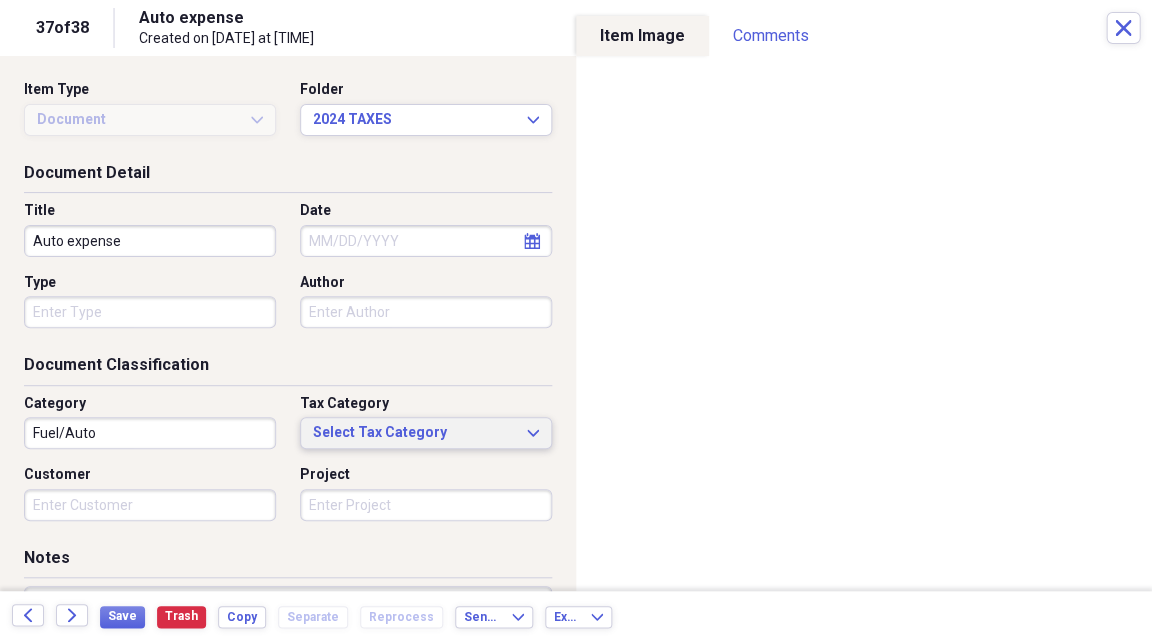click on "Expand" 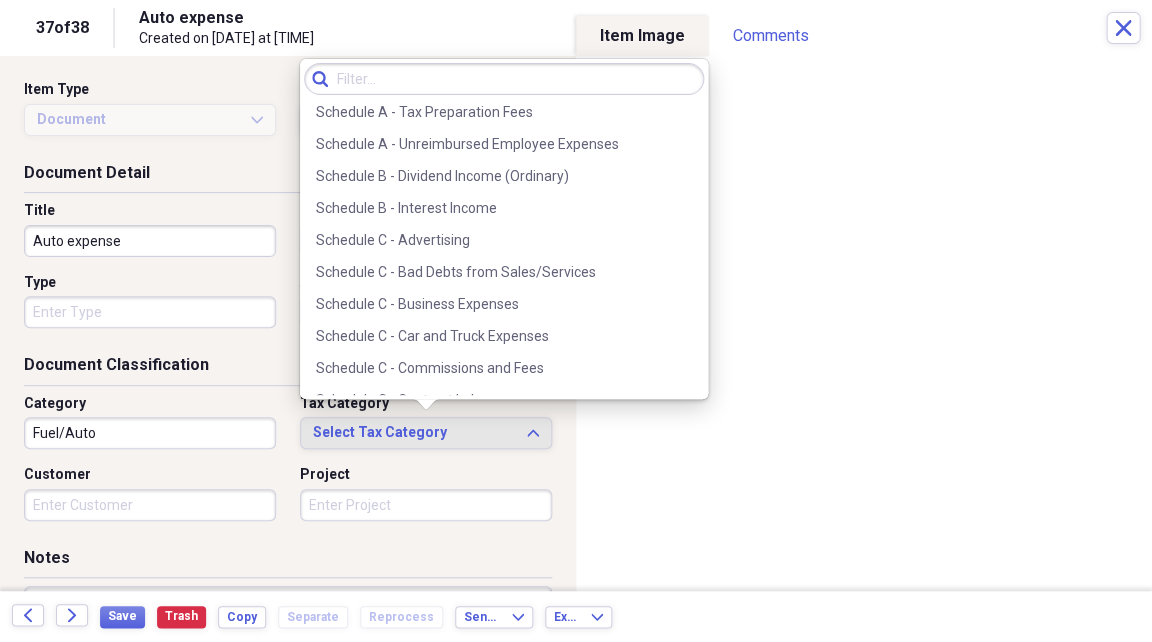 scroll, scrollTop: 3400, scrollLeft: 0, axis: vertical 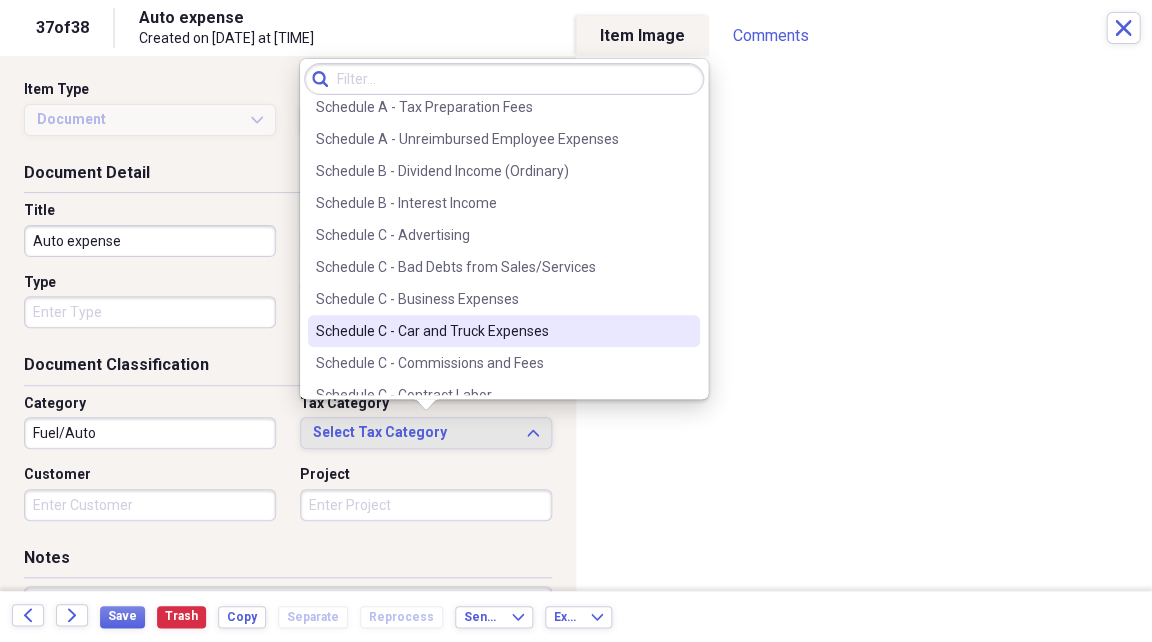 click on "Schedule C - Car and Truck Expenses" at bounding box center [492, 331] 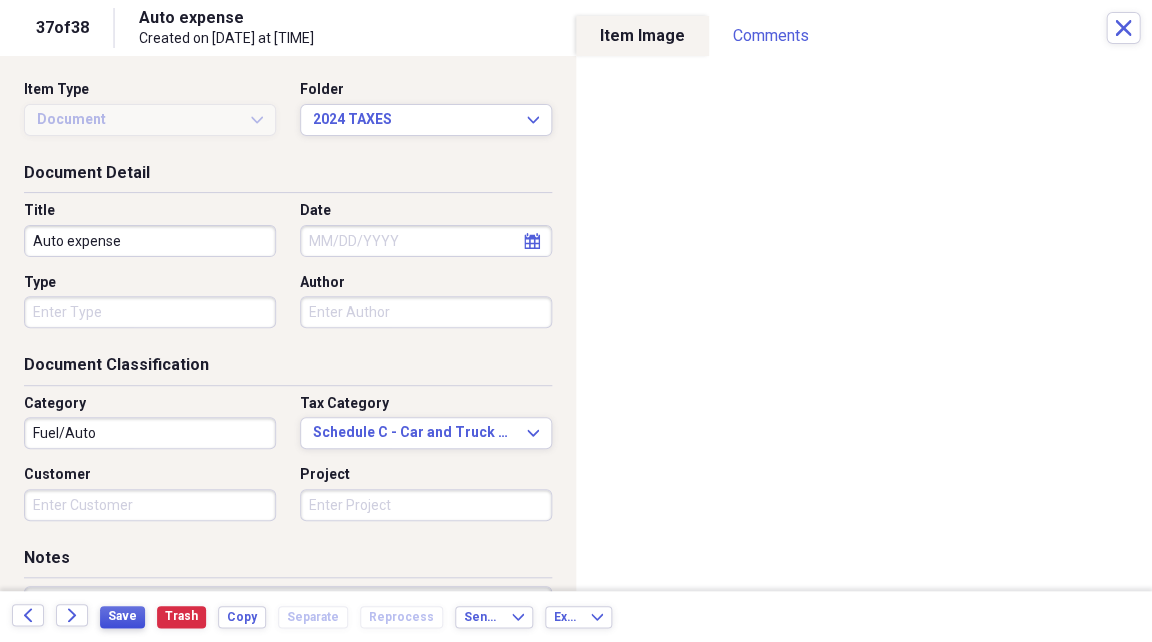 click on "Save" at bounding box center [122, 617] 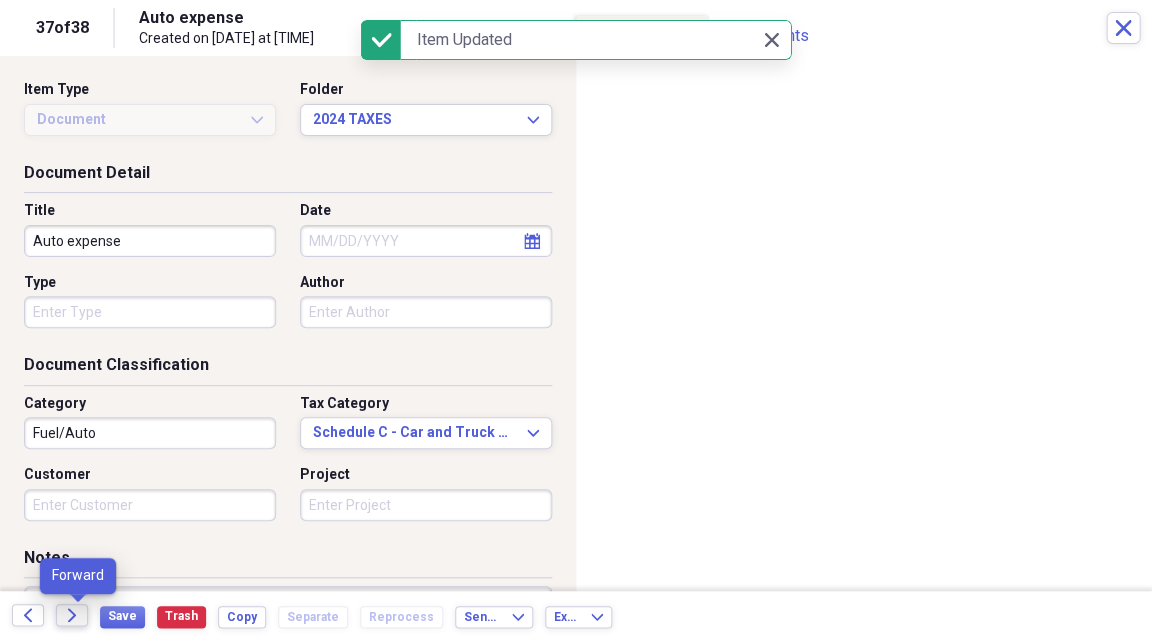 click on "Forward" 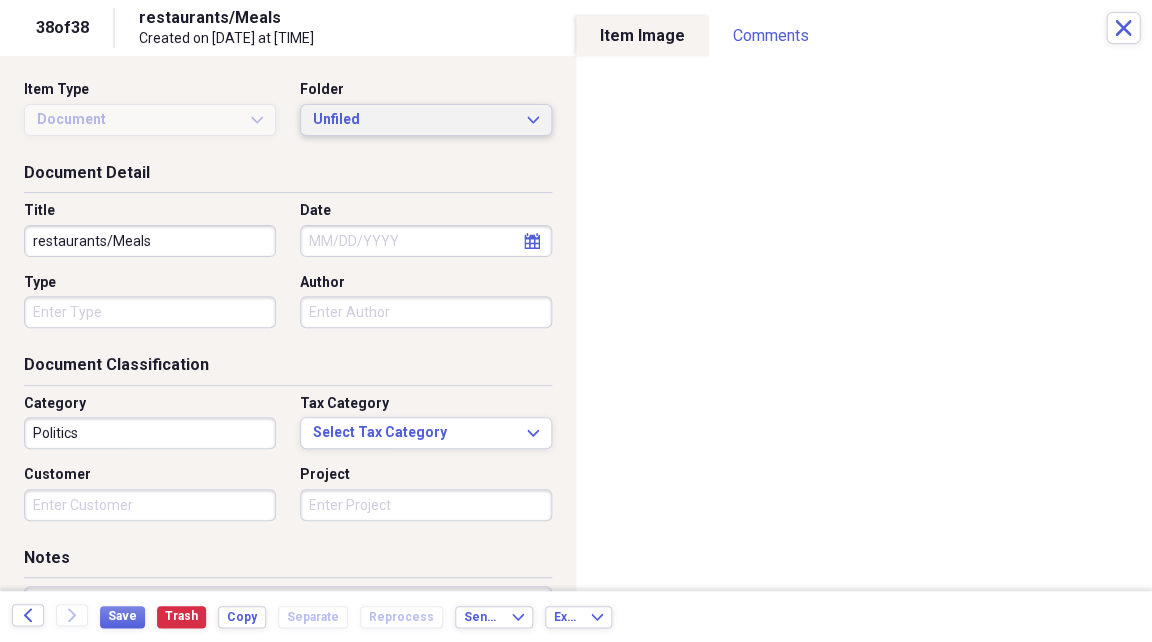 click on "Expand" 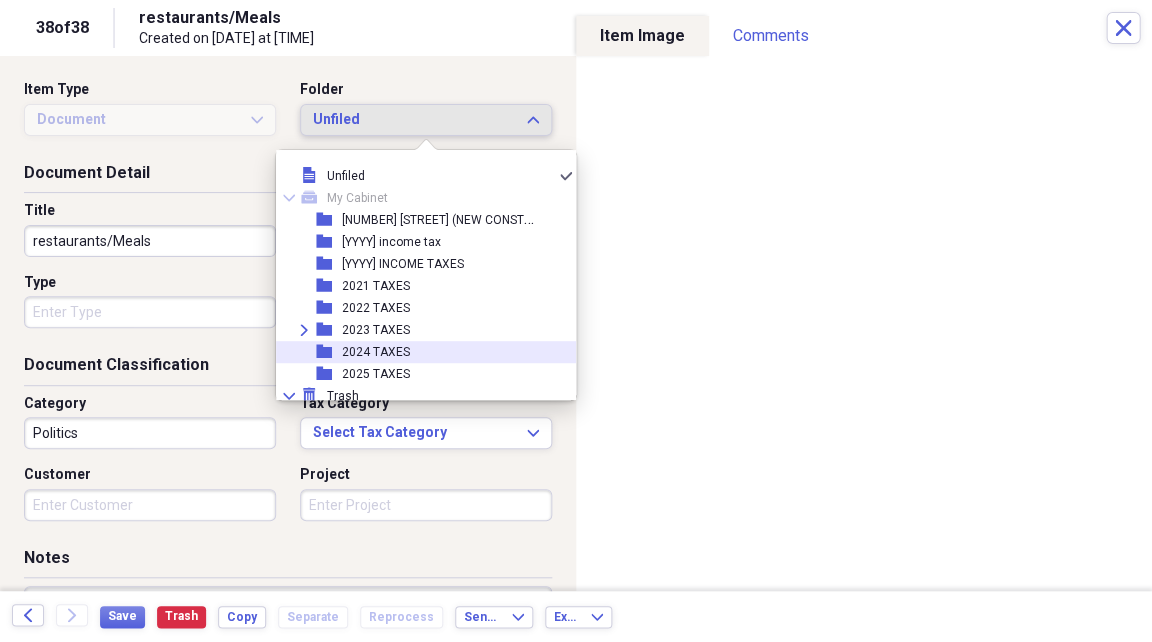 click on "folder [YEAR] TAXES" at bounding box center [418, 352] 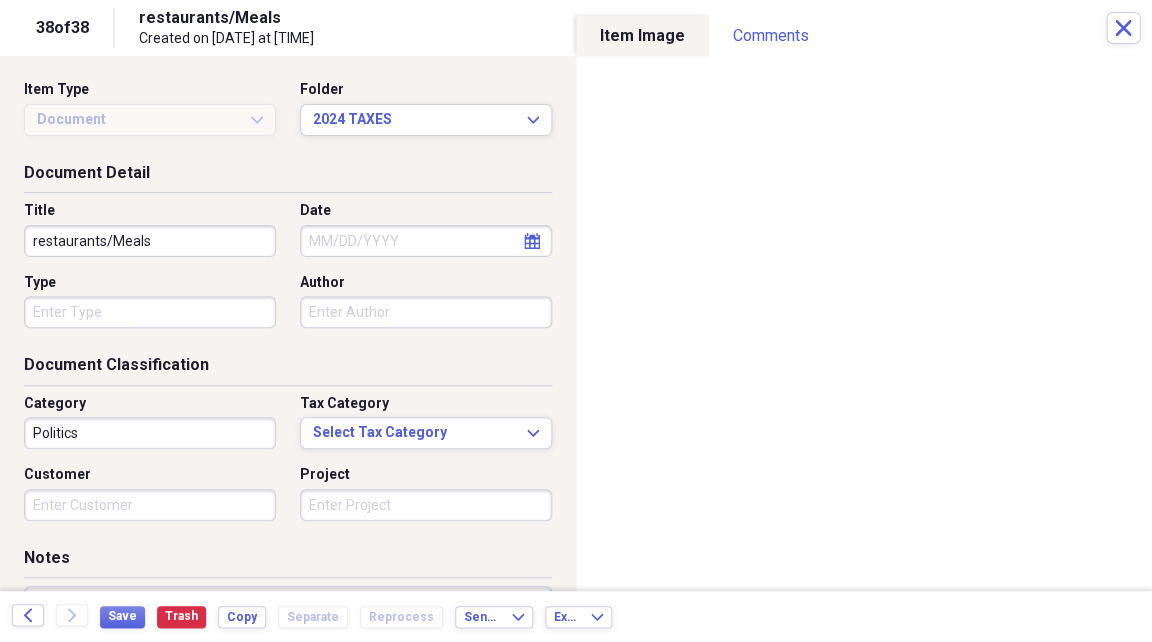 click on "Politics" at bounding box center (150, 433) 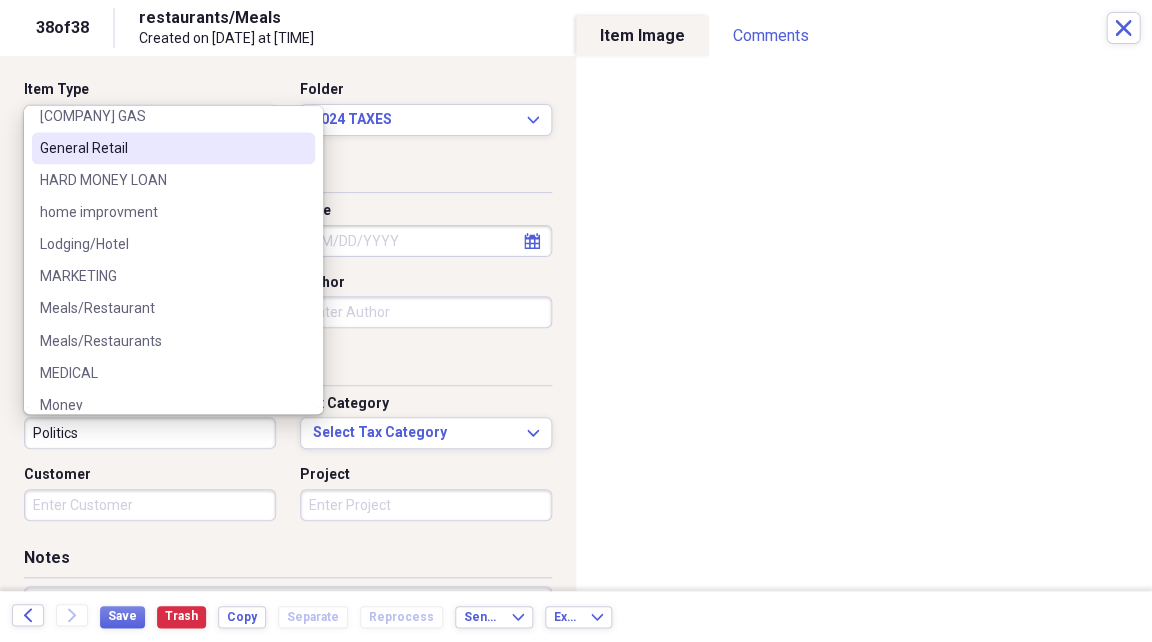 scroll, scrollTop: 623, scrollLeft: 0, axis: vertical 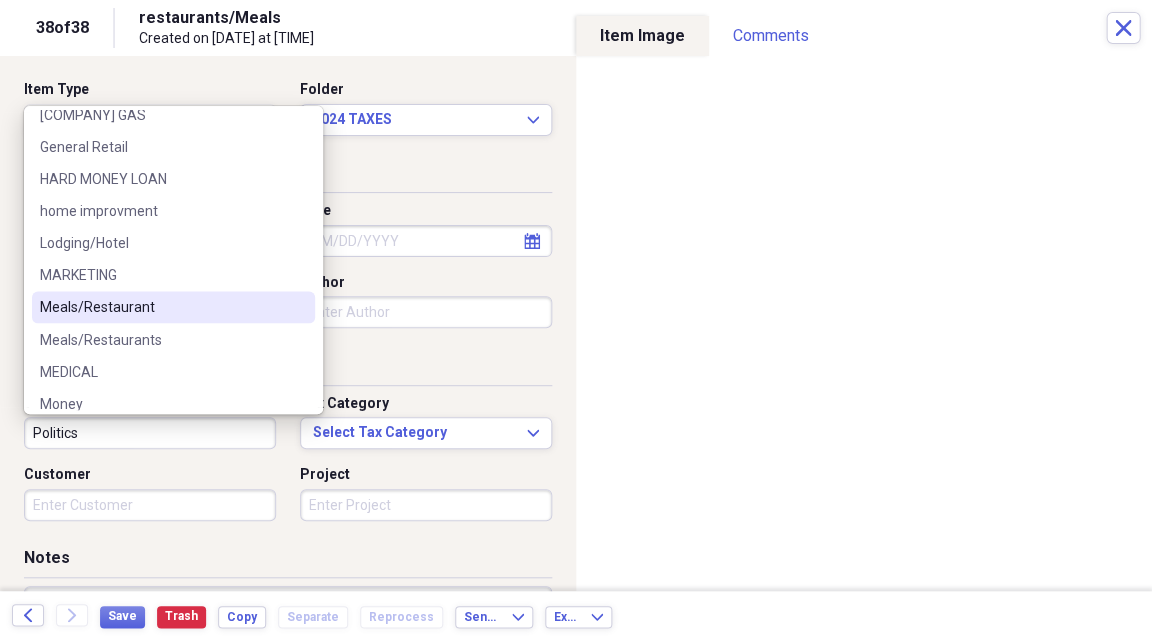 click on "Meals/Restaurant" at bounding box center (161, 307) 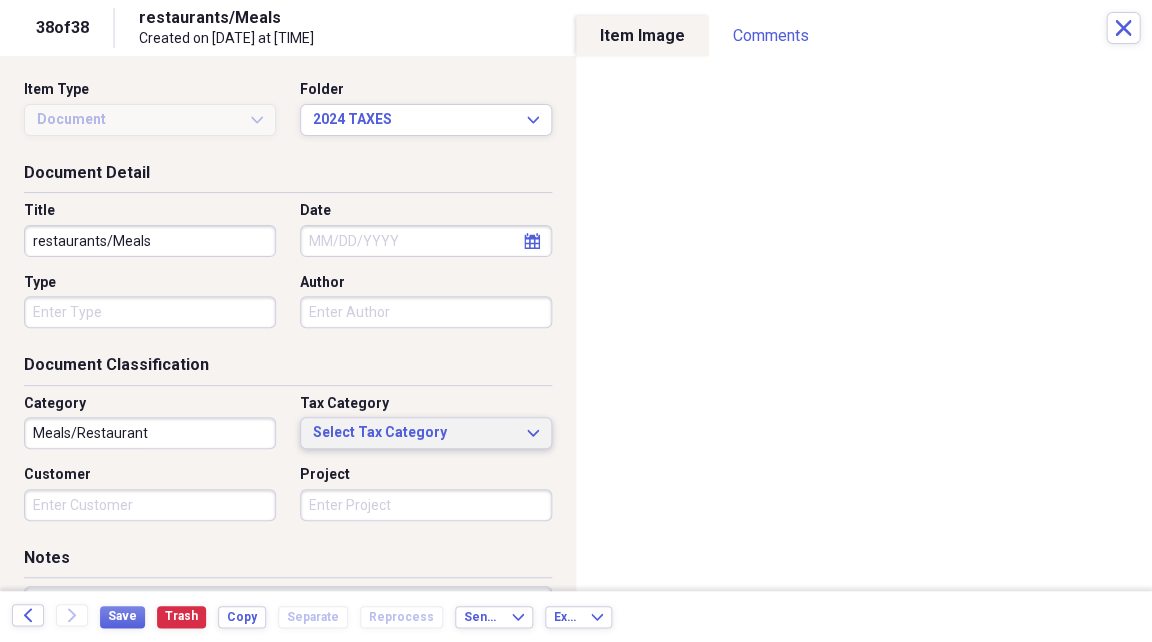 click on "Select Tax Category Expand" at bounding box center (426, 433) 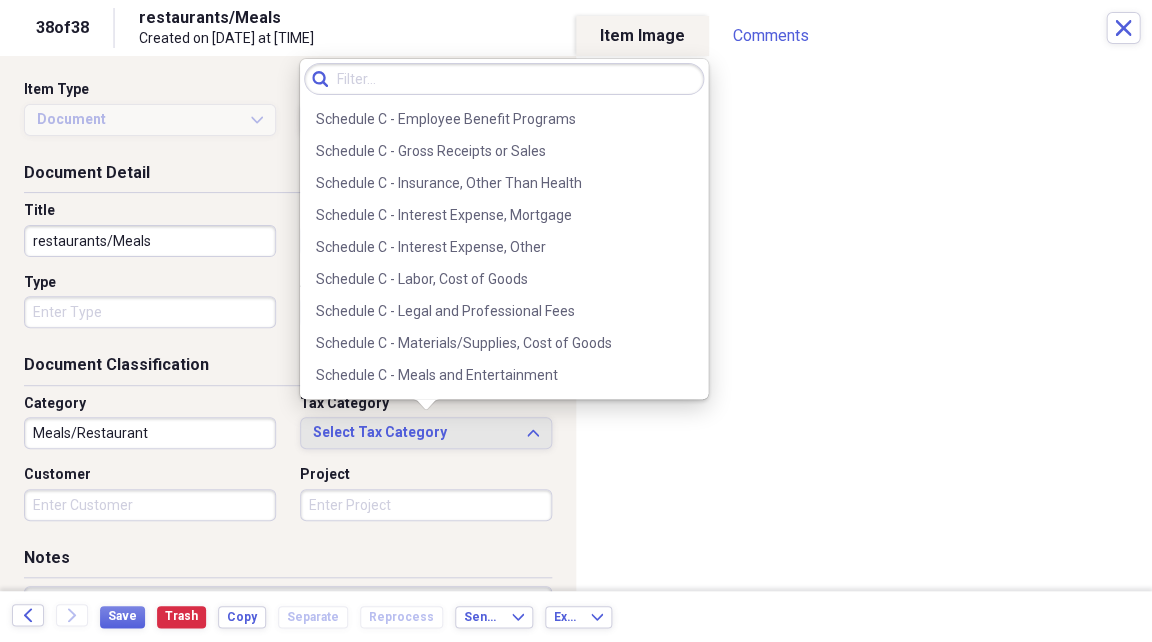 scroll, scrollTop: 3742, scrollLeft: 0, axis: vertical 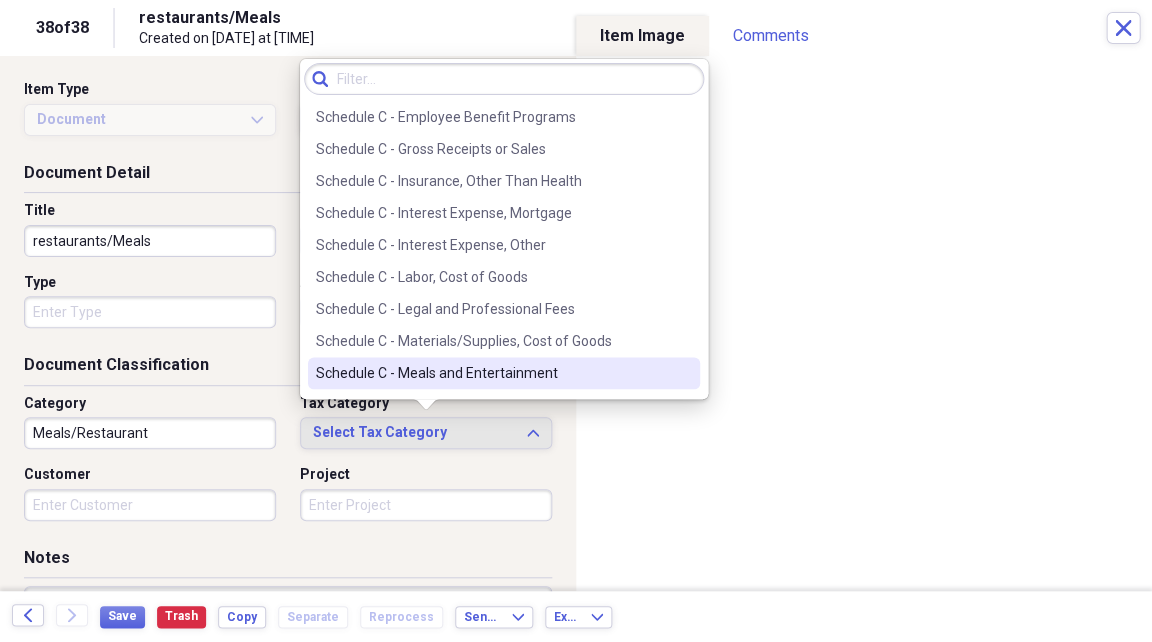 click on "Schedule C - Meals and Entertainment" at bounding box center (492, 373) 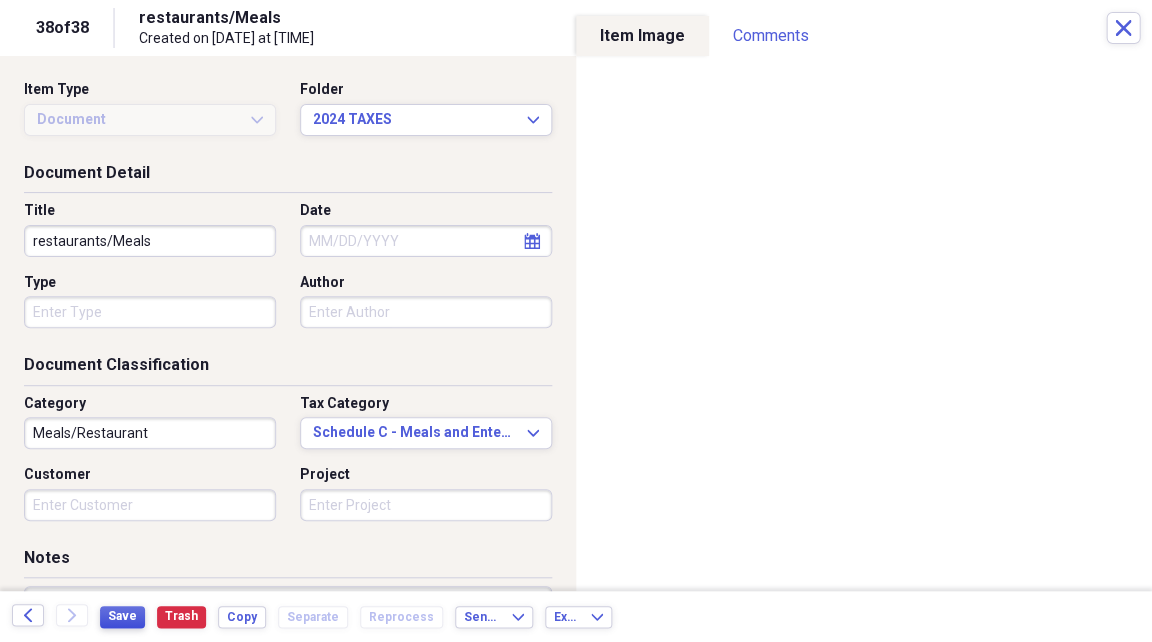 click on "Save" at bounding box center [122, 616] 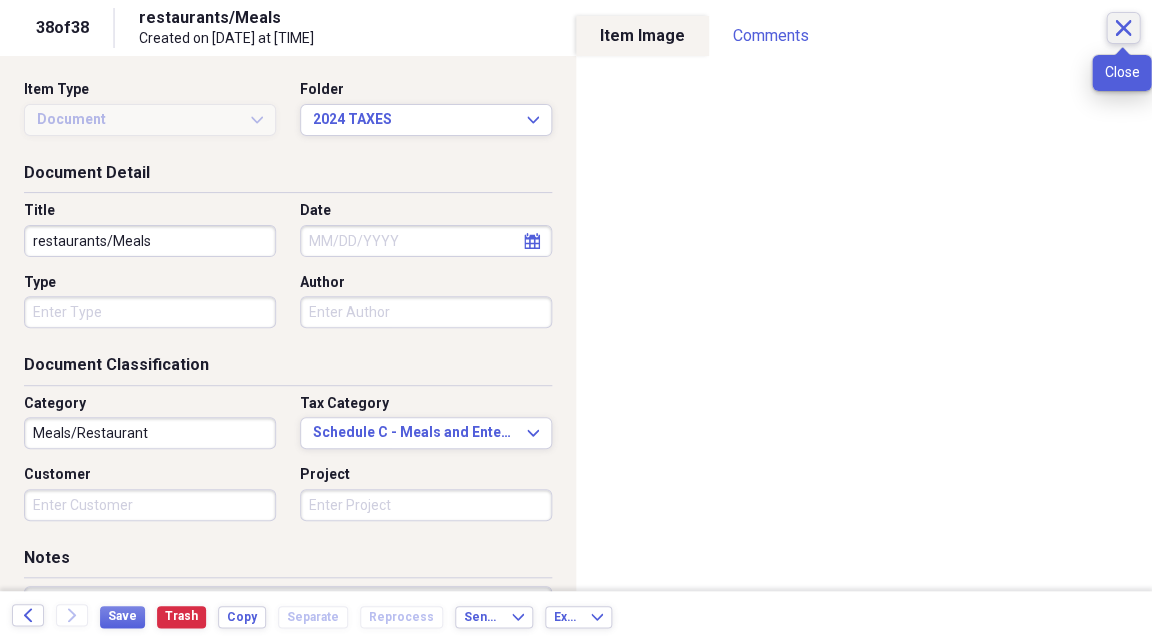 click 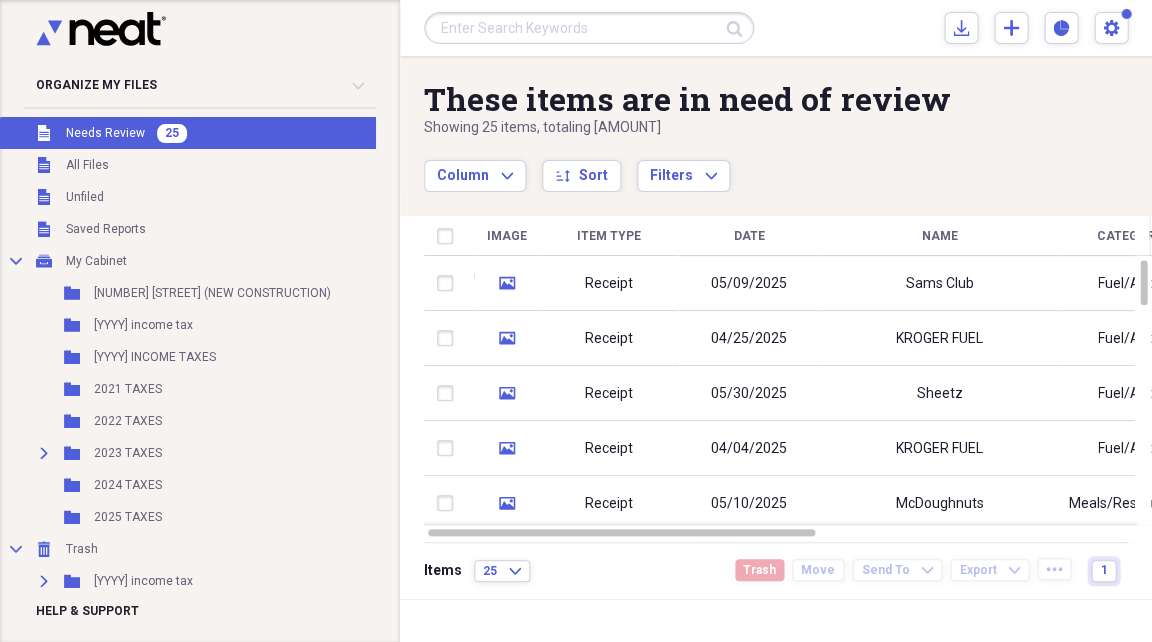 click on "Unfiled Needs Review 25" at bounding box center (196, 133) 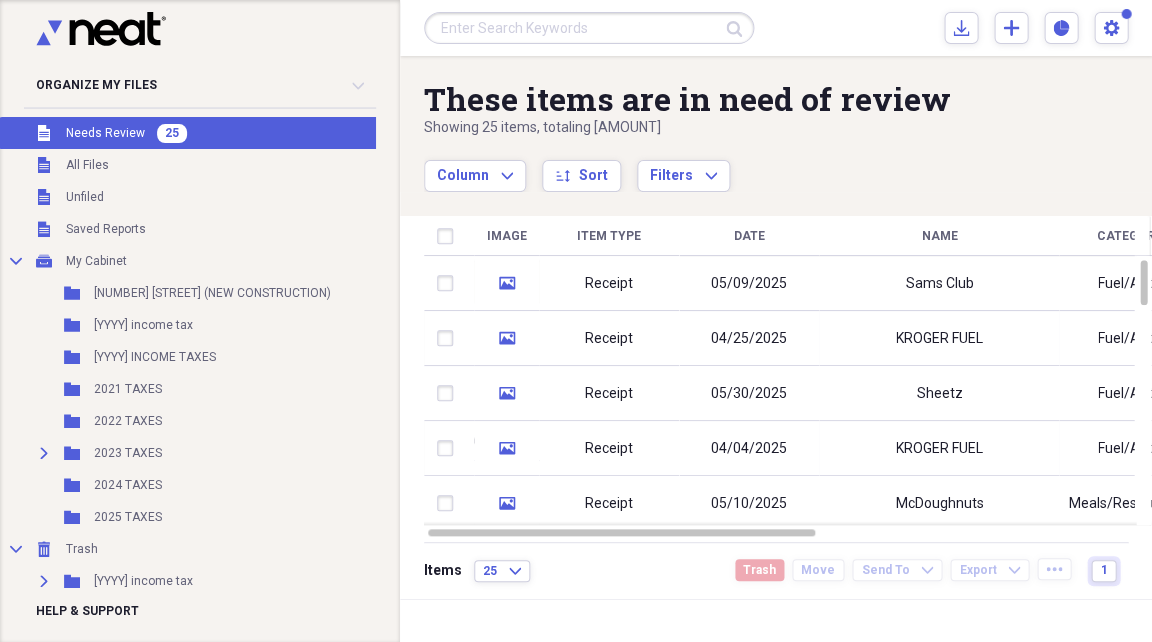 click on "25" at bounding box center (172, 133) 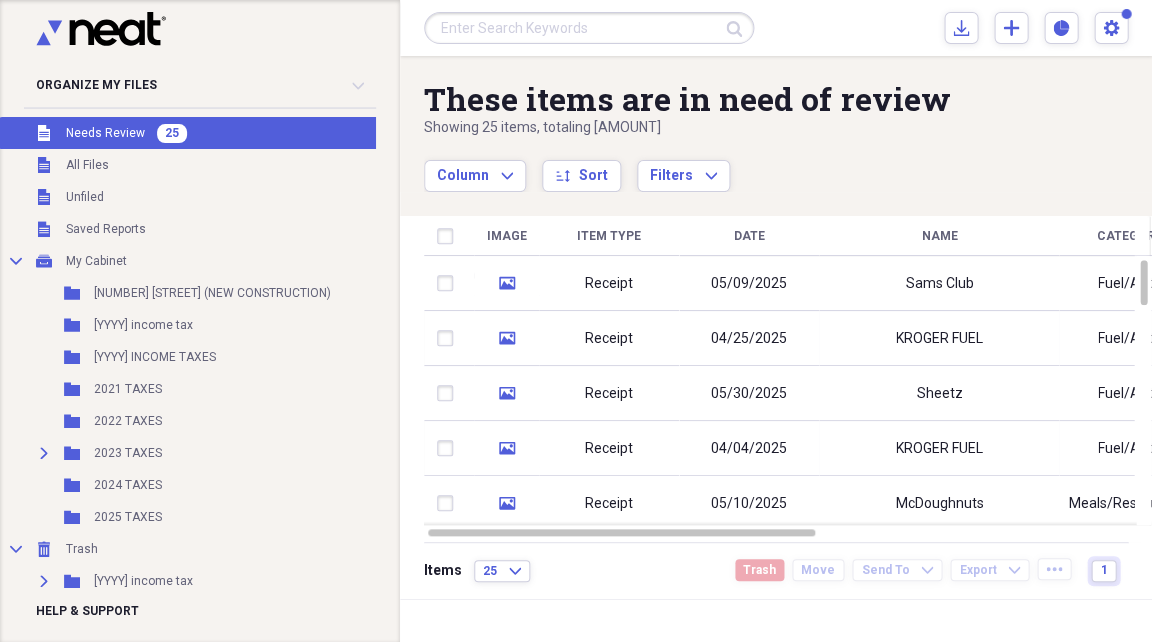 click on "Needs Review" at bounding box center [105, 133] 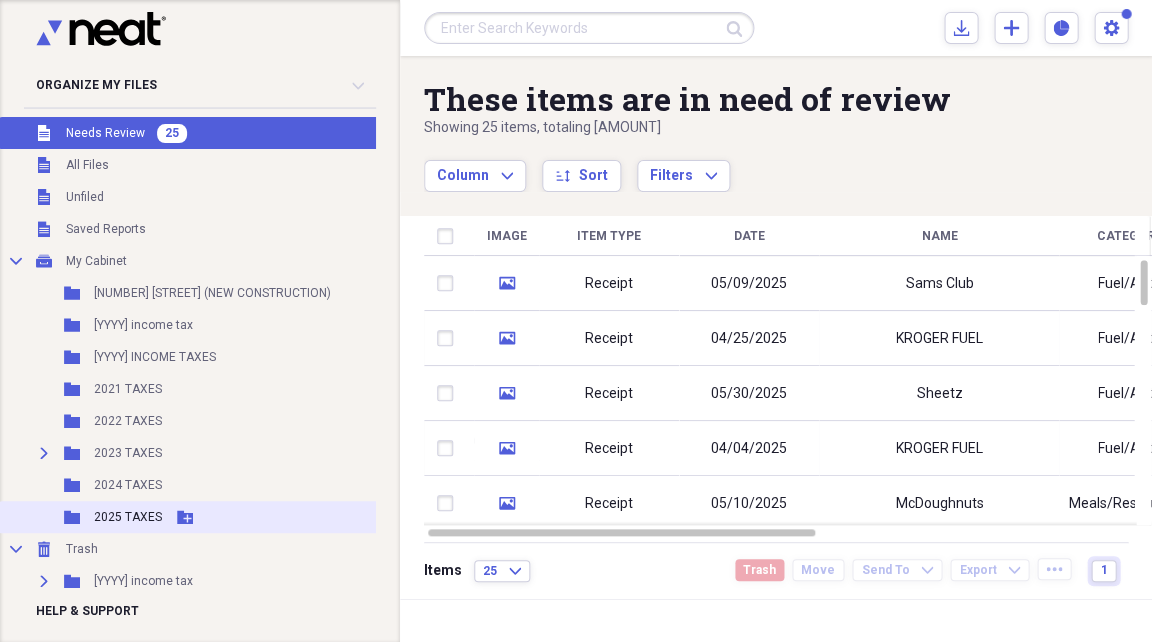 click on "2025 TAXES" at bounding box center [128, 517] 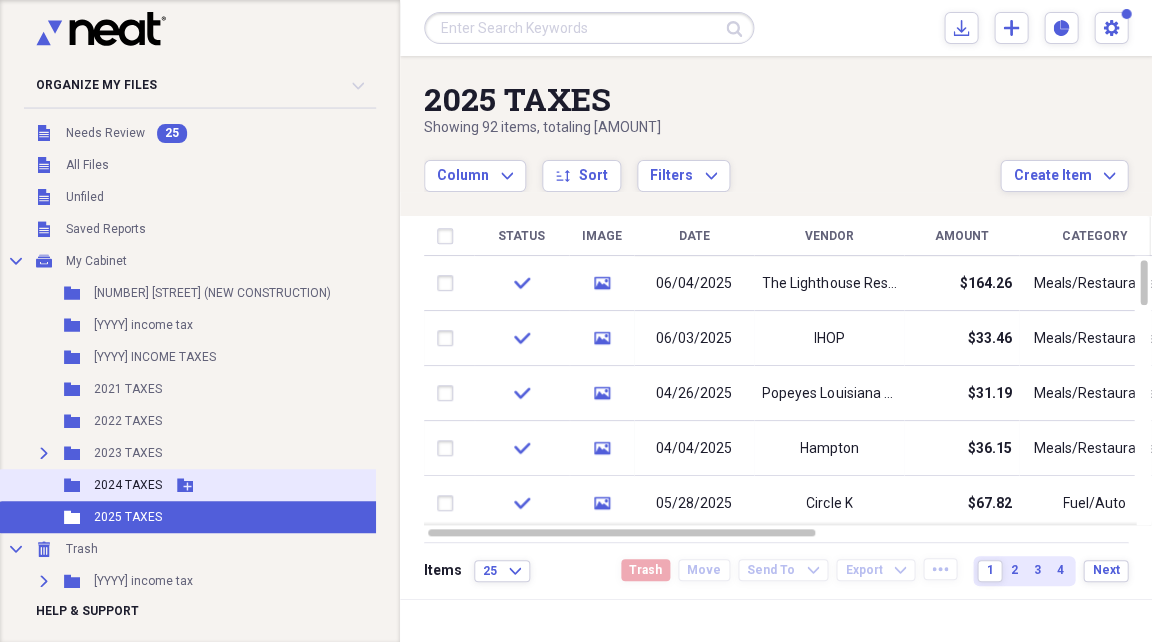 click on "2024 TAXES" at bounding box center (128, 485) 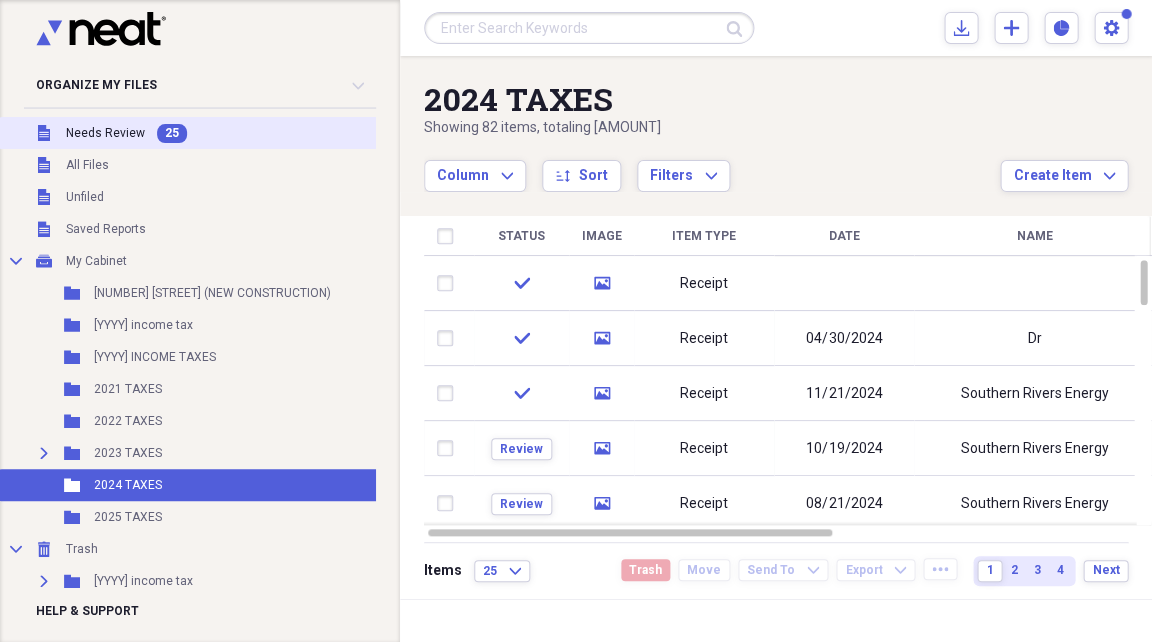 click on "Needs Review" at bounding box center [105, 133] 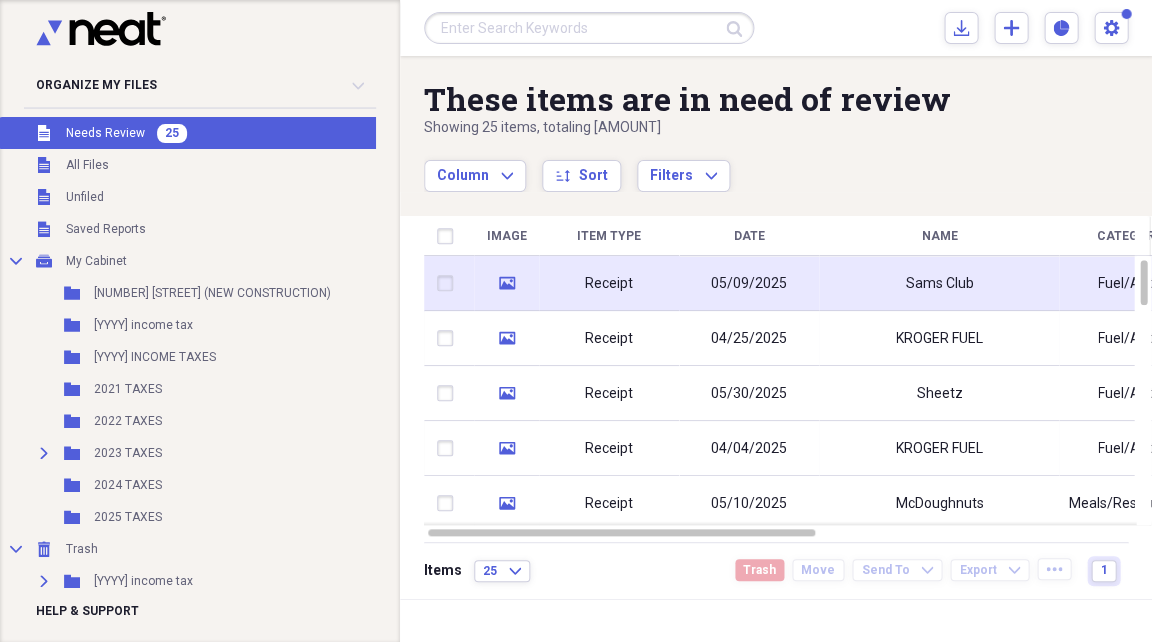 click on "Receipt" at bounding box center [609, 283] 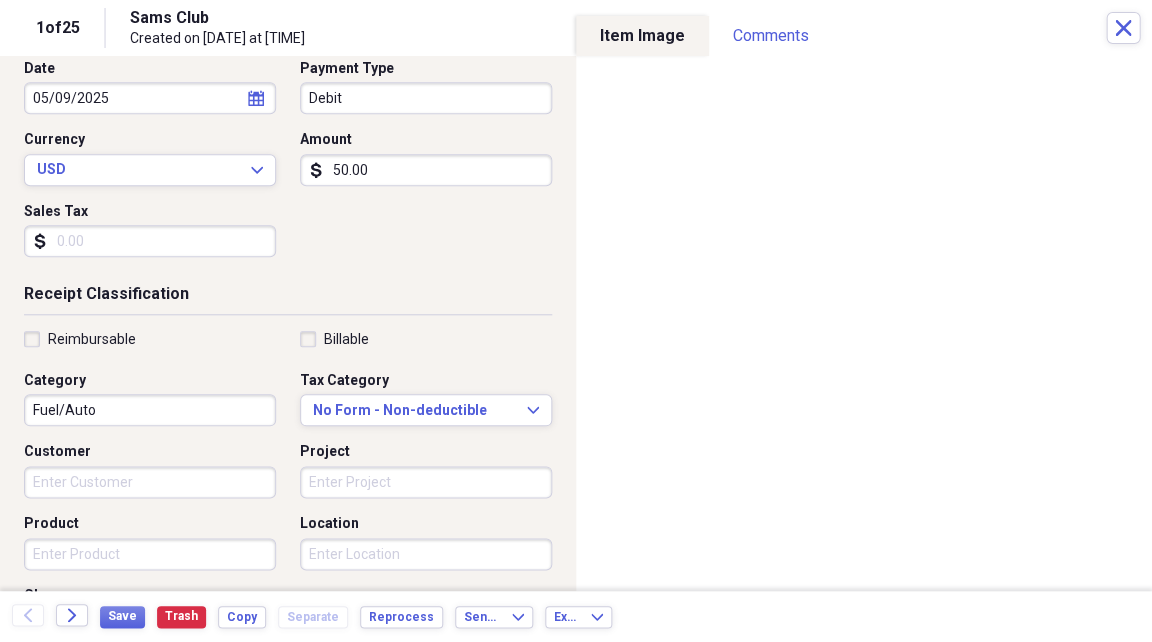 scroll, scrollTop: 232, scrollLeft: 0, axis: vertical 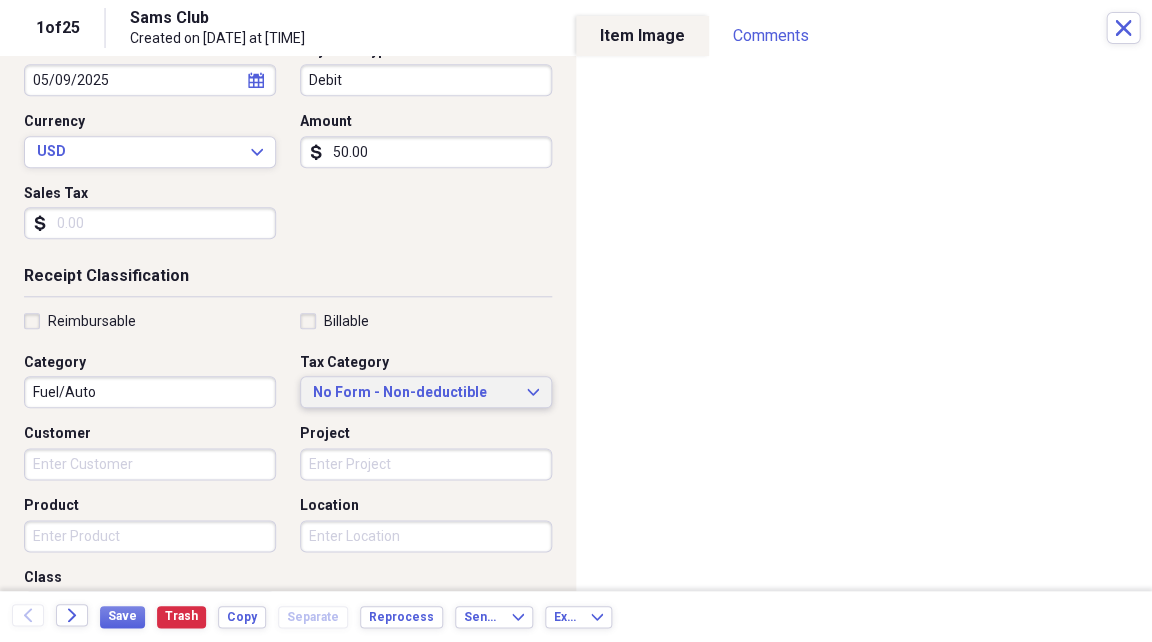 click on "Expand" 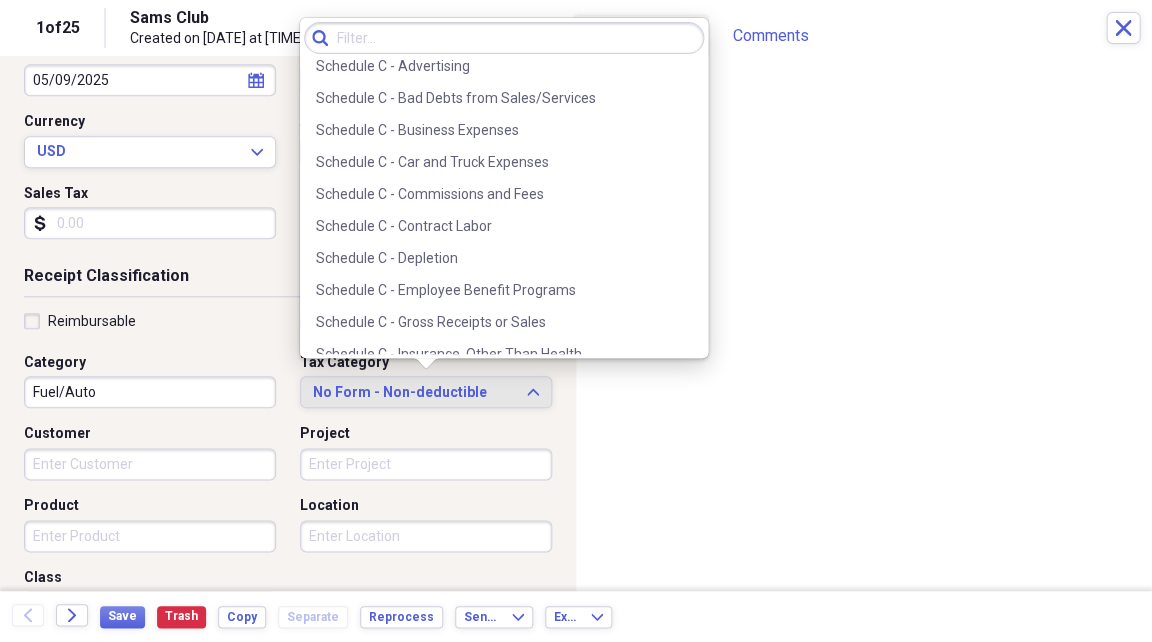 scroll, scrollTop: 3526, scrollLeft: 0, axis: vertical 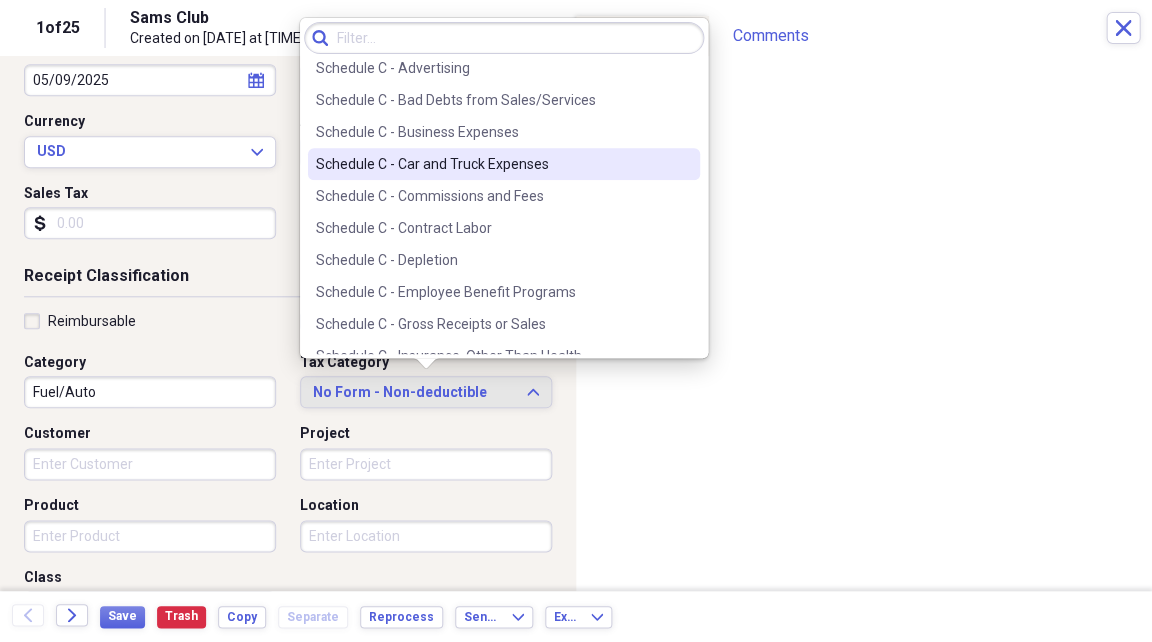 click on "Schedule C - Car and Truck Expenses" at bounding box center (492, 164) 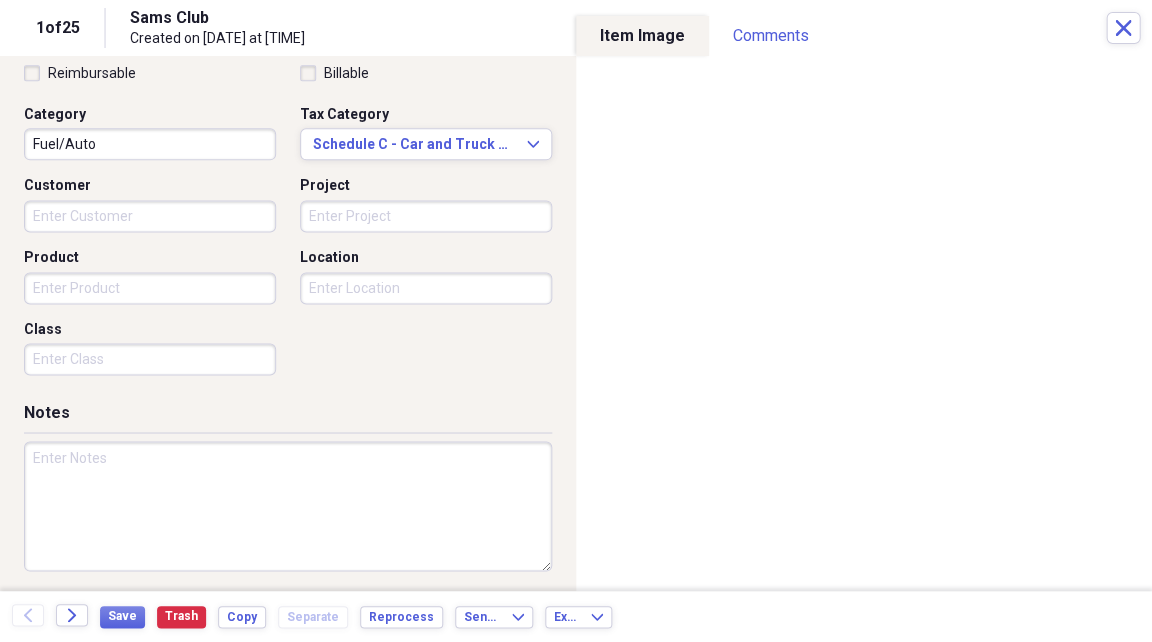 scroll, scrollTop: 480, scrollLeft: 0, axis: vertical 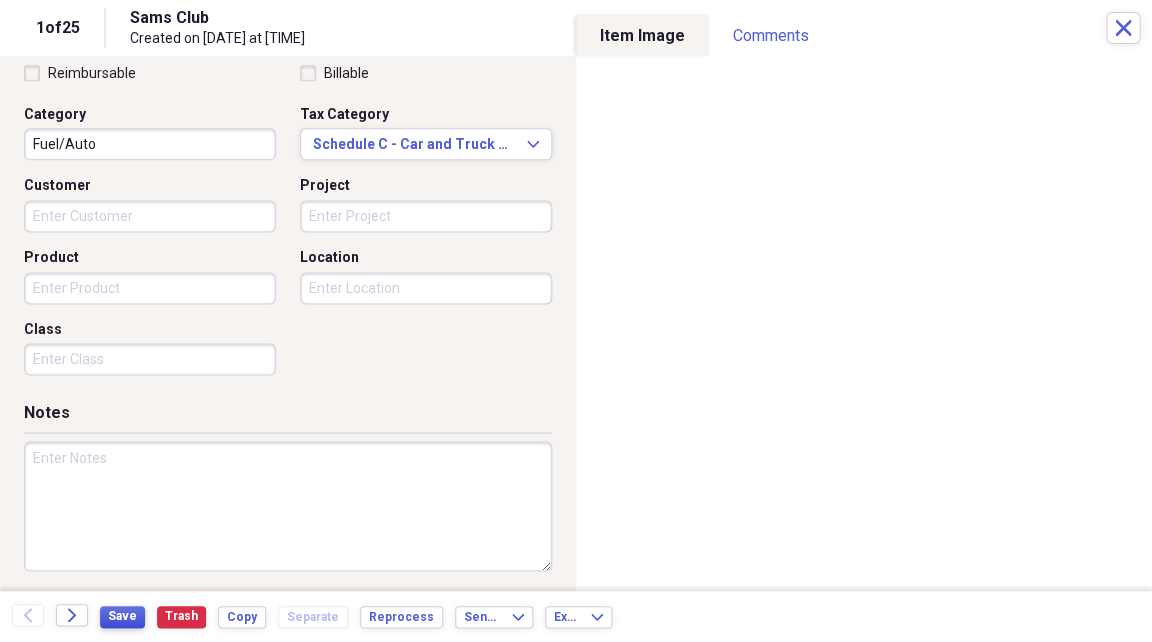 click on "Save" at bounding box center [122, 616] 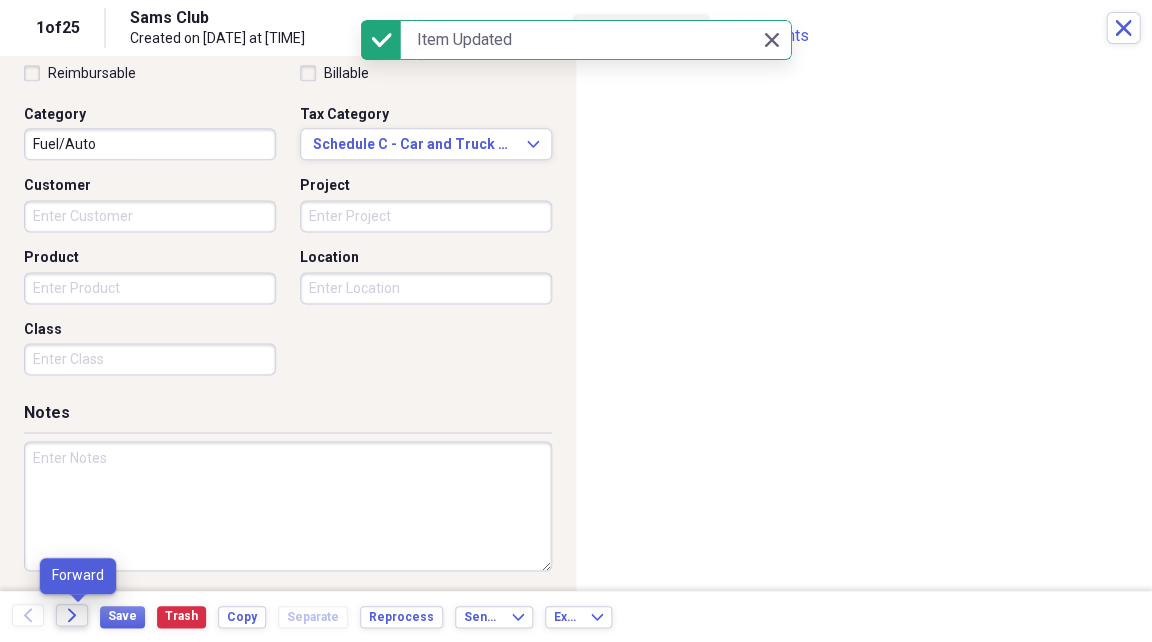 click 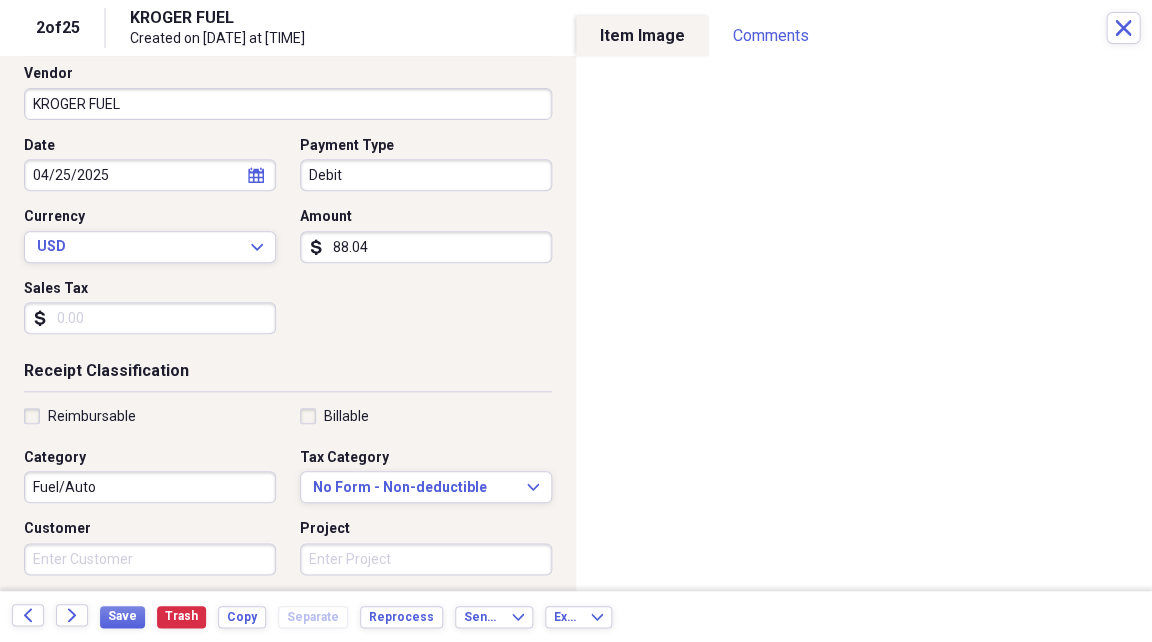 scroll, scrollTop: 142, scrollLeft: 0, axis: vertical 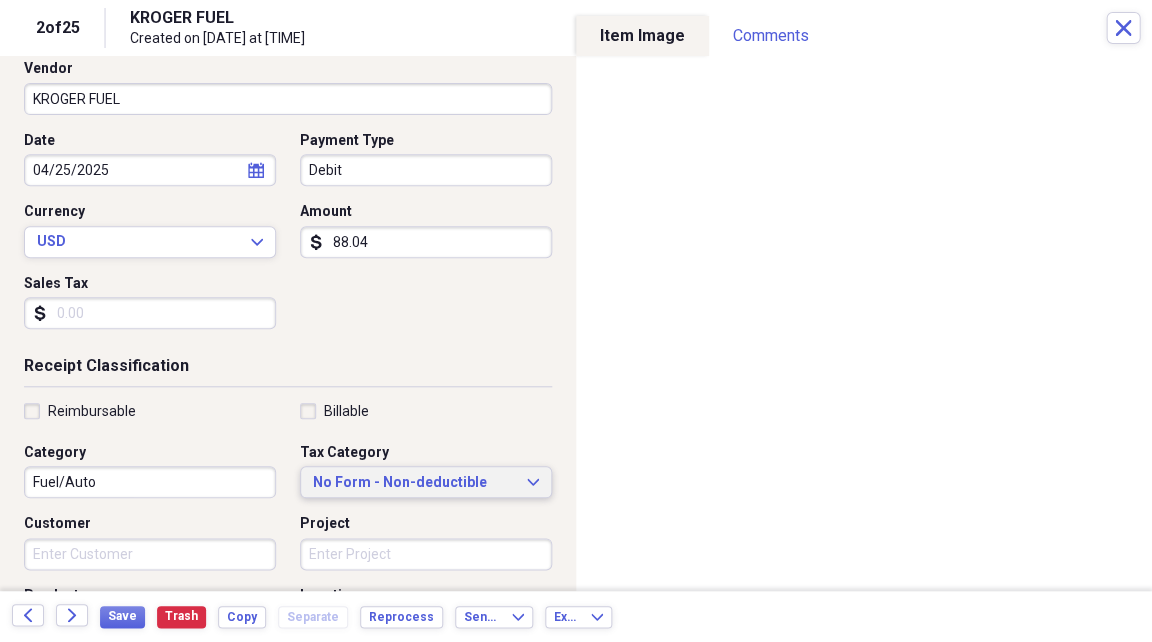 click 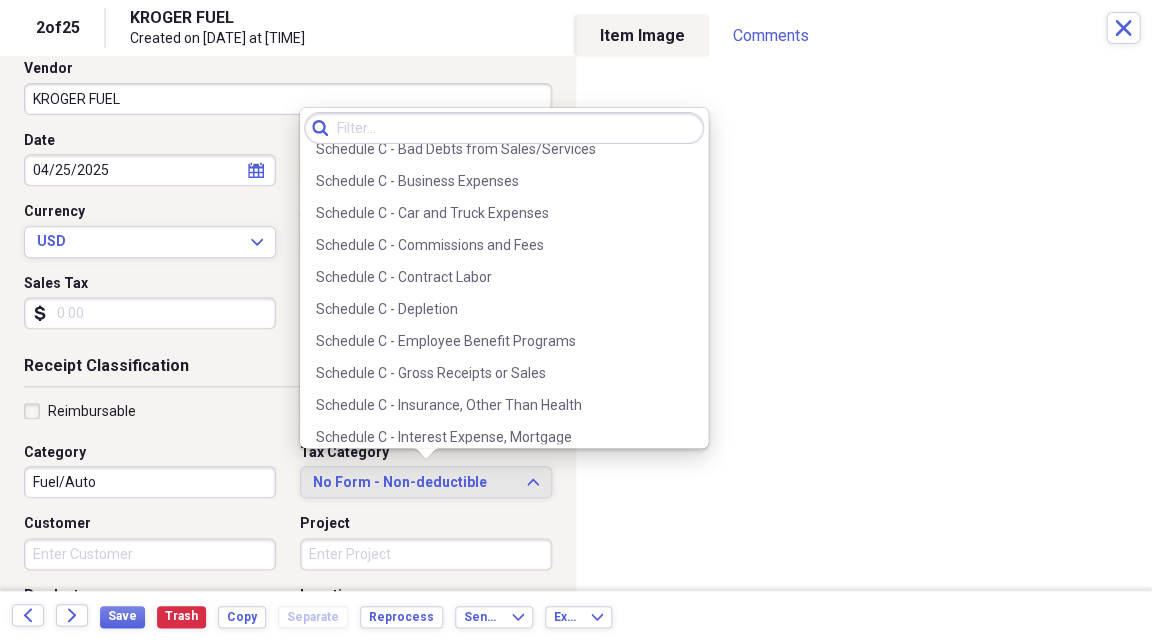 scroll, scrollTop: 3568, scrollLeft: 0, axis: vertical 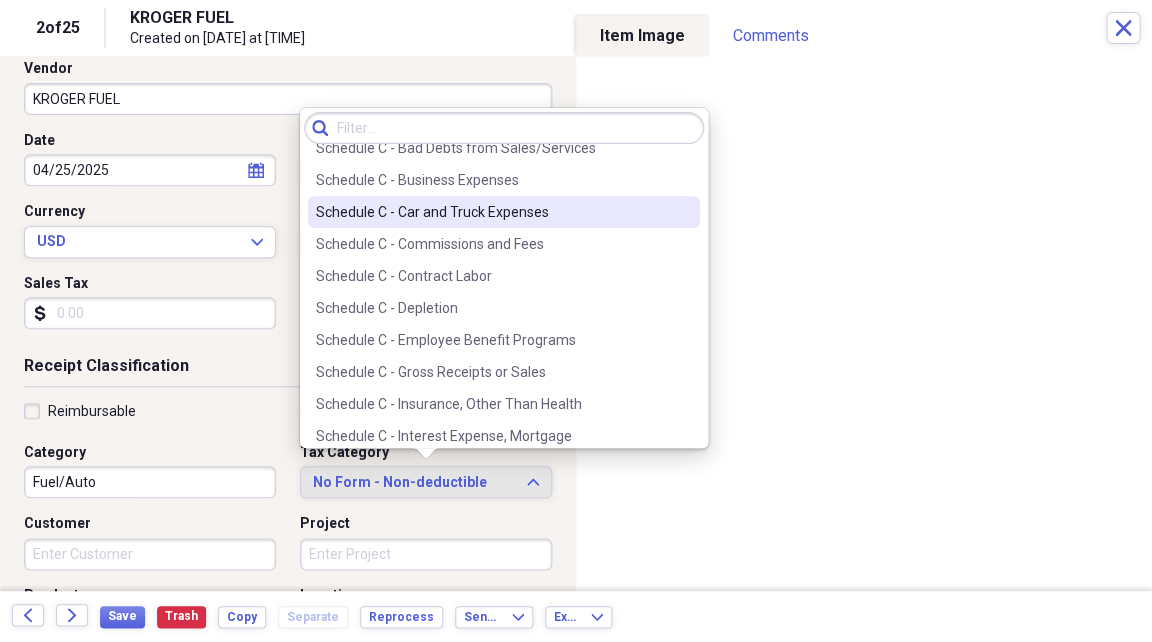 click on "Schedule C - Car and Truck Expenses" at bounding box center [492, 212] 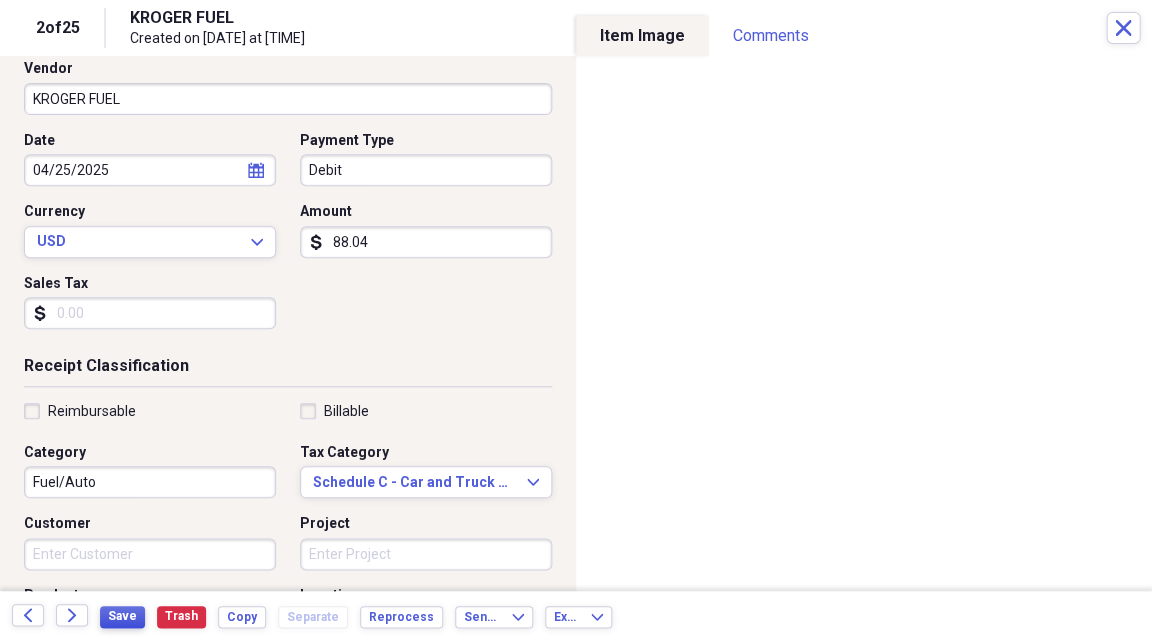 click on "Save" at bounding box center [122, 616] 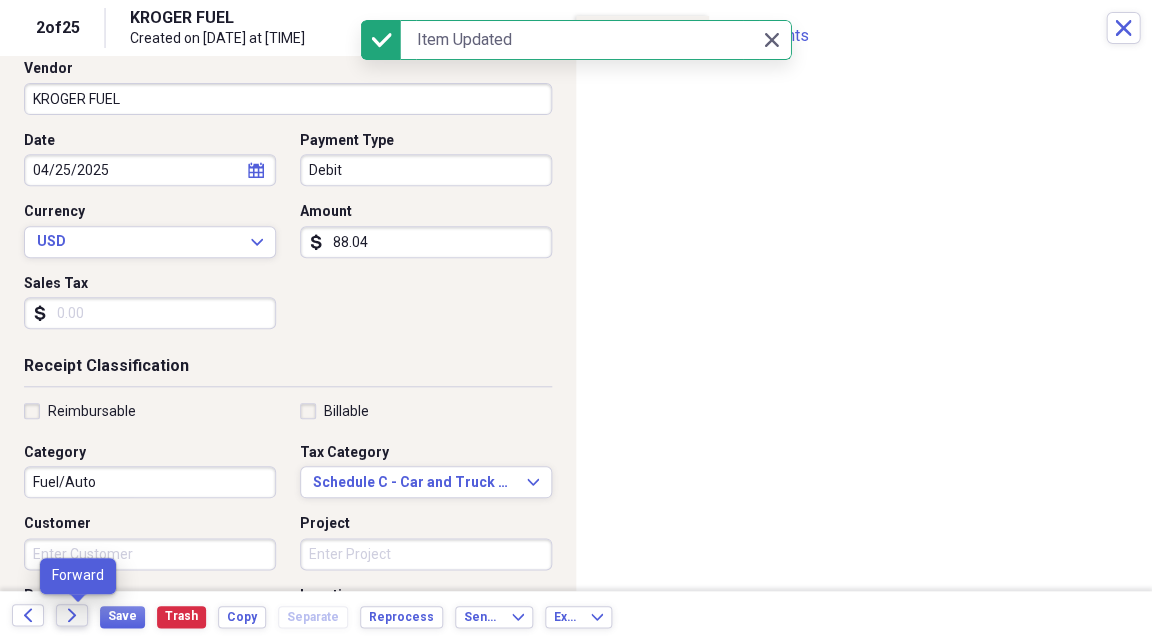 click on "Forward" 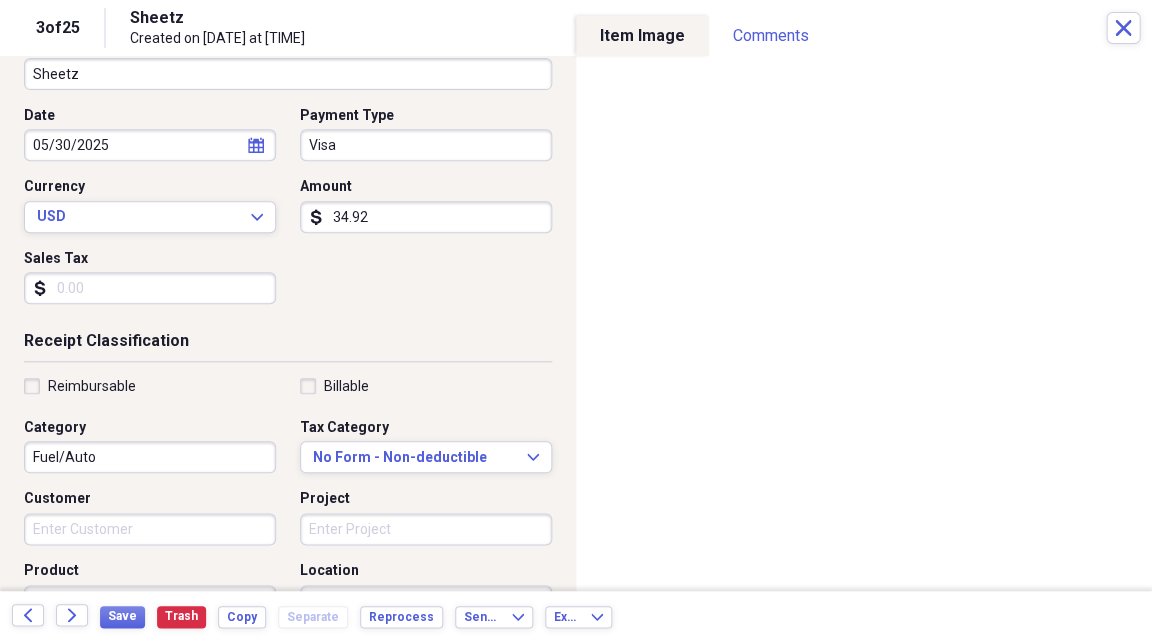scroll, scrollTop: 170, scrollLeft: 0, axis: vertical 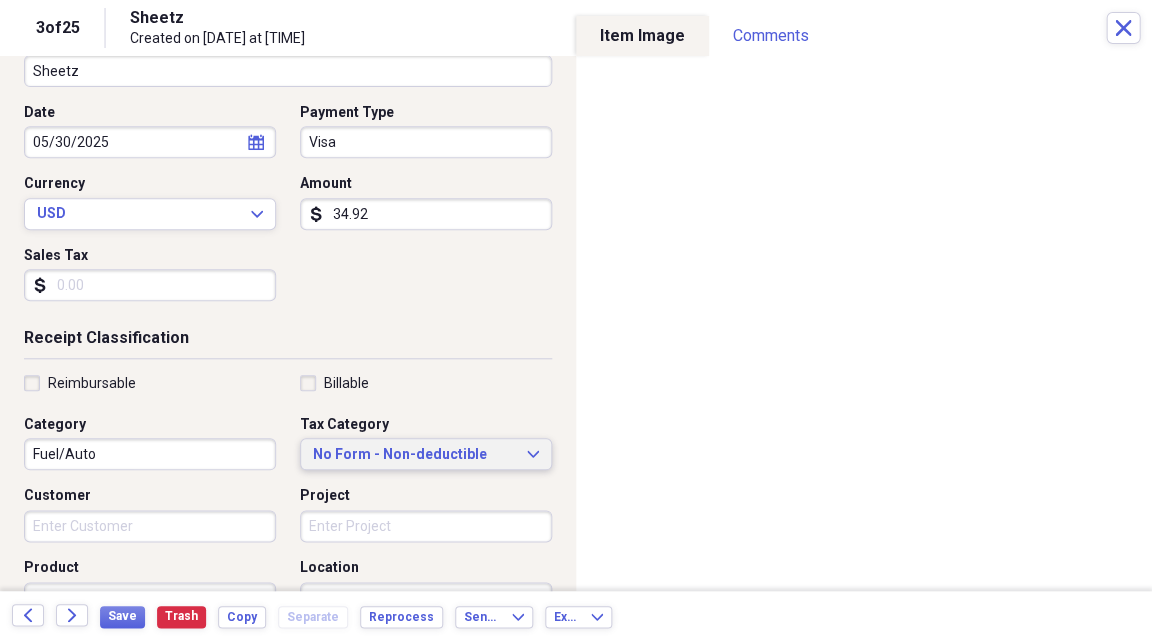 click on "Expand" 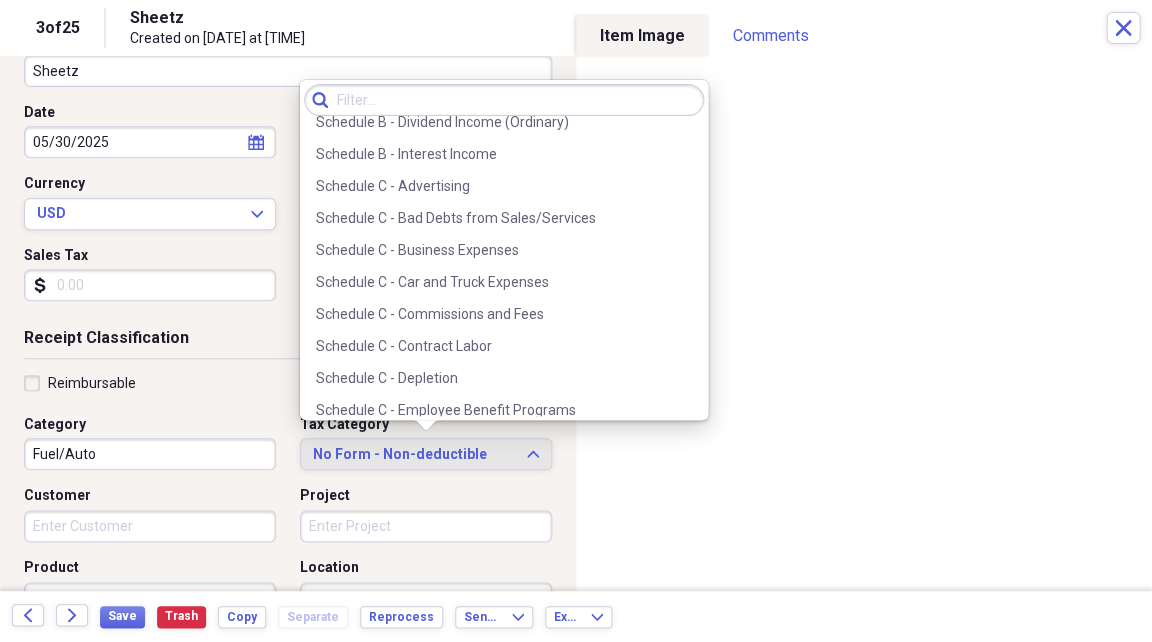 scroll, scrollTop: 3469, scrollLeft: 0, axis: vertical 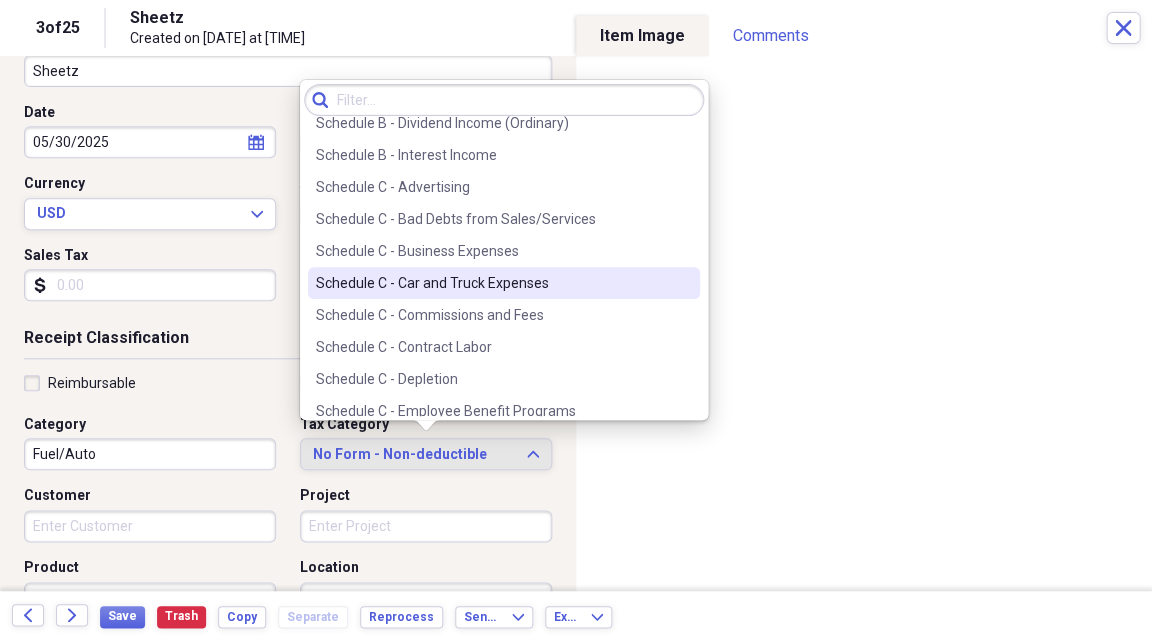 click on "Schedule C - Car and Truck Expenses" at bounding box center (492, 283) 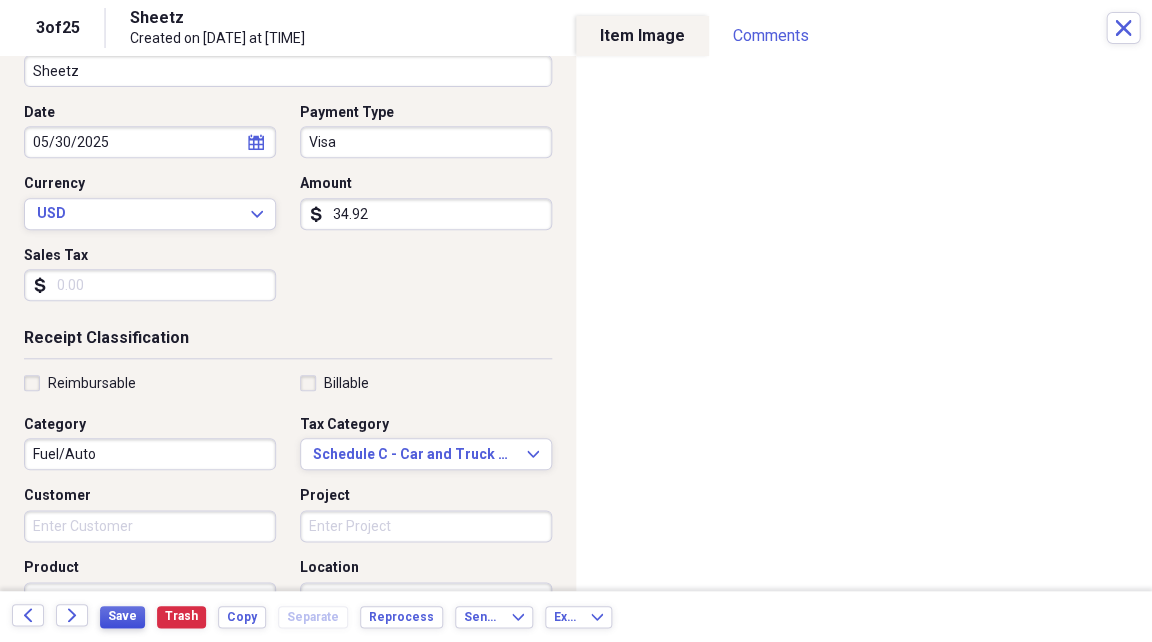 click on "Save" at bounding box center [122, 616] 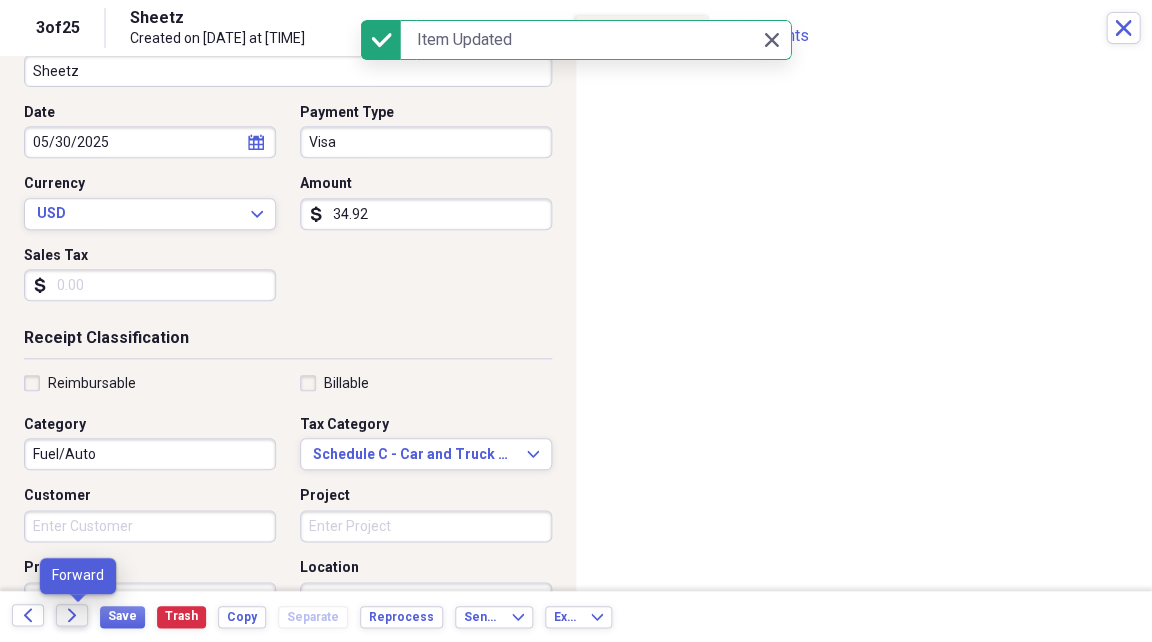 click on "Forward" 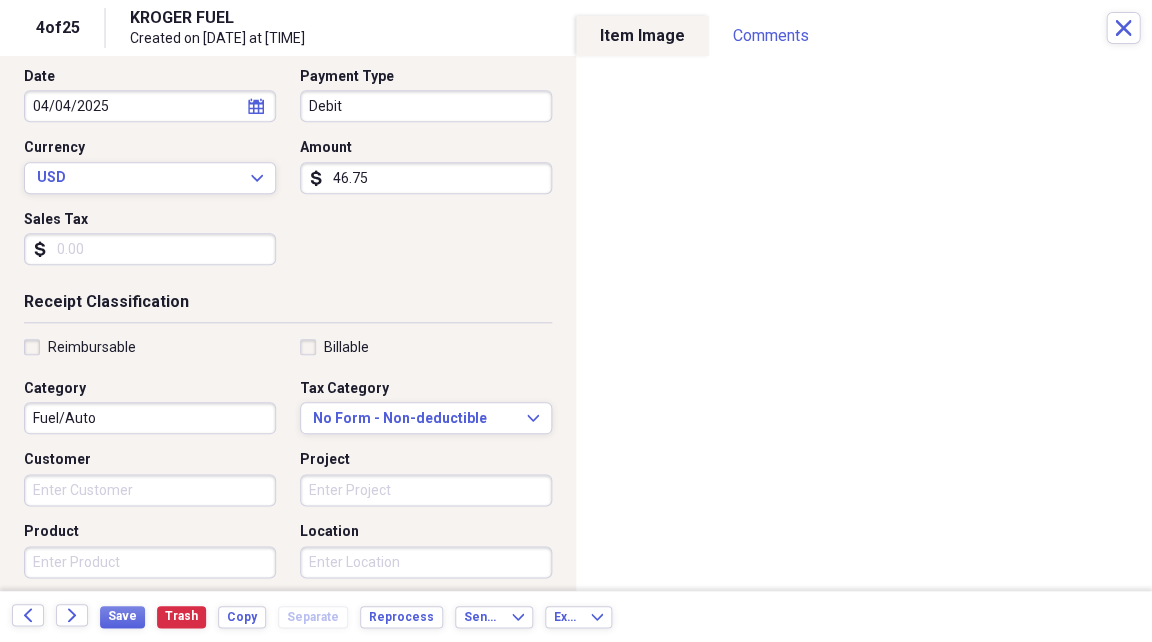 scroll, scrollTop: 207, scrollLeft: 0, axis: vertical 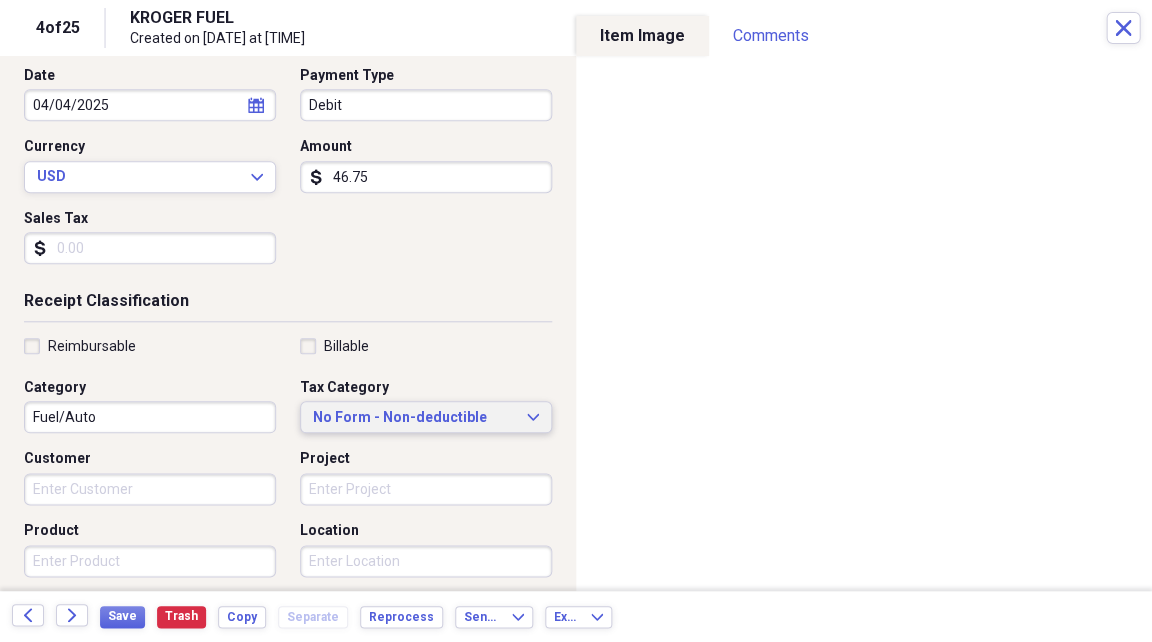 click on "Expand" 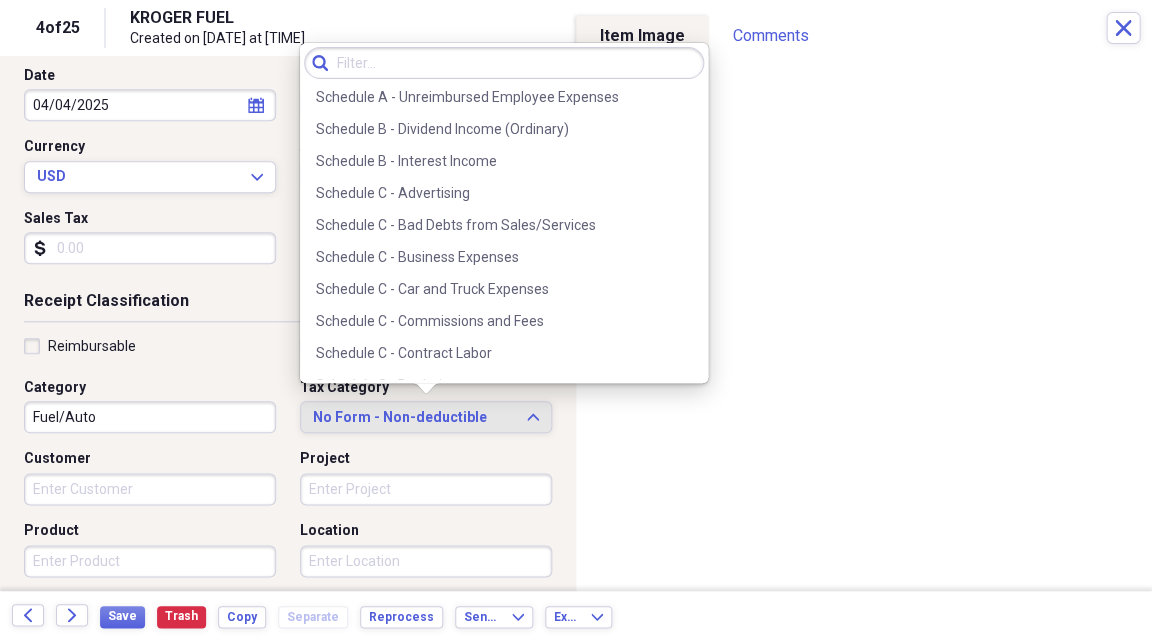 scroll, scrollTop: 3429, scrollLeft: 0, axis: vertical 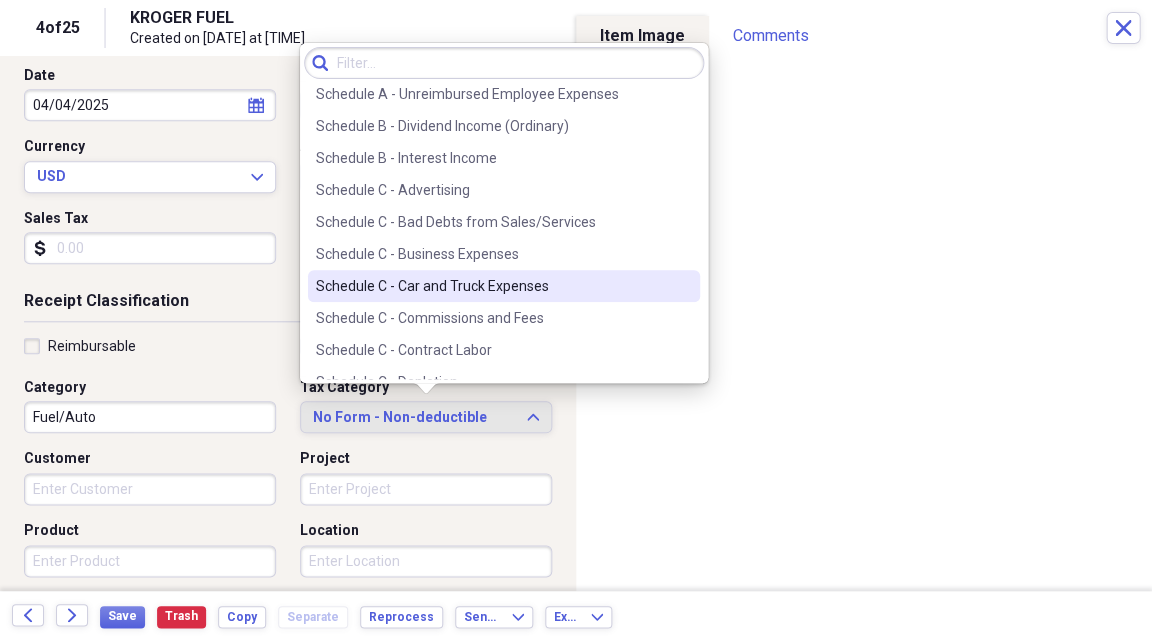 click on "Schedule C - Car and Truck Expenses" at bounding box center (492, 286) 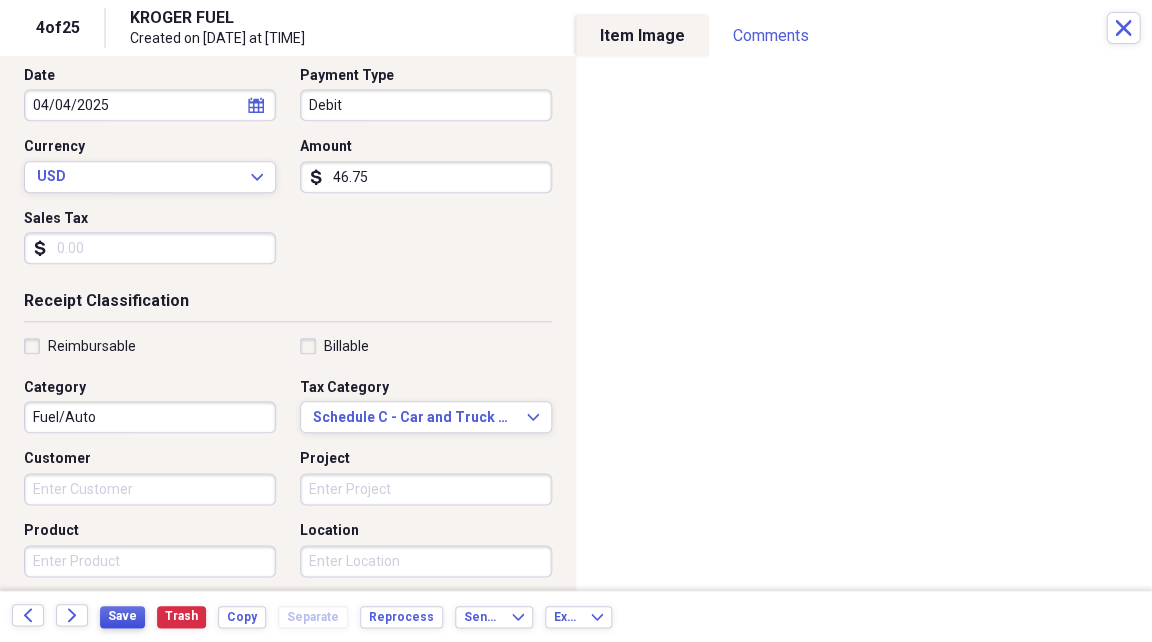 click on "Save" at bounding box center [122, 616] 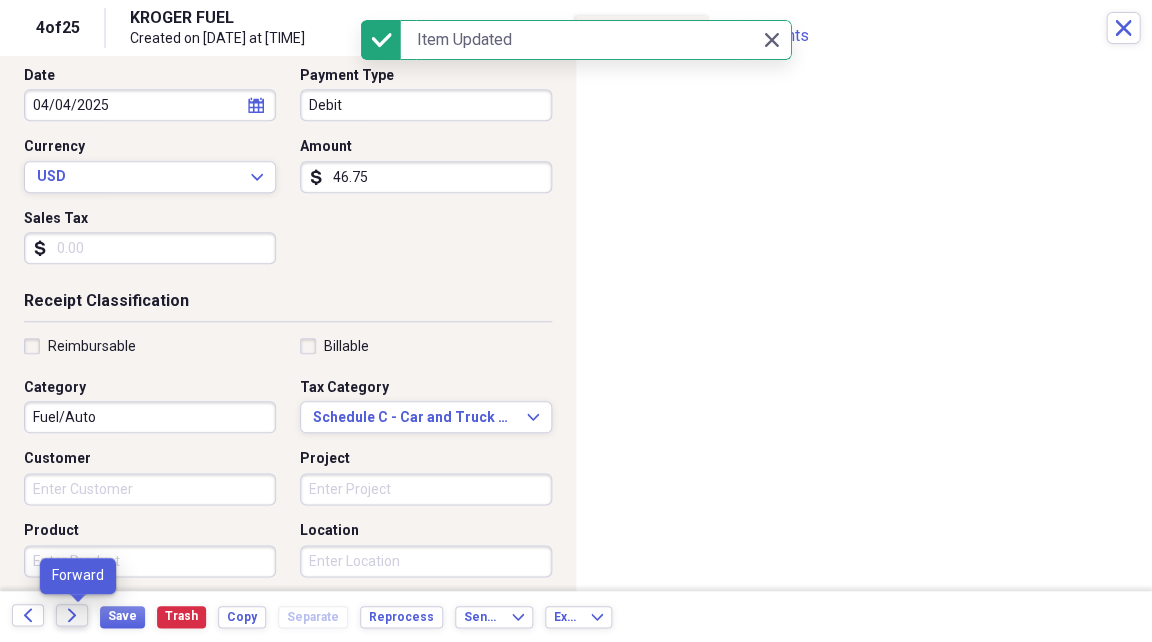 click on "Forward" 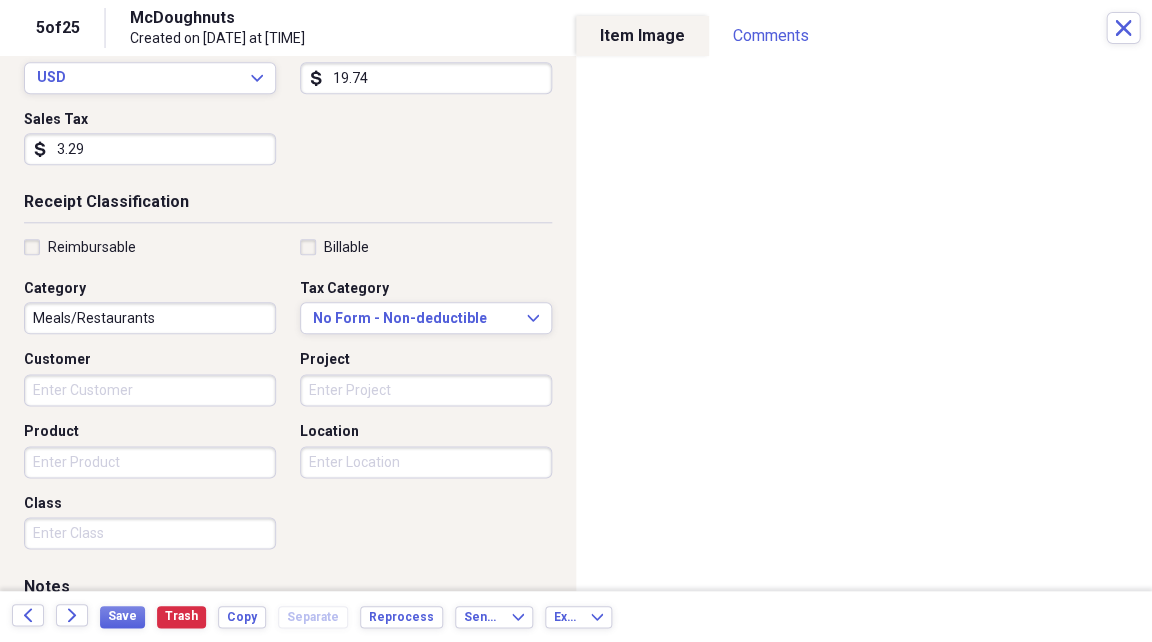 scroll, scrollTop: 306, scrollLeft: 0, axis: vertical 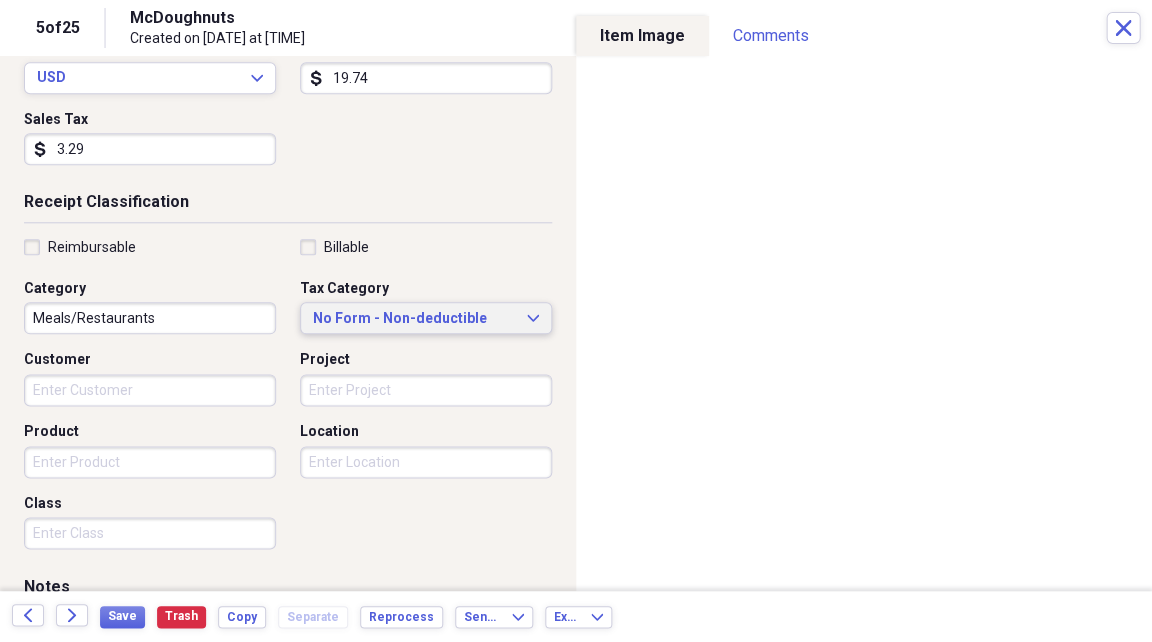 click on "Expand" 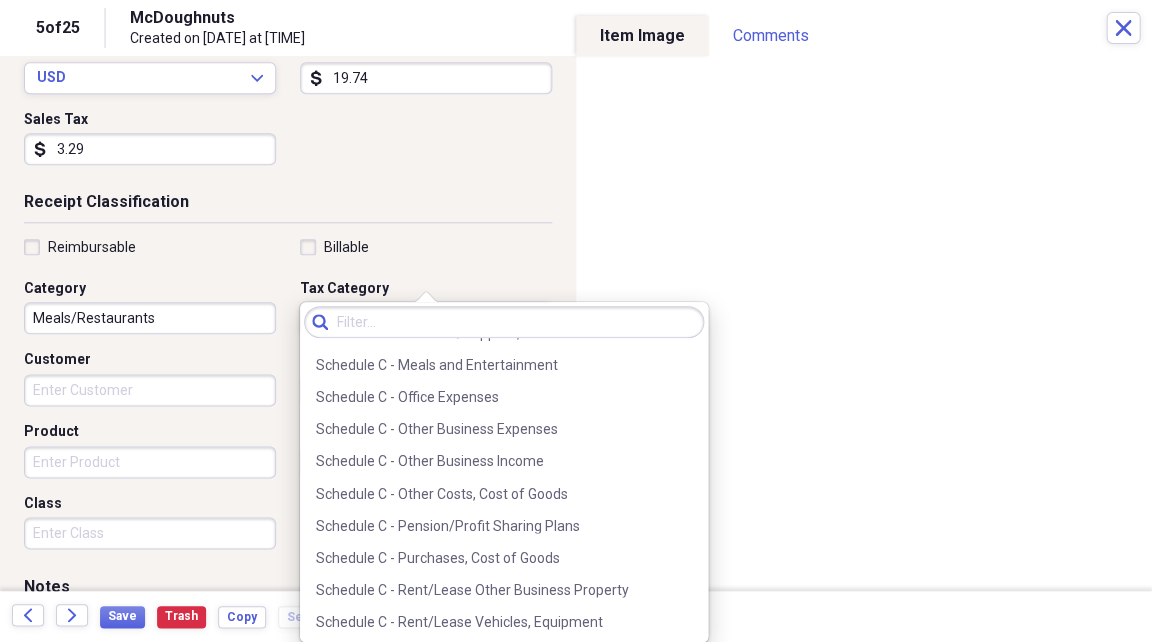 scroll, scrollTop: 3990, scrollLeft: 0, axis: vertical 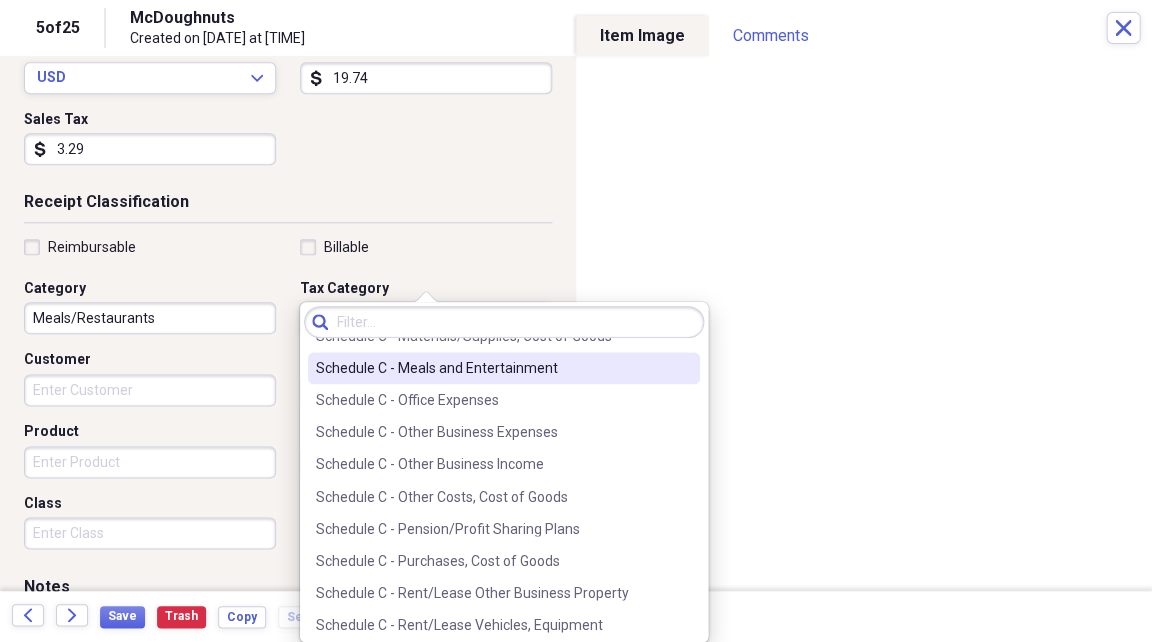 click on "Schedule C - Meals and Entertainment" at bounding box center [492, 368] 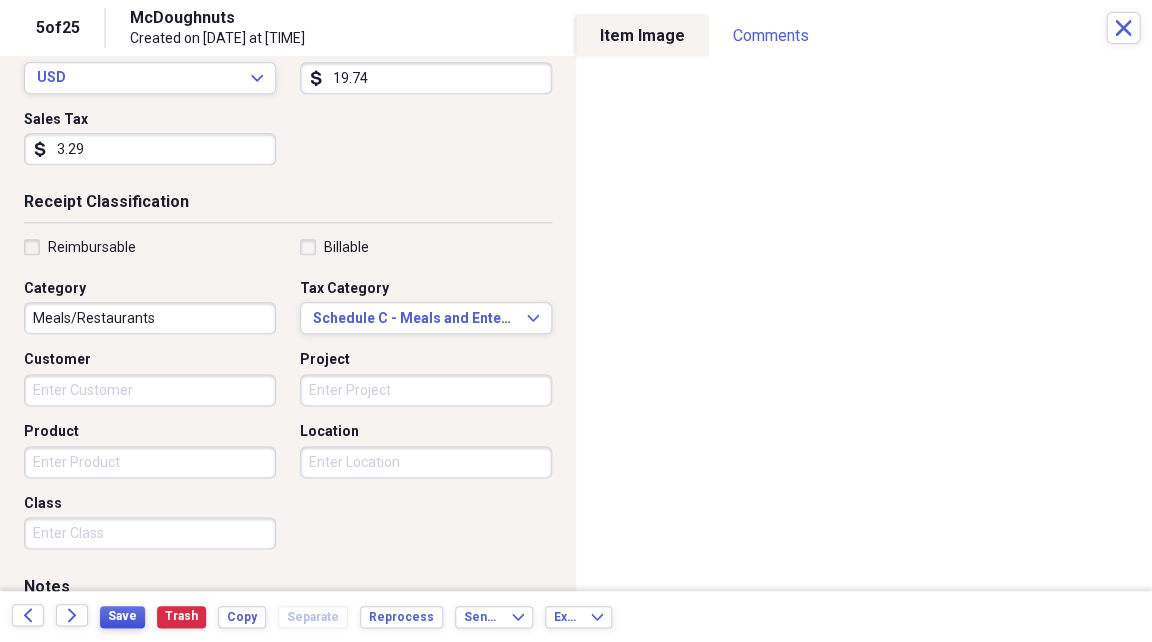click on "Save" at bounding box center [122, 616] 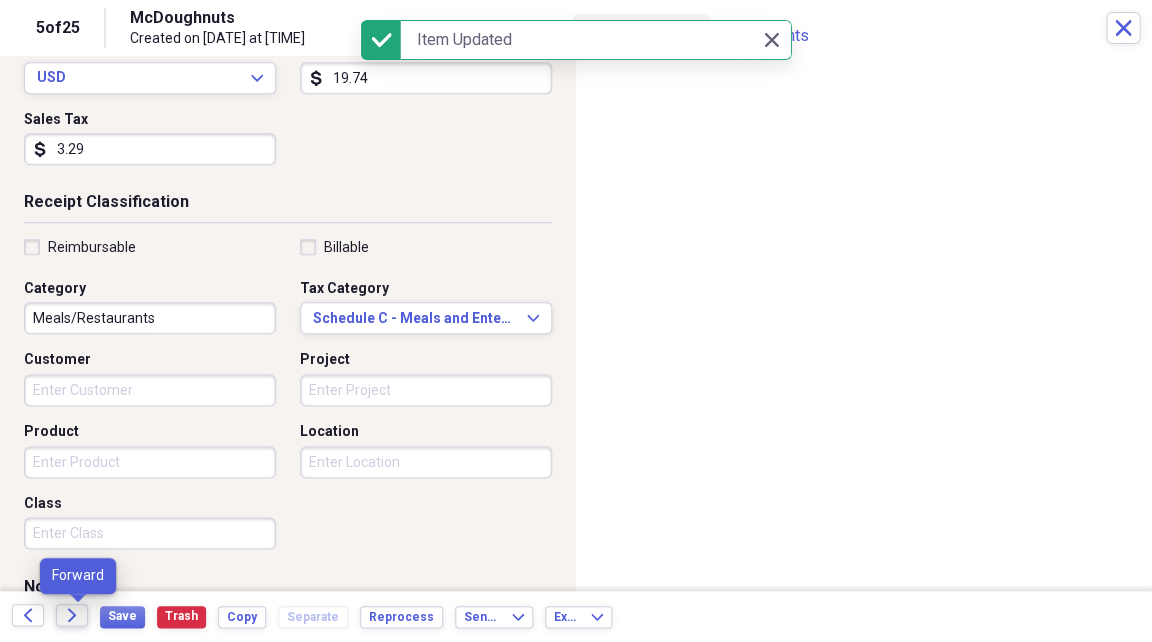 click 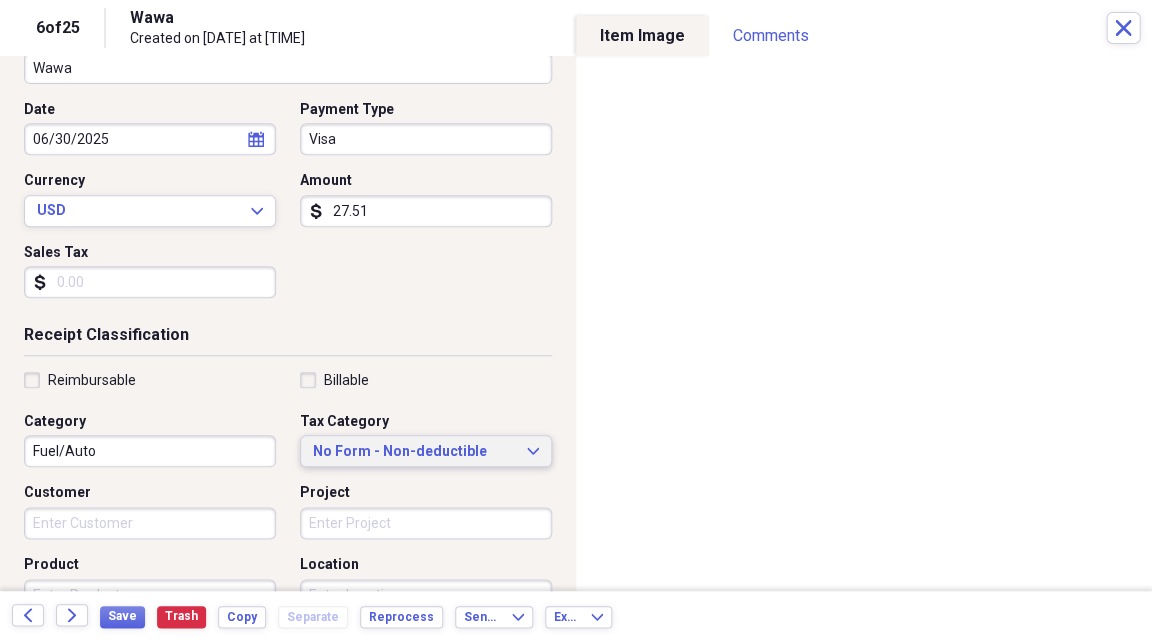 scroll, scrollTop: 173, scrollLeft: 0, axis: vertical 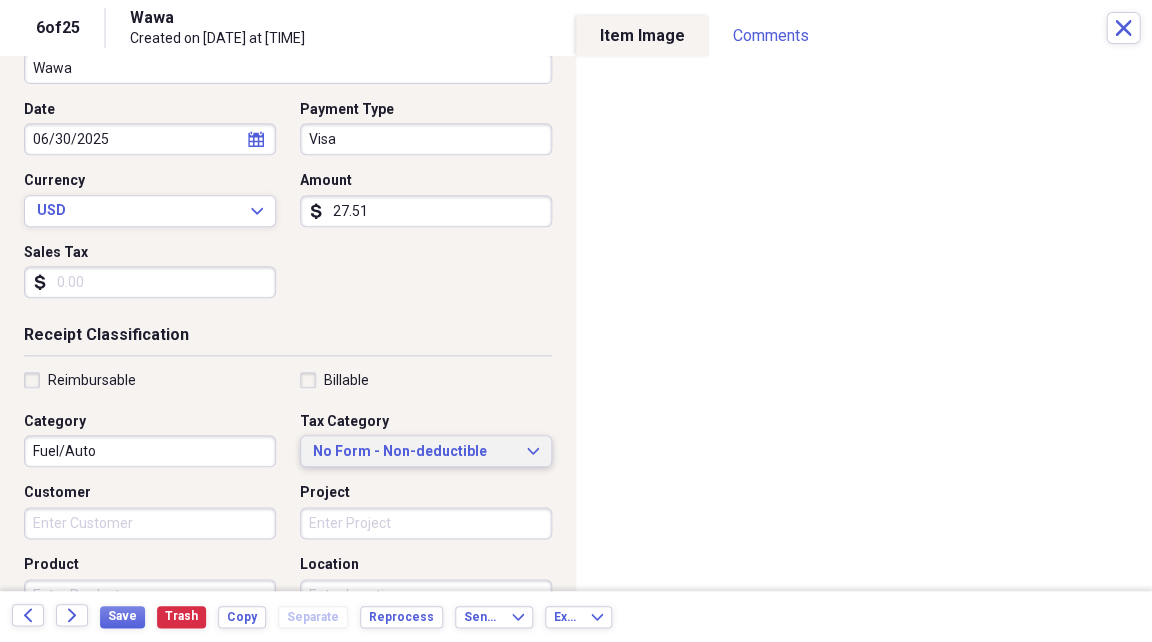 click on "Expand" 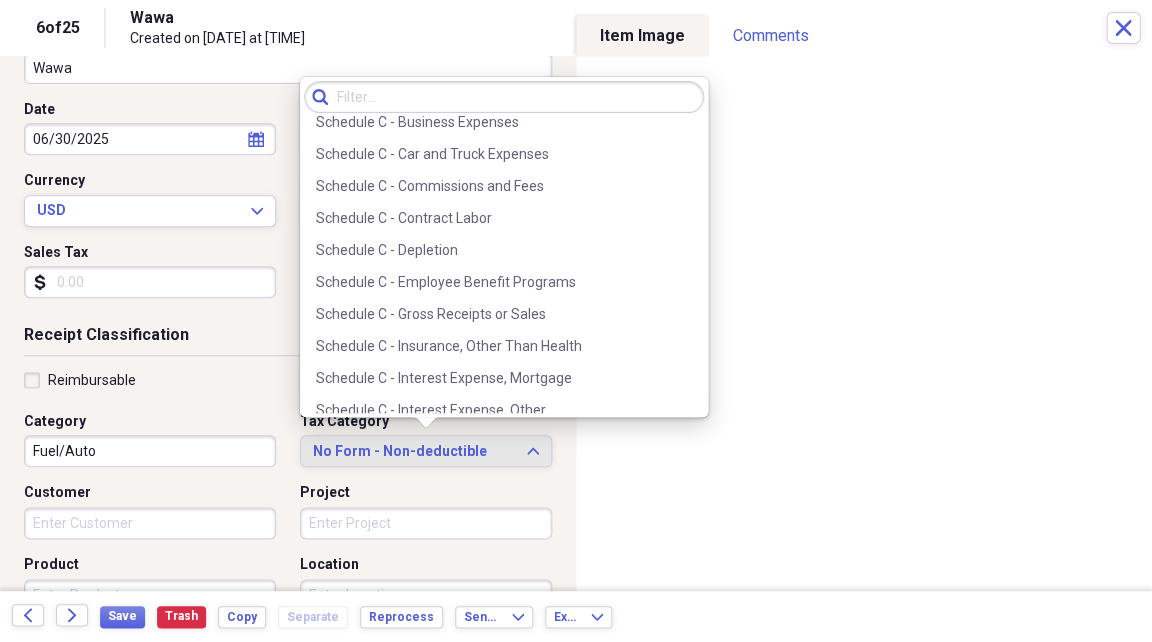 scroll, scrollTop: 3600, scrollLeft: 0, axis: vertical 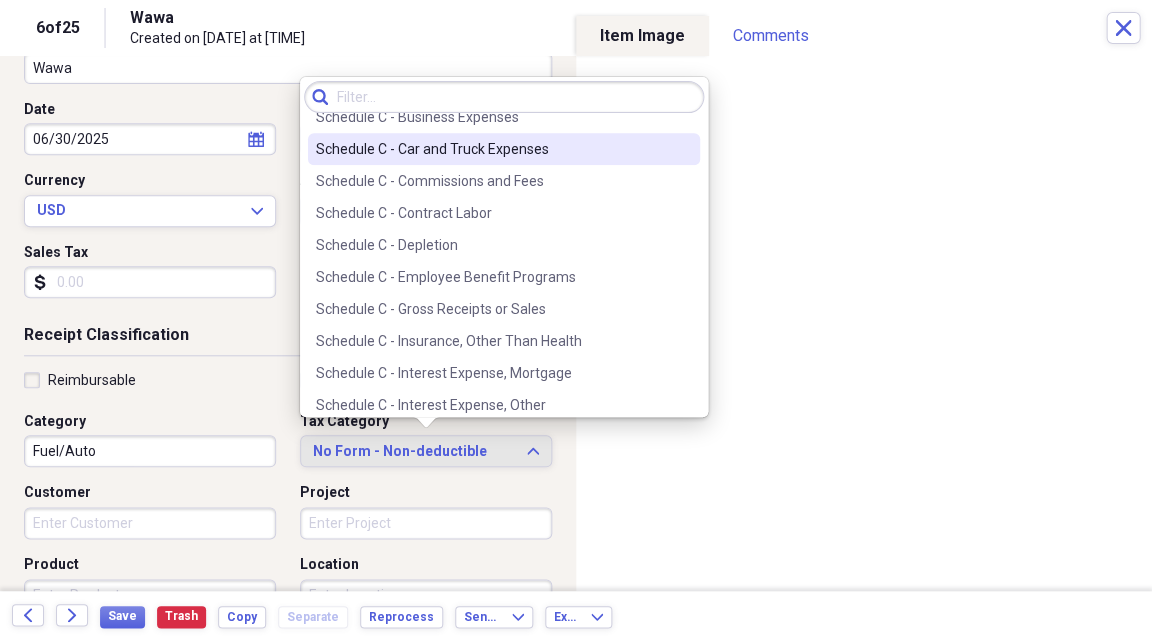 click on "Schedule C - Car and Truck Expenses" at bounding box center (492, 149) 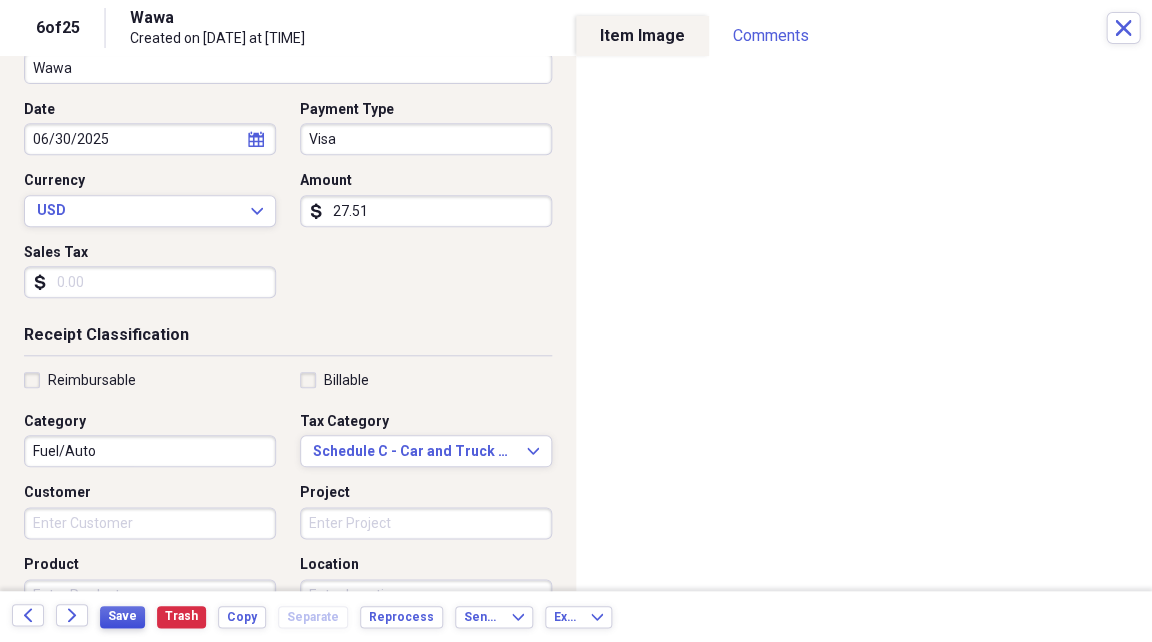 click on "Save" at bounding box center (122, 616) 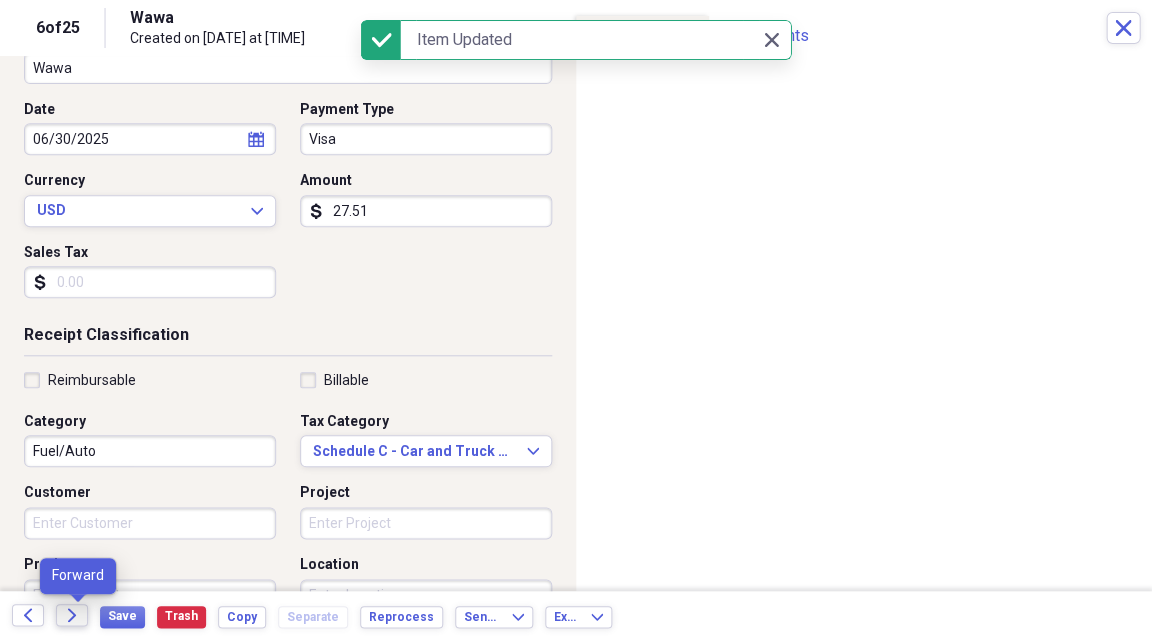 click 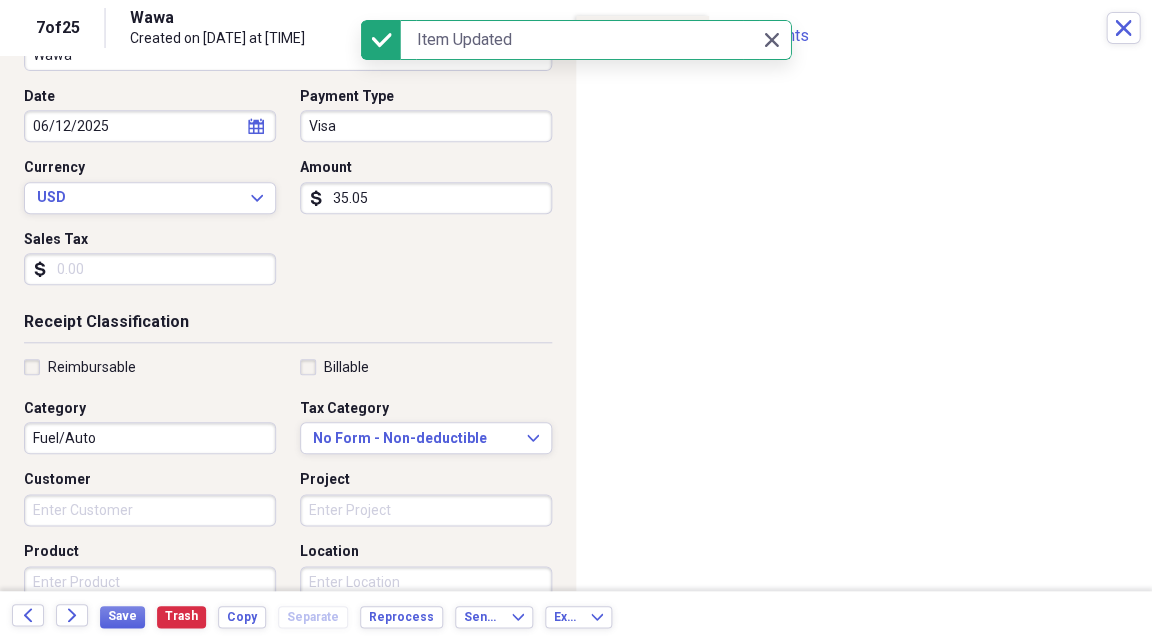 scroll, scrollTop: 194, scrollLeft: 0, axis: vertical 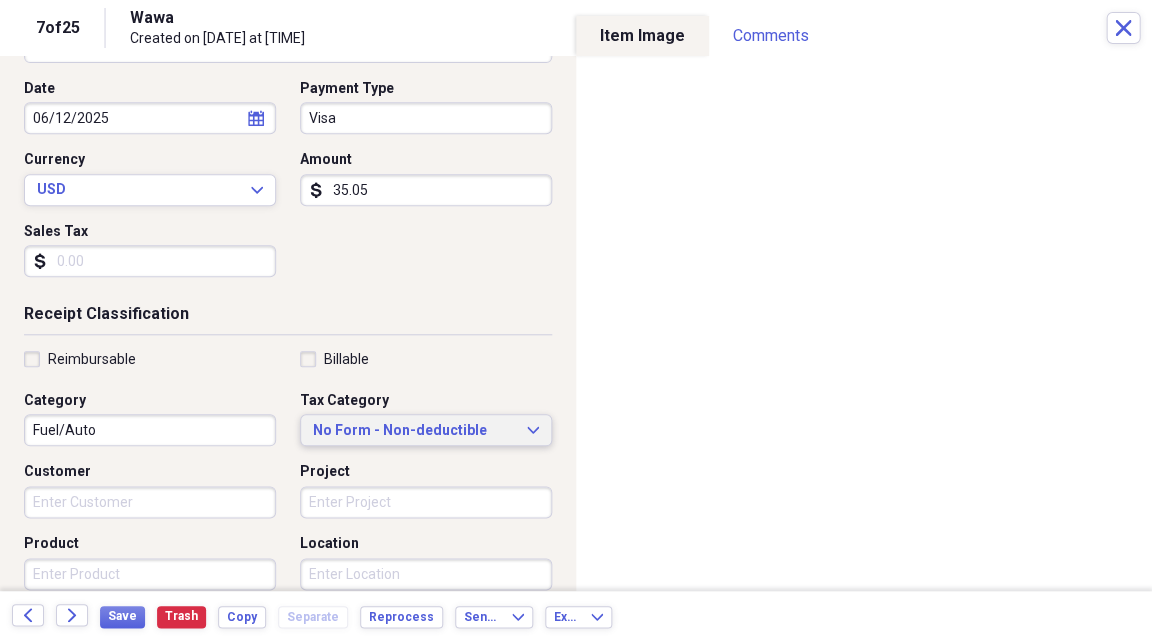 click 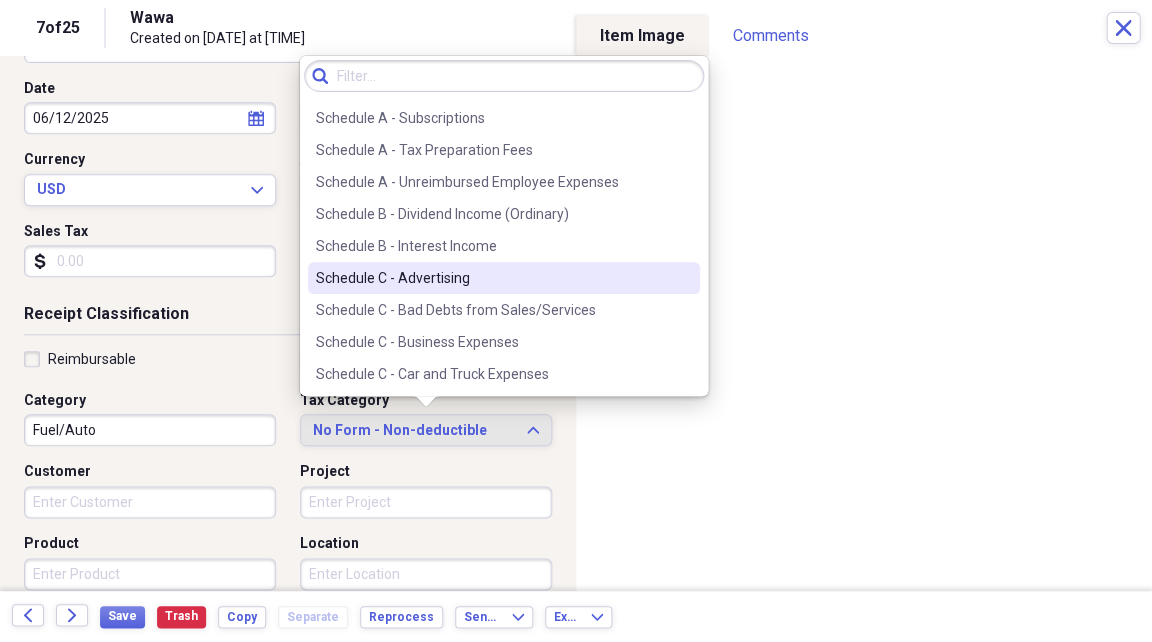 scroll, scrollTop: 3364, scrollLeft: 0, axis: vertical 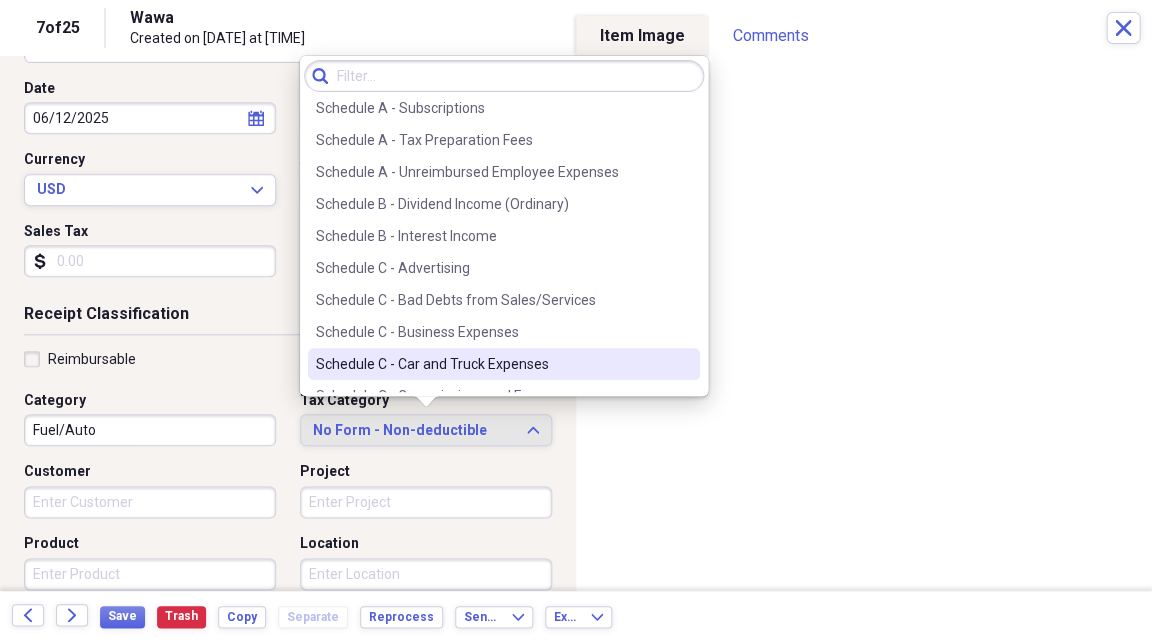 click on "Schedule C - Car and Truck Expenses" at bounding box center [492, 364] 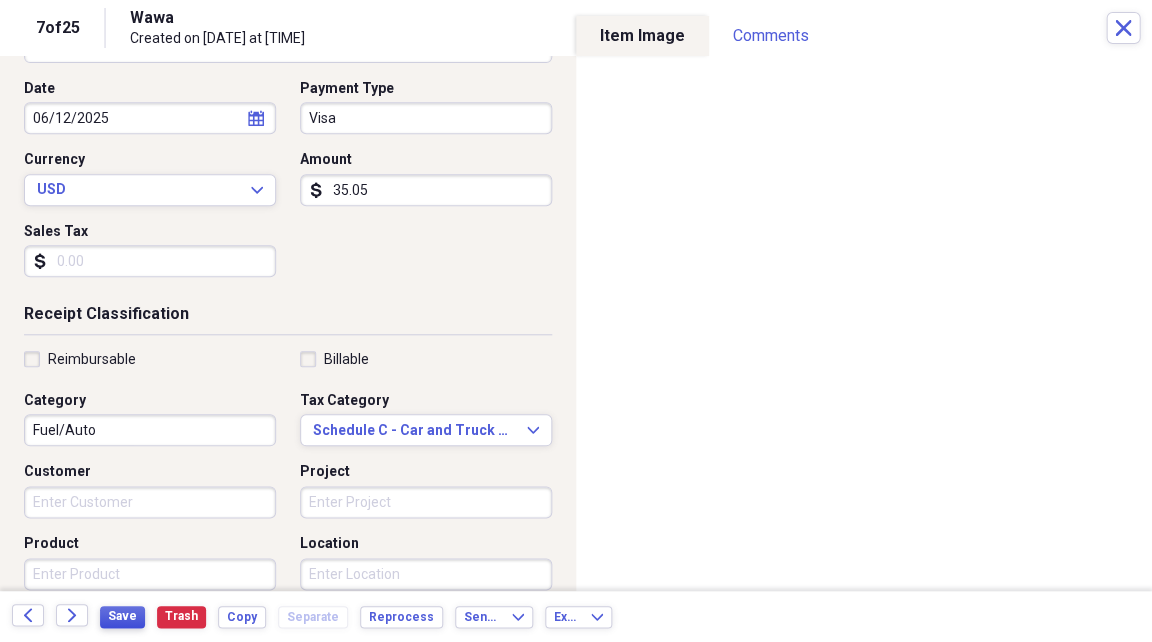 click on "Save" at bounding box center [122, 616] 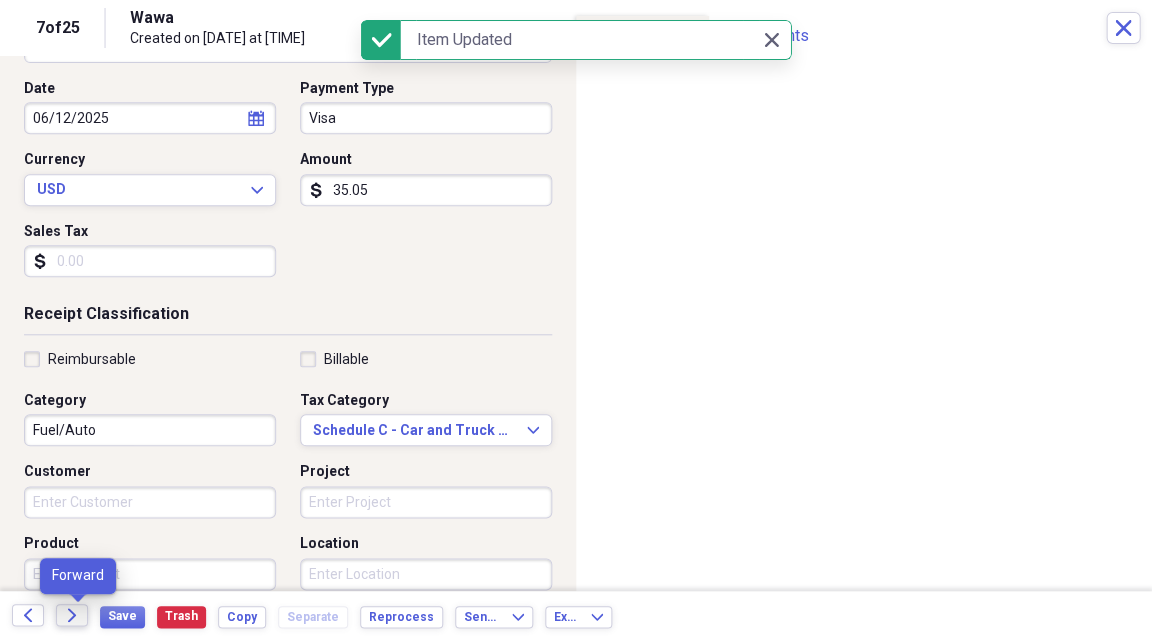 click on "Forward" 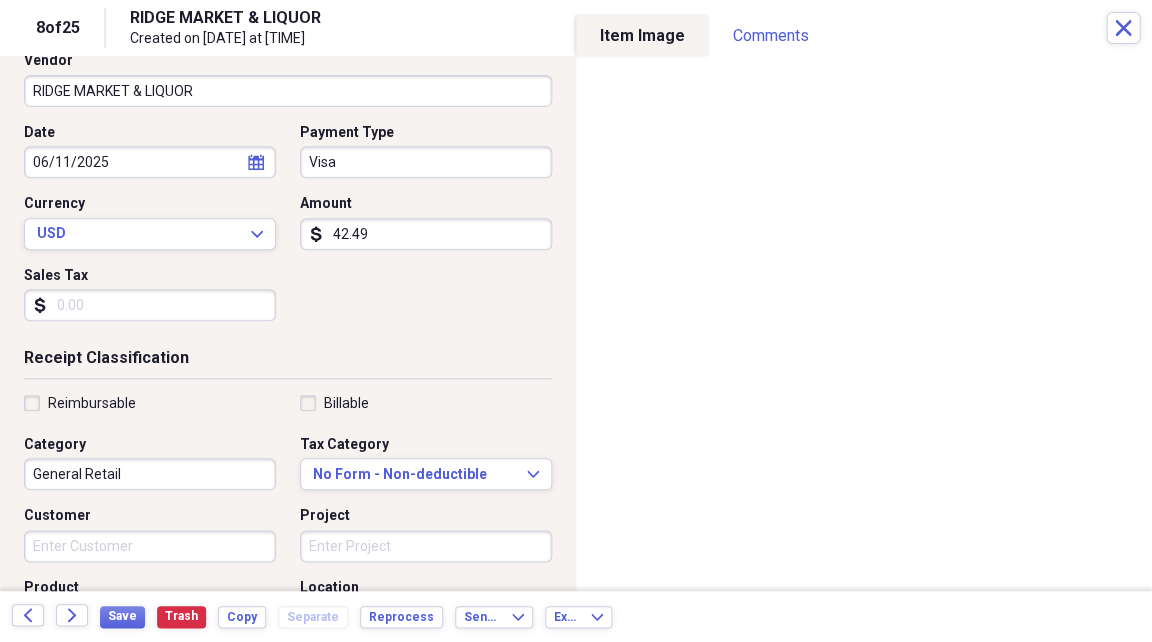 scroll, scrollTop: 156, scrollLeft: 0, axis: vertical 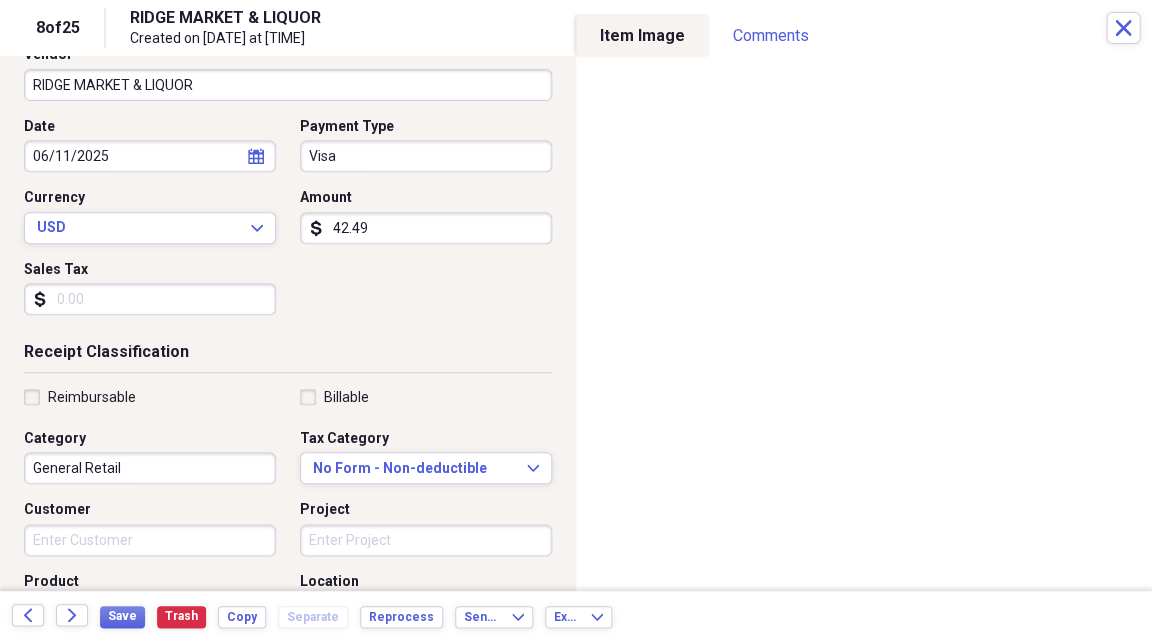 click on "General Retail" at bounding box center [150, 468] 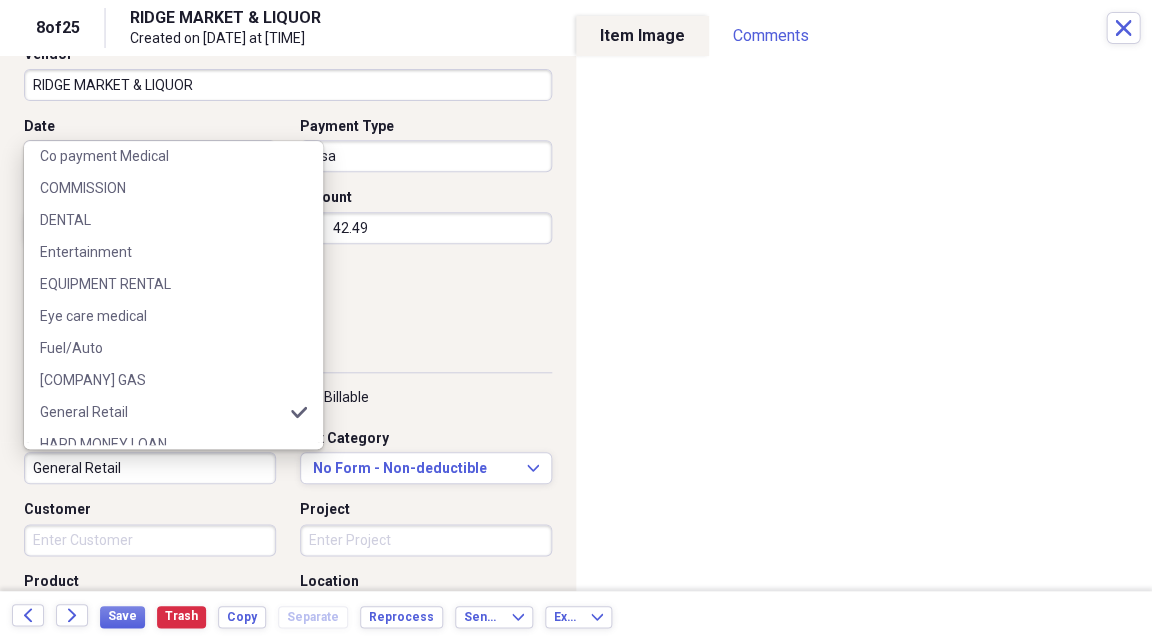 scroll, scrollTop: 374, scrollLeft: 0, axis: vertical 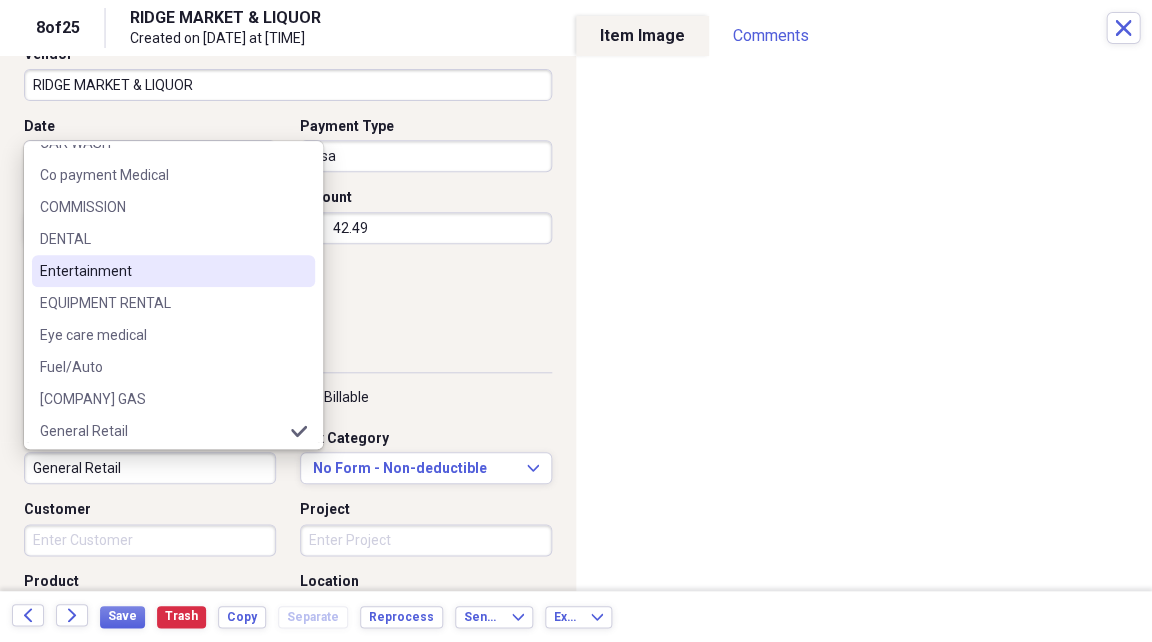 click on "Entertainment" at bounding box center (161, 271) 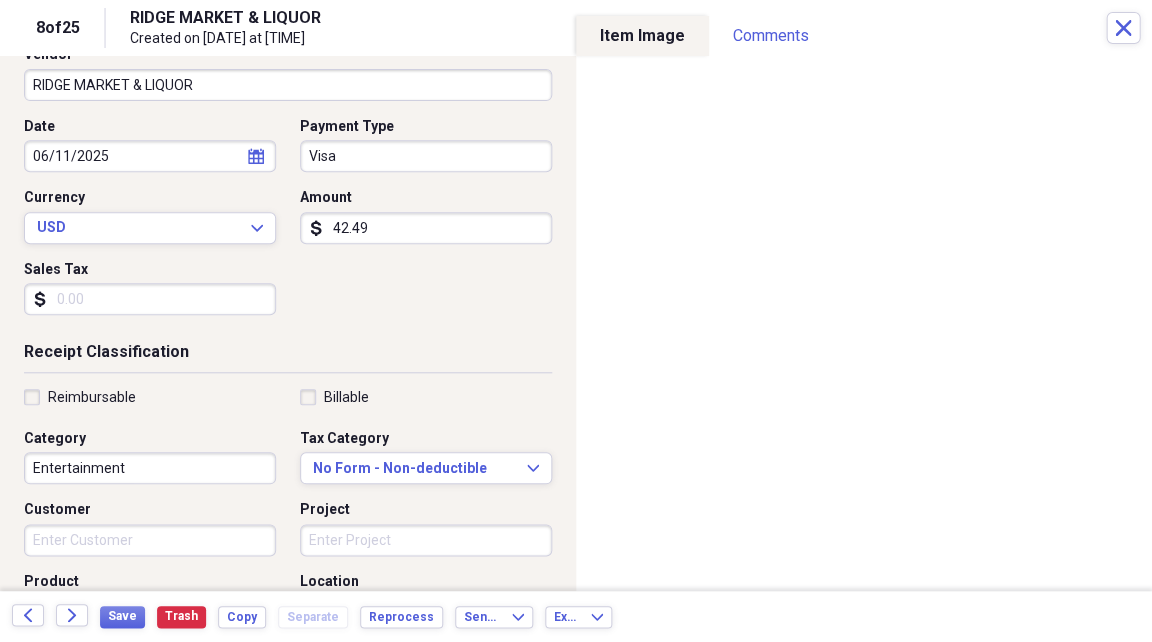 click on "Reimbursable" at bounding box center [80, 397] 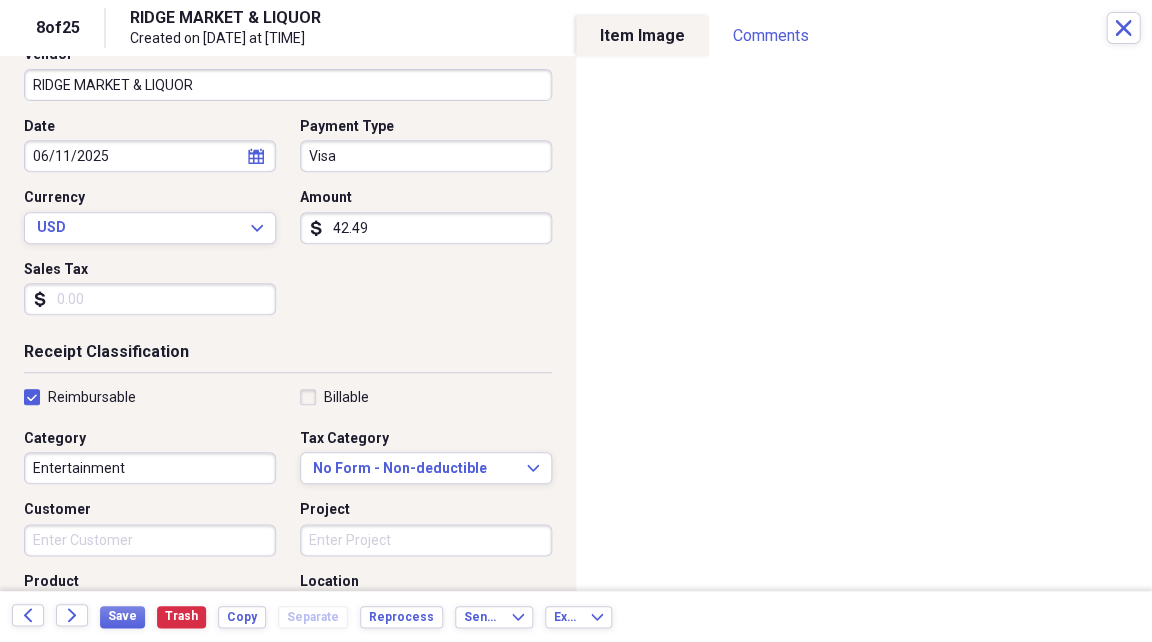 checkbox on "true" 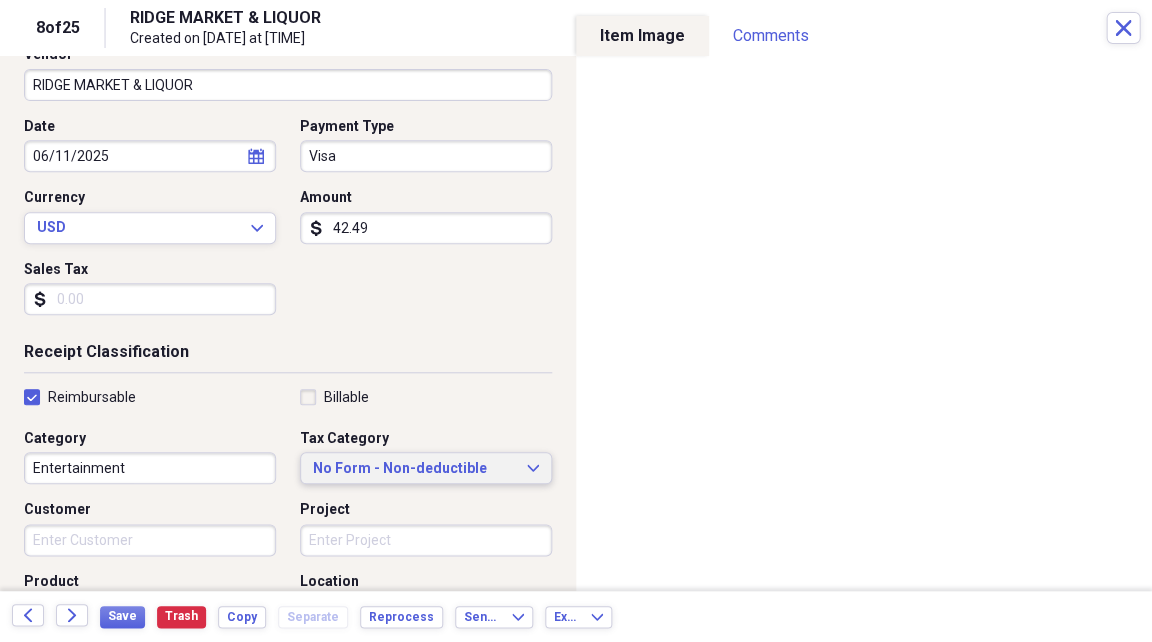 click 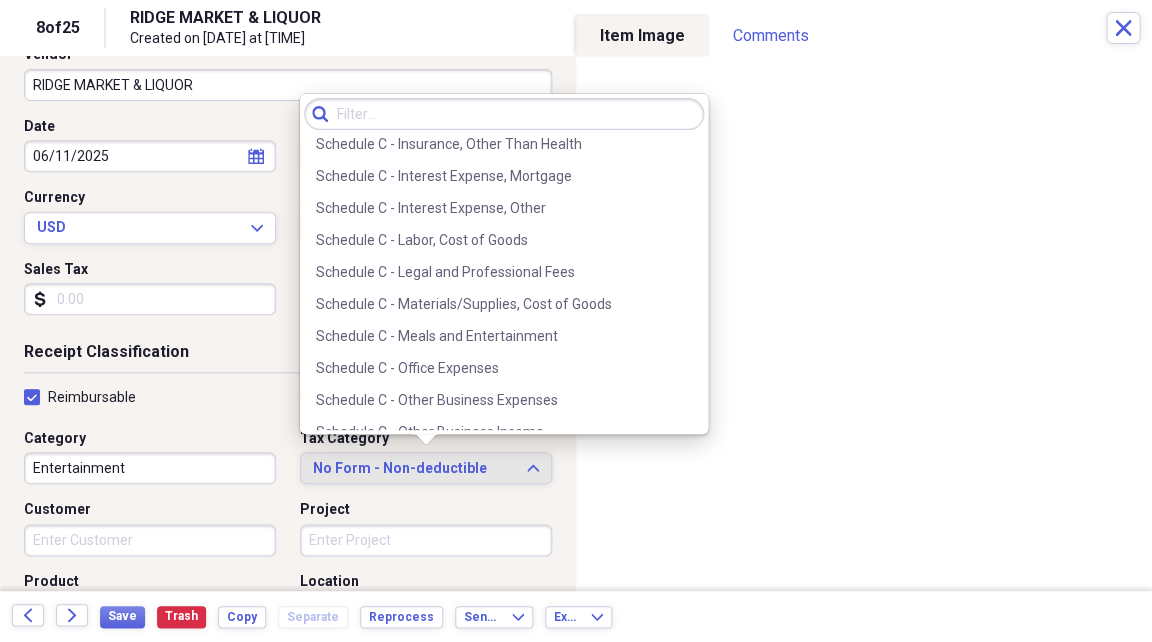 scroll, scrollTop: 3813, scrollLeft: 0, axis: vertical 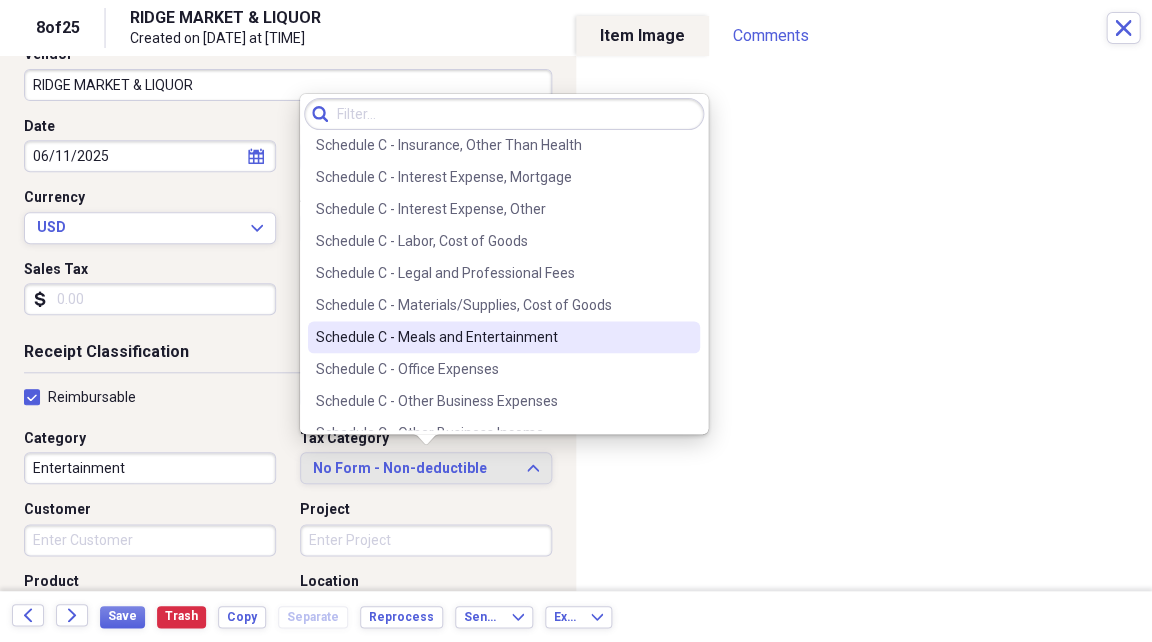 click on "Schedule C - Meals and Entertainment" at bounding box center [492, 337] 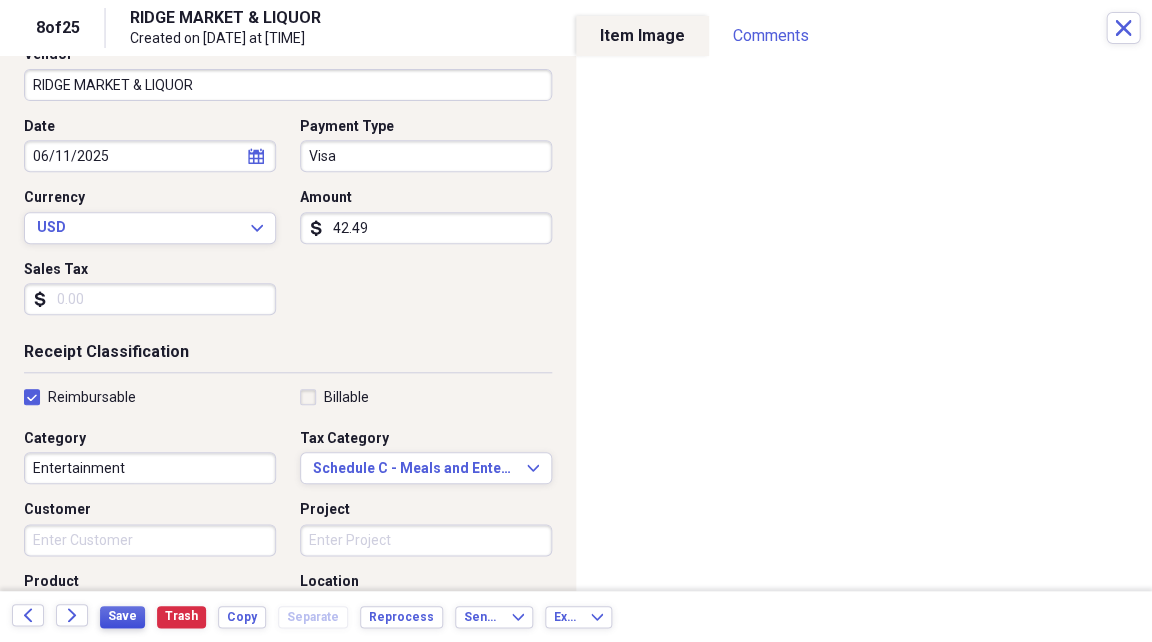 click on "Save" at bounding box center [122, 616] 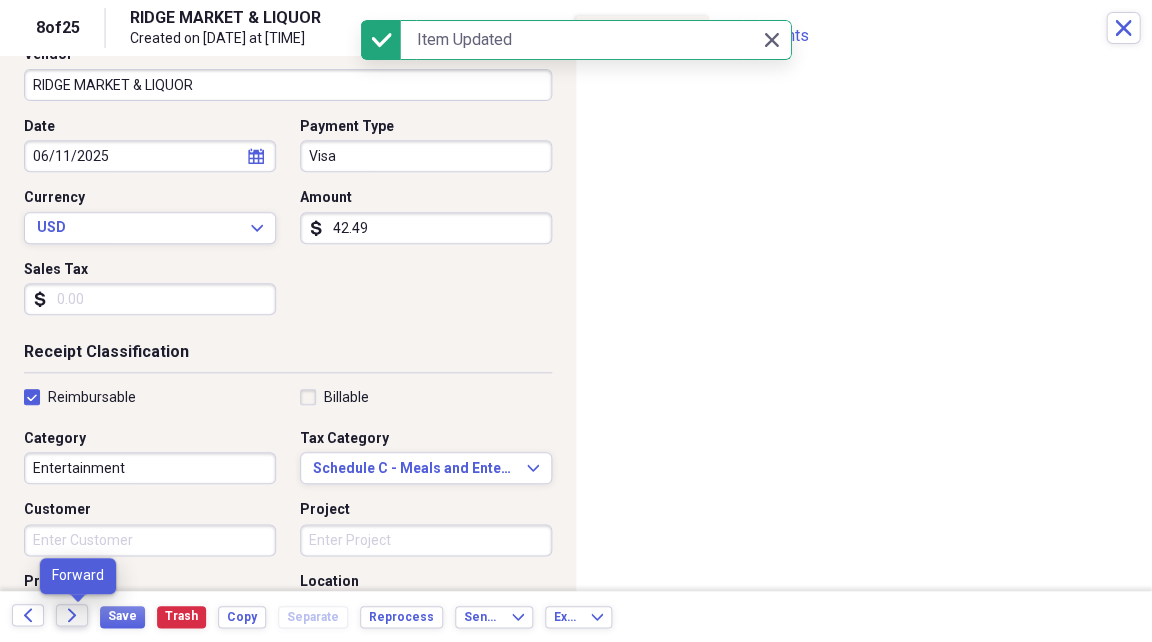 click on "Forward" 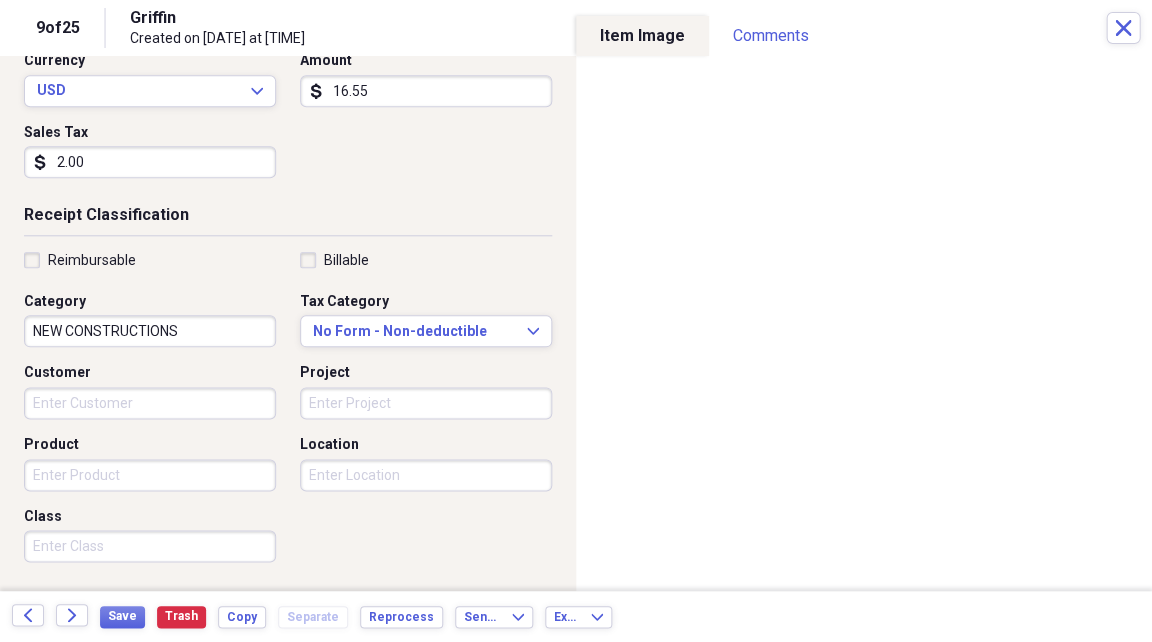 scroll, scrollTop: 300, scrollLeft: 0, axis: vertical 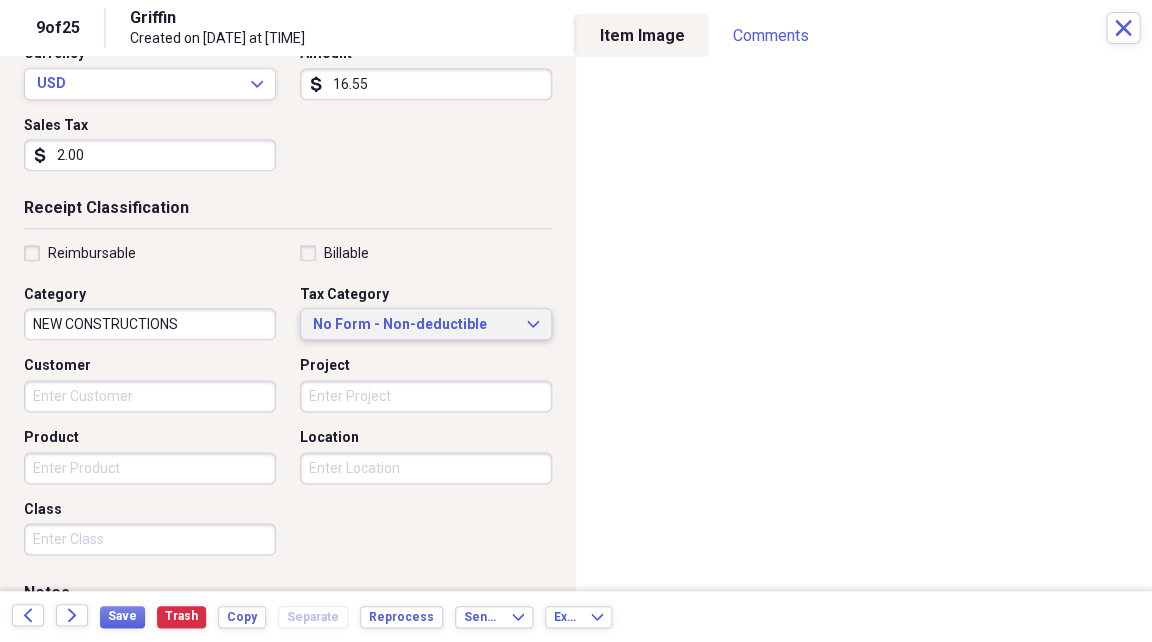 click on "Expand" 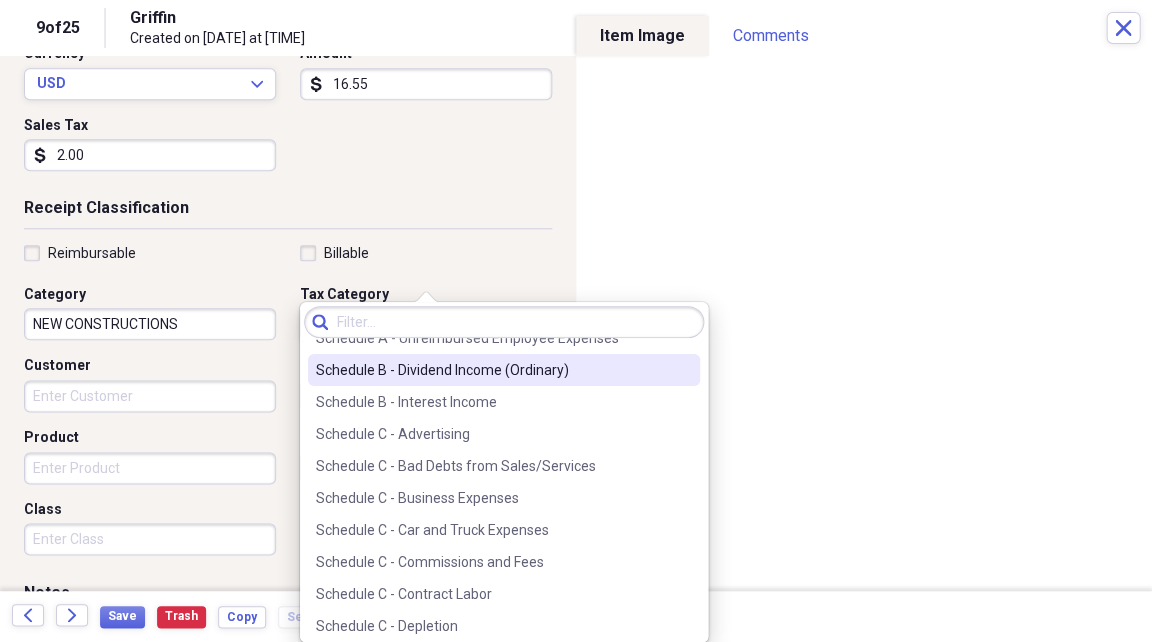 scroll, scrollTop: 3445, scrollLeft: 0, axis: vertical 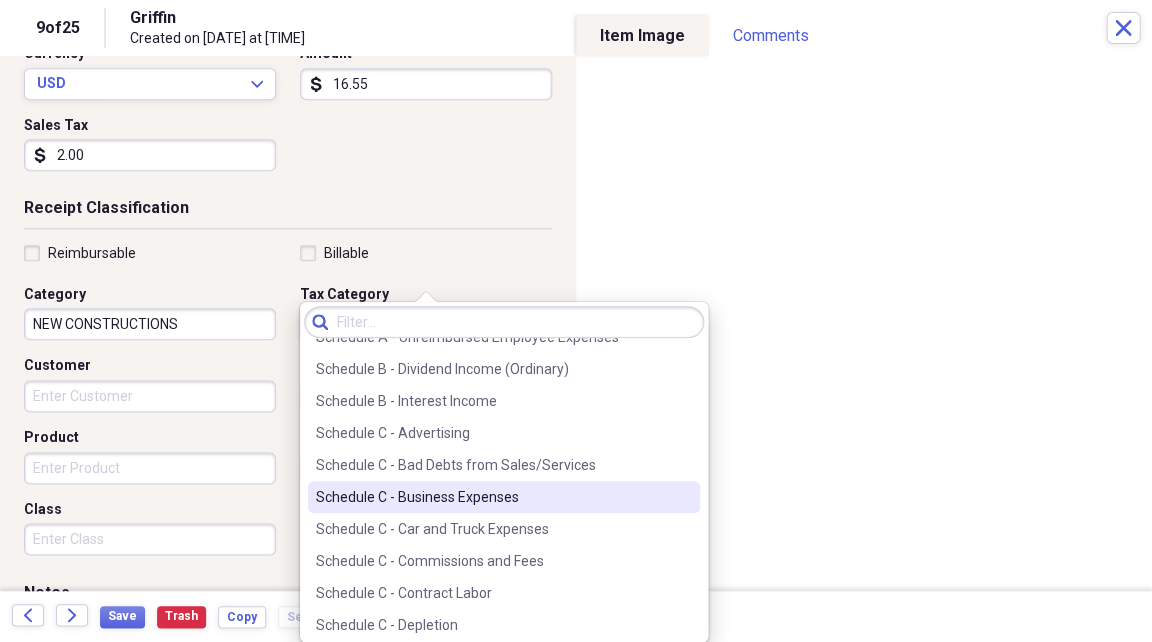 click on "Schedule C - Business Expenses" at bounding box center (492, 497) 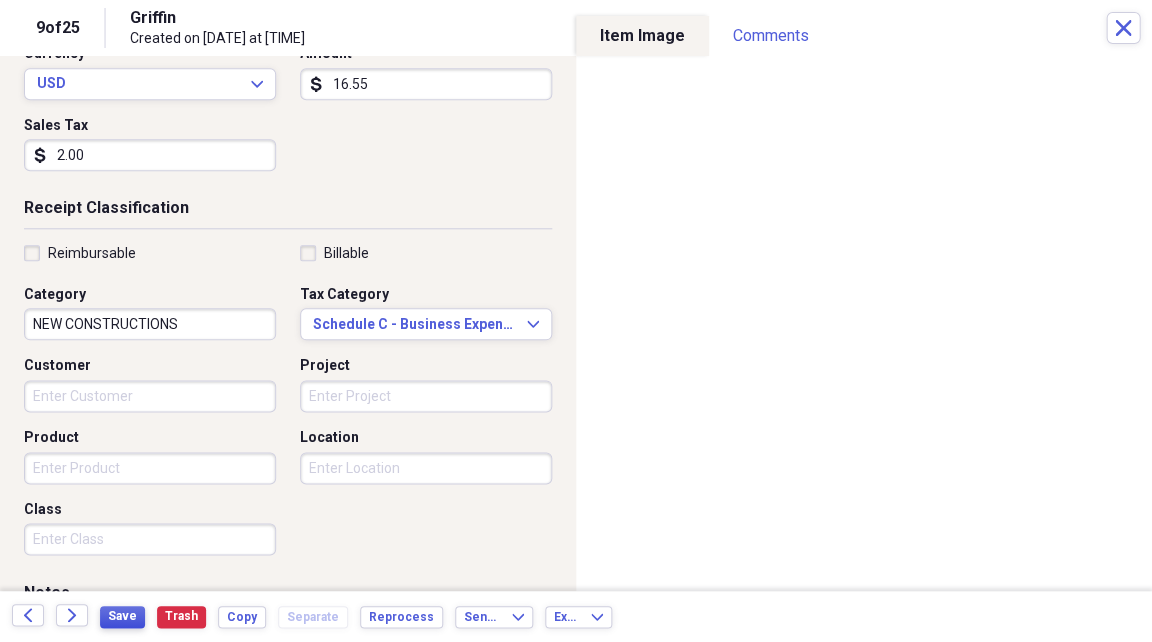 click on "Save" at bounding box center [122, 616] 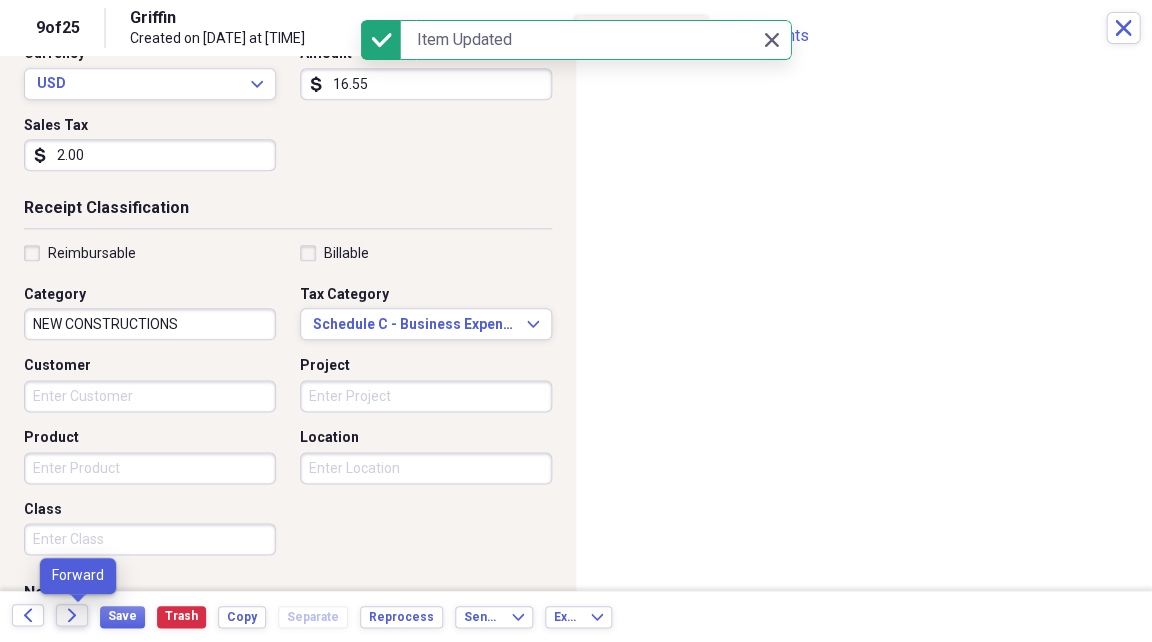 click on "Forward" 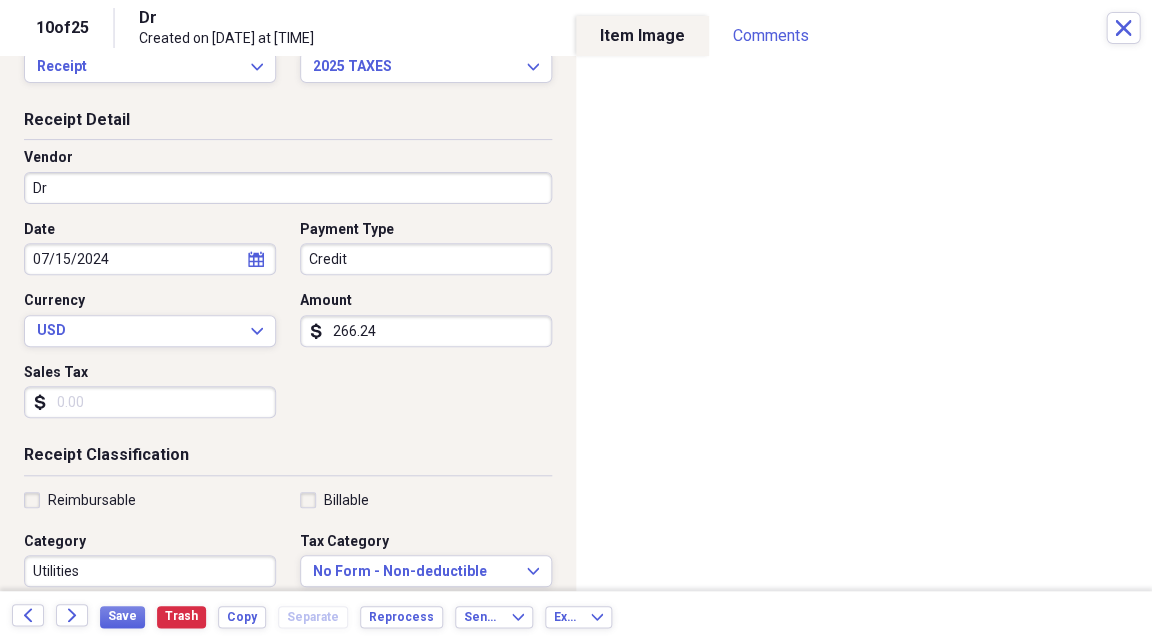 scroll, scrollTop: 85, scrollLeft: 0, axis: vertical 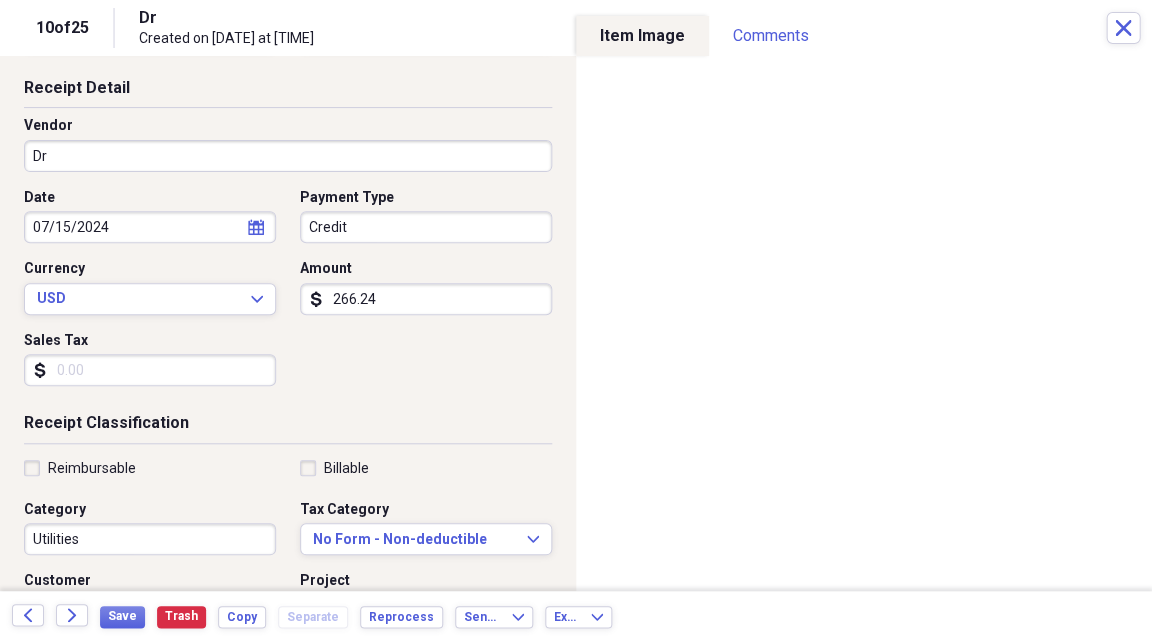 click on "Reimbursable" at bounding box center (80, 468) 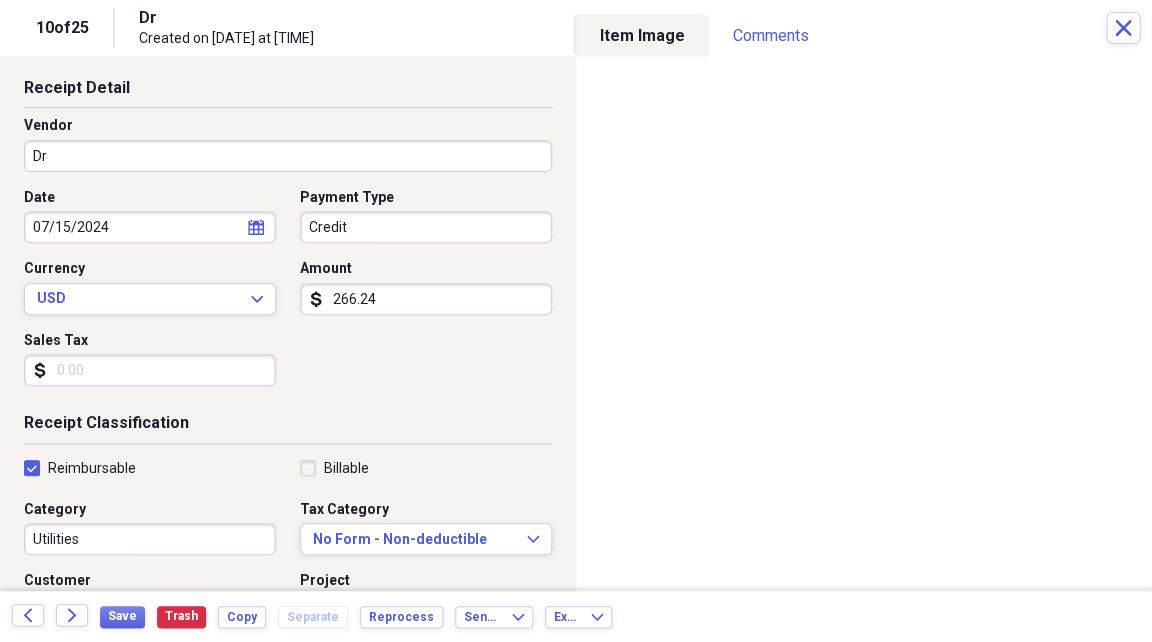 checkbox on "true" 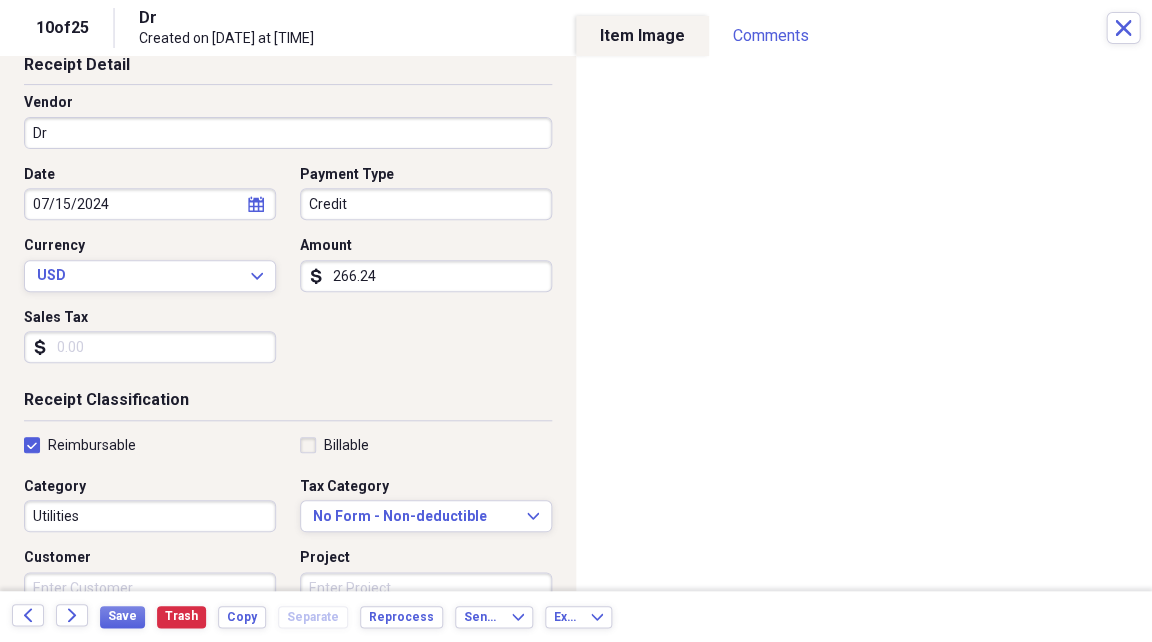 scroll, scrollTop: 134, scrollLeft: 0, axis: vertical 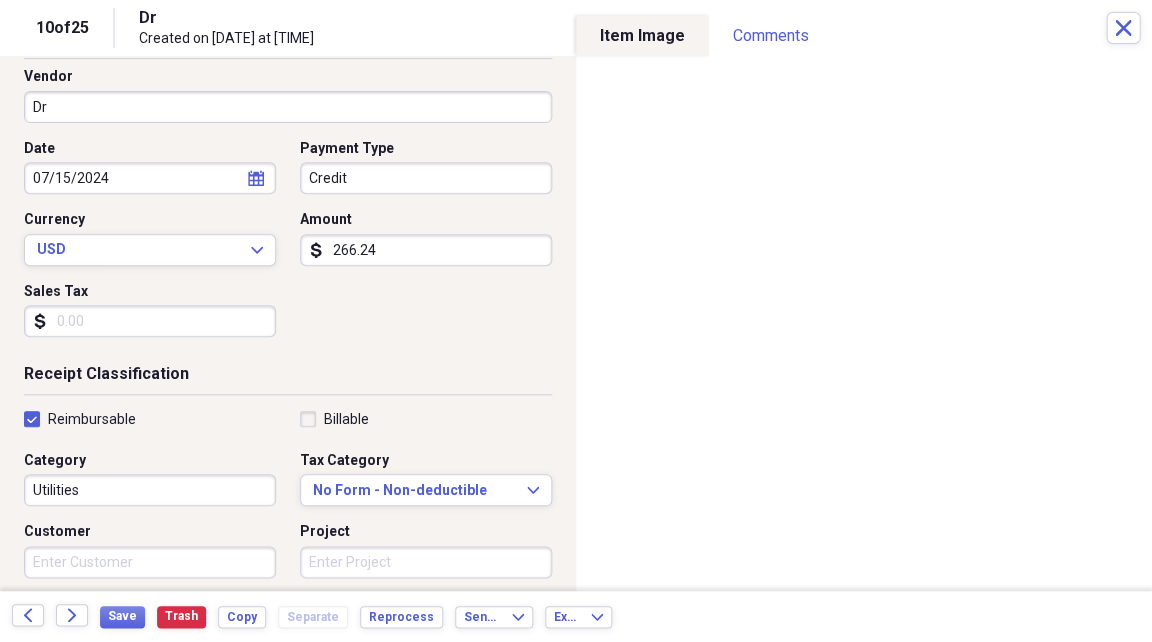 click on "Utilities" at bounding box center (150, 490) 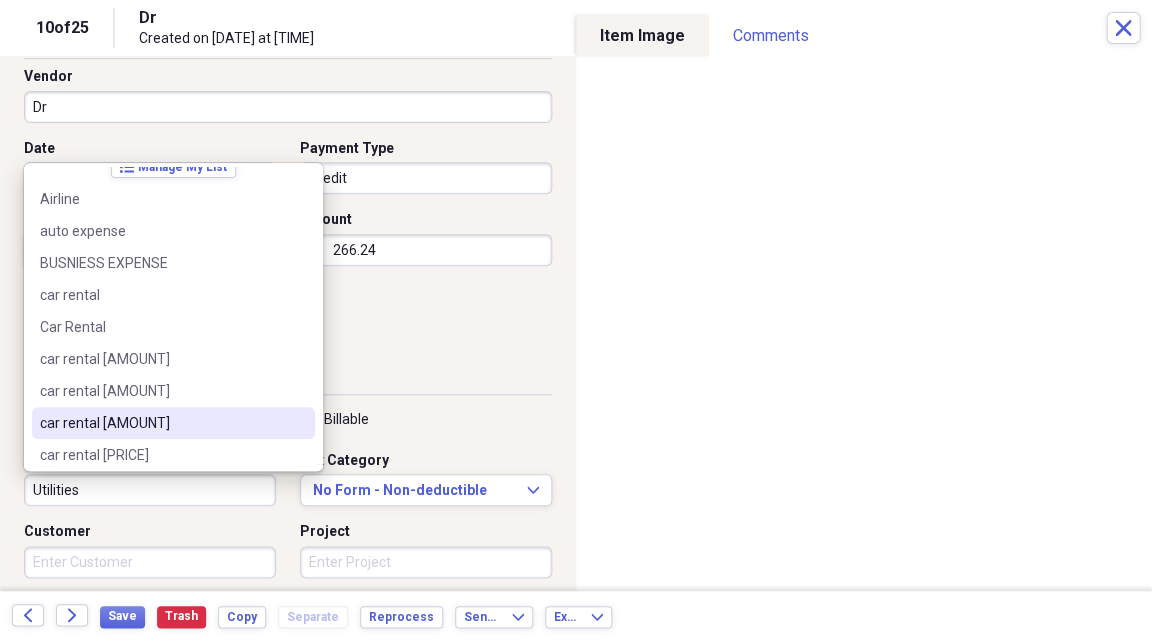 scroll, scrollTop: 22, scrollLeft: 0, axis: vertical 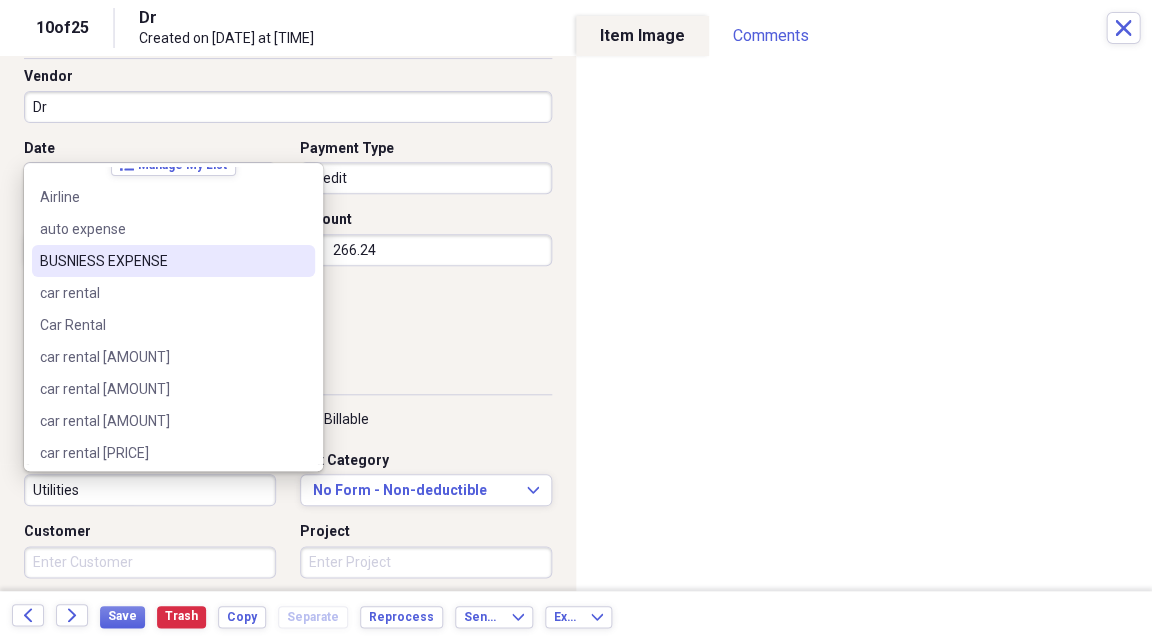click on "BUSNIESS EXPENSE" at bounding box center (161, 261) 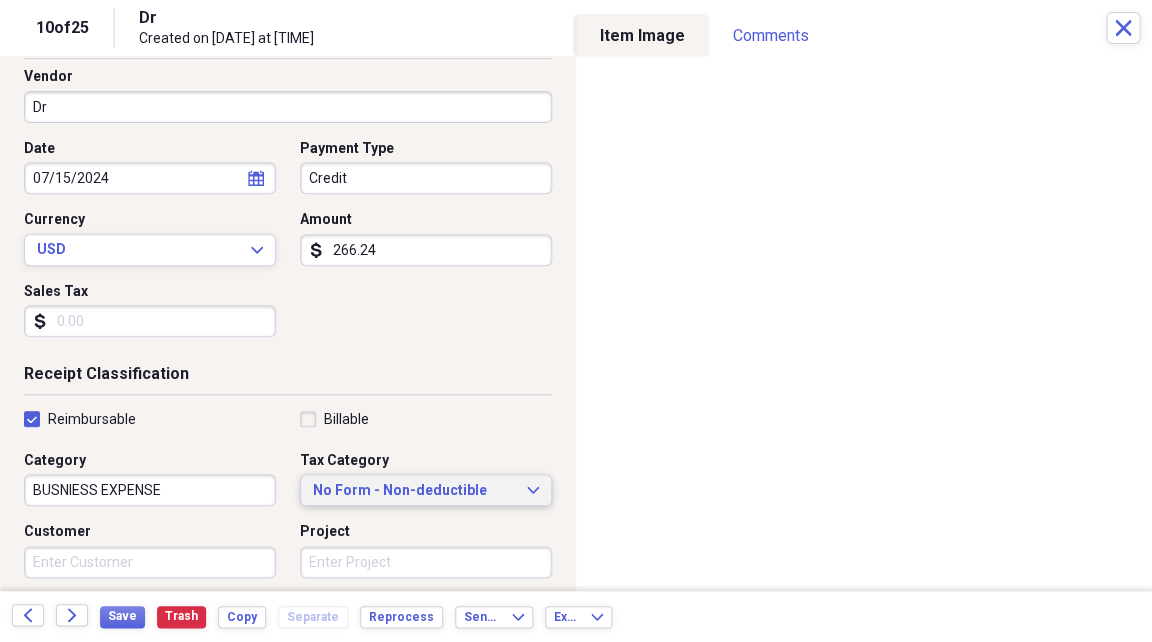 click on "Expand" 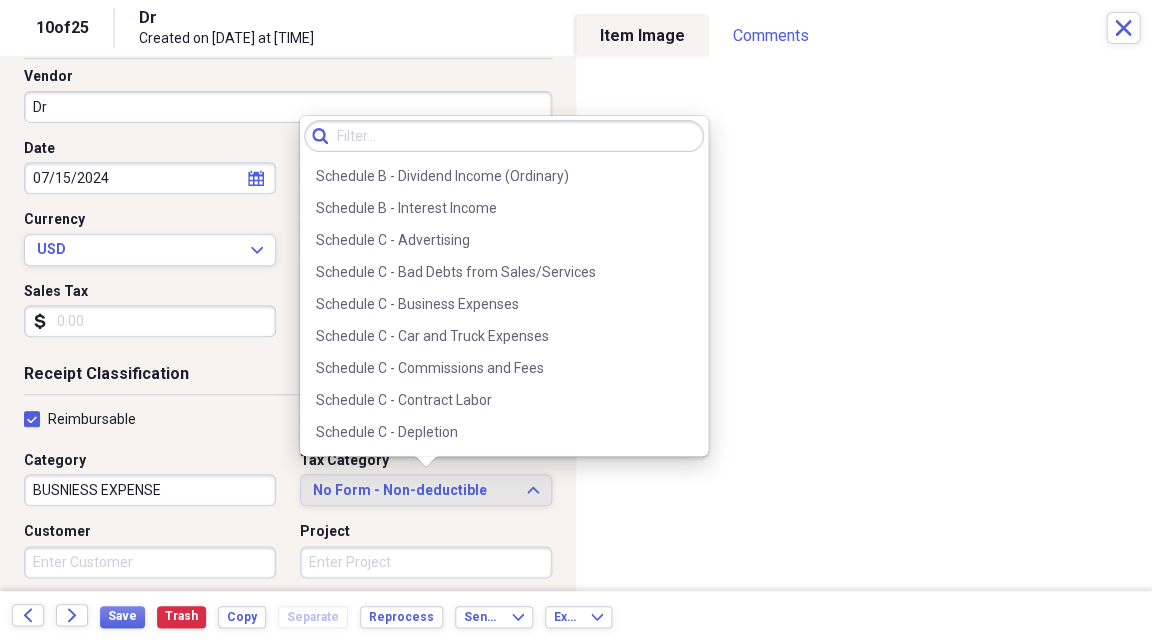 scroll, scrollTop: 3457, scrollLeft: 0, axis: vertical 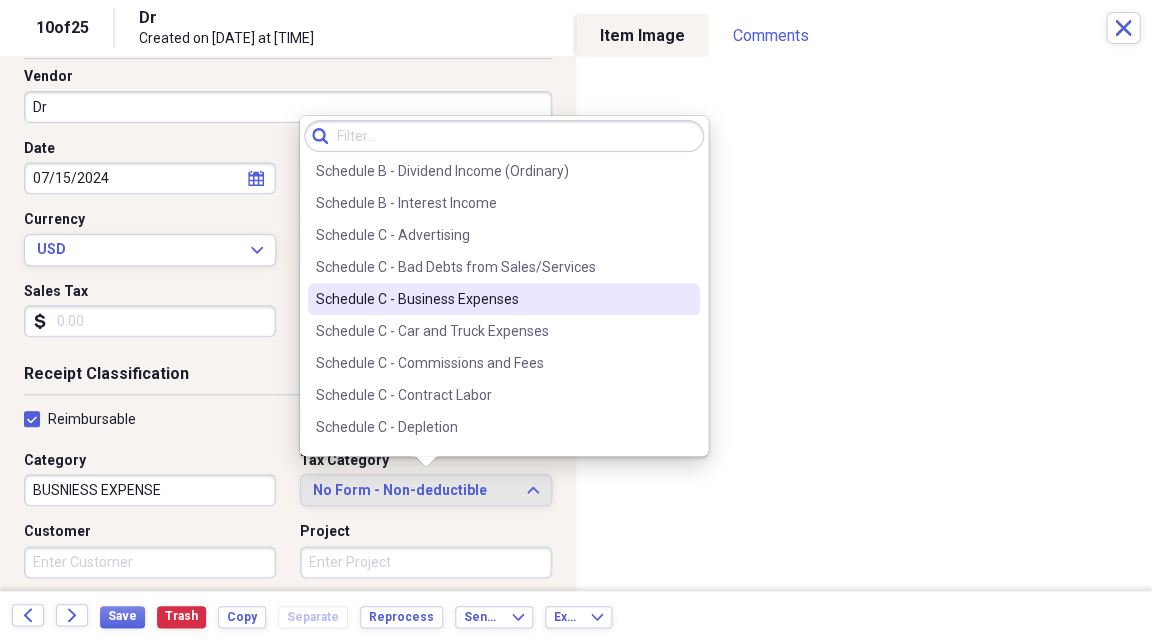 click on "Schedule C - Business Expenses" at bounding box center (492, 299) 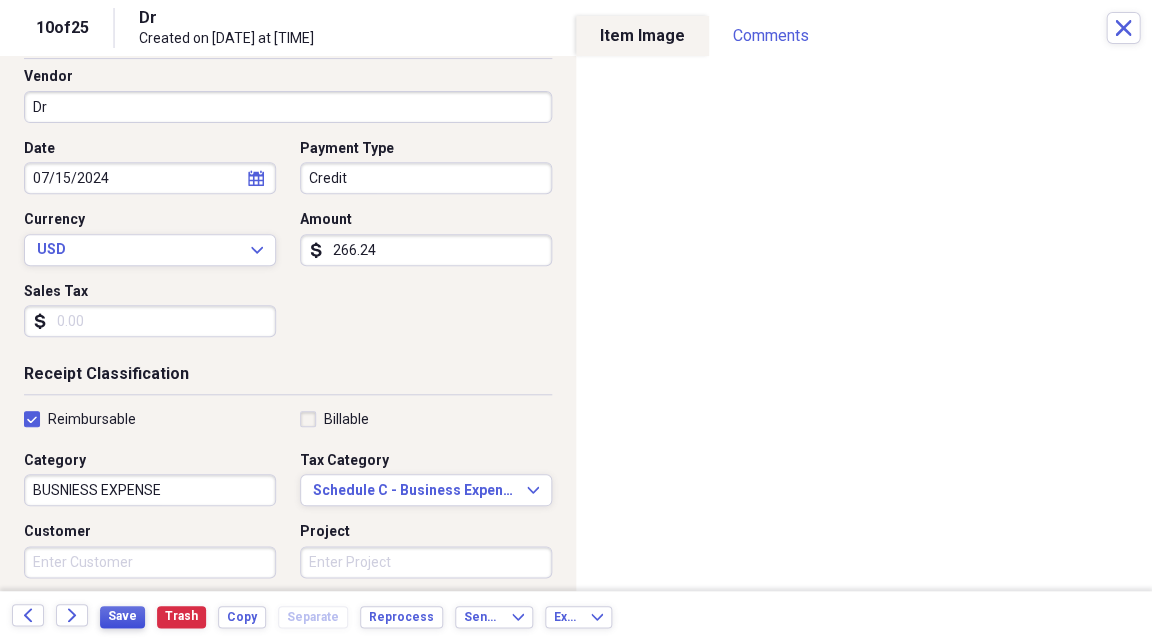 click on "Save" at bounding box center [122, 616] 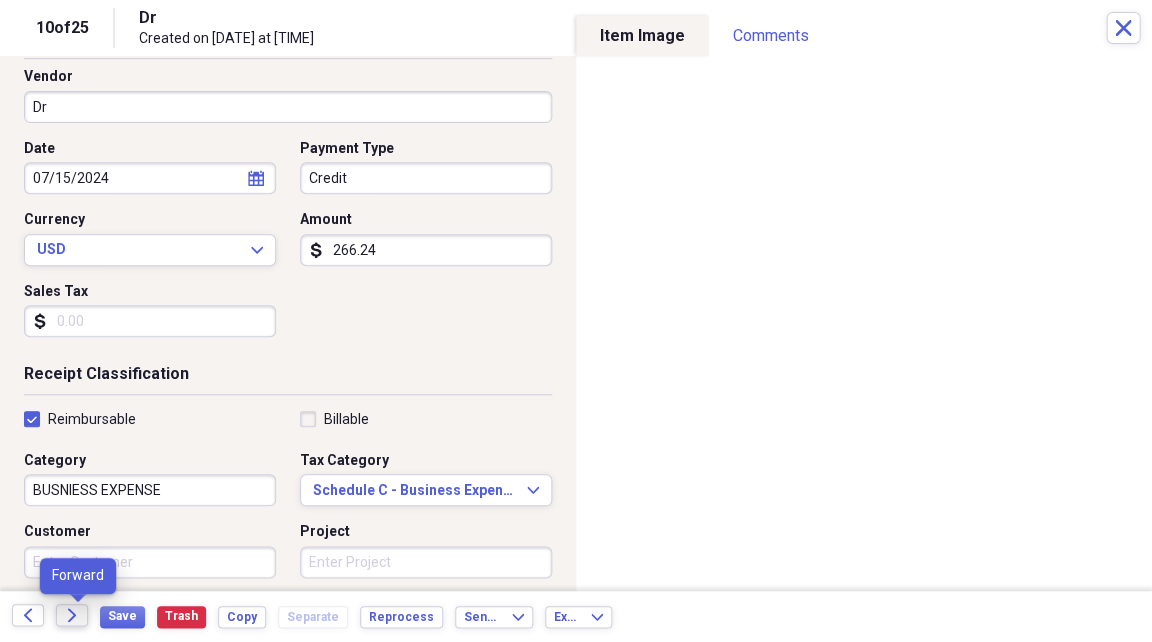click 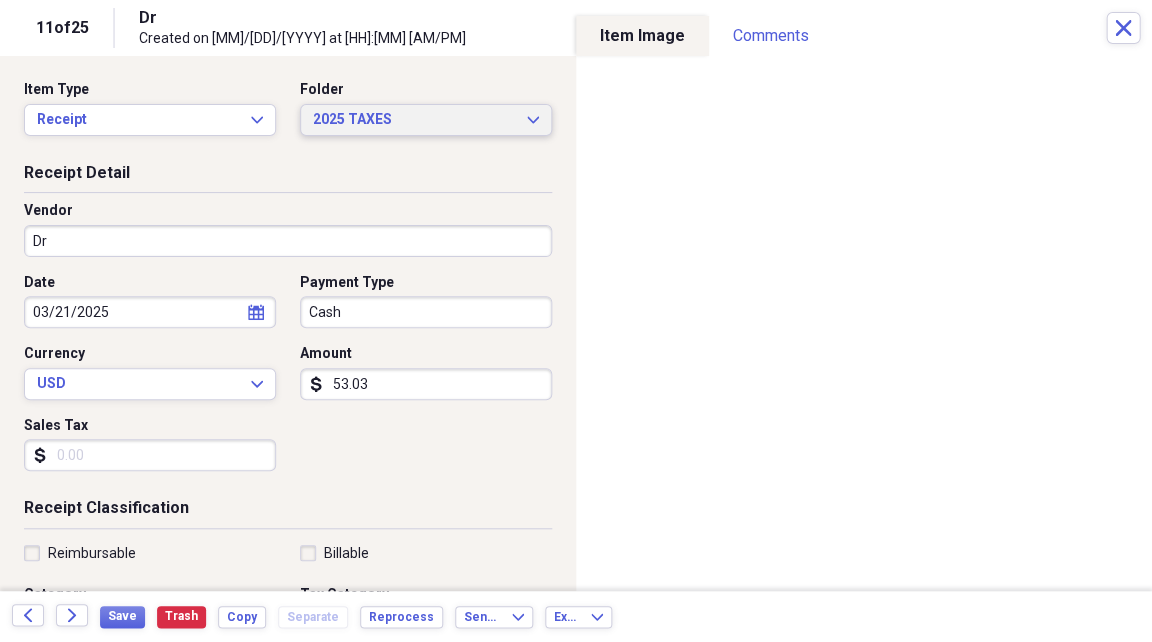 click 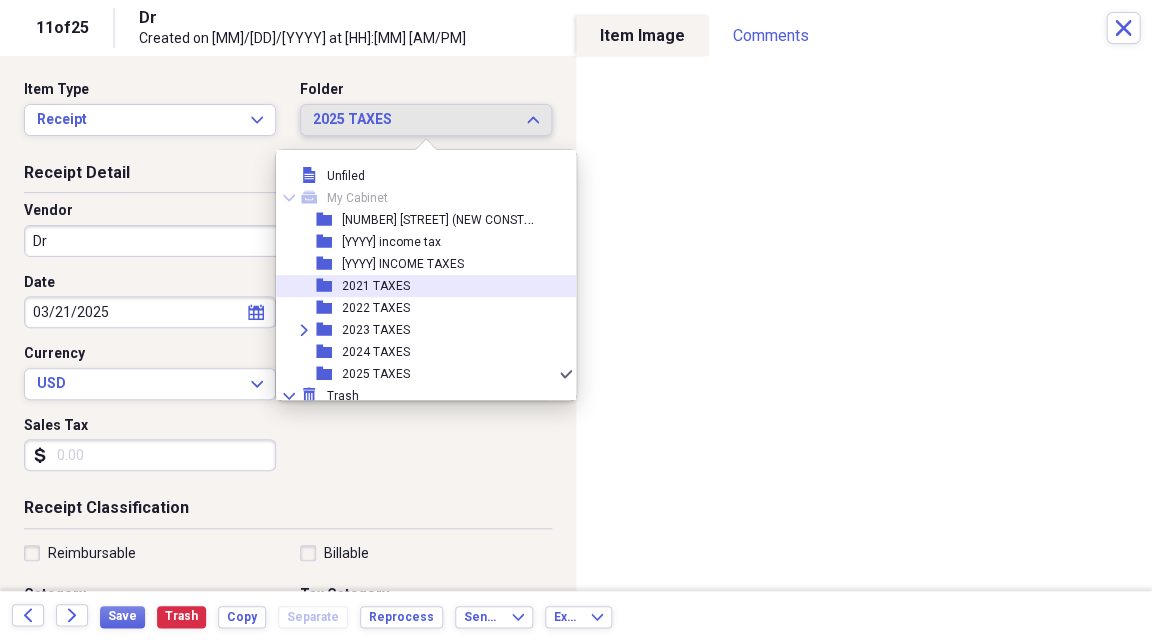 scroll, scrollTop: 0, scrollLeft: 0, axis: both 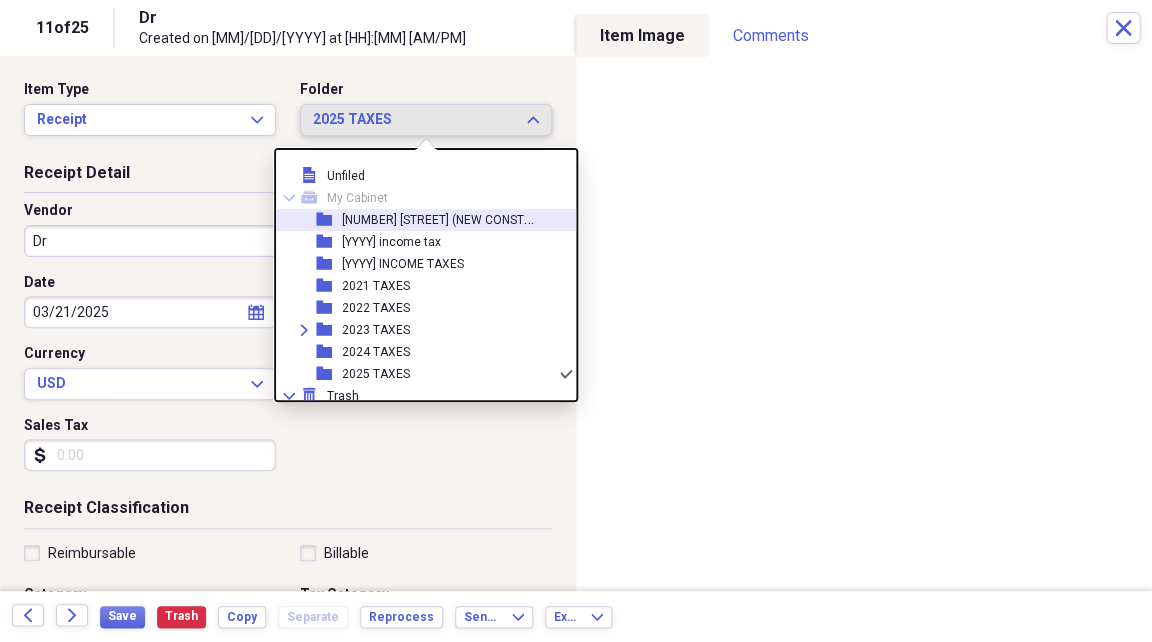 click on "[NUMBER] [STREET] (NEW CONSTRUCTION)" at bounding box center [460, 218] 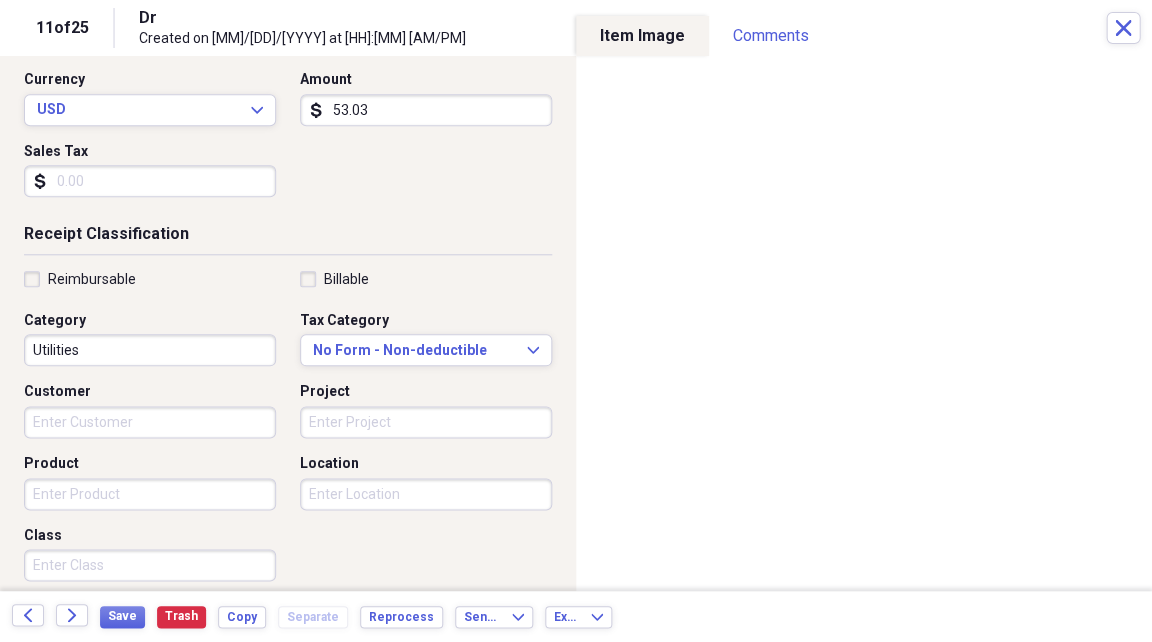 scroll, scrollTop: 275, scrollLeft: 0, axis: vertical 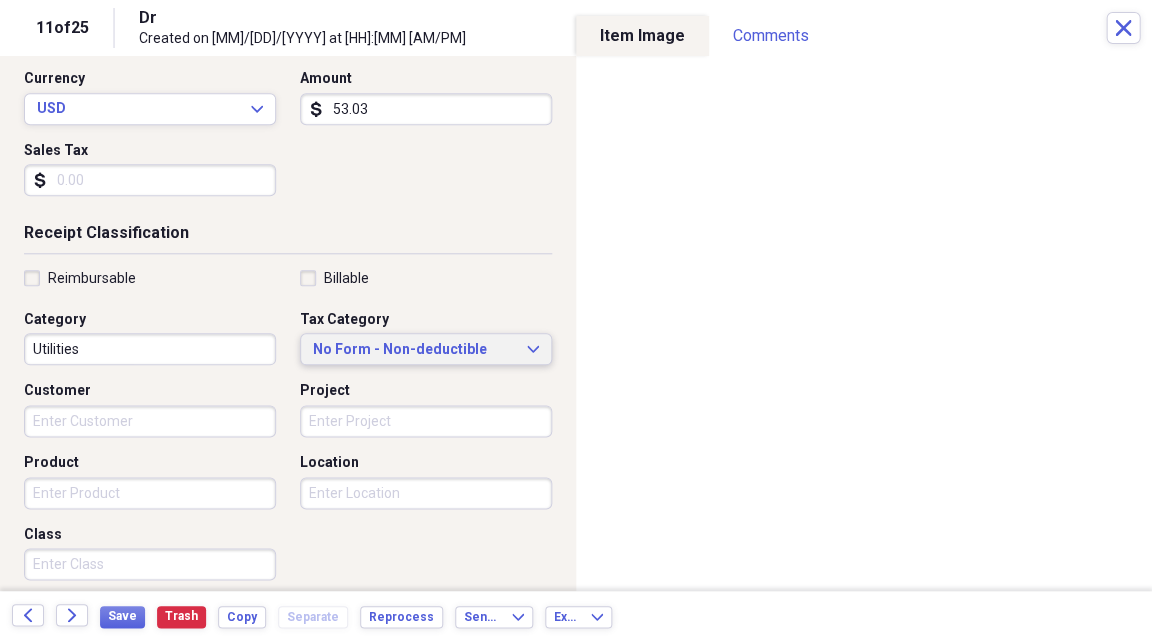 click on "Expand" 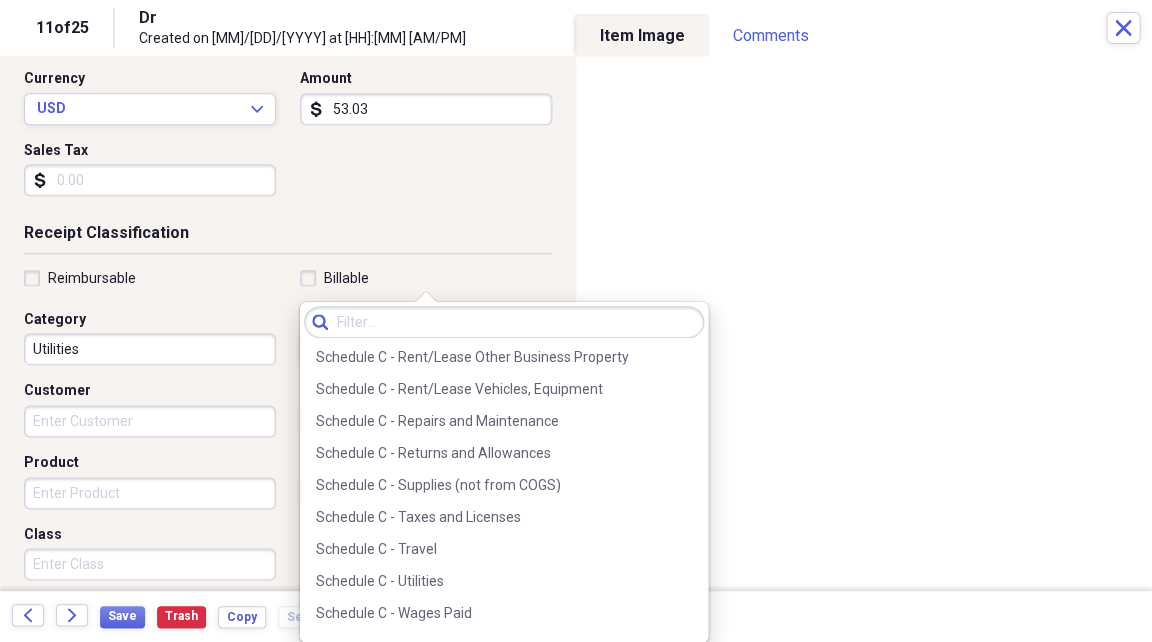 scroll, scrollTop: 4235, scrollLeft: 0, axis: vertical 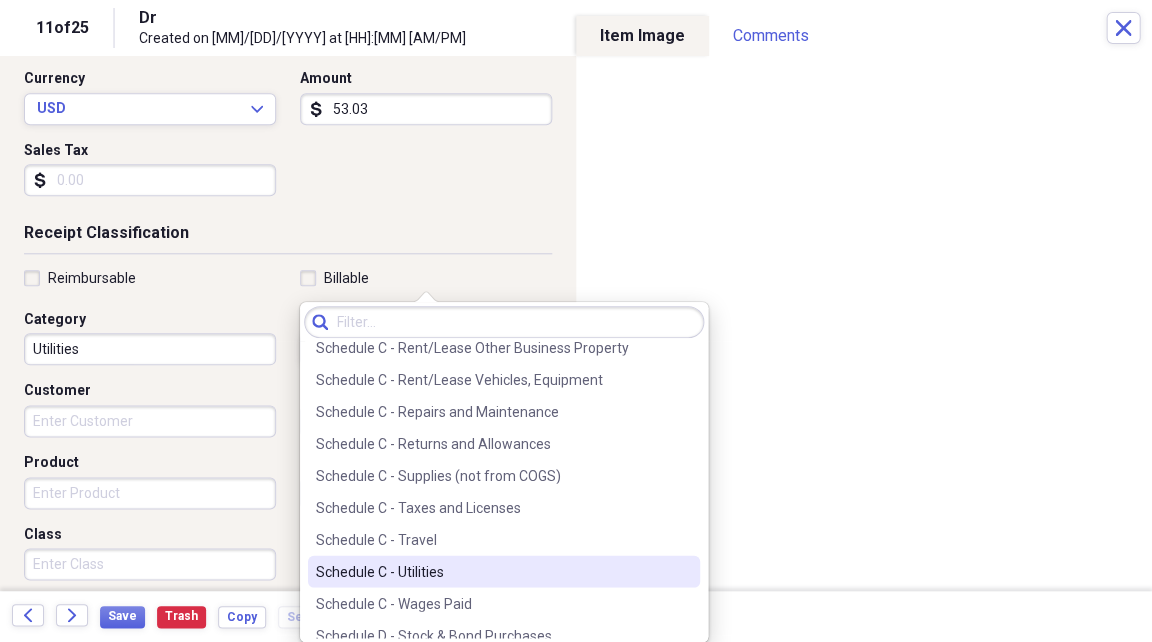 click on "Schedule C - Utilities" at bounding box center [492, 571] 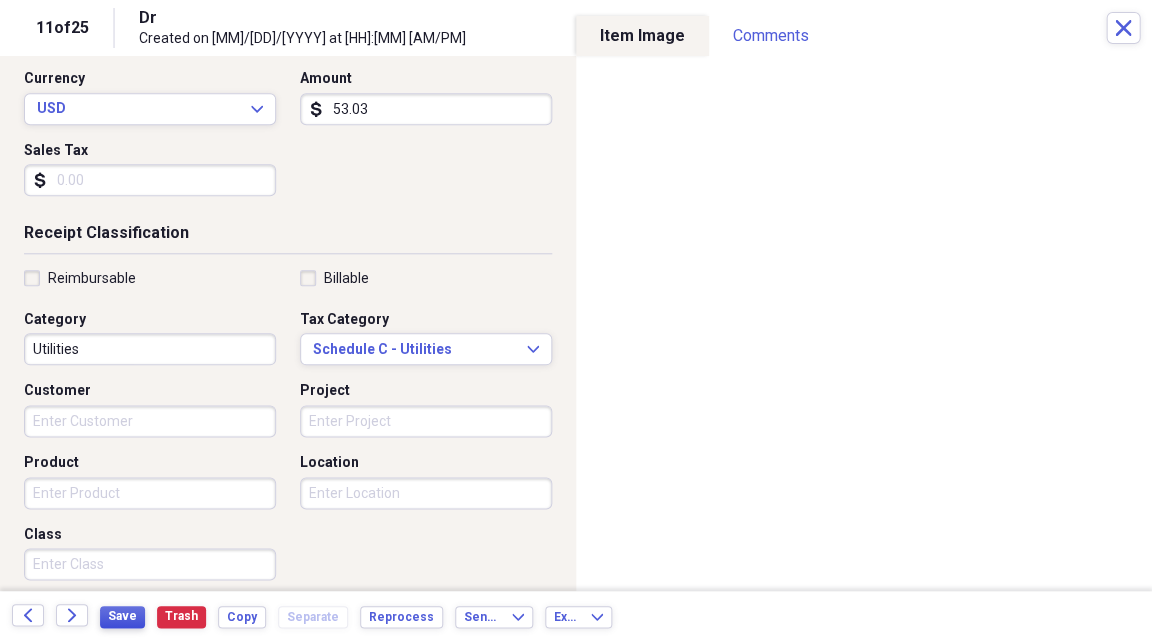 click on "Save" at bounding box center (122, 616) 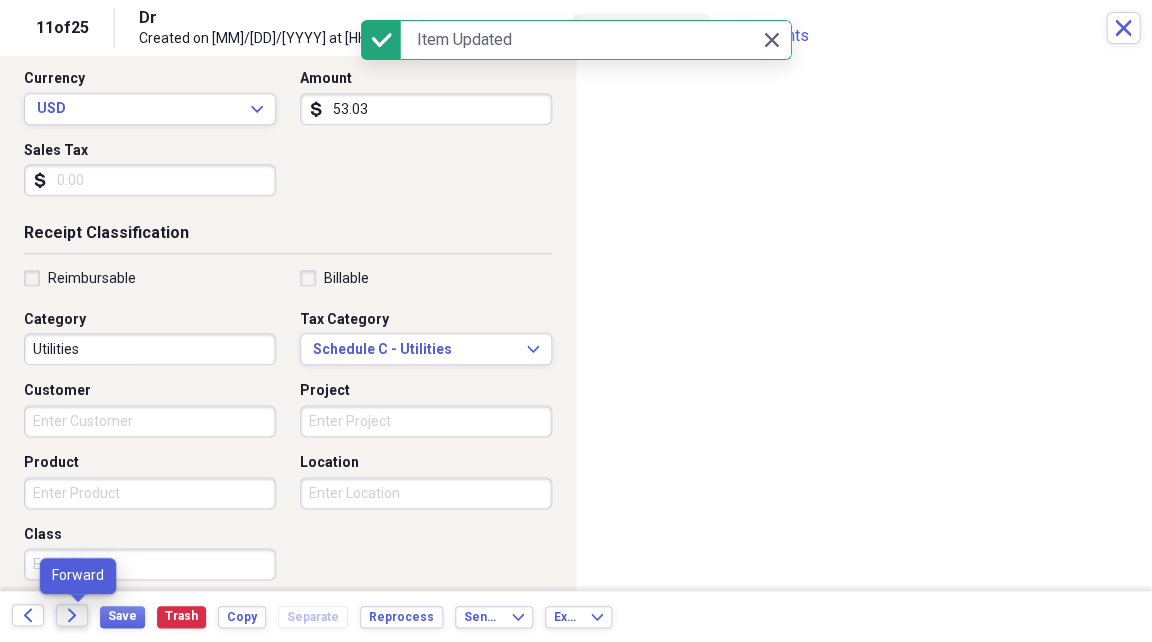 click on "Forward" 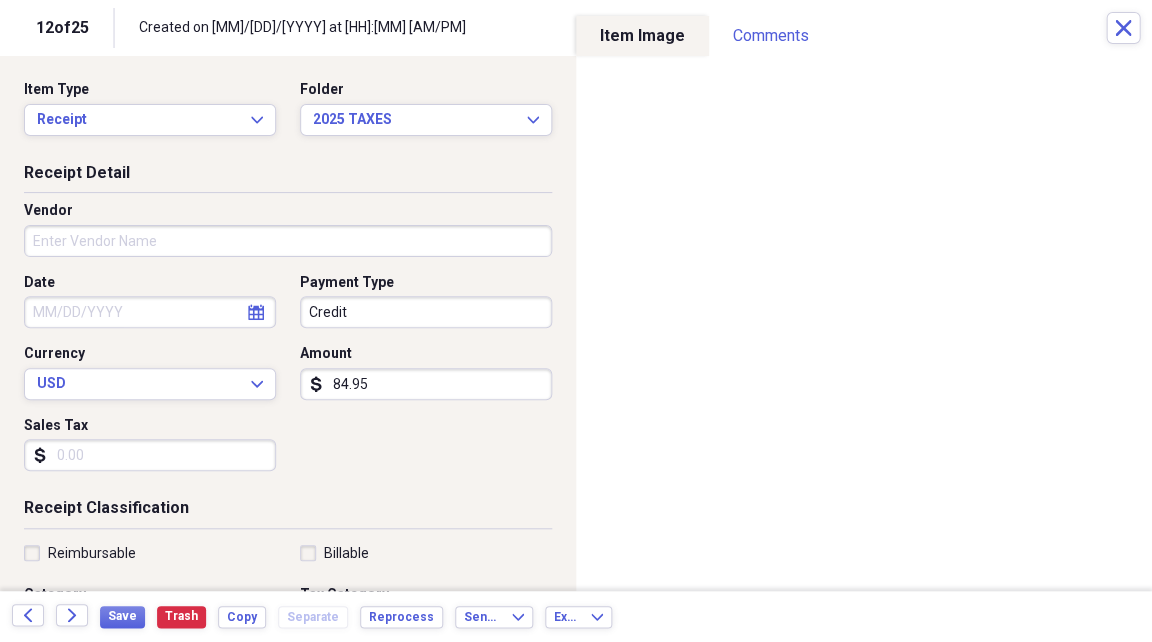 click on "Vendor" at bounding box center [288, 241] 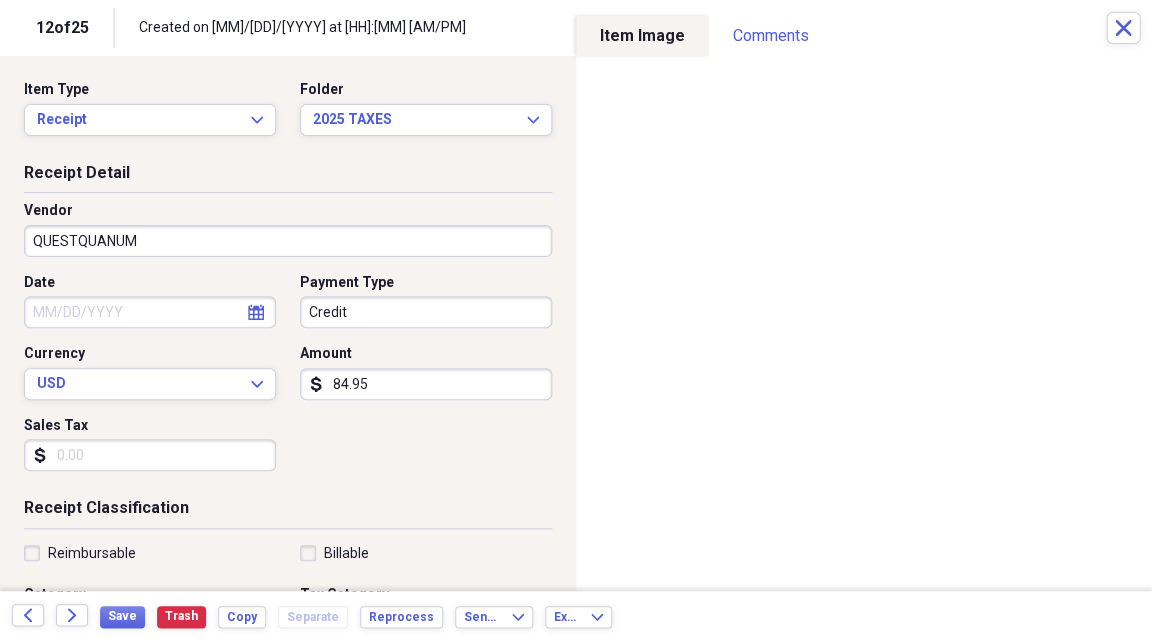 type on "QUESTQUANUM" 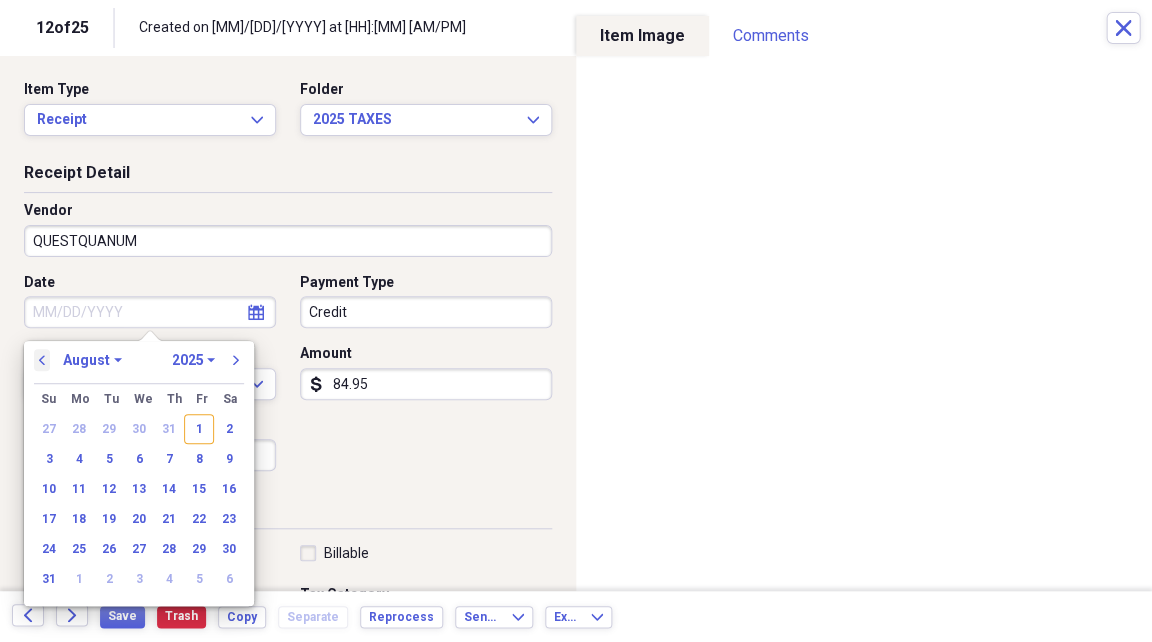 click on "previous" at bounding box center [42, 360] 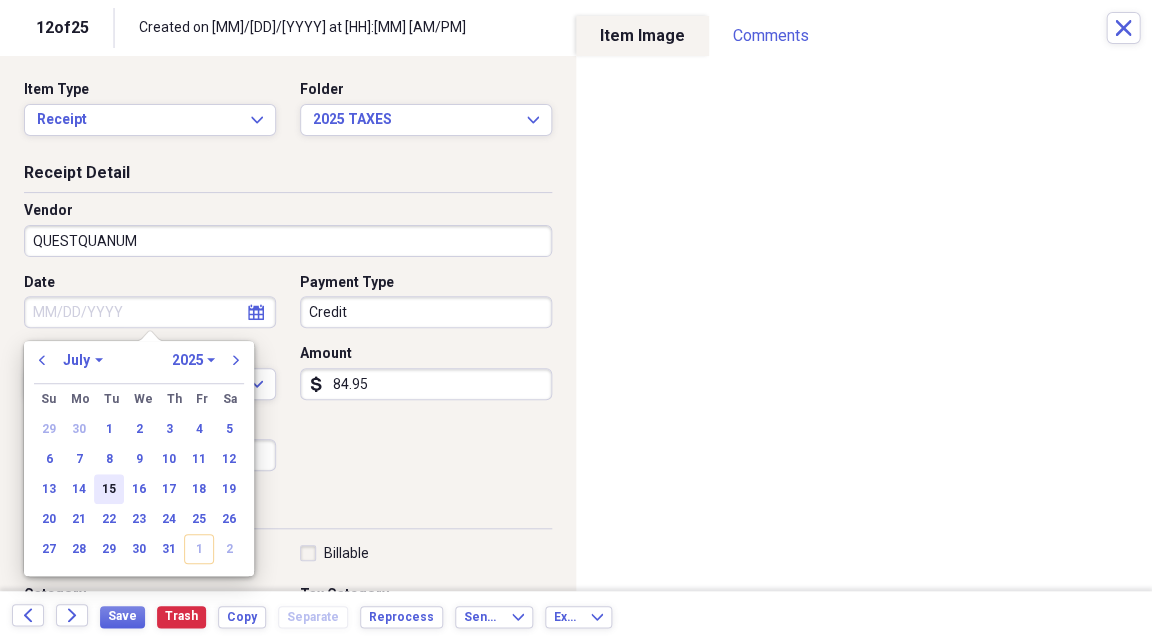 click on "15" at bounding box center (109, 489) 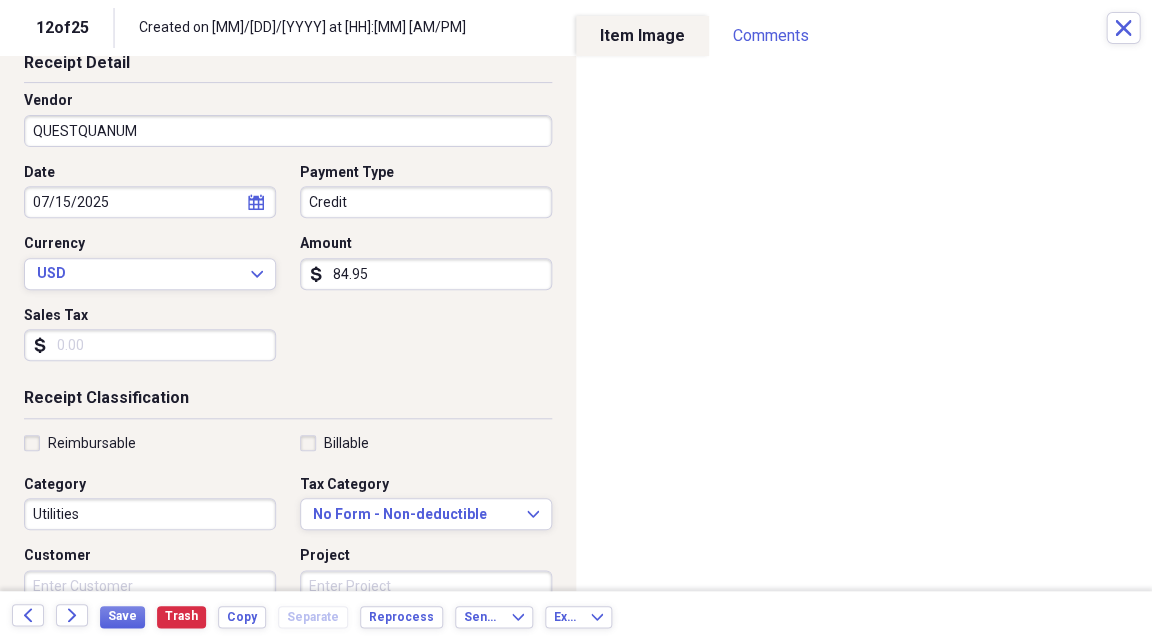 scroll, scrollTop: 131, scrollLeft: 0, axis: vertical 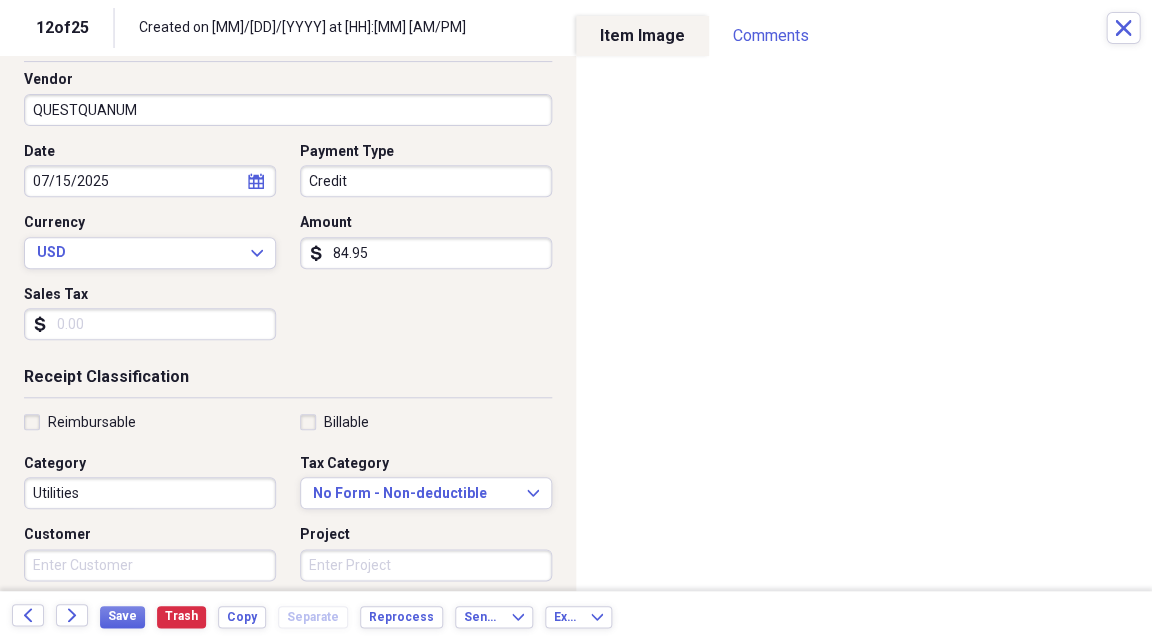 click on "Reimbursable" at bounding box center [80, 422] 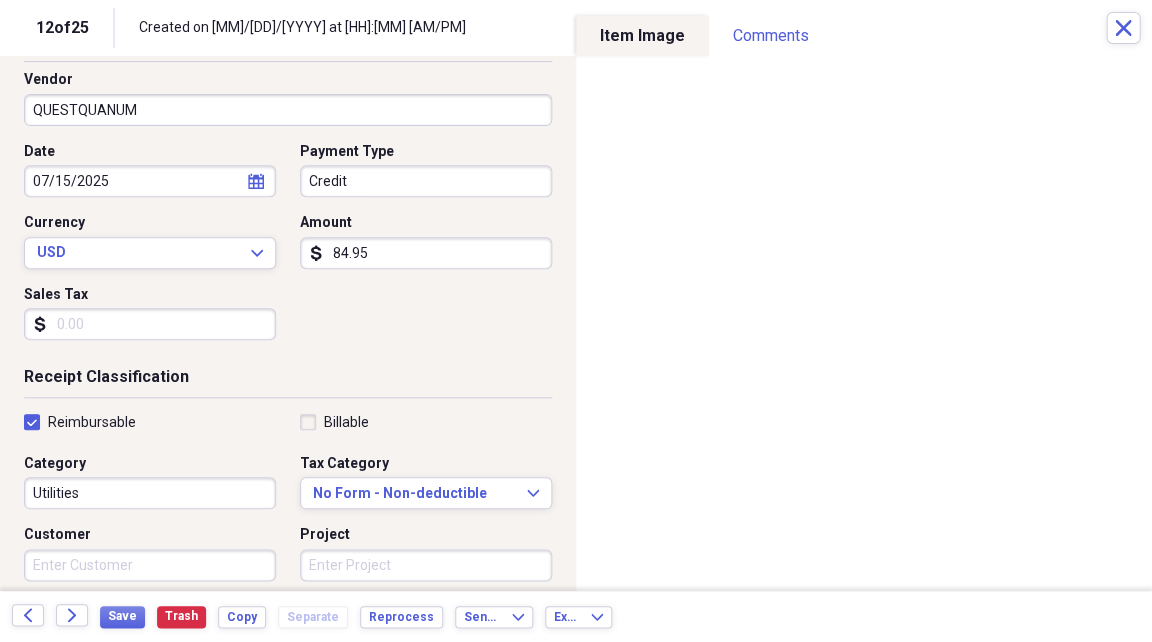 checkbox on "true" 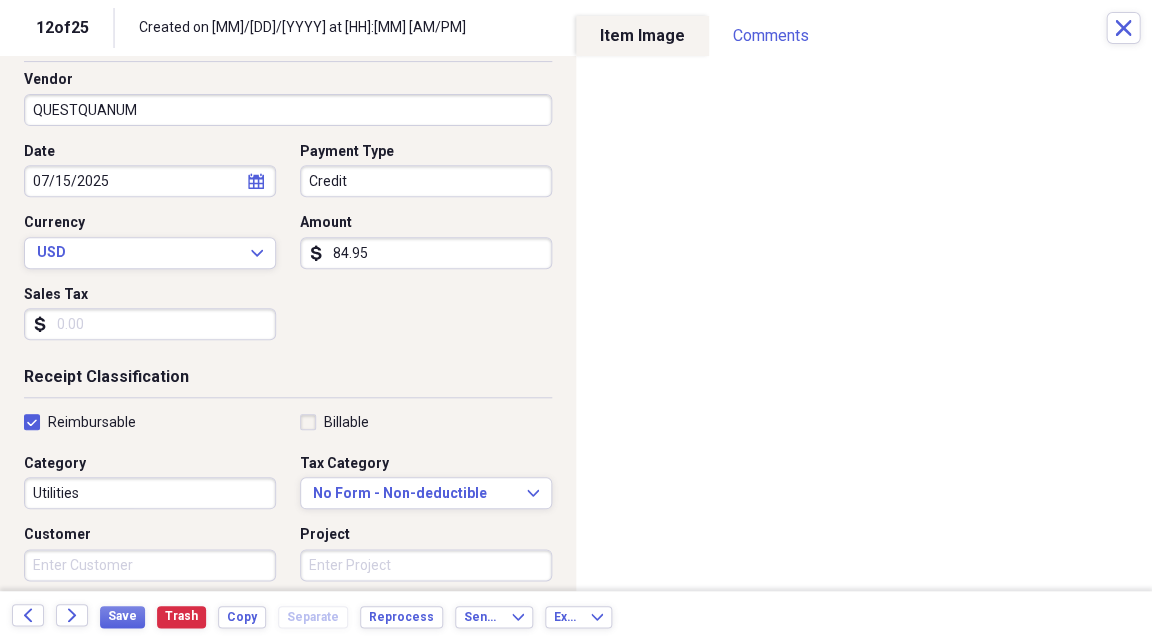 click on "Utilities" at bounding box center [150, 493] 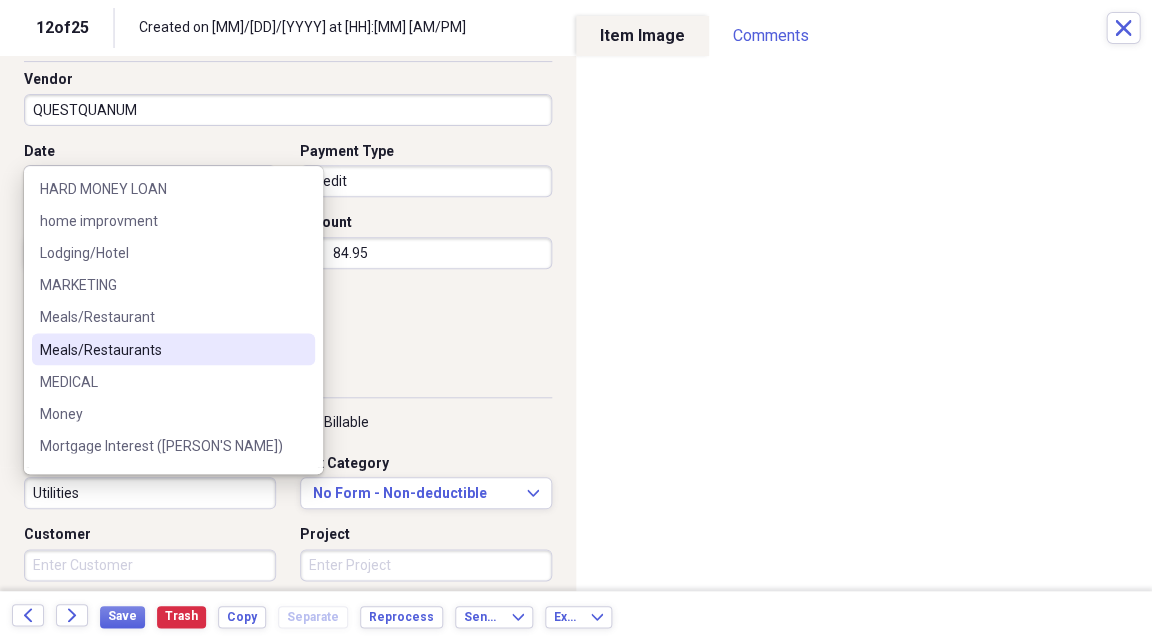 scroll, scrollTop: 675, scrollLeft: 0, axis: vertical 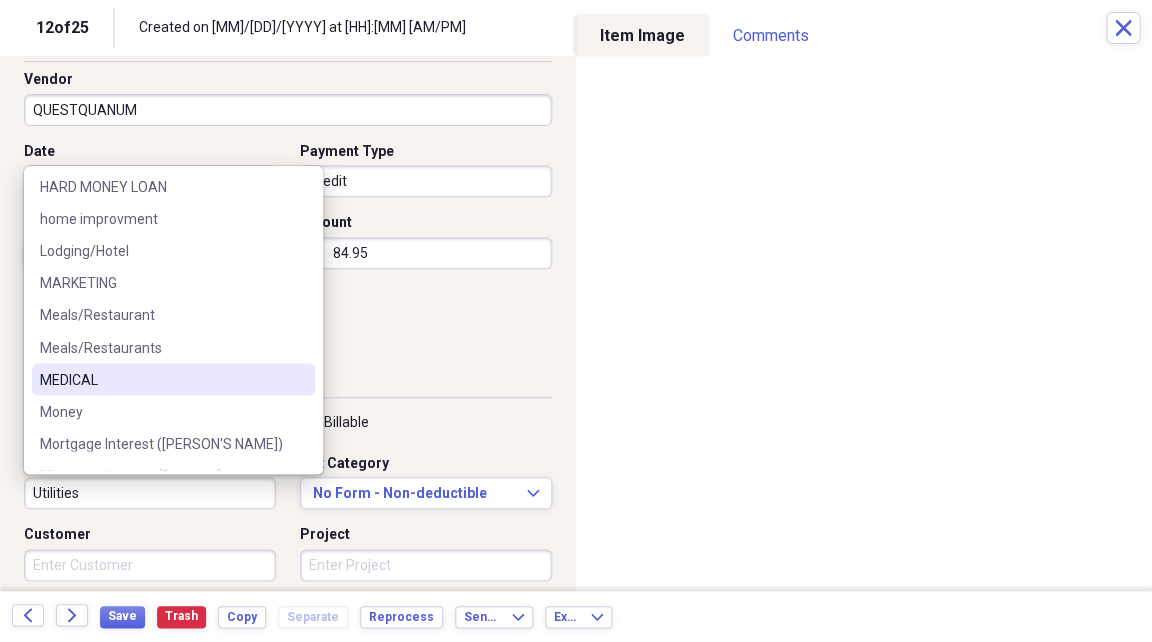 click on "MEDICAL" at bounding box center (161, 379) 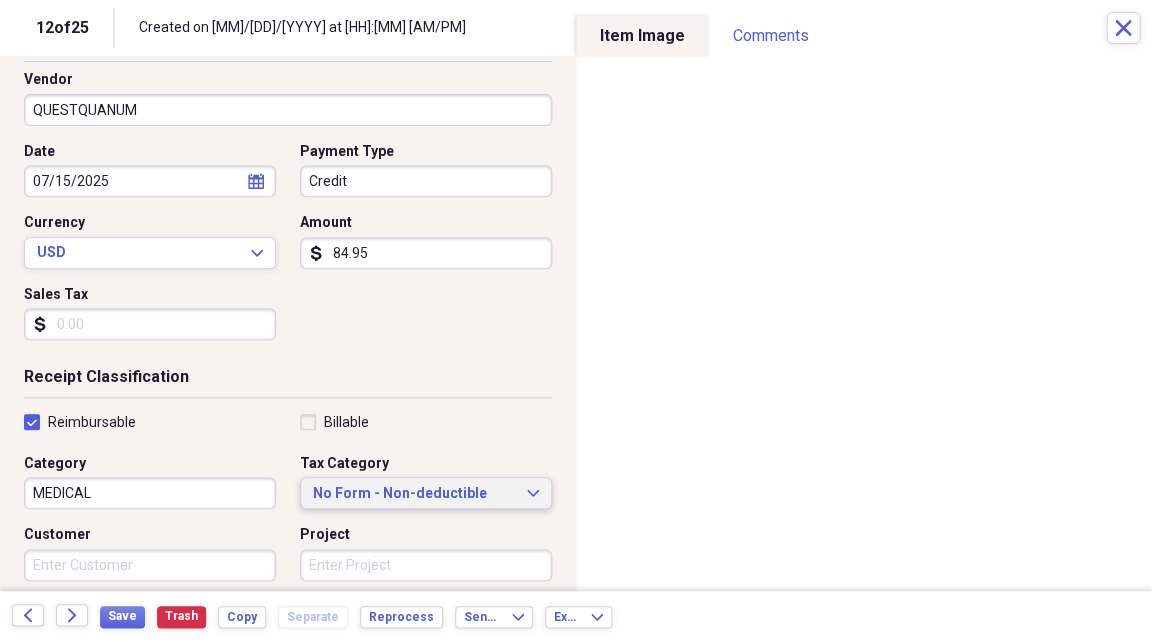 click on "Expand" 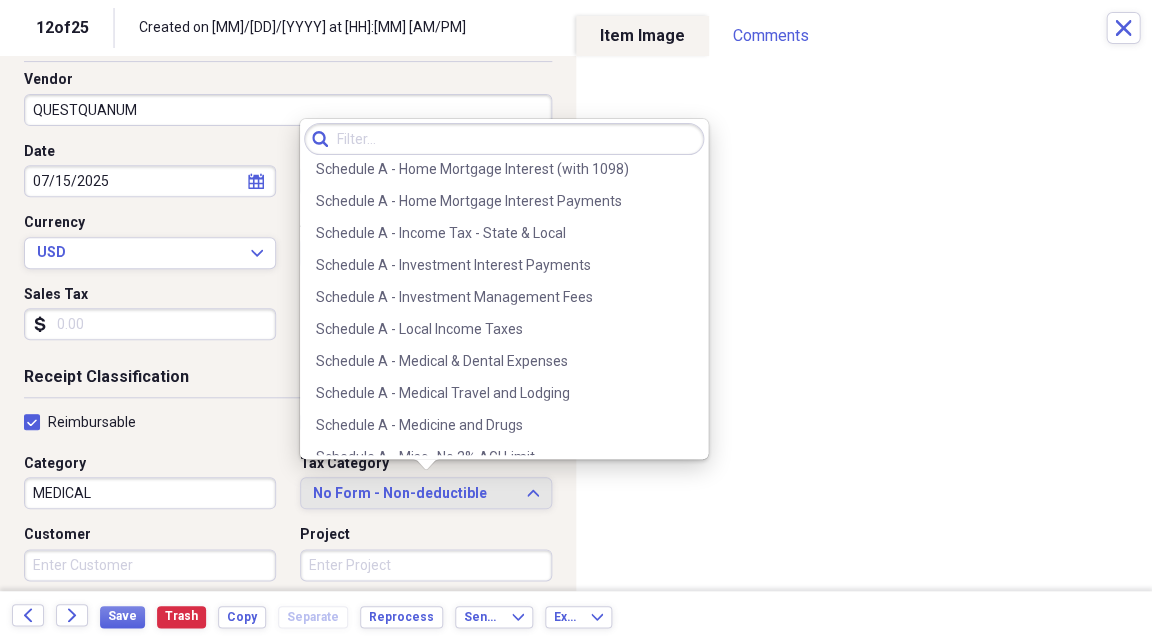 scroll, scrollTop: 2741, scrollLeft: 0, axis: vertical 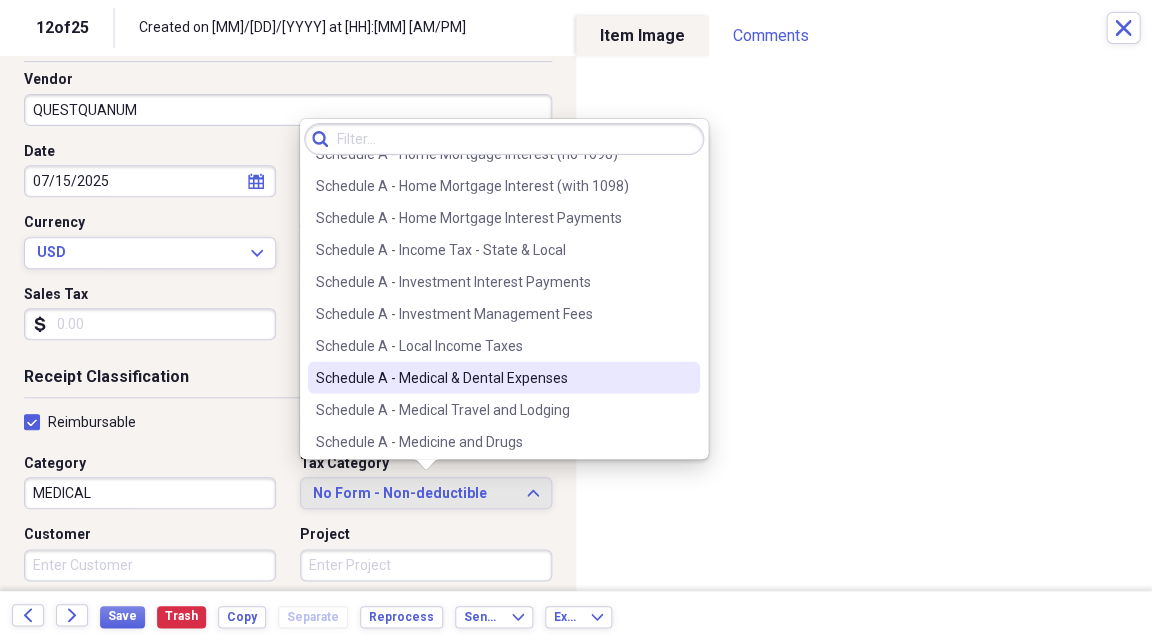 click on "Schedule A - Medical & Dental Expenses" at bounding box center (492, 378) 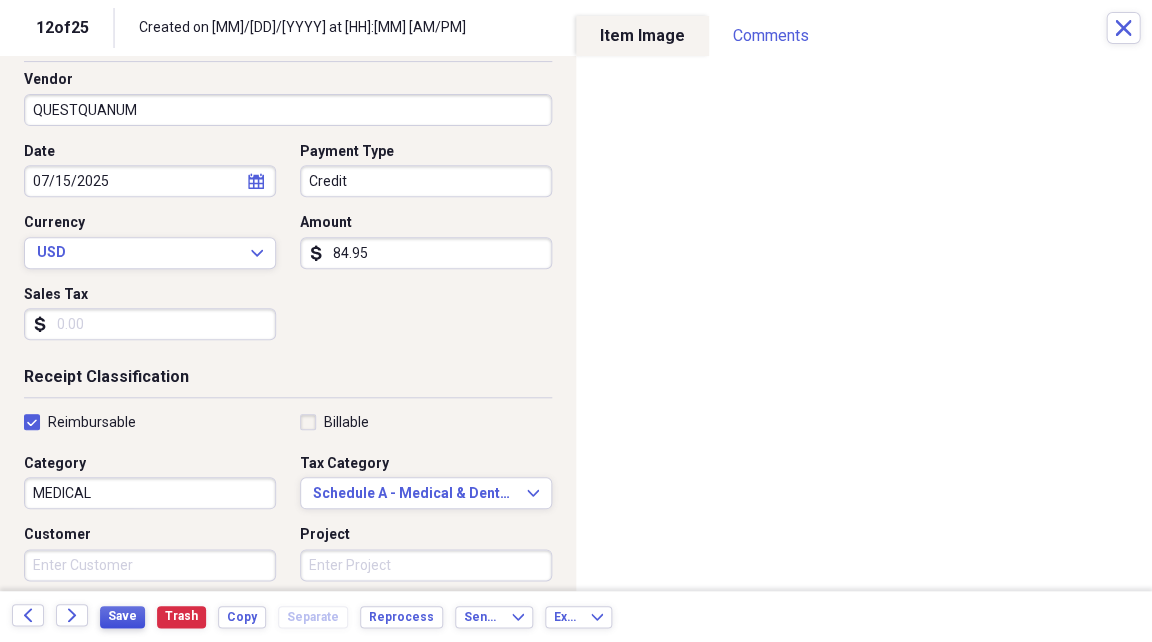click on "Save" at bounding box center [122, 616] 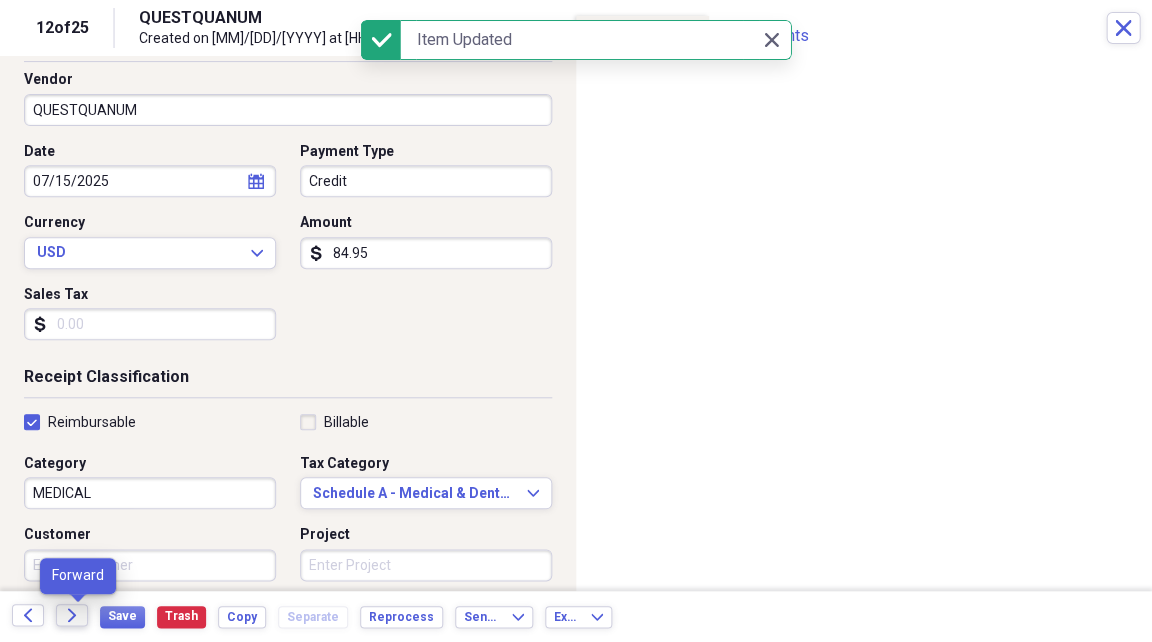click 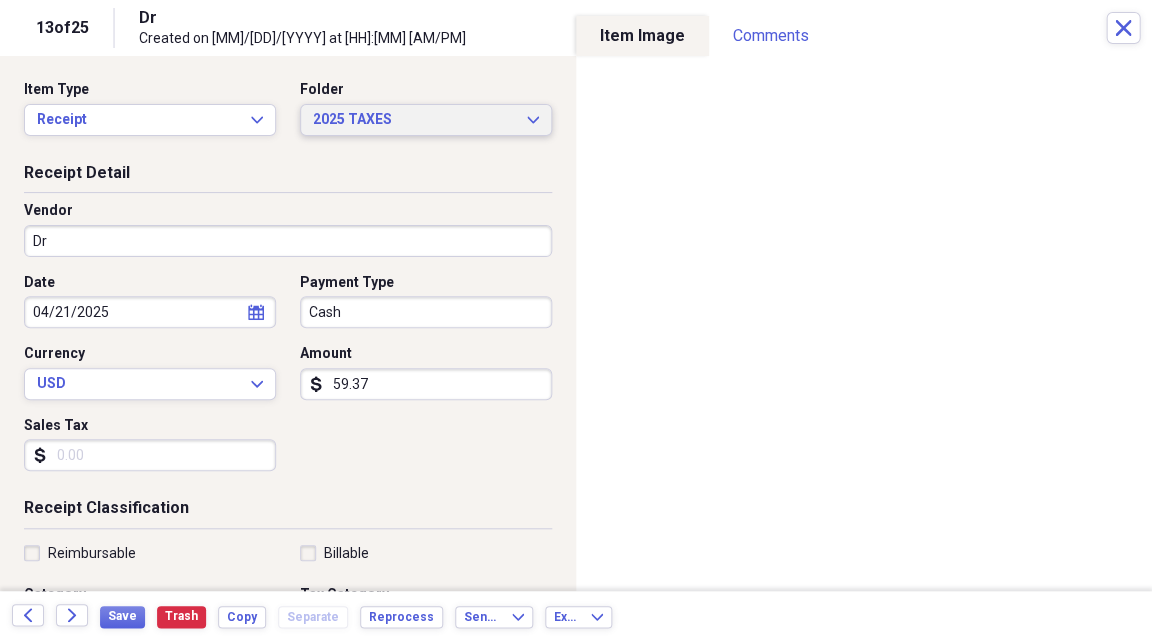 click on "Expand" 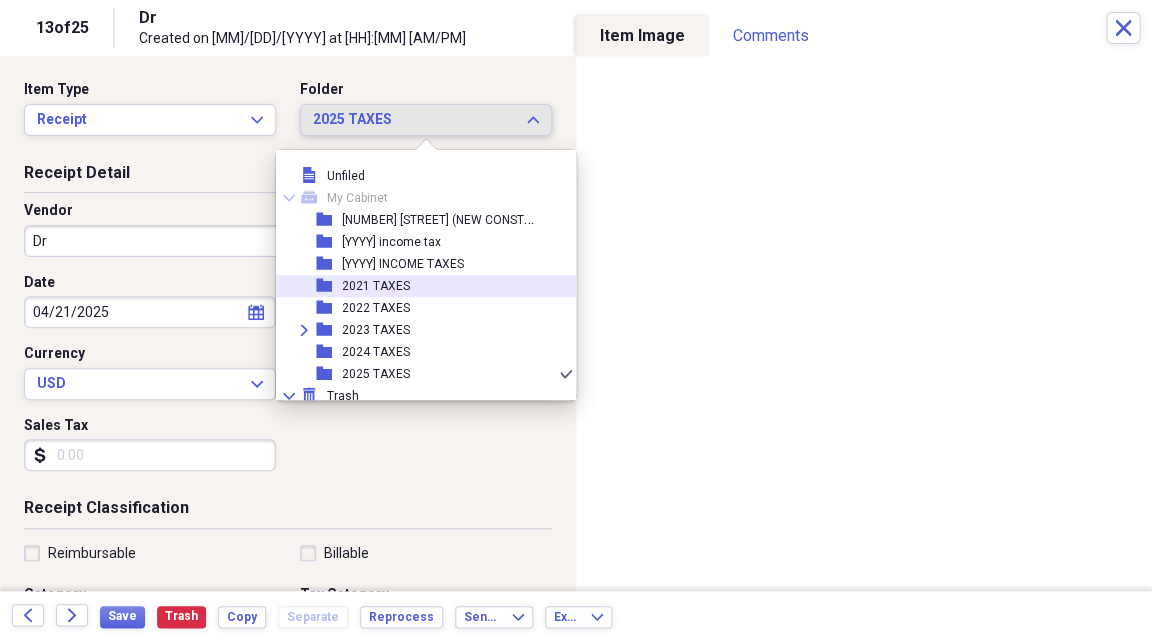 scroll, scrollTop: 0, scrollLeft: 0, axis: both 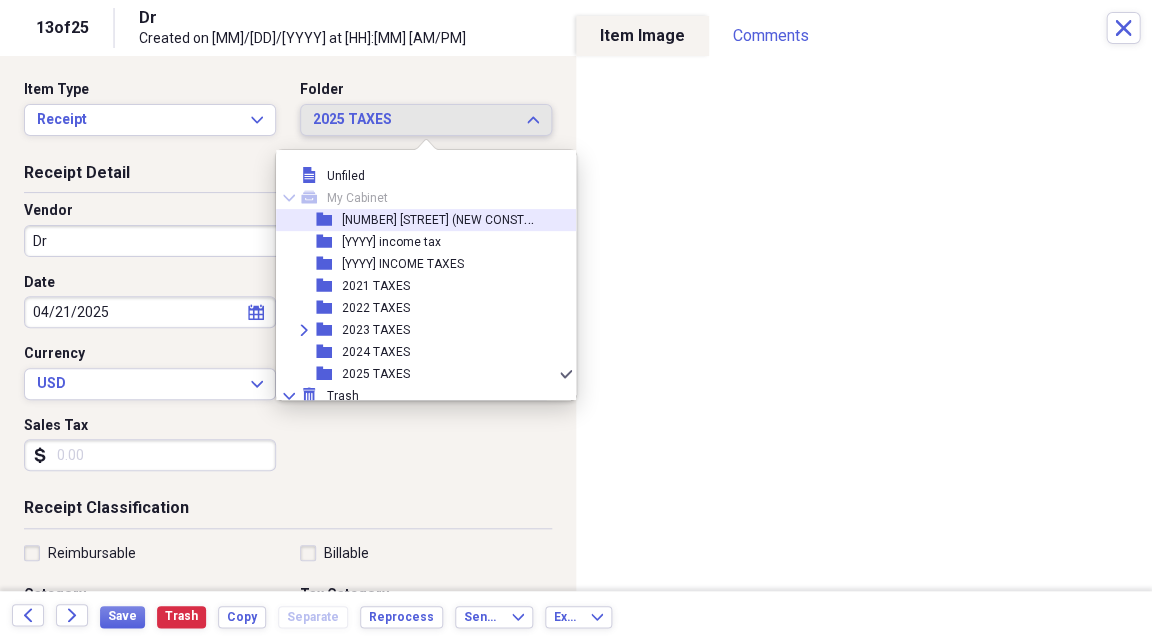click on "[NUMBER] [STREET] (NEW CONSTRUCTION)" at bounding box center [460, 218] 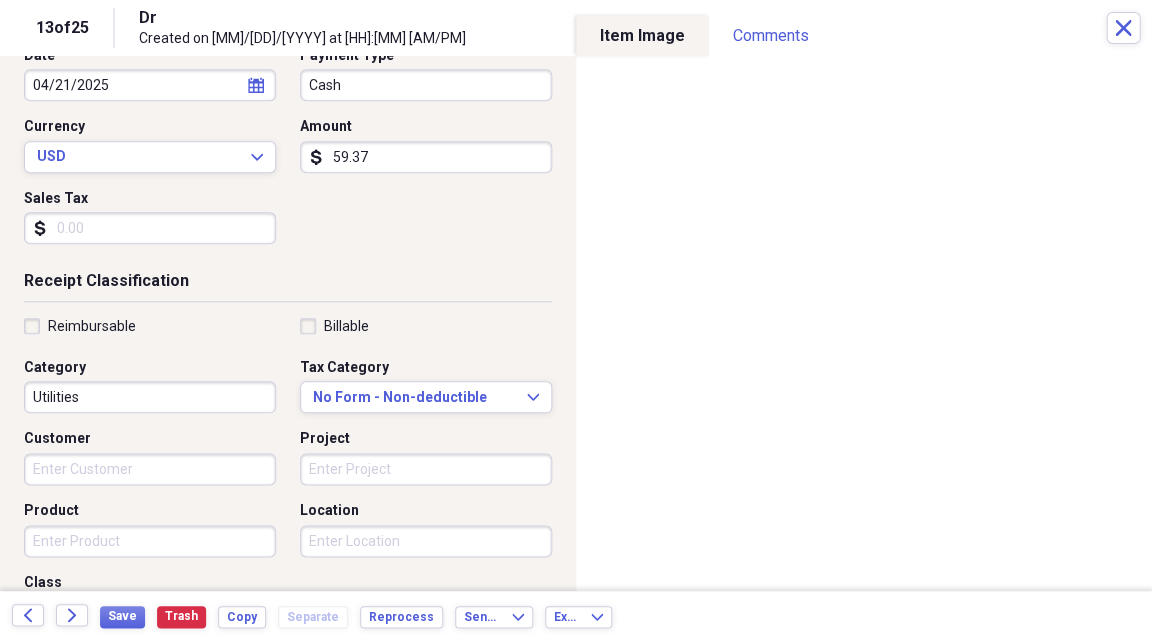 scroll, scrollTop: 228, scrollLeft: 0, axis: vertical 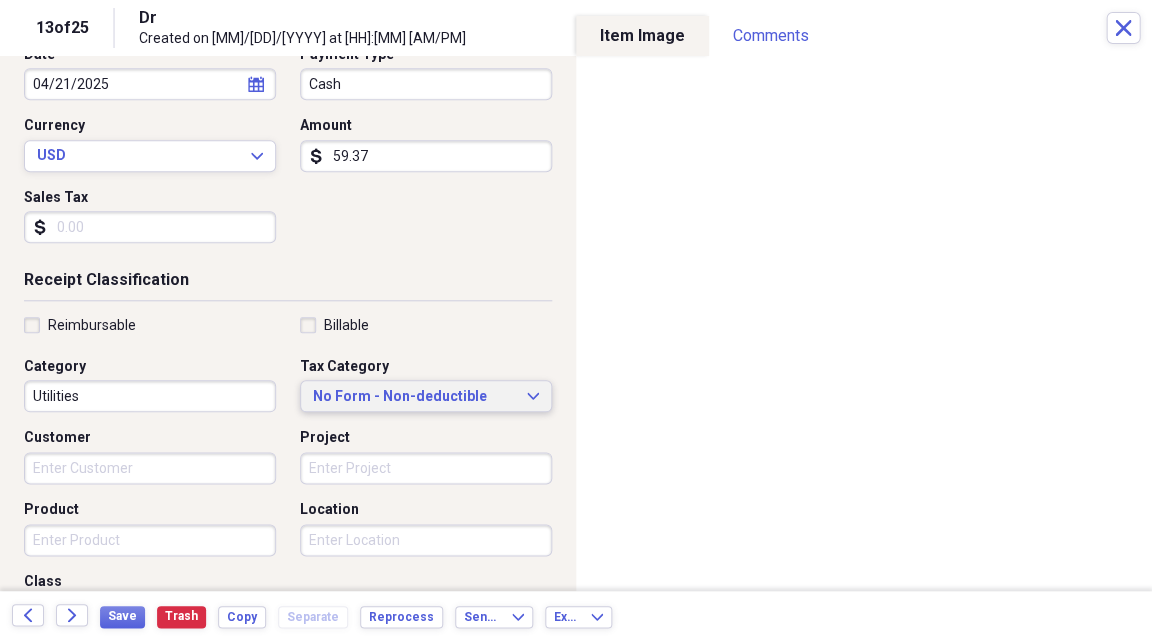 click on "Expand" 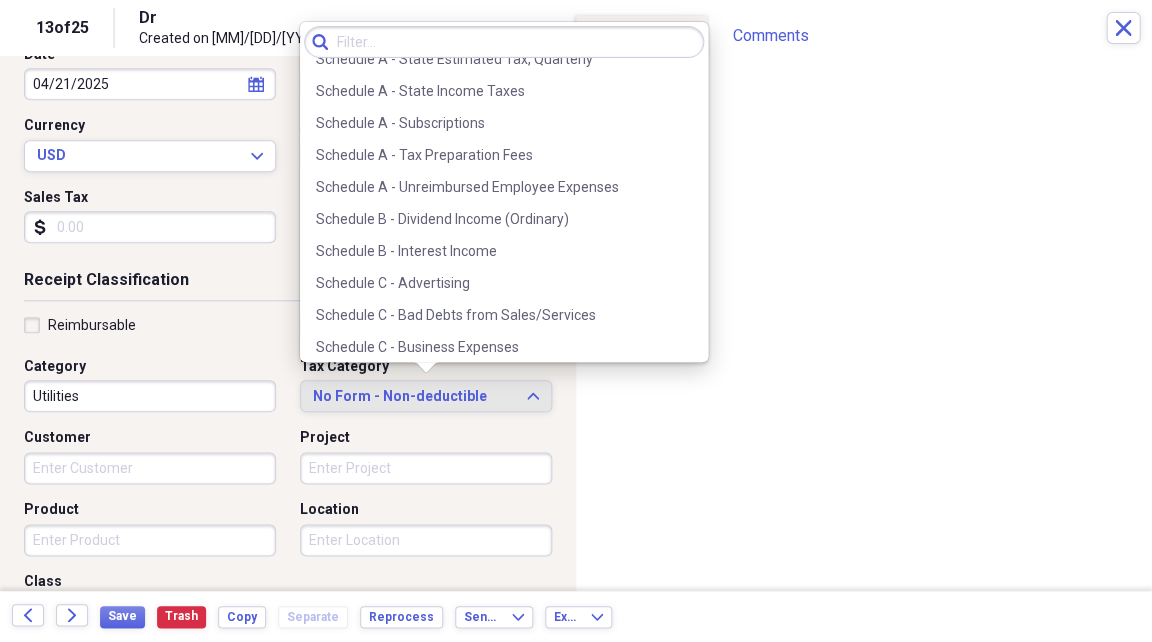 scroll, scrollTop: 3316, scrollLeft: 0, axis: vertical 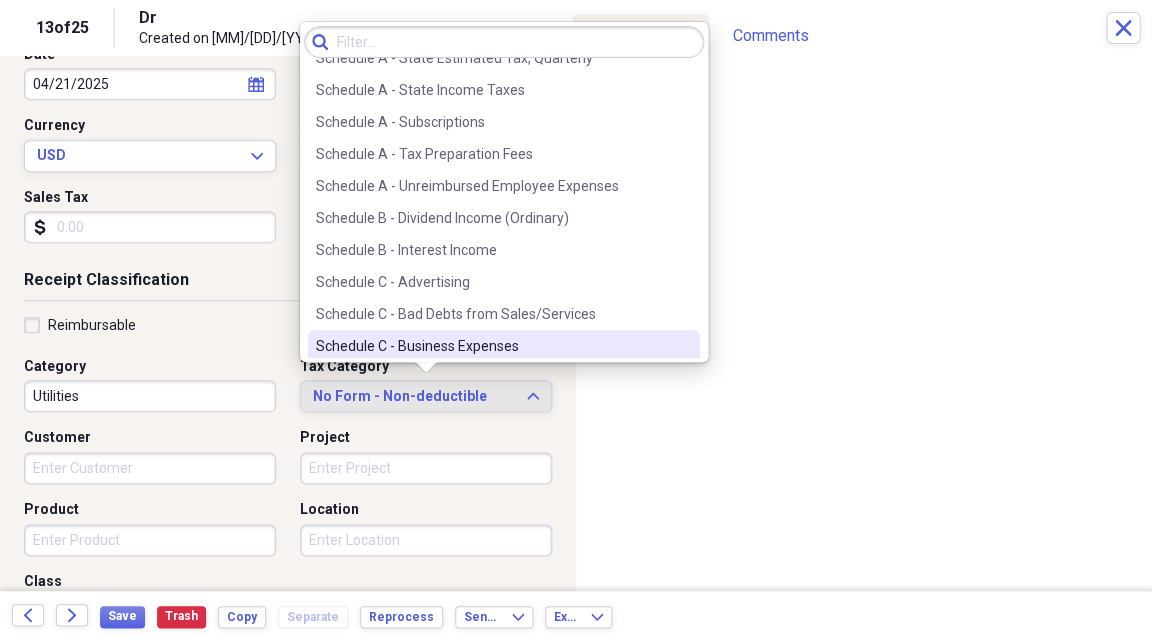 click on "Schedule C - Business Expenses" at bounding box center (492, 346) 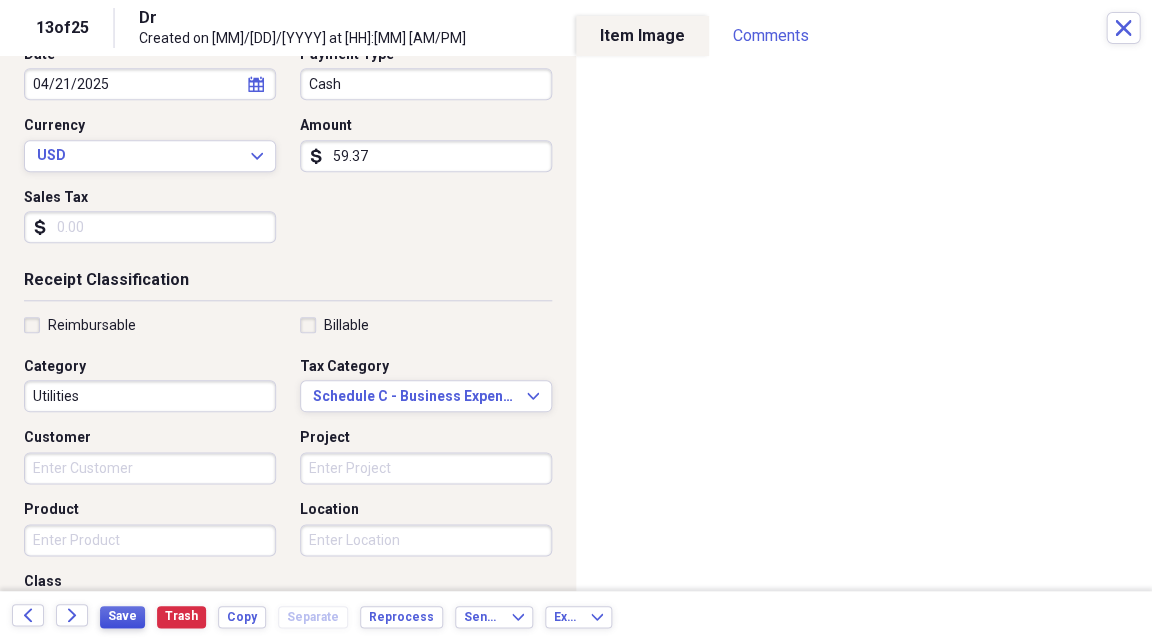 click on "Save" at bounding box center (122, 616) 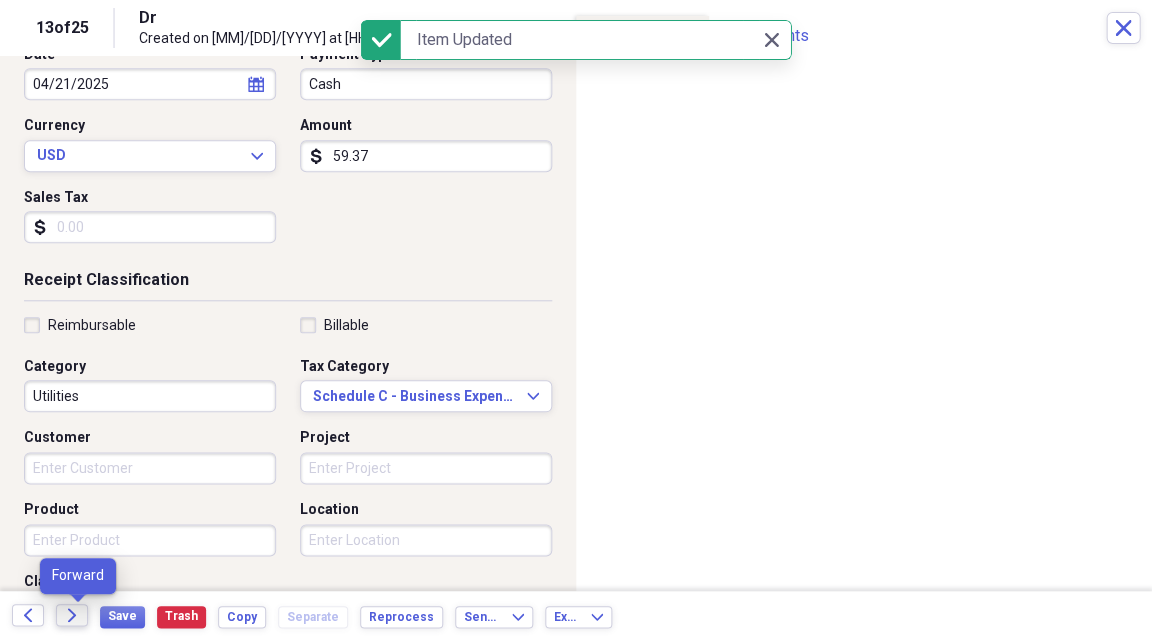click on "Forward" 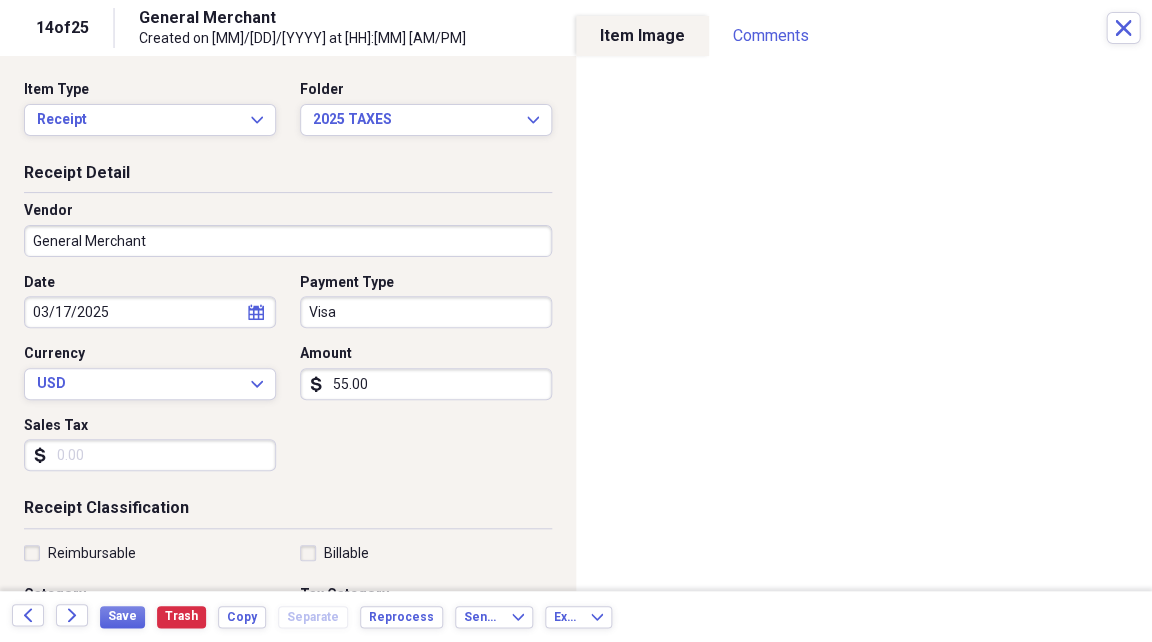 click on "Reimbursable" at bounding box center [80, 553] 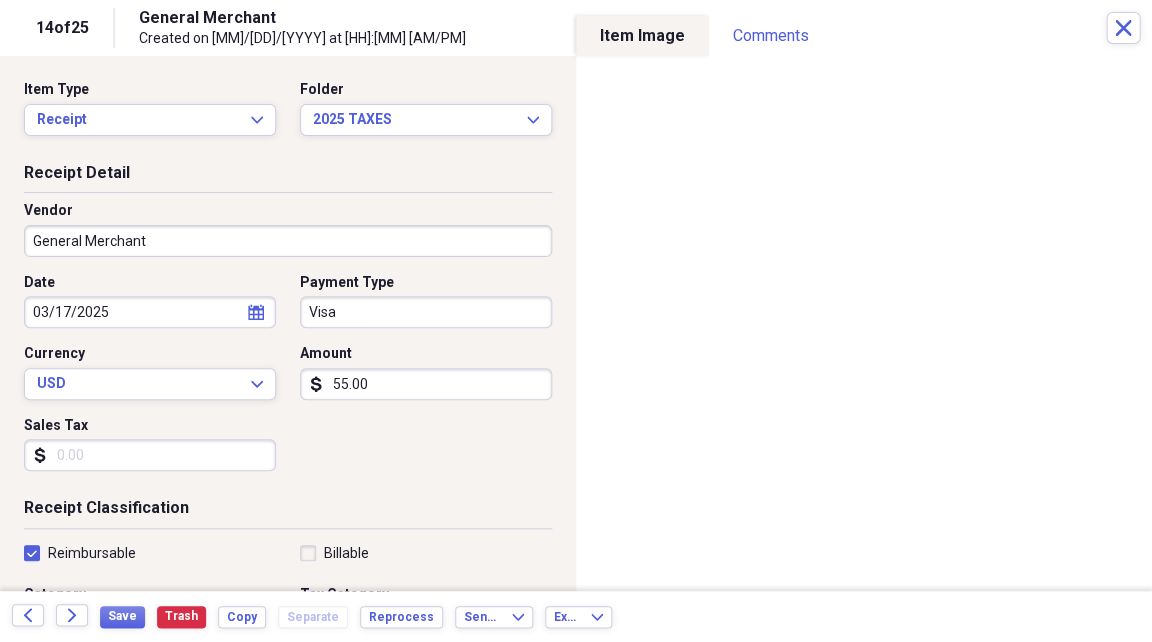 checkbox on "true" 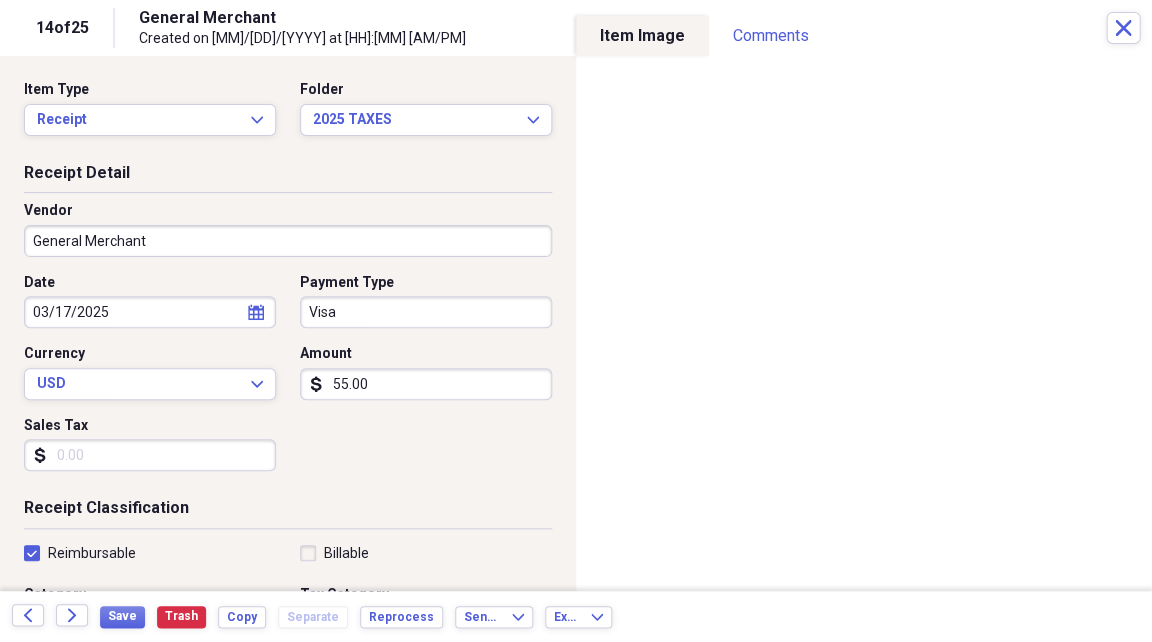 click on "General Merchant" at bounding box center [288, 241] 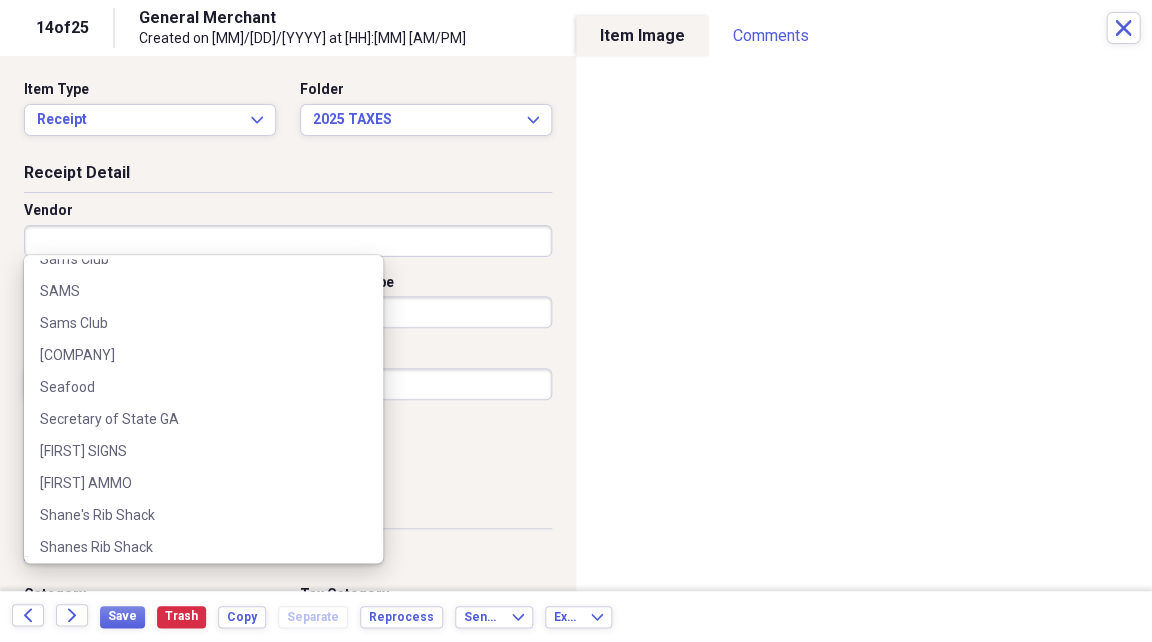 scroll, scrollTop: 14357, scrollLeft: 0, axis: vertical 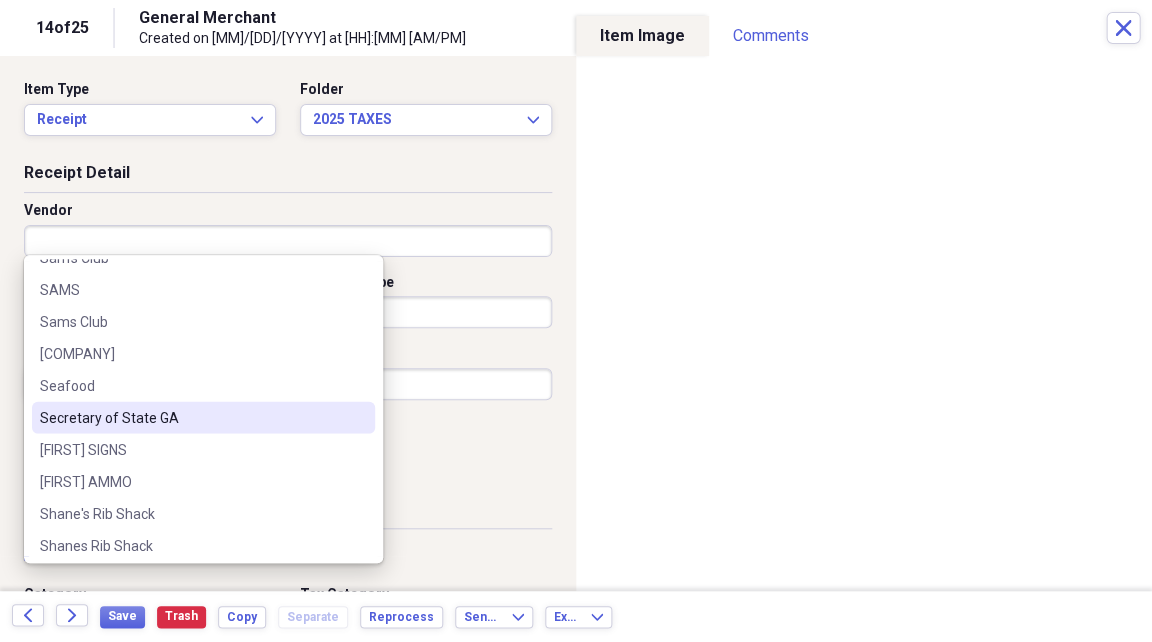 click on "Secretary of State GA" at bounding box center [191, 418] 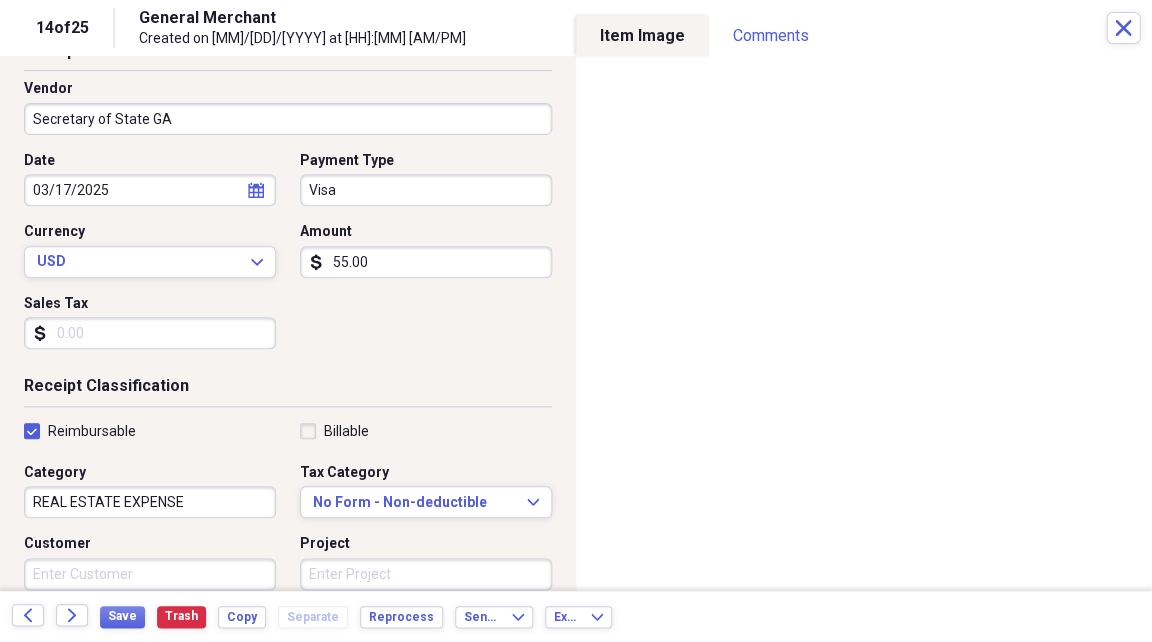 scroll, scrollTop: 128, scrollLeft: 0, axis: vertical 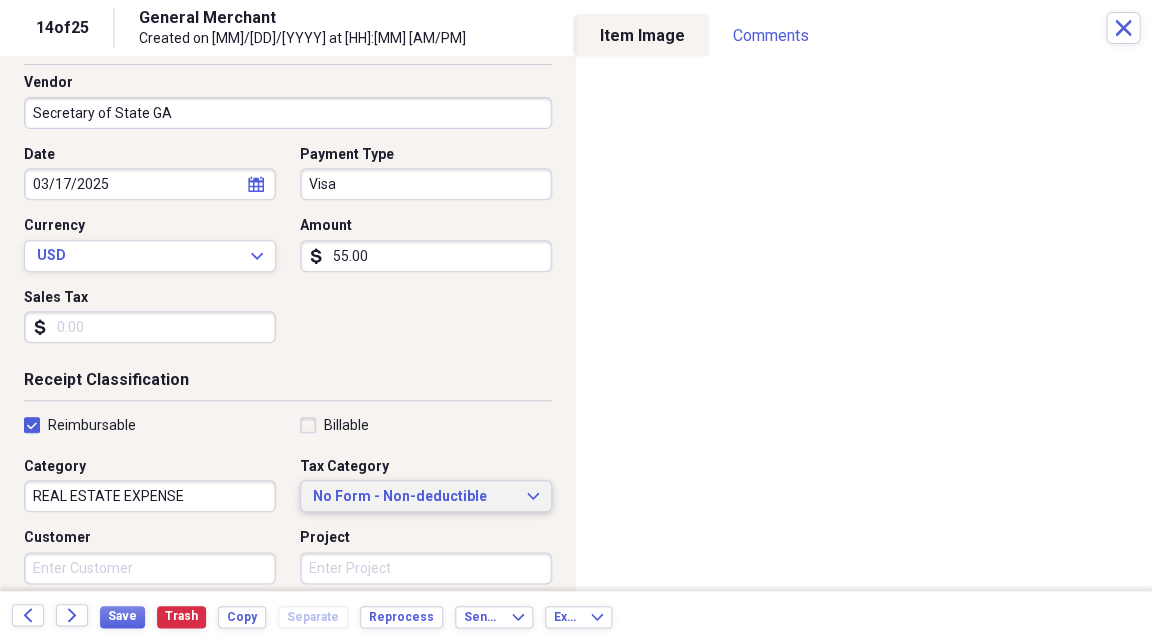 click on "Expand" 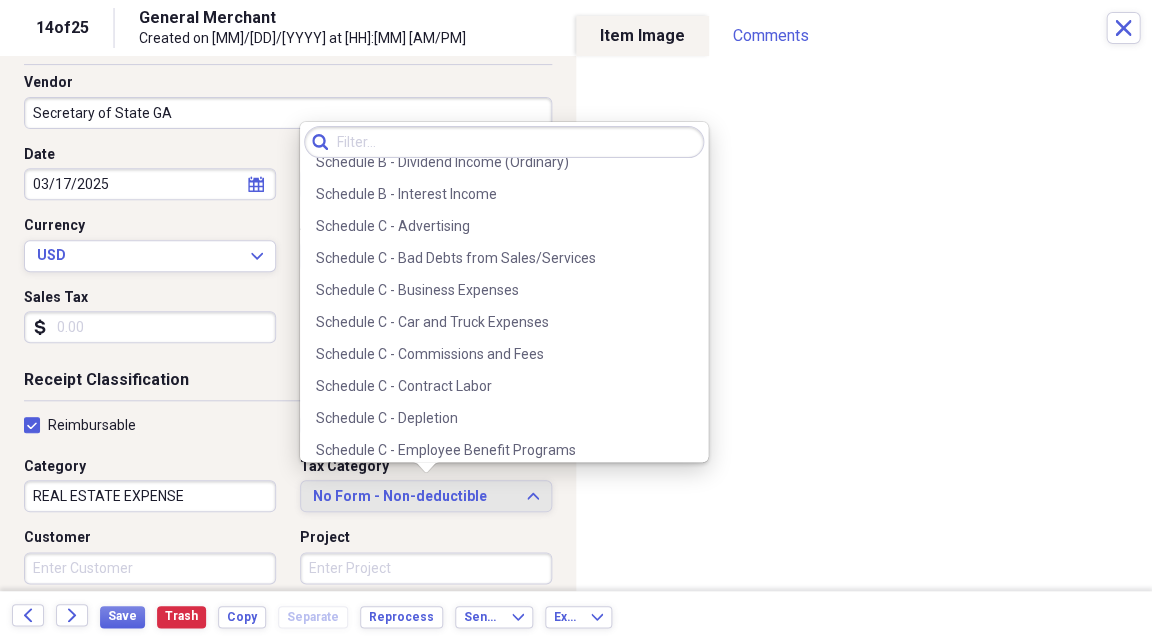 scroll, scrollTop: 3473, scrollLeft: 0, axis: vertical 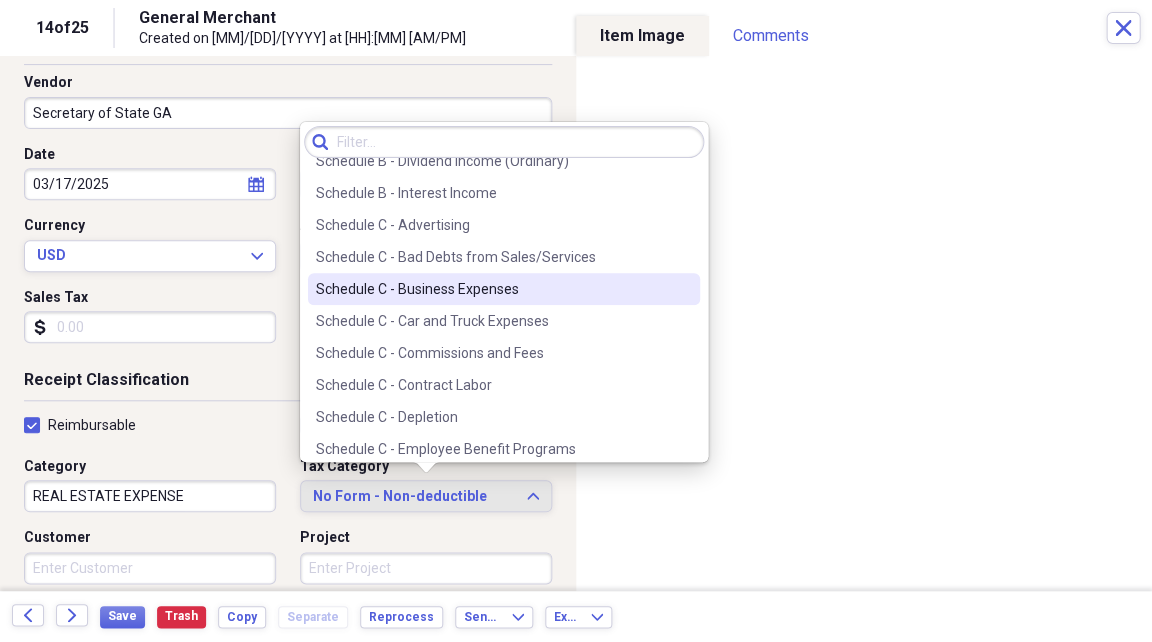 click on "Schedule C - Business Expenses" at bounding box center [492, 289] 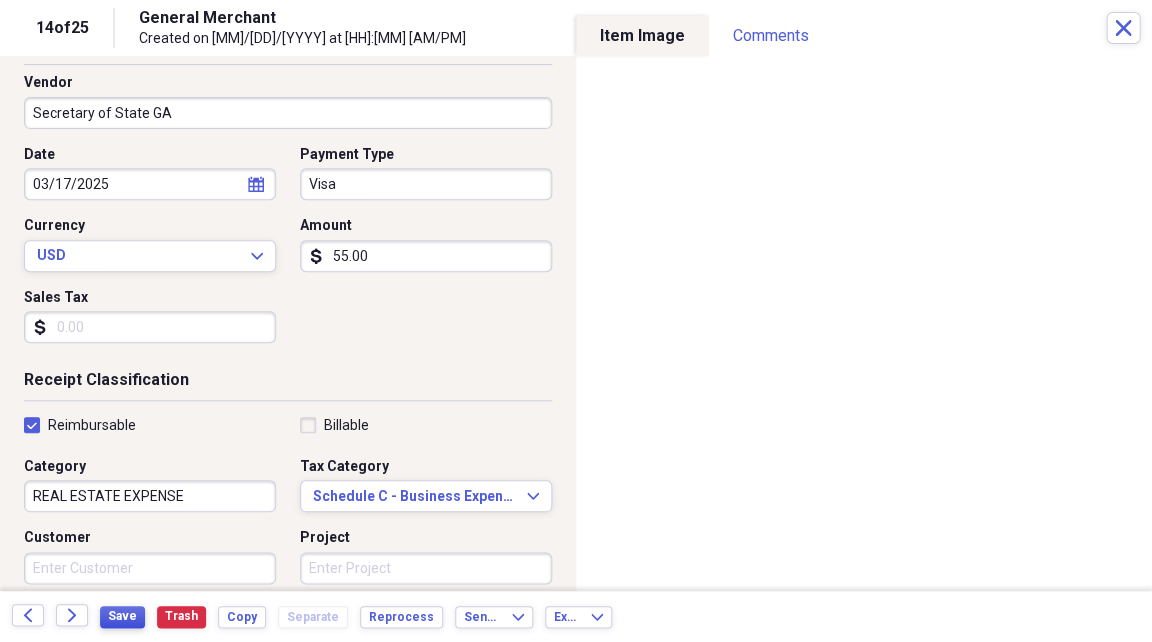 click on "Save" at bounding box center (122, 616) 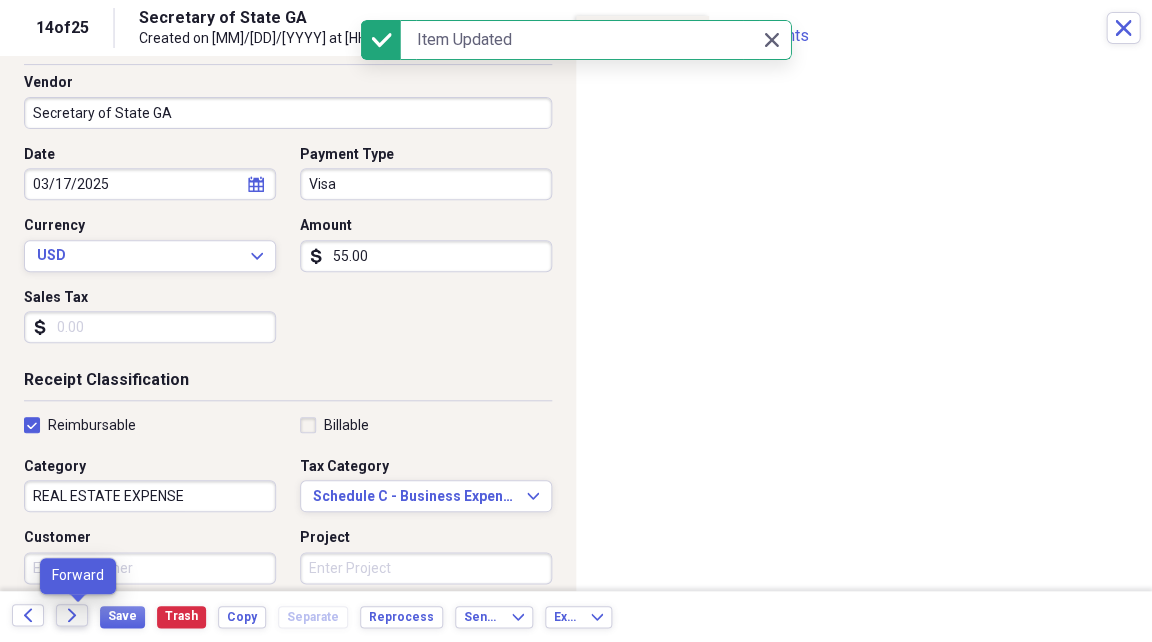 click 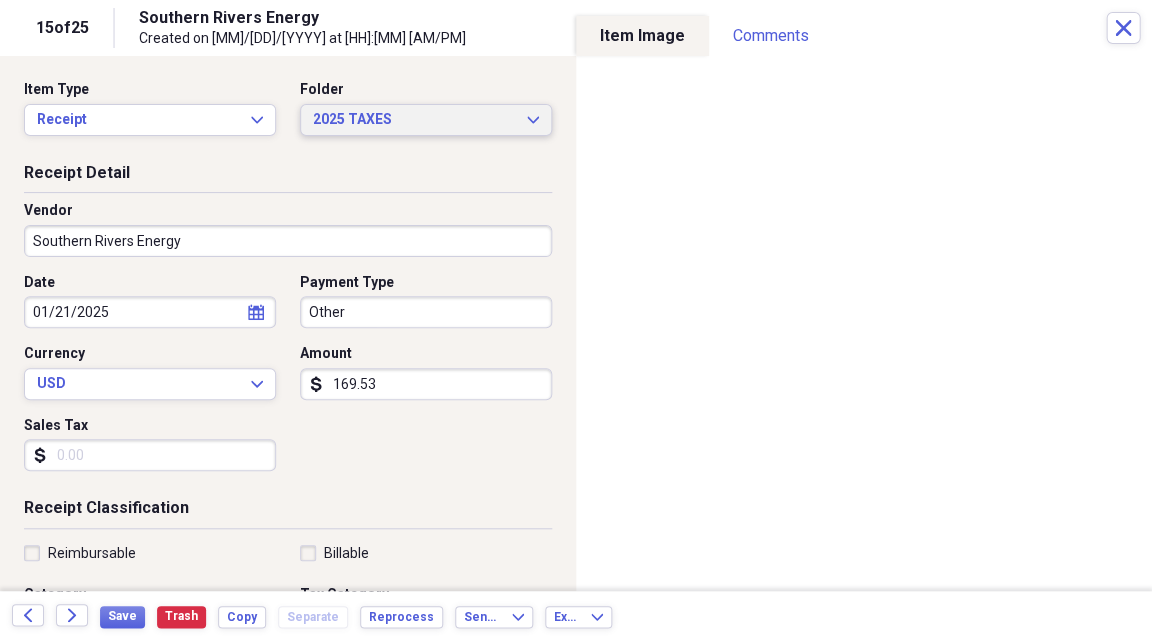 click on "Expand" 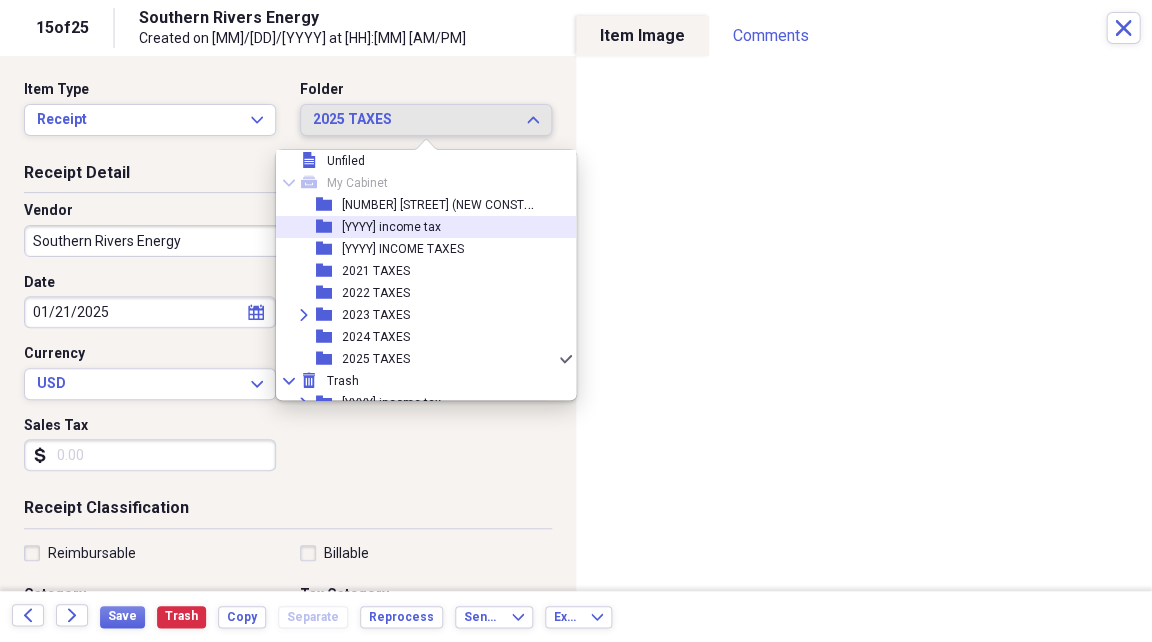 scroll, scrollTop: 13, scrollLeft: 0, axis: vertical 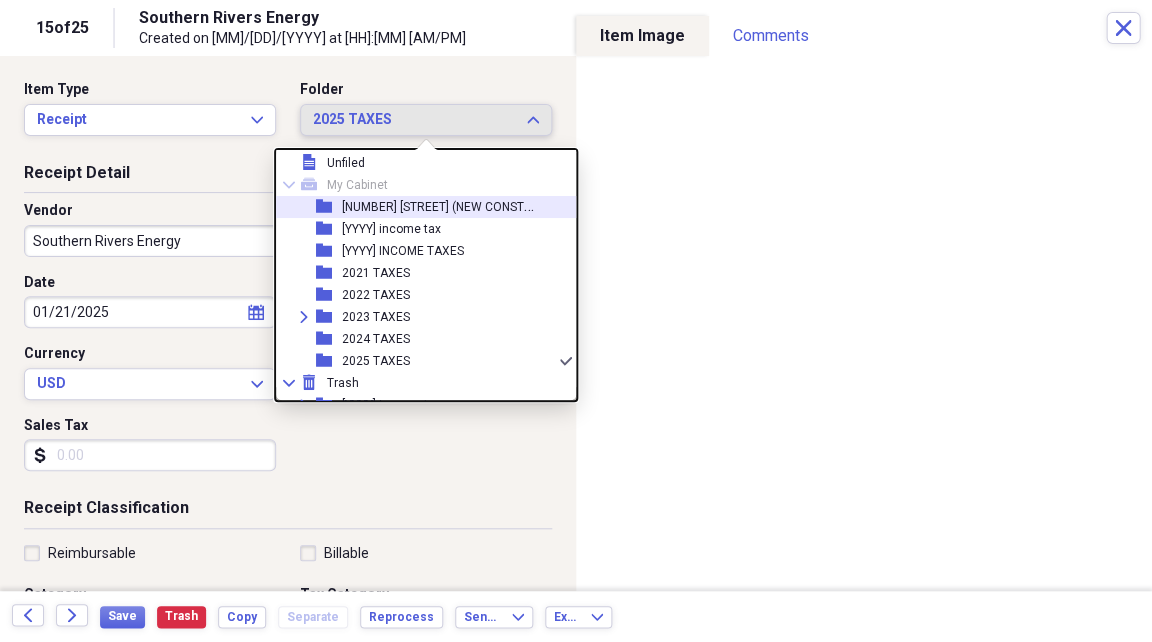 click on "[NUMBER] [STREET] (NEW CONSTRUCTION)" at bounding box center (460, 205) 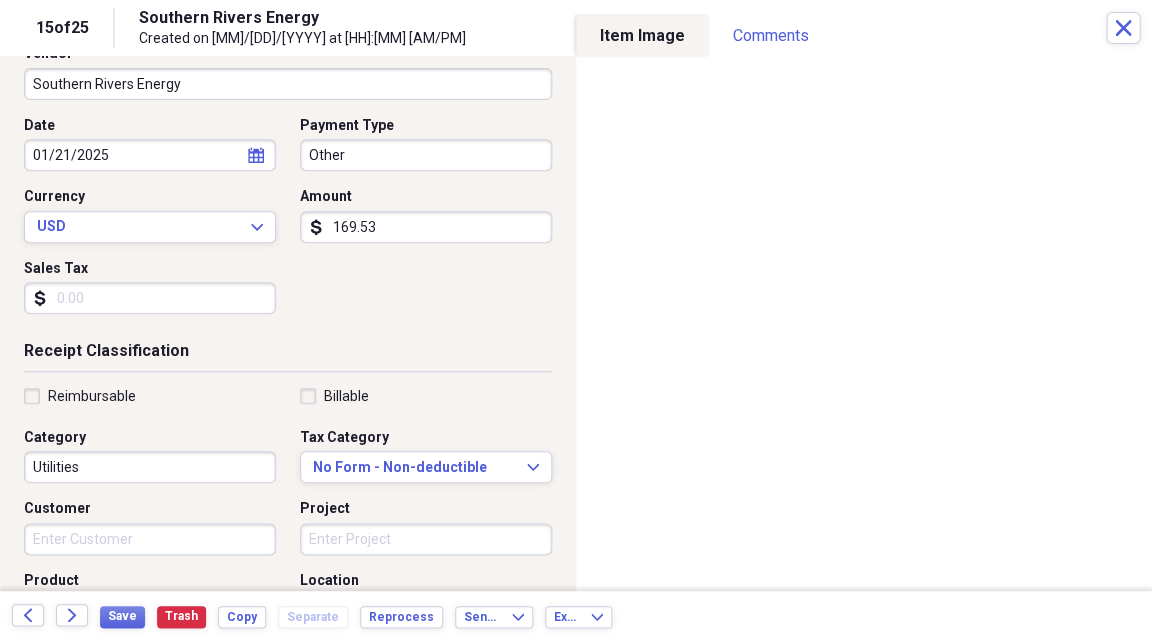 scroll, scrollTop: 166, scrollLeft: 0, axis: vertical 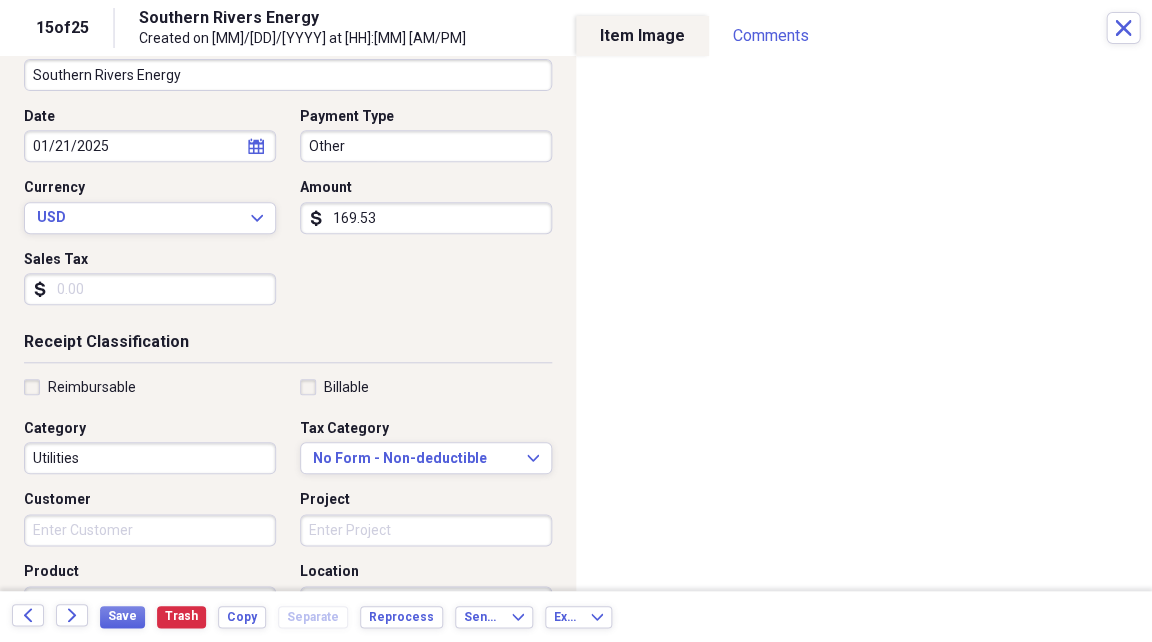 click on "Reimbursable" at bounding box center (80, 387) 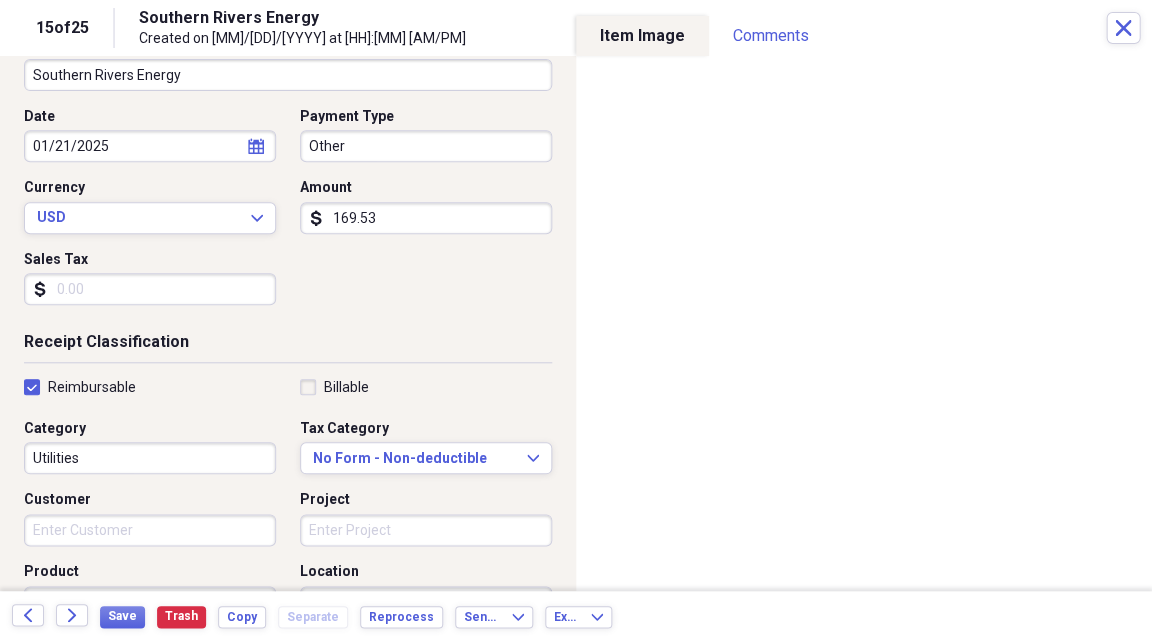 checkbox on "true" 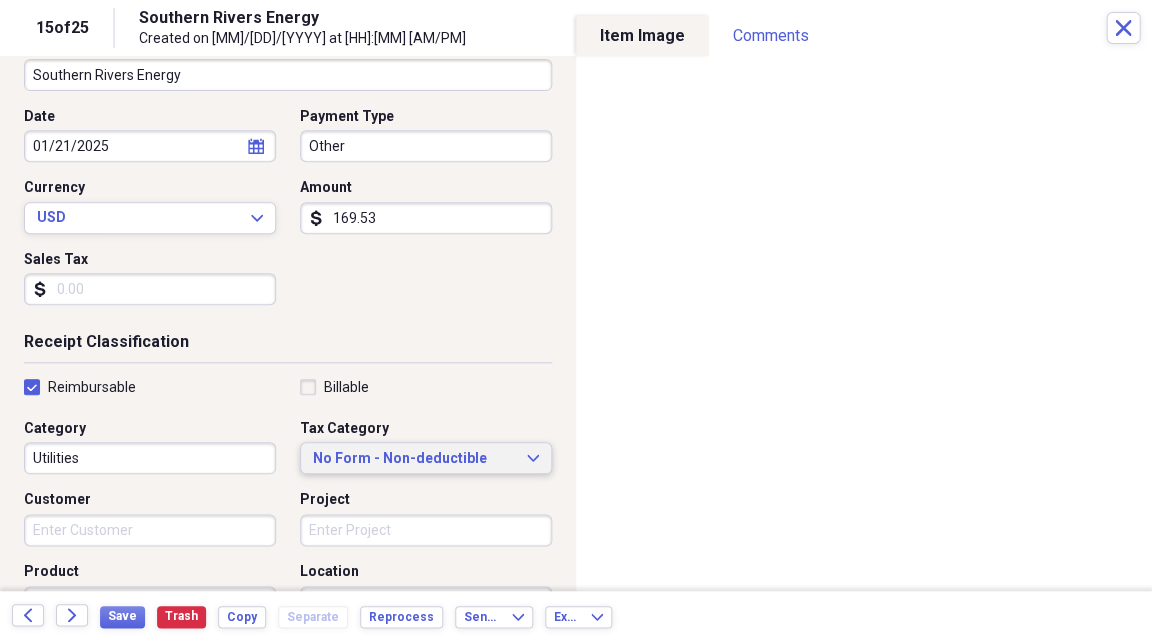 click on "Expand" 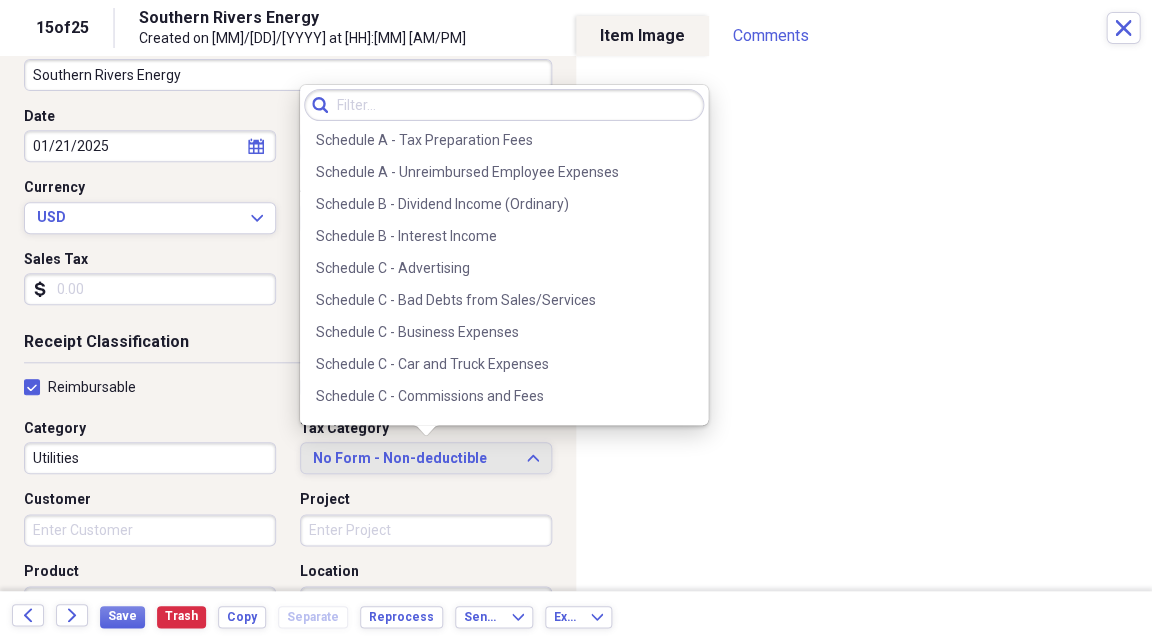 scroll, scrollTop: 3394, scrollLeft: 0, axis: vertical 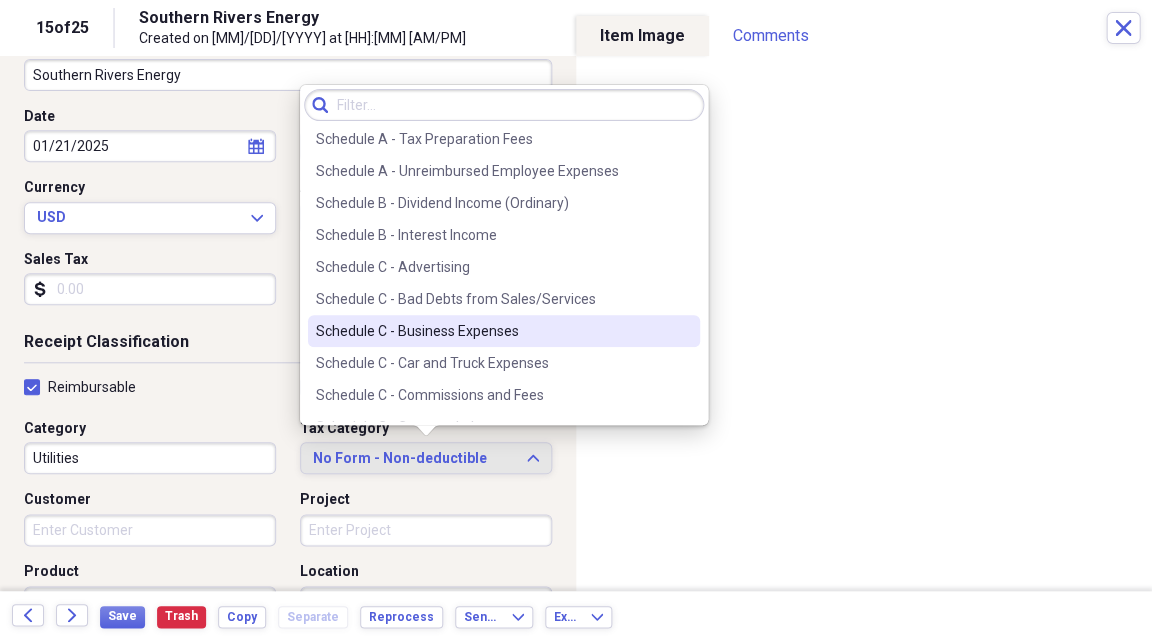 click on "Schedule C - Business Expenses" at bounding box center (492, 331) 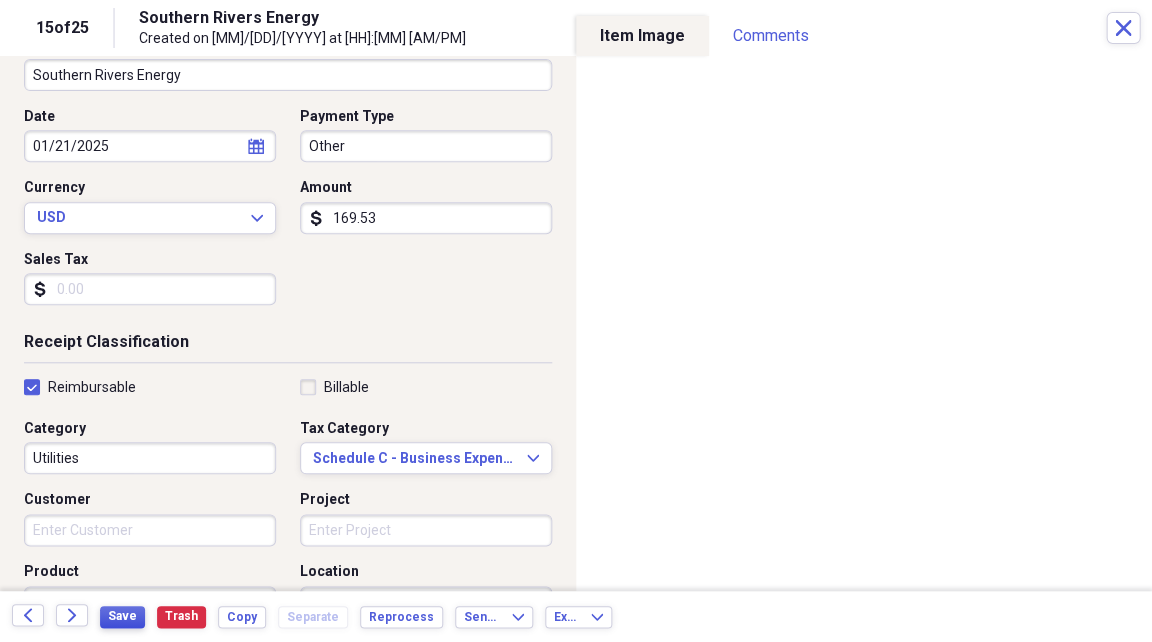 click on "Save" at bounding box center (122, 616) 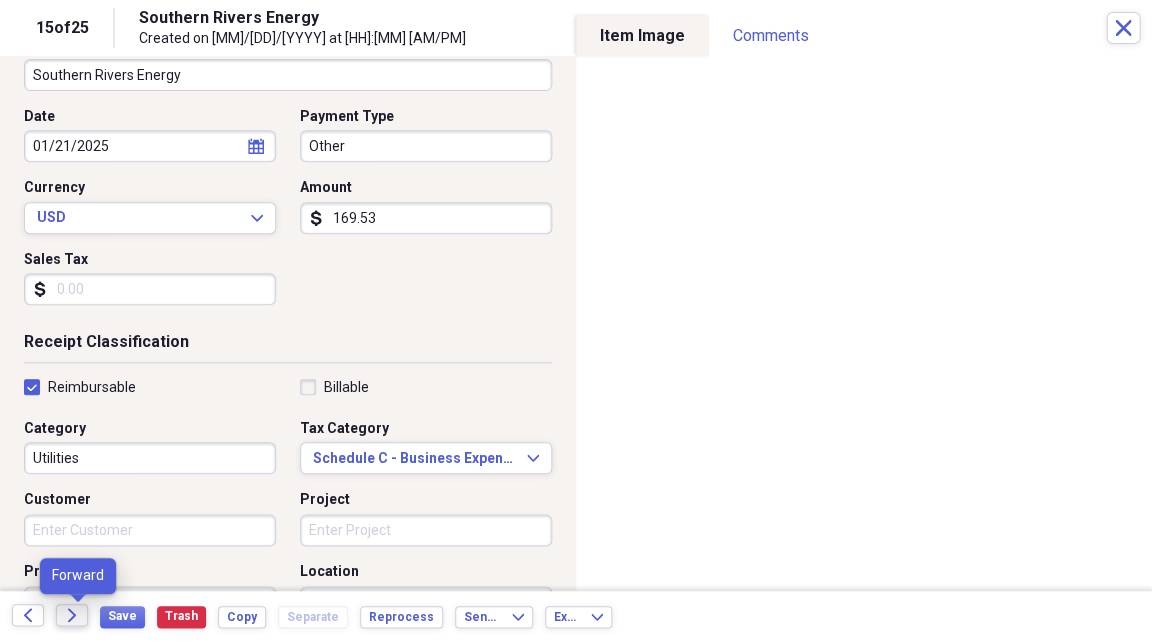 click 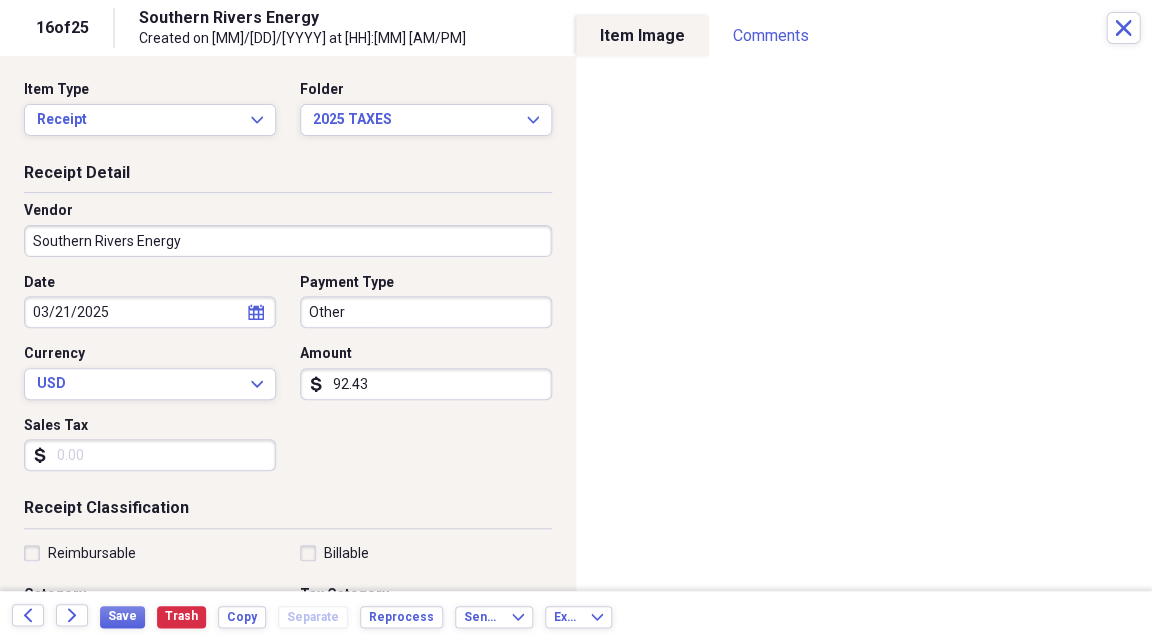 click on "Reimbursable" at bounding box center (80, 553) 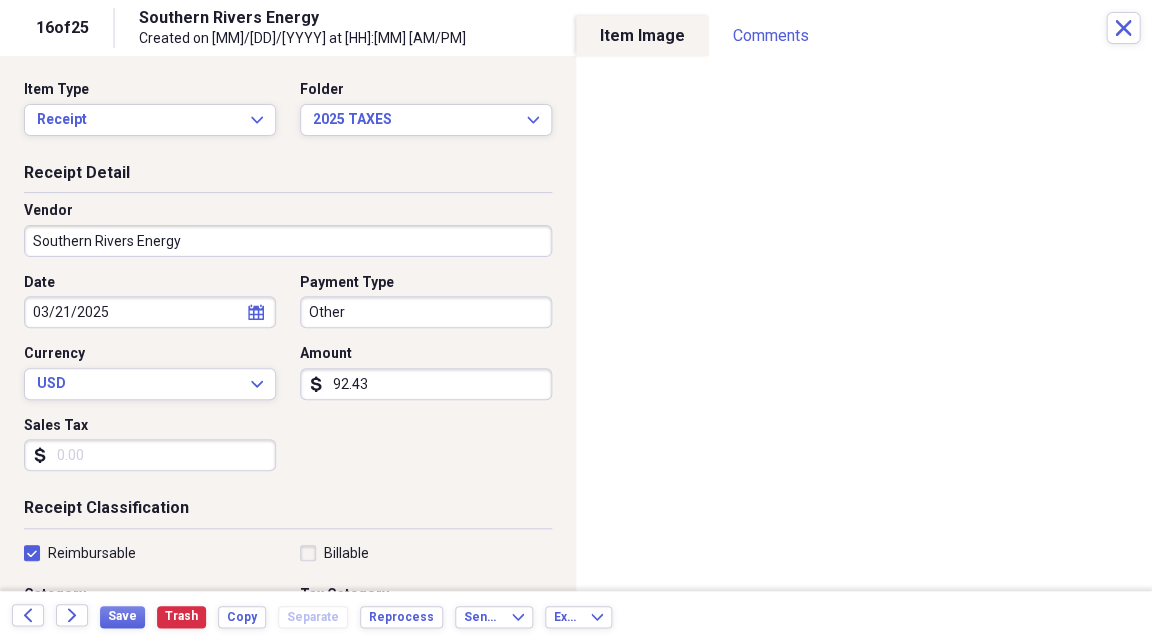 checkbox on "true" 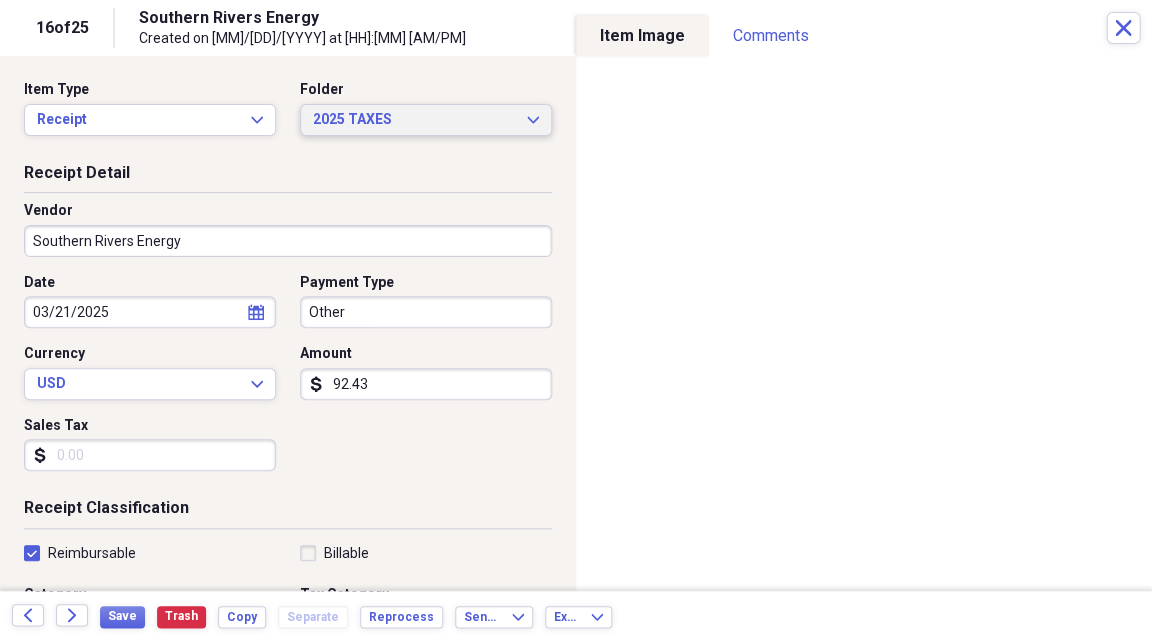 click on "Expand" 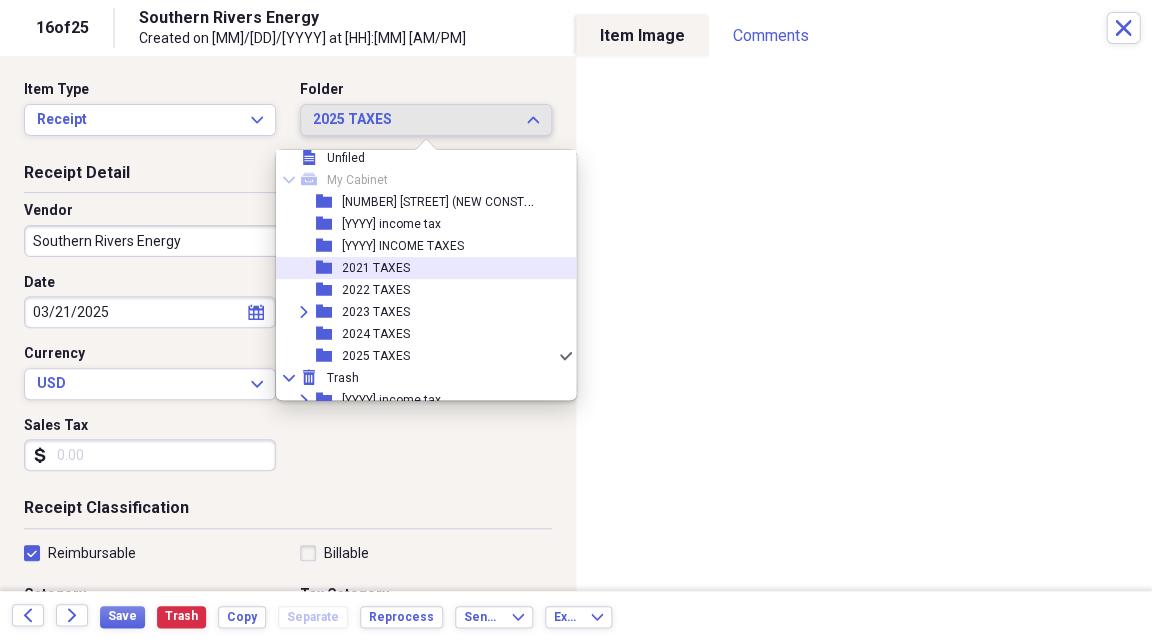scroll, scrollTop: 19, scrollLeft: 0, axis: vertical 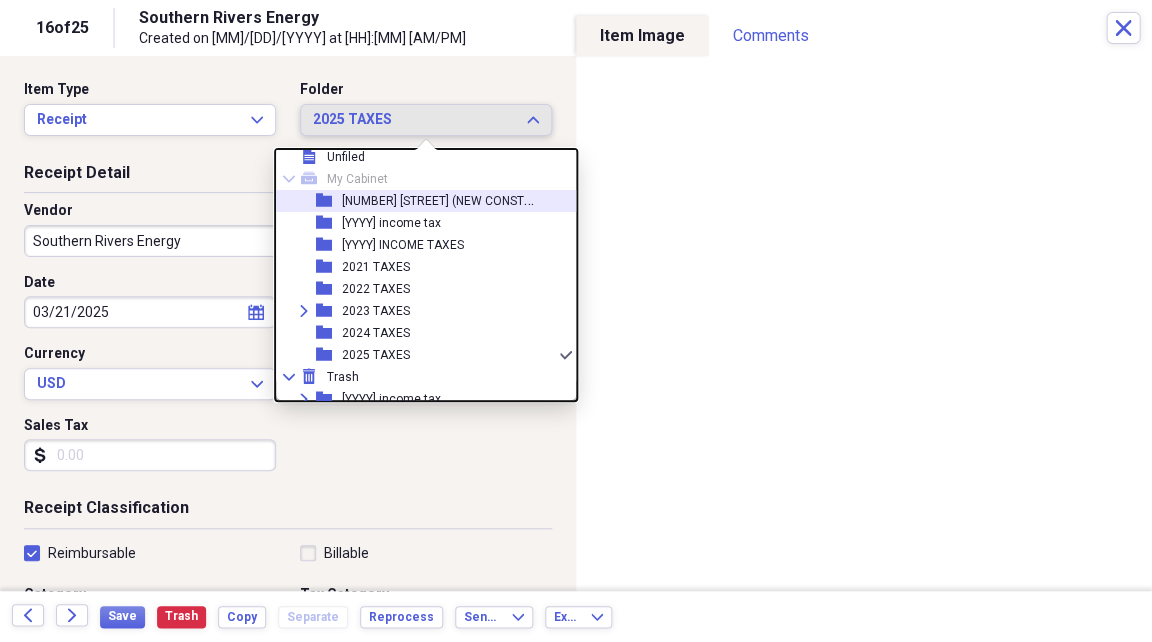 click on "[NUMBER] [STREET] (NEW CONSTRUCTION)" at bounding box center [460, 199] 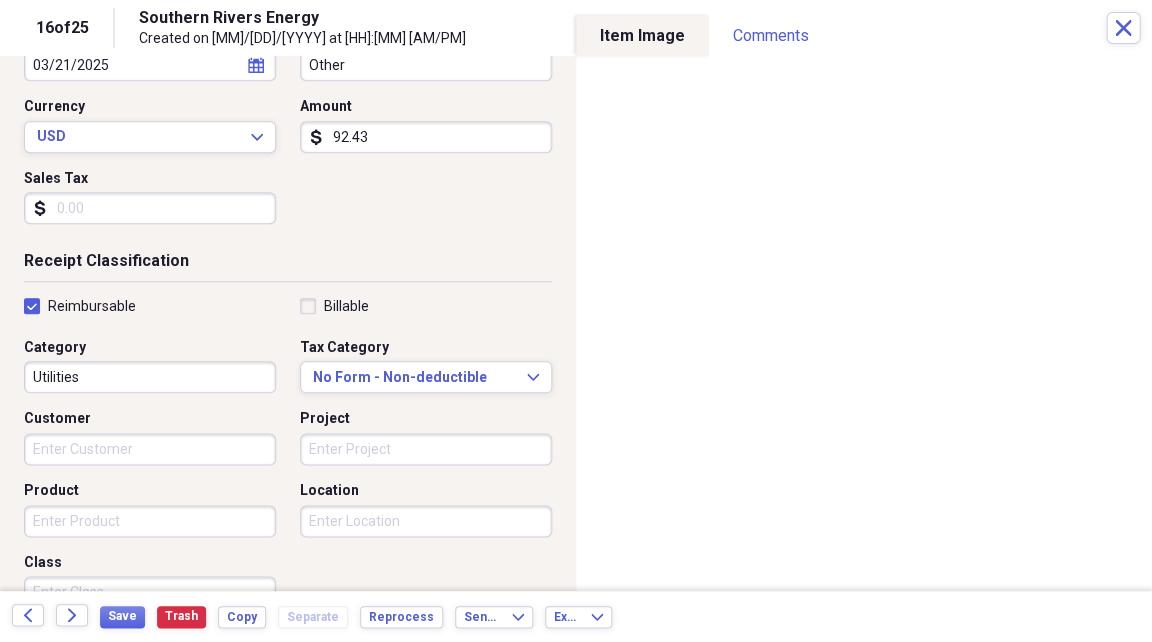 scroll, scrollTop: 256, scrollLeft: 0, axis: vertical 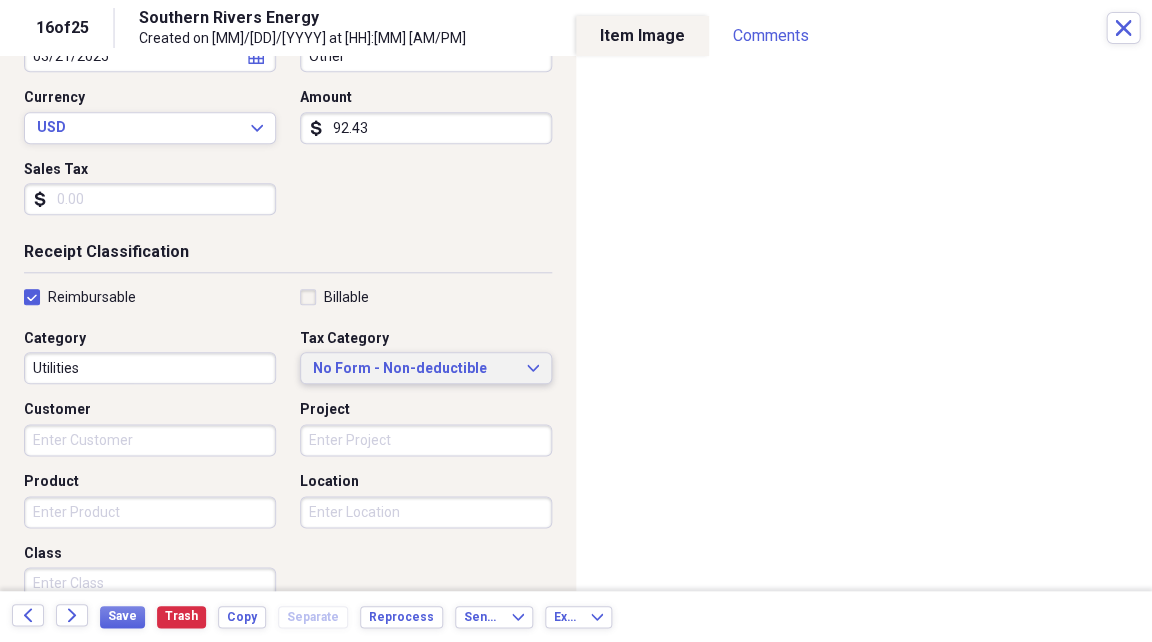 click on "Expand" 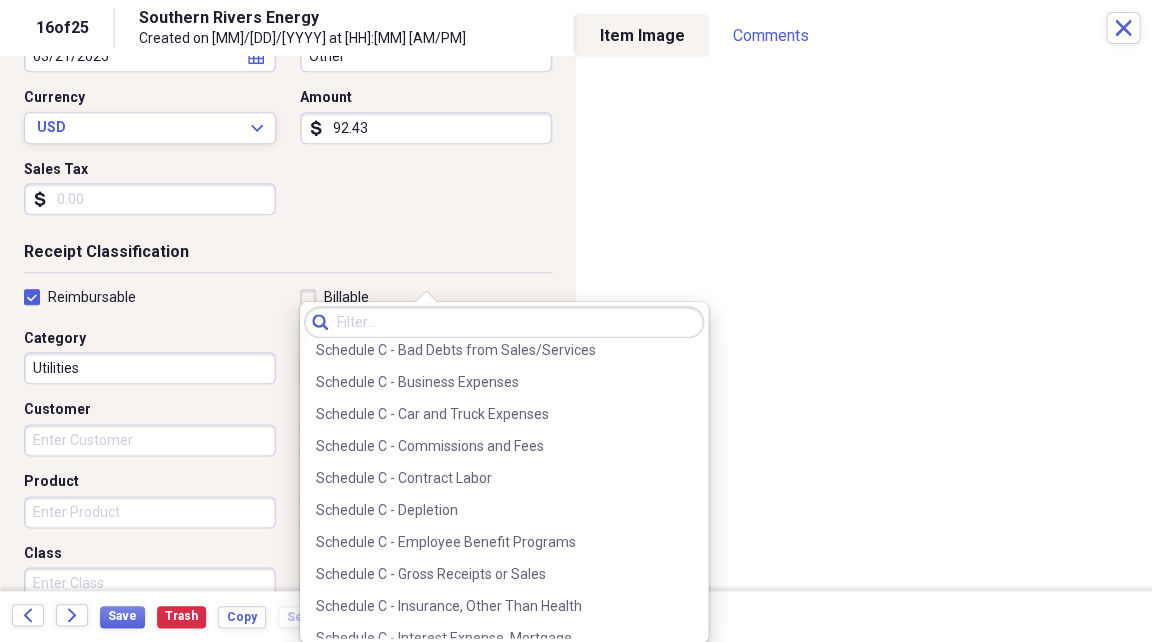 scroll, scrollTop: 3563, scrollLeft: 0, axis: vertical 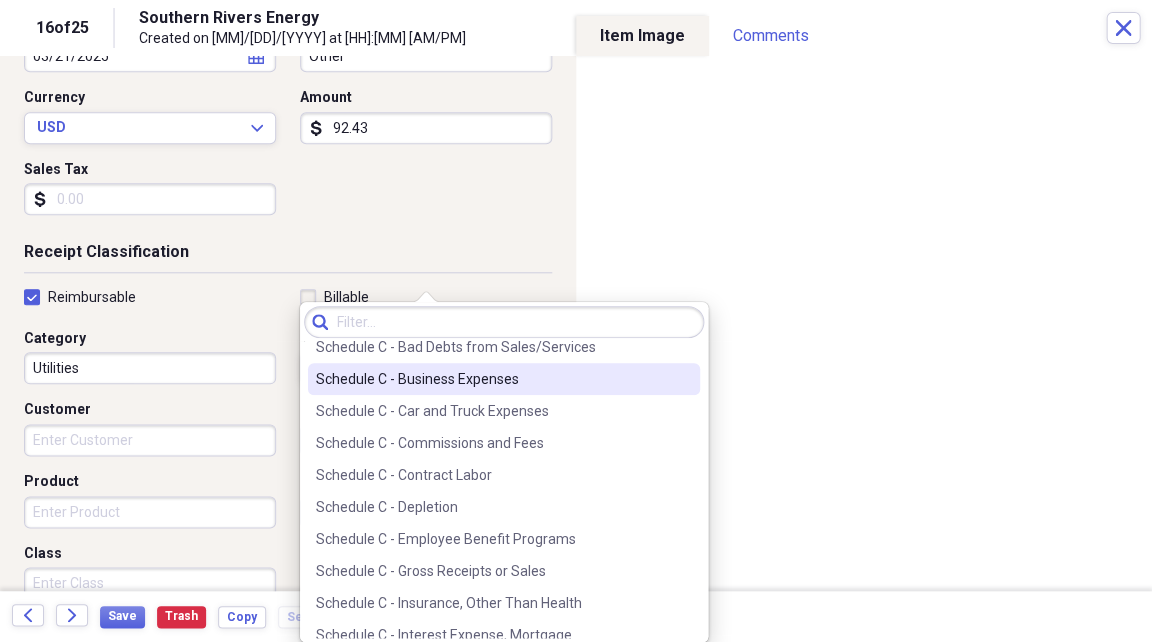 click on "Schedule C - Business Expenses" at bounding box center [492, 379] 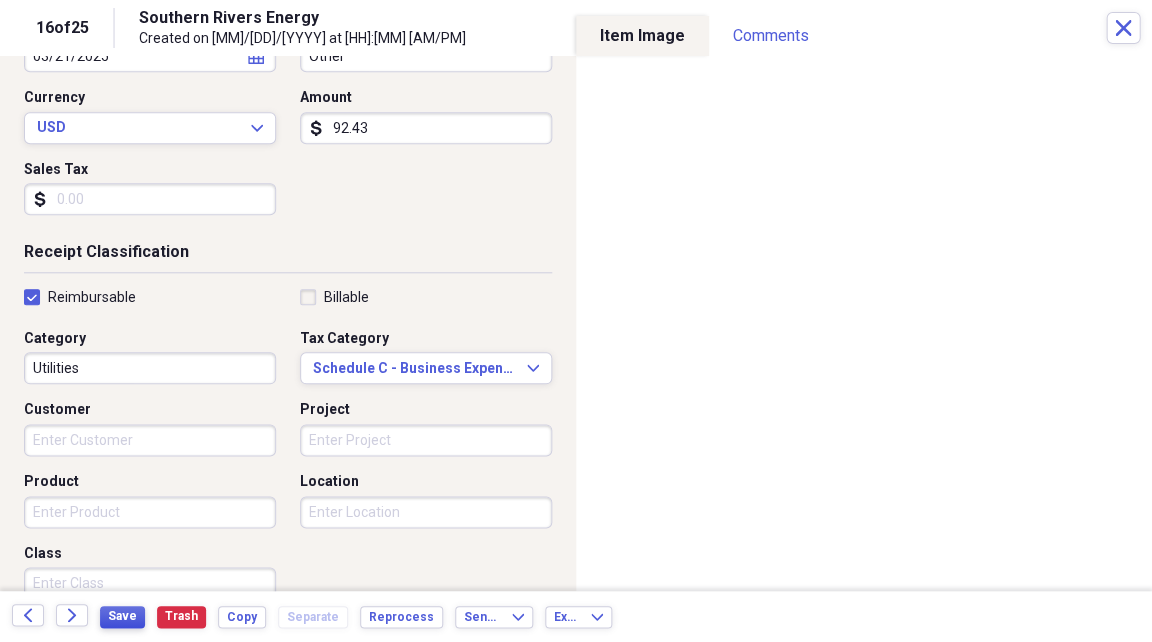 click on "Save" at bounding box center [122, 616] 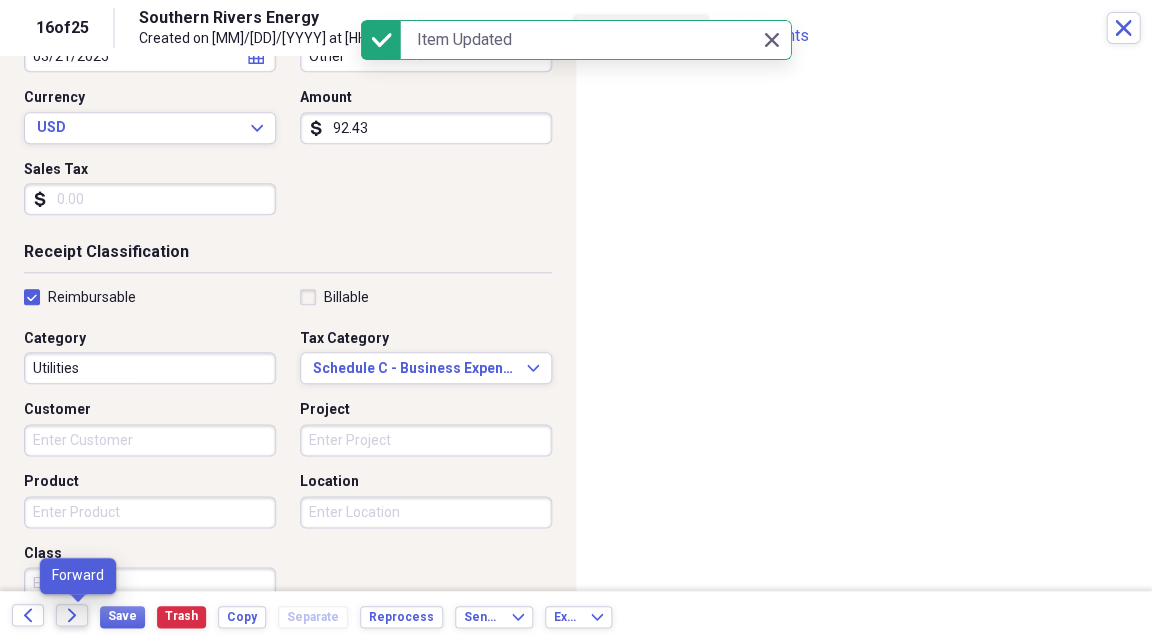 click on "Forward" 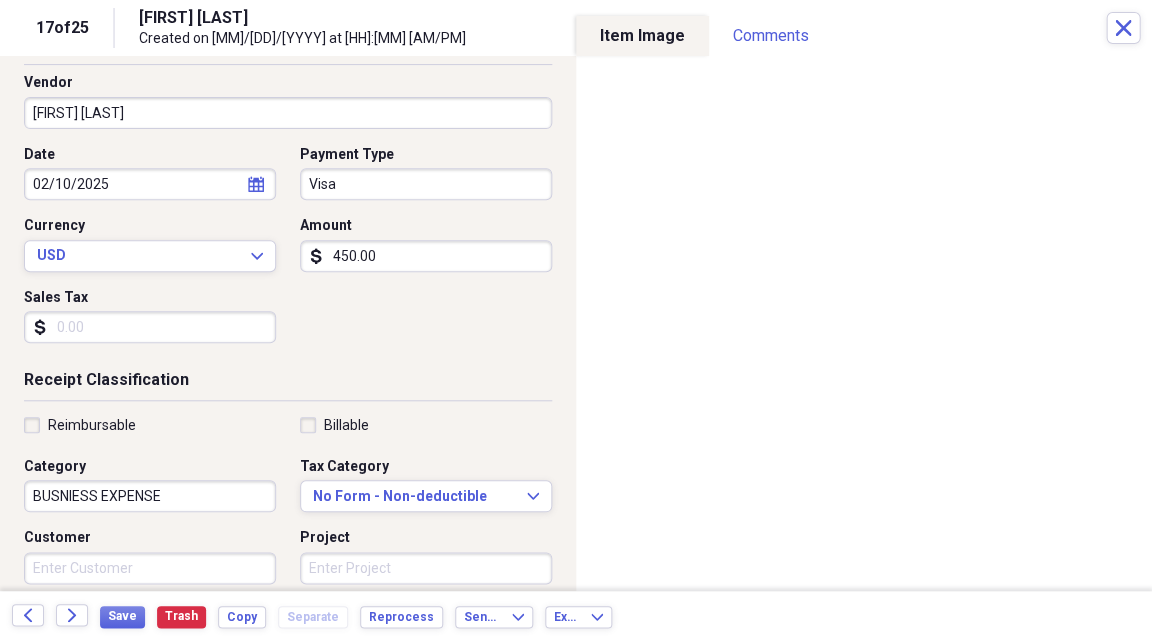 scroll, scrollTop: 156, scrollLeft: 0, axis: vertical 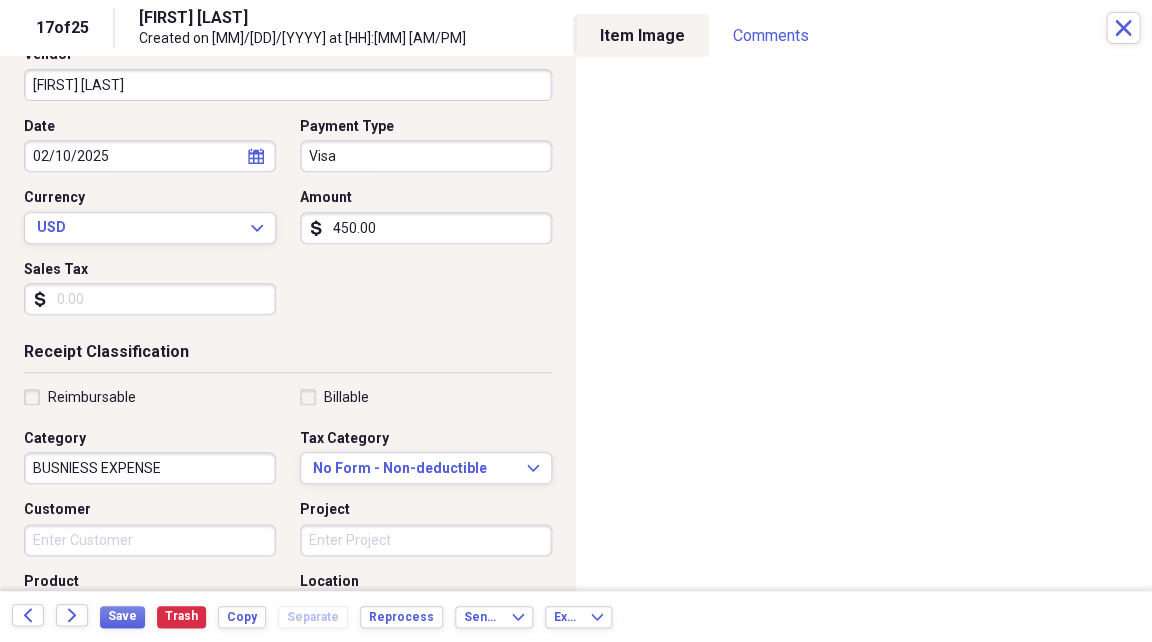 click on "Reimbursable" at bounding box center [80, 397] 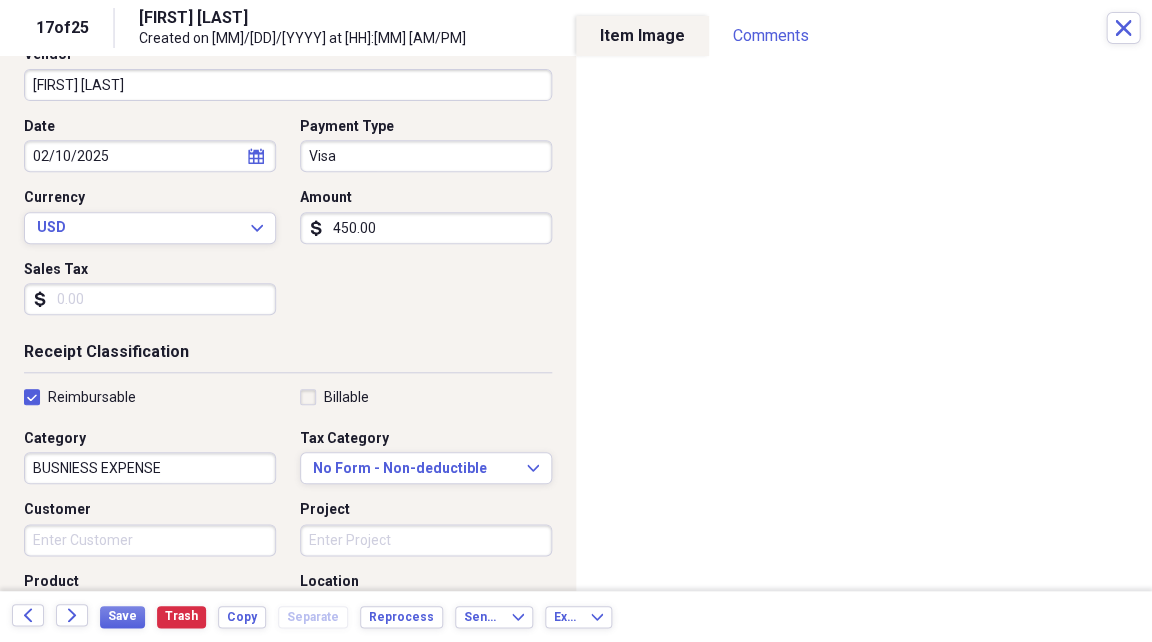 checkbox on "true" 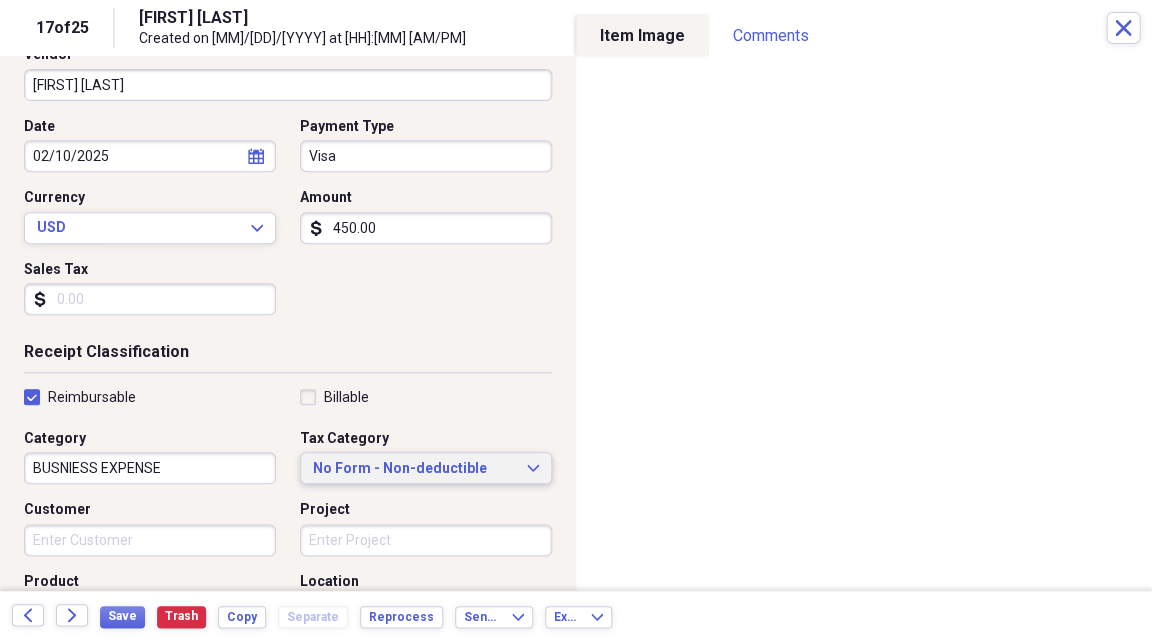 click on "Expand" 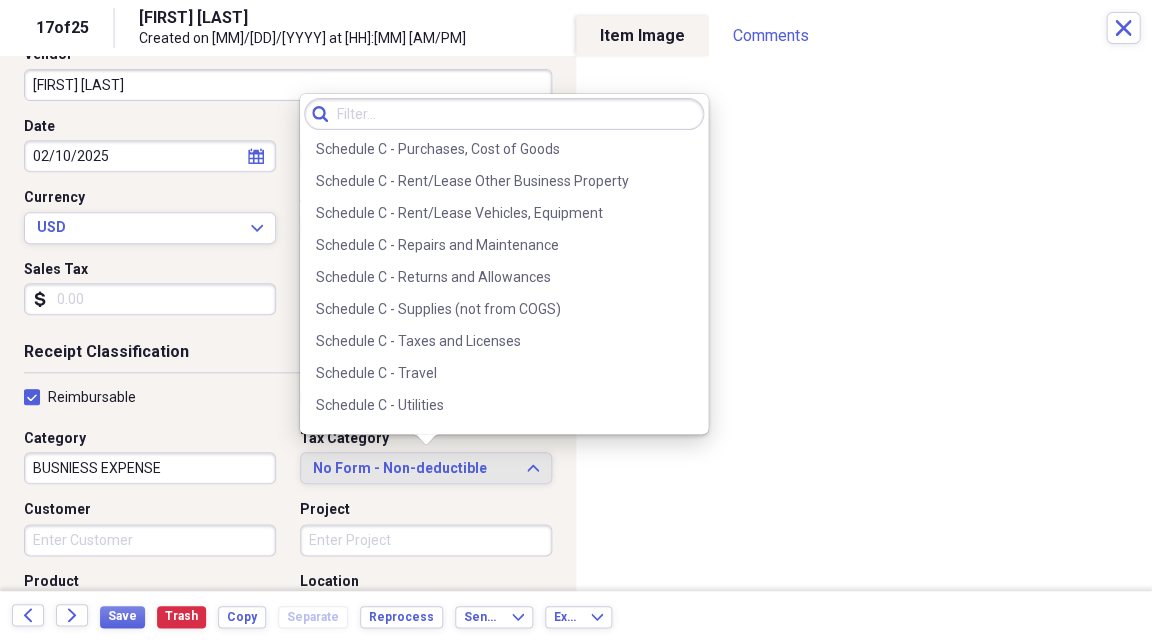 scroll, scrollTop: 4212, scrollLeft: 0, axis: vertical 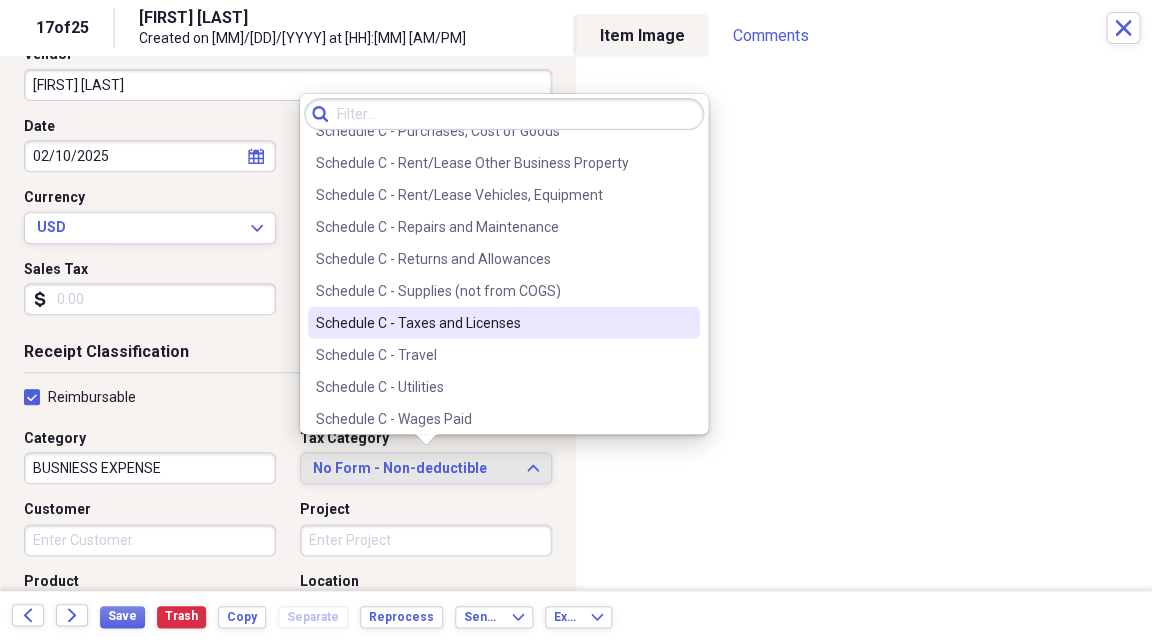 click on "Schedule C - Taxes and Licenses" at bounding box center (492, 322) 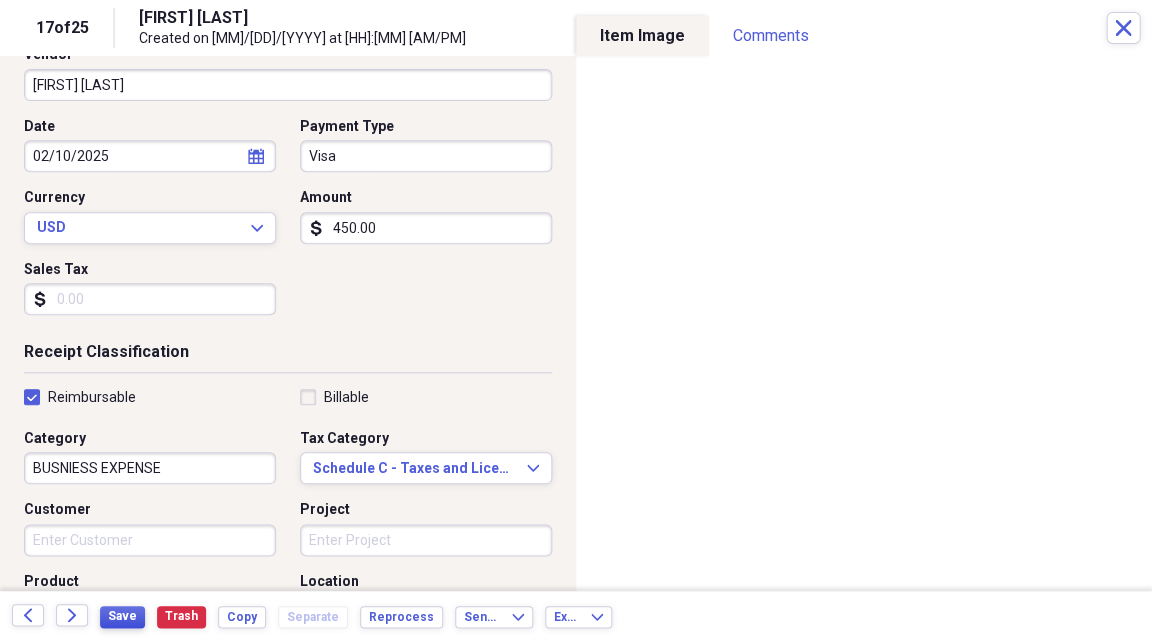 click on "Save" at bounding box center (122, 616) 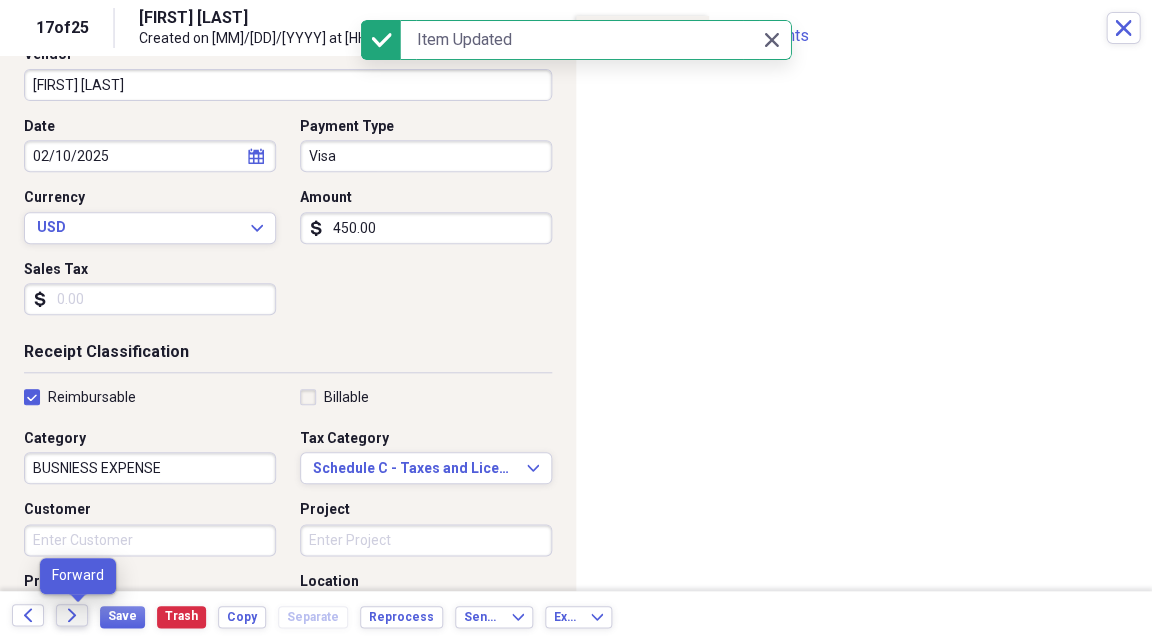 click on "Forward" 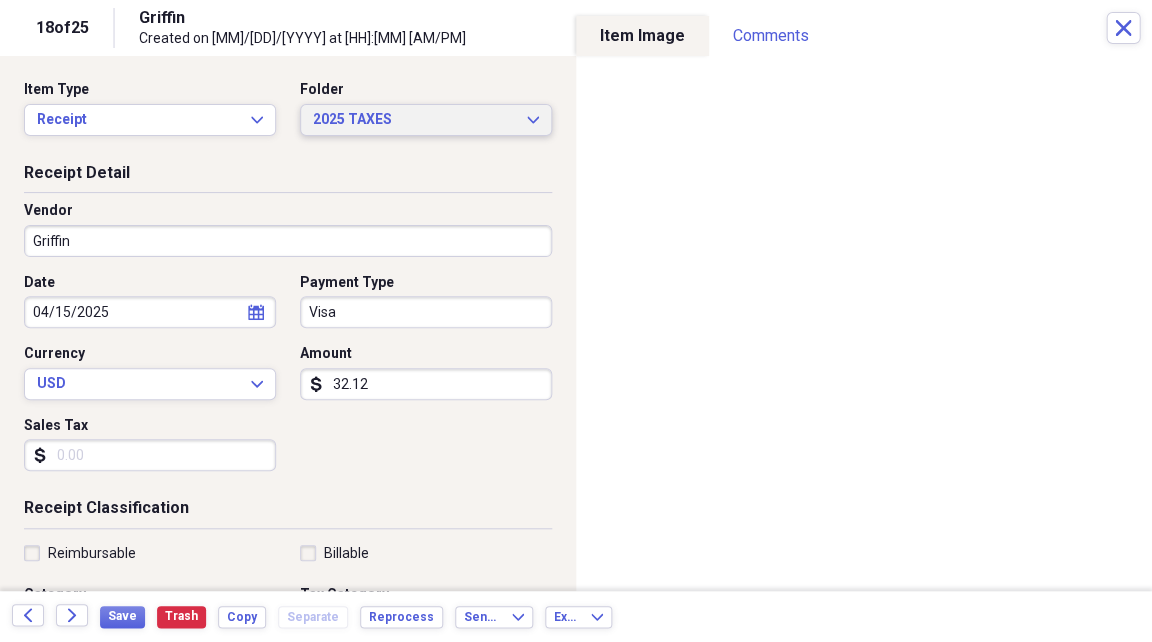 click on "Expand" 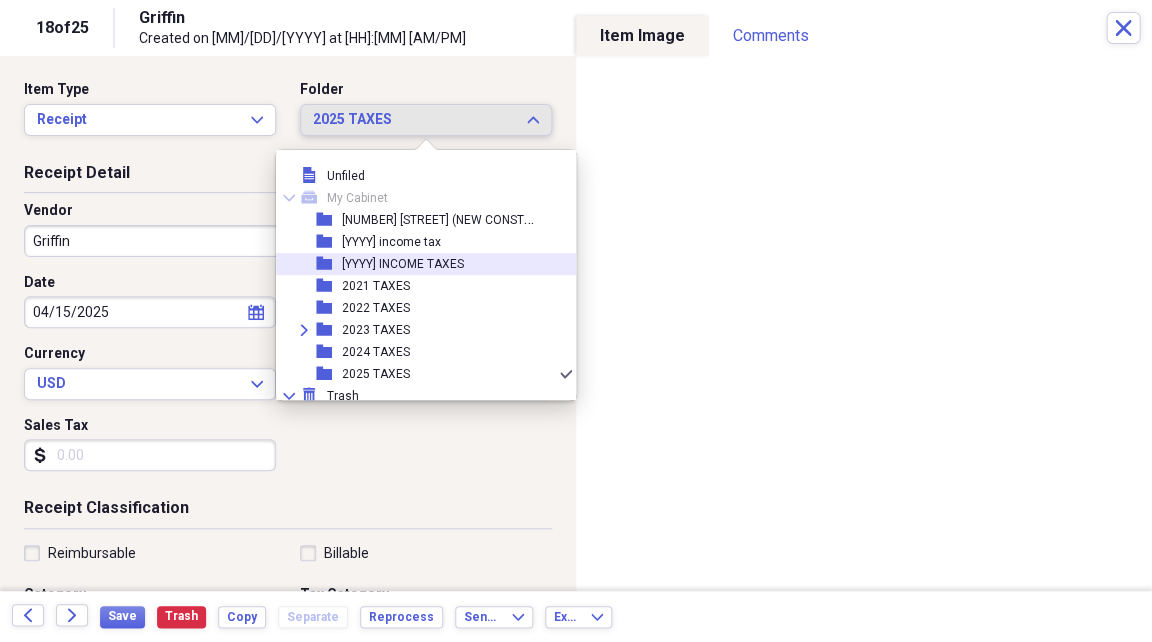 scroll, scrollTop: 0, scrollLeft: 0, axis: both 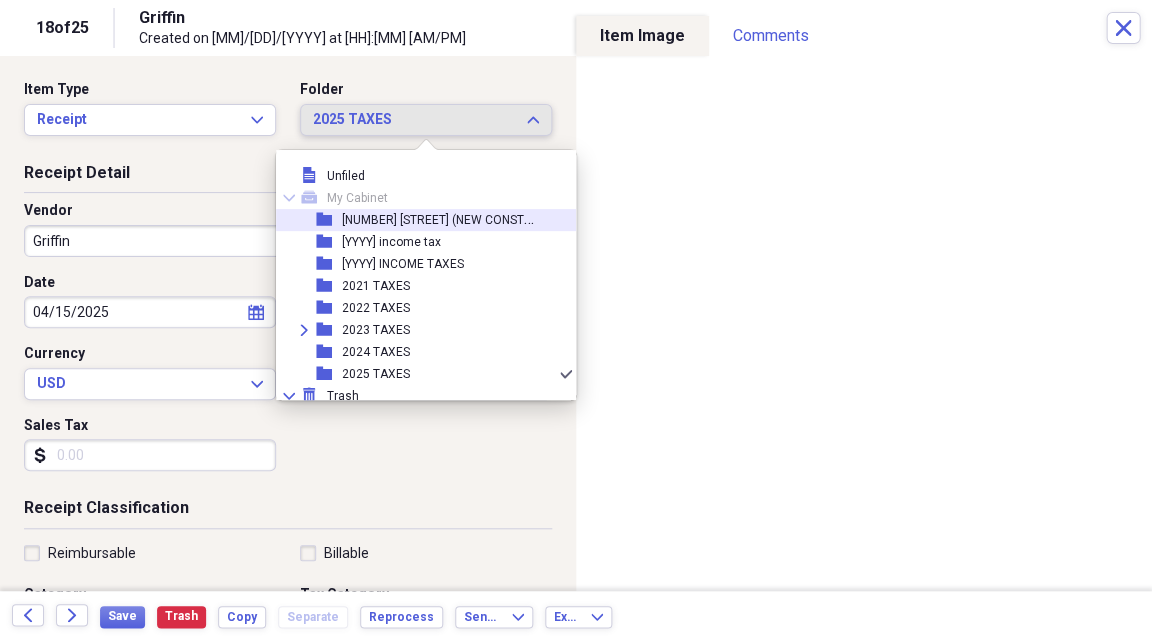 click on "[NUMBER] [STREET] (NEW CONSTRUCTION)" at bounding box center [460, 218] 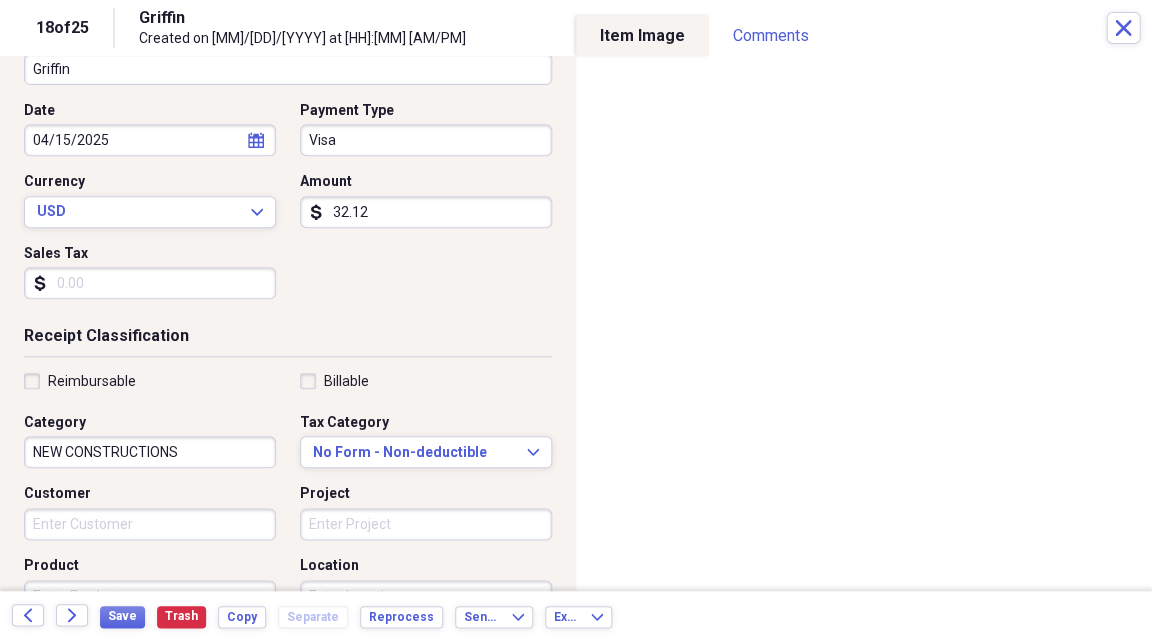 scroll, scrollTop: 180, scrollLeft: 0, axis: vertical 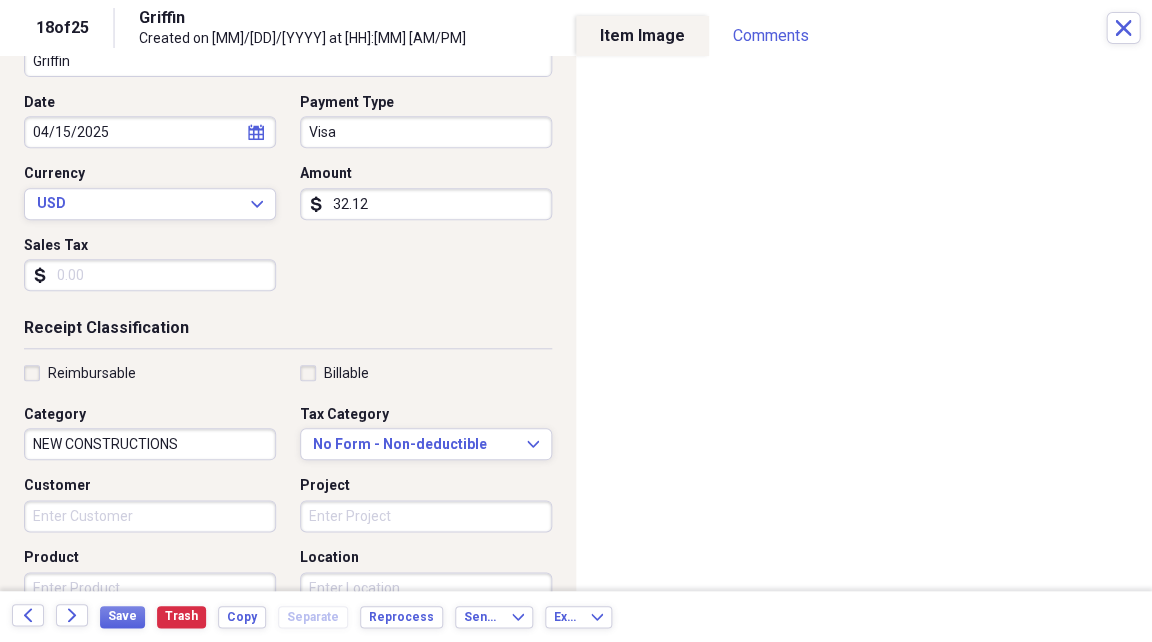 click on "Reimbursable" at bounding box center [80, 373] 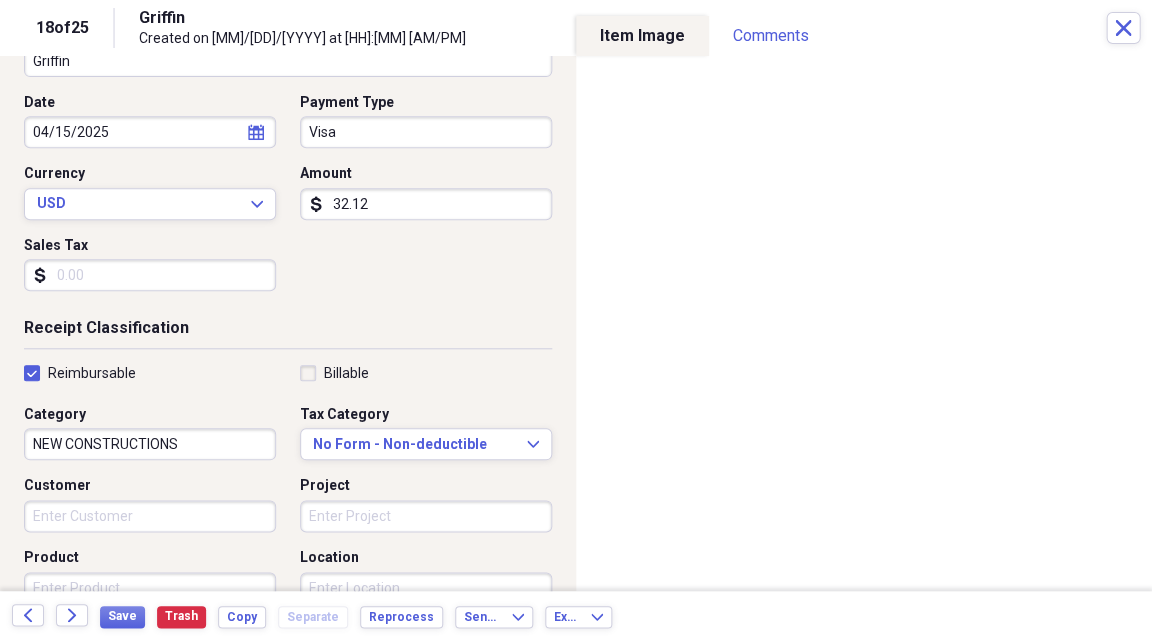 checkbox on "true" 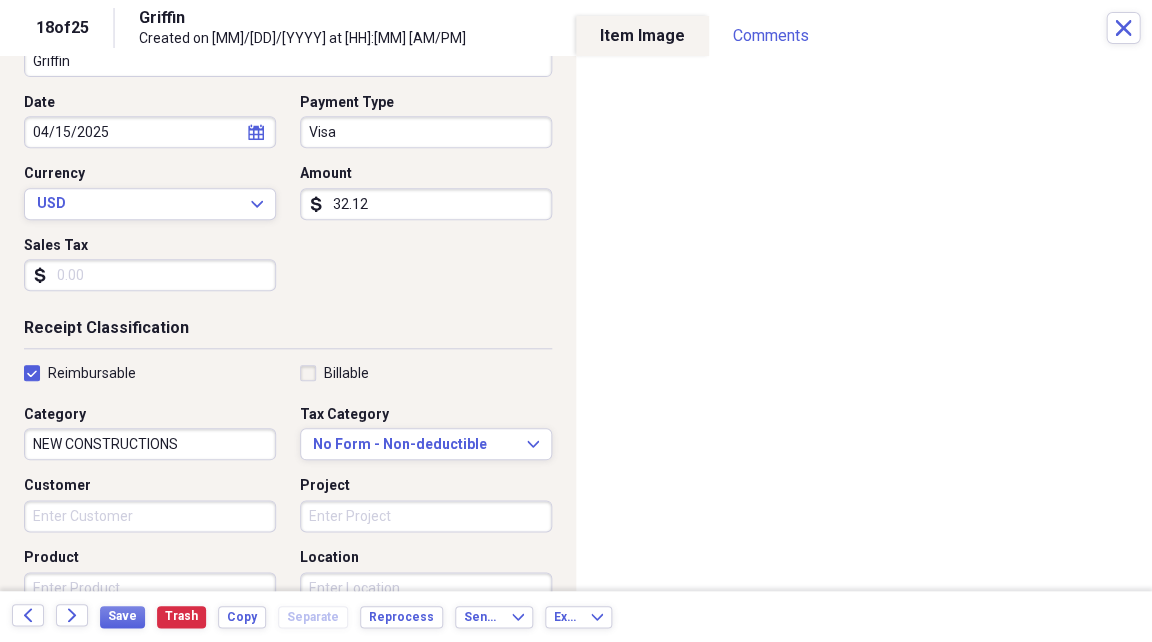 click on "NEW CONSTRUCTIONS" at bounding box center [150, 444] 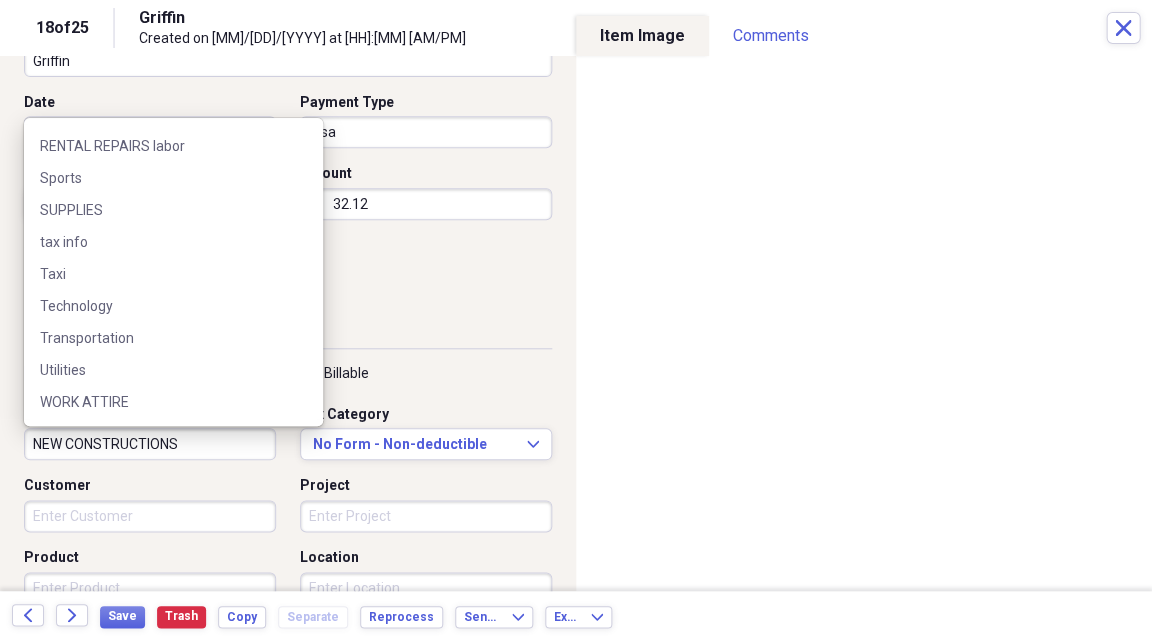 scroll, scrollTop: 1466, scrollLeft: 0, axis: vertical 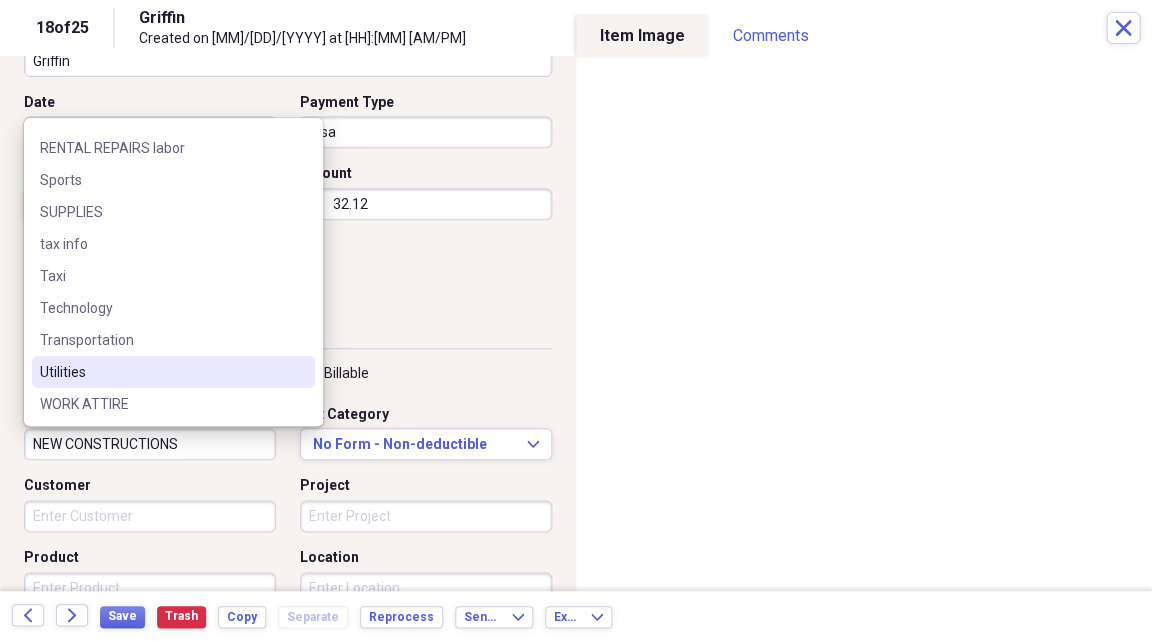 click on "Utilities" at bounding box center (173, 372) 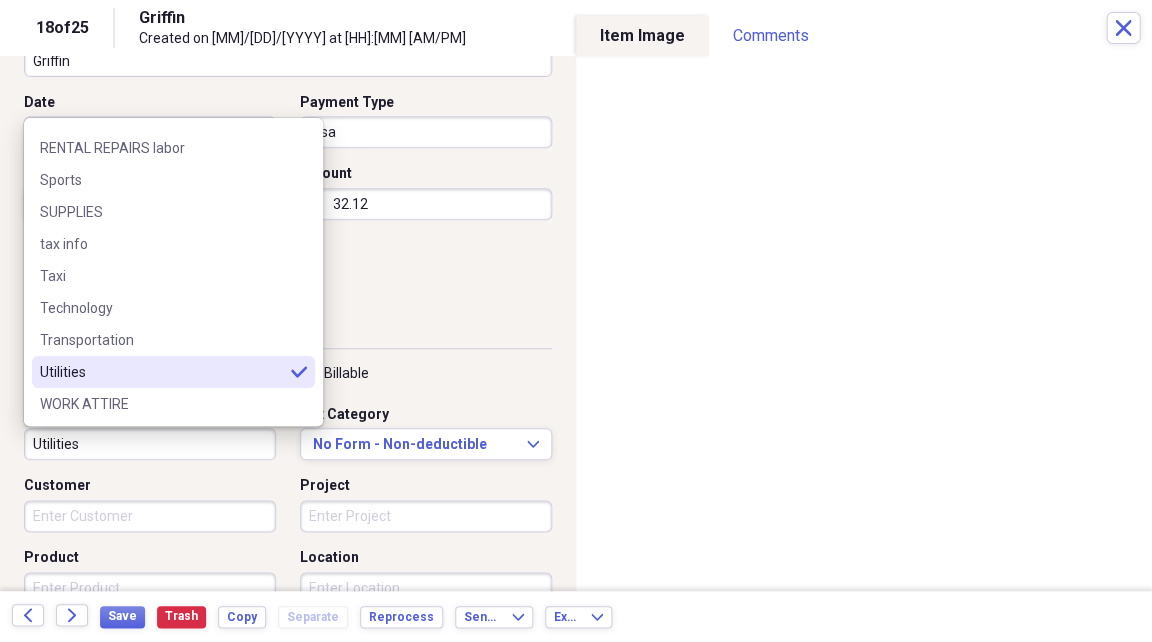 type on "Utilities" 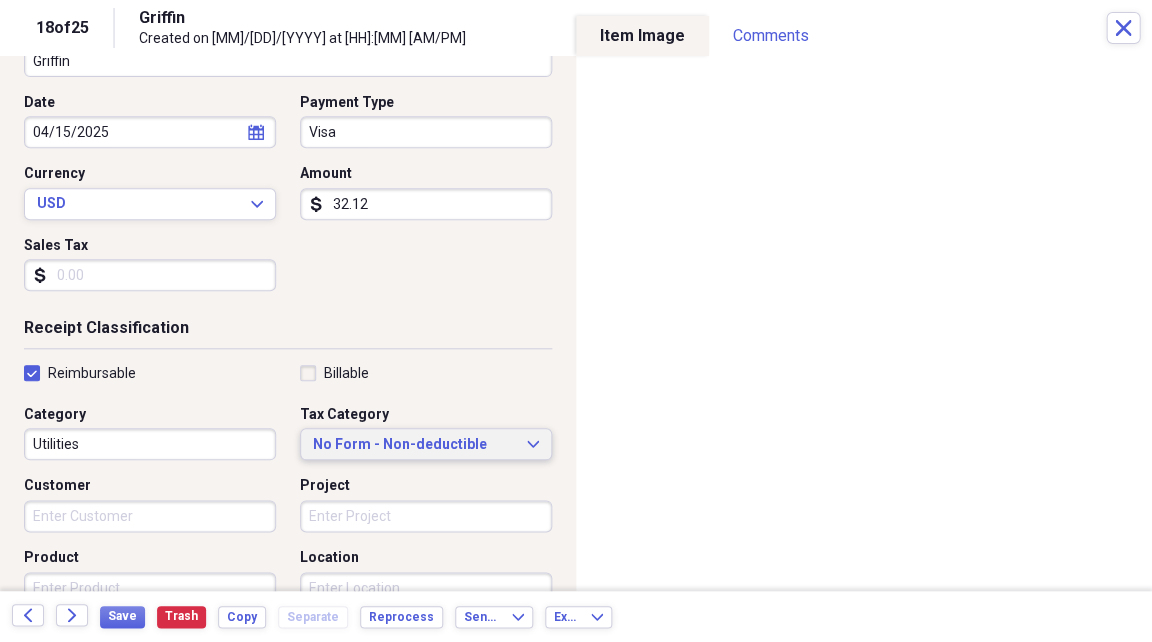 click on "Expand" 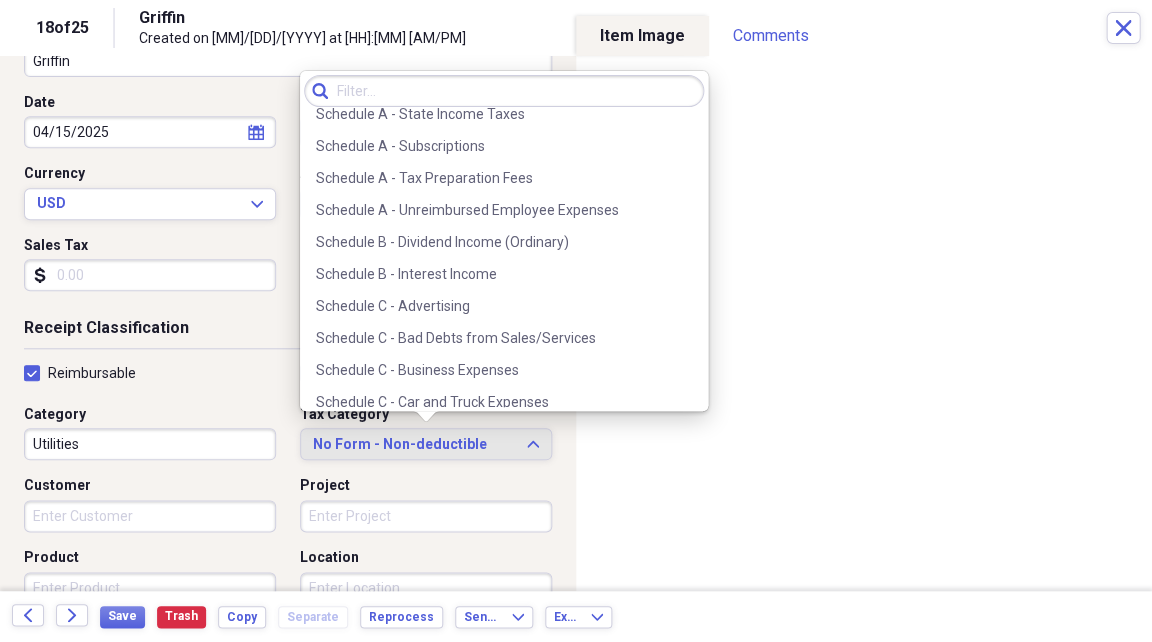 scroll, scrollTop: 3347, scrollLeft: 0, axis: vertical 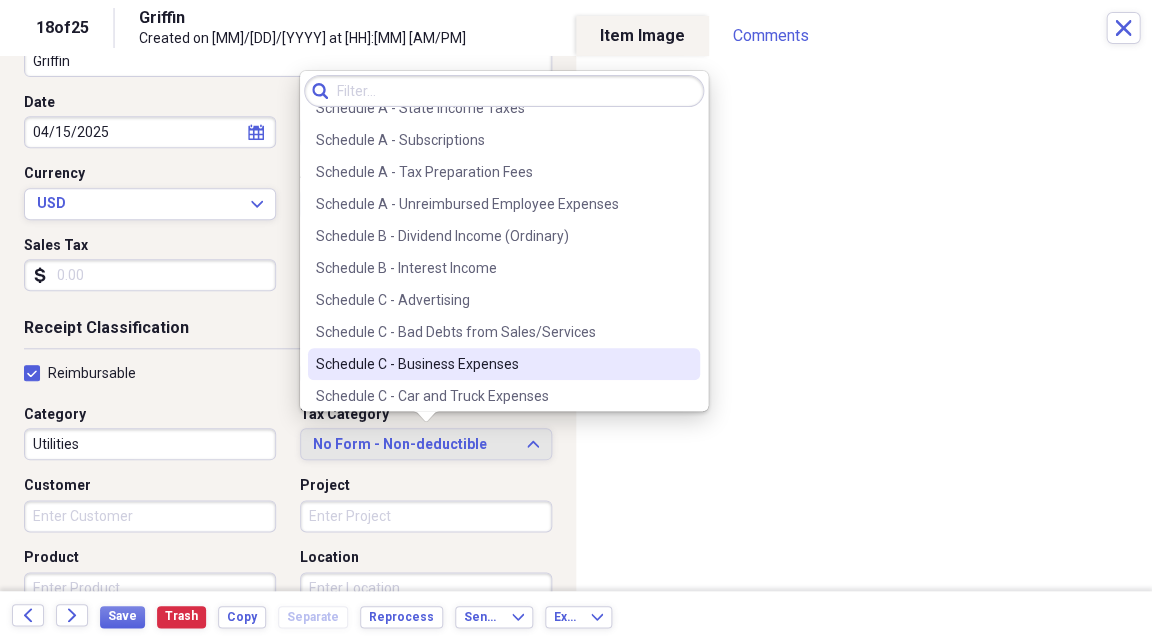 click on "Schedule C - Business Expenses" at bounding box center (492, 364) 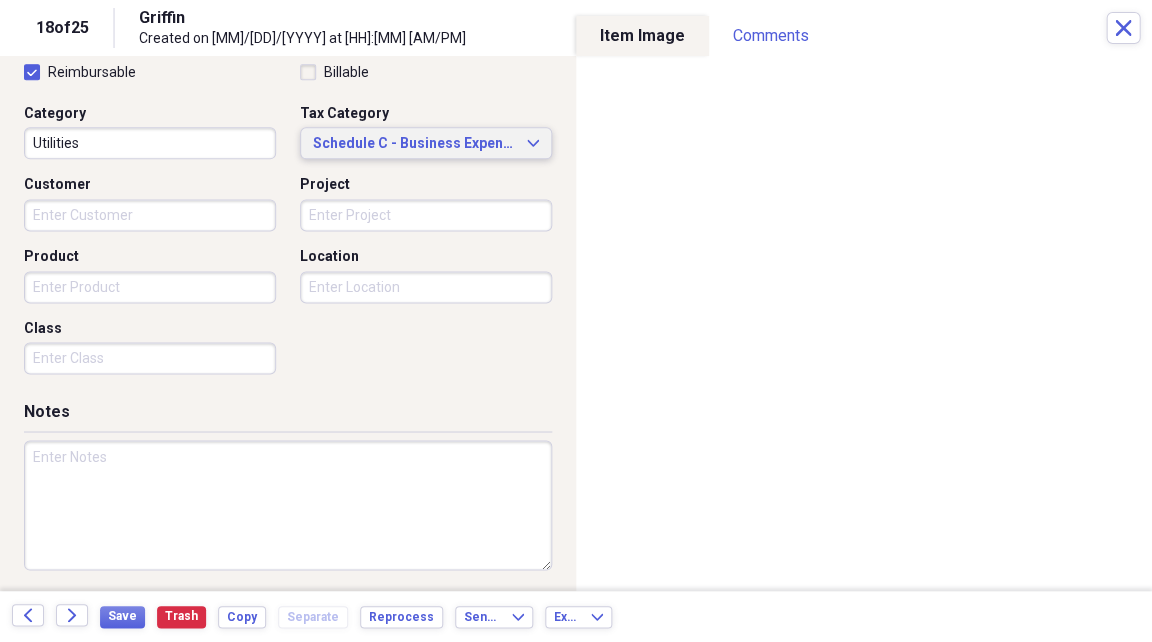 scroll, scrollTop: 480, scrollLeft: 0, axis: vertical 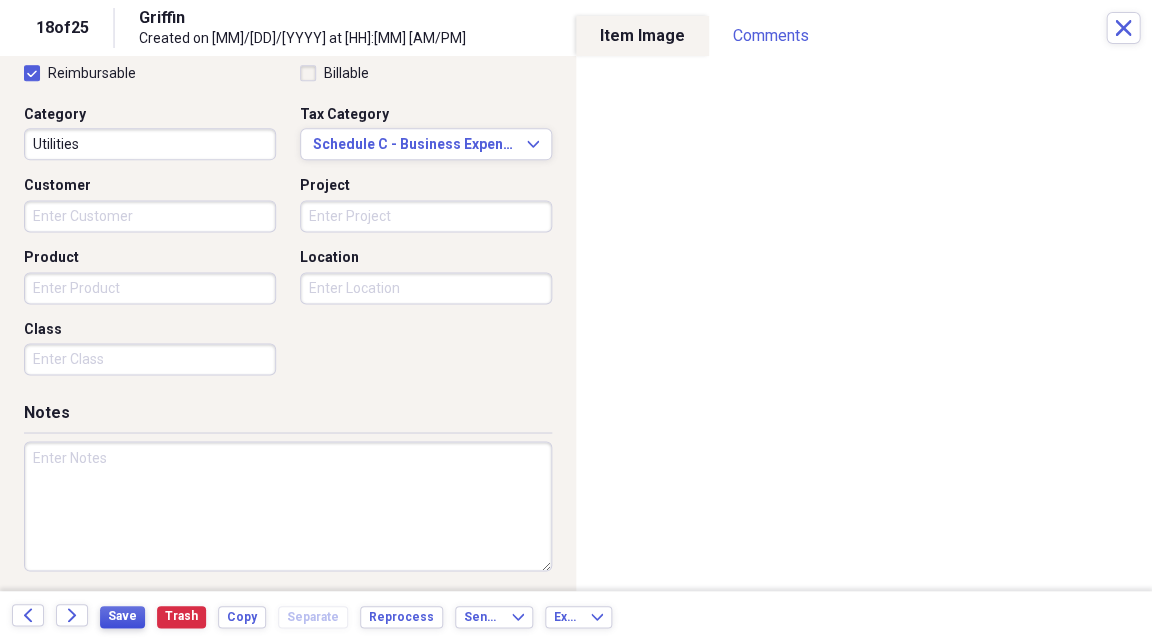 click on "Save" at bounding box center [122, 616] 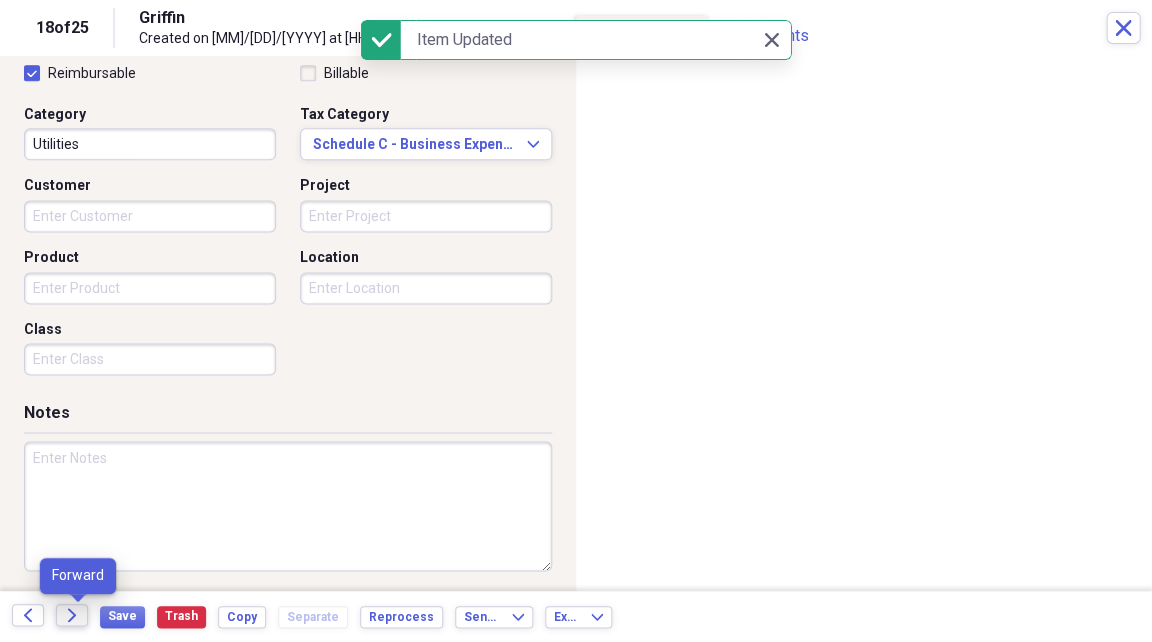 click on "Forward" 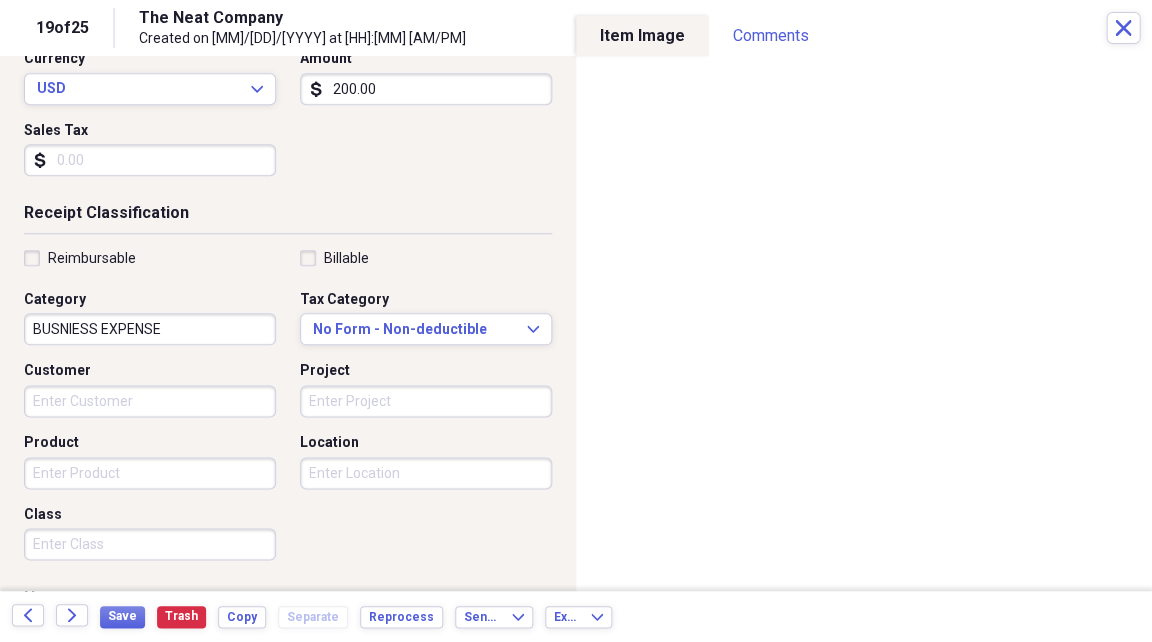 scroll, scrollTop: 398, scrollLeft: 0, axis: vertical 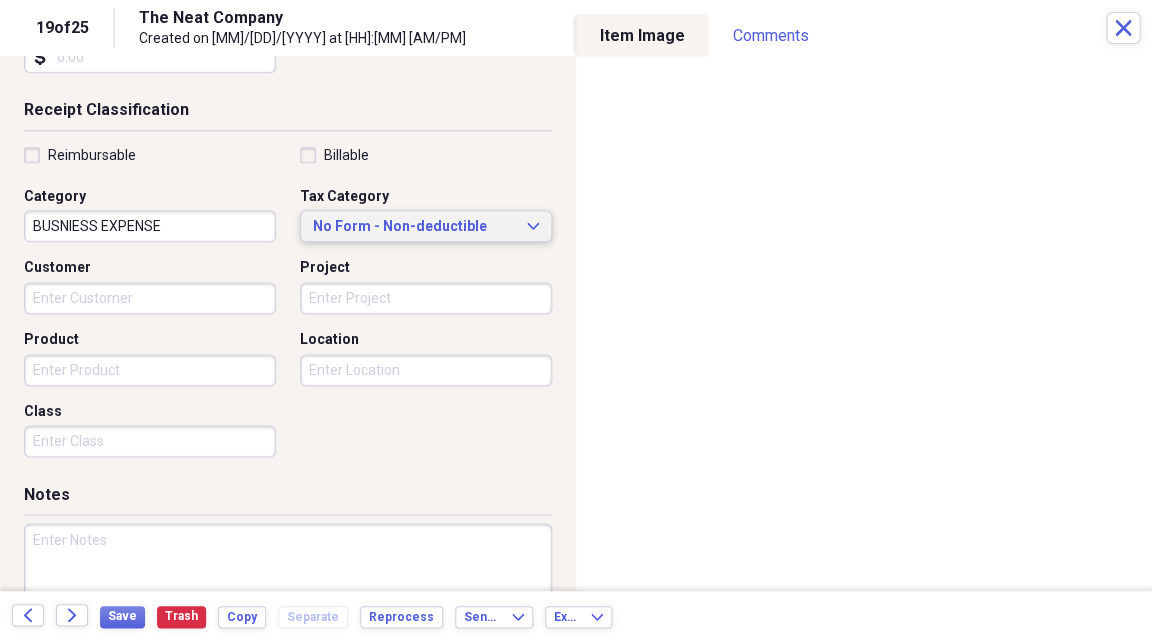click on "No Form - Non-deductible Expand" at bounding box center [426, 227] 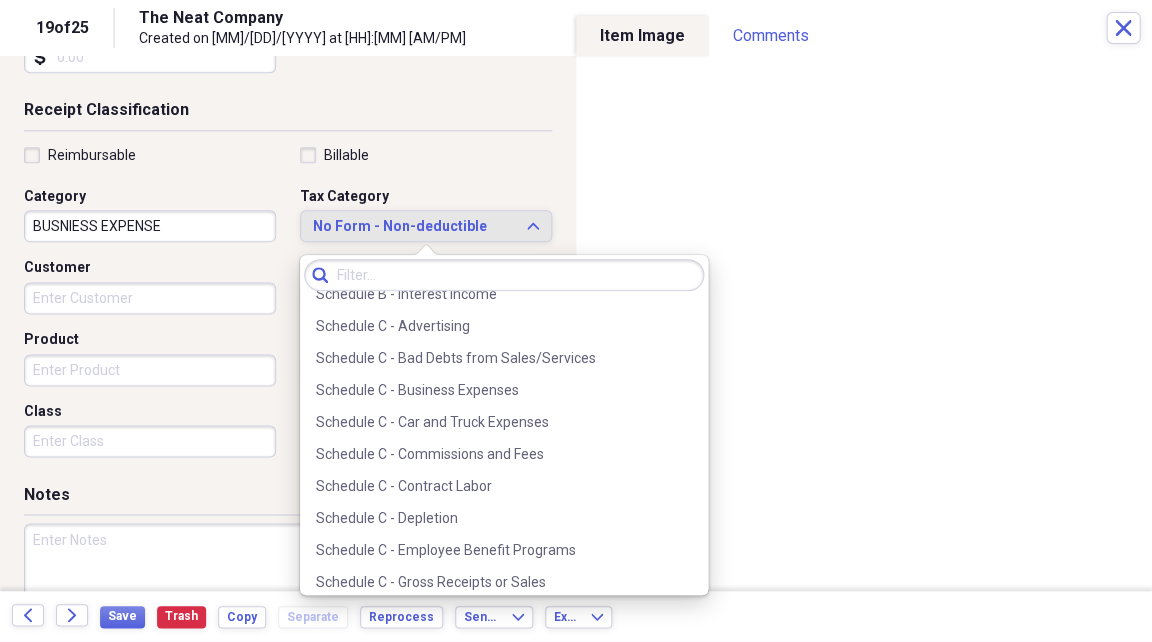 scroll, scrollTop: 3506, scrollLeft: 0, axis: vertical 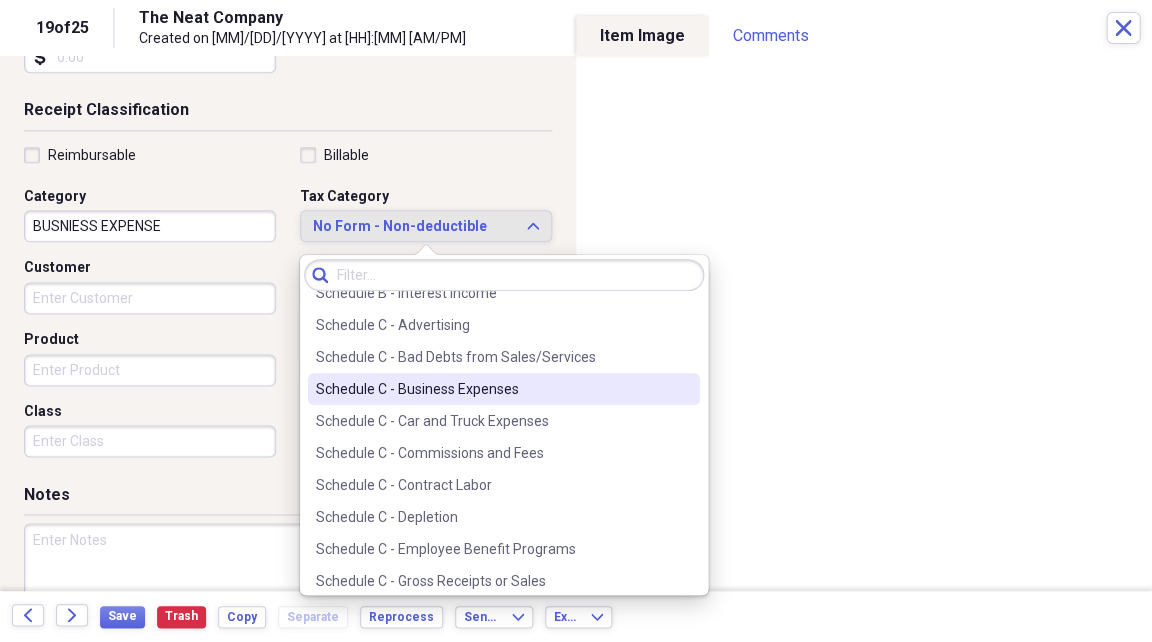 click on "Schedule C - Business Expenses" at bounding box center [492, 389] 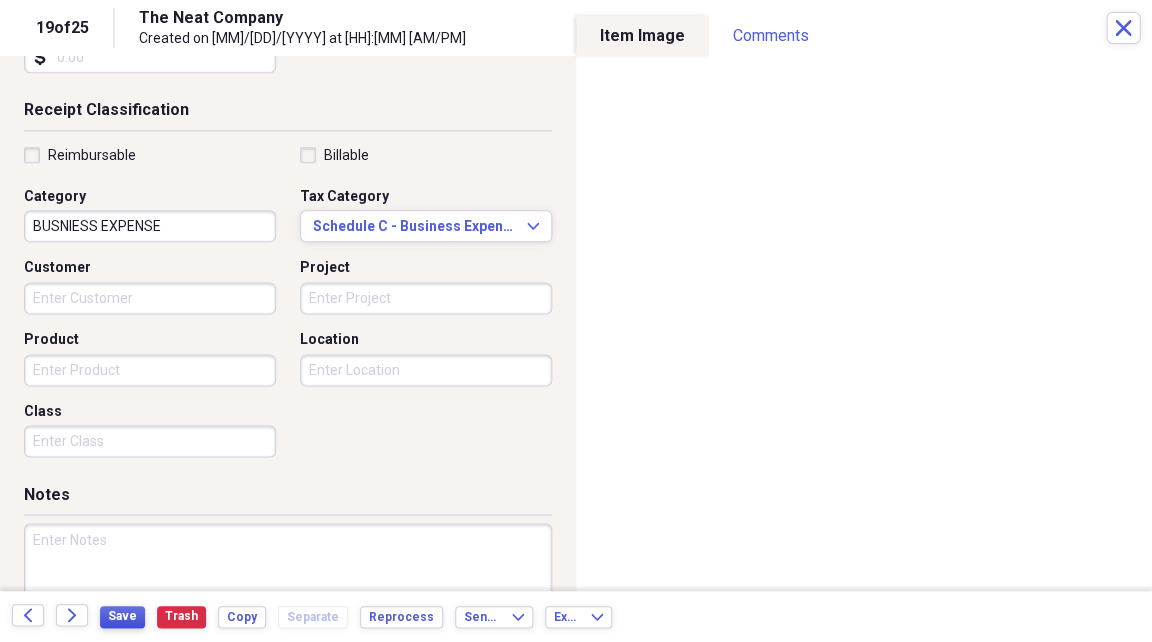 click on "Save" at bounding box center [122, 616] 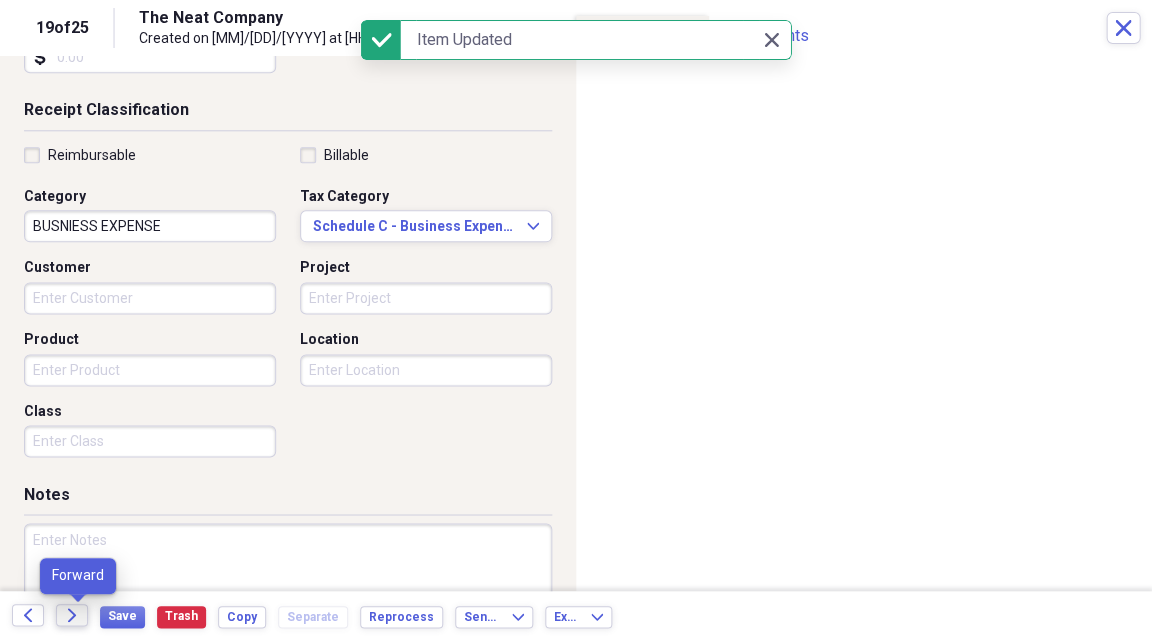 click on "Forward" 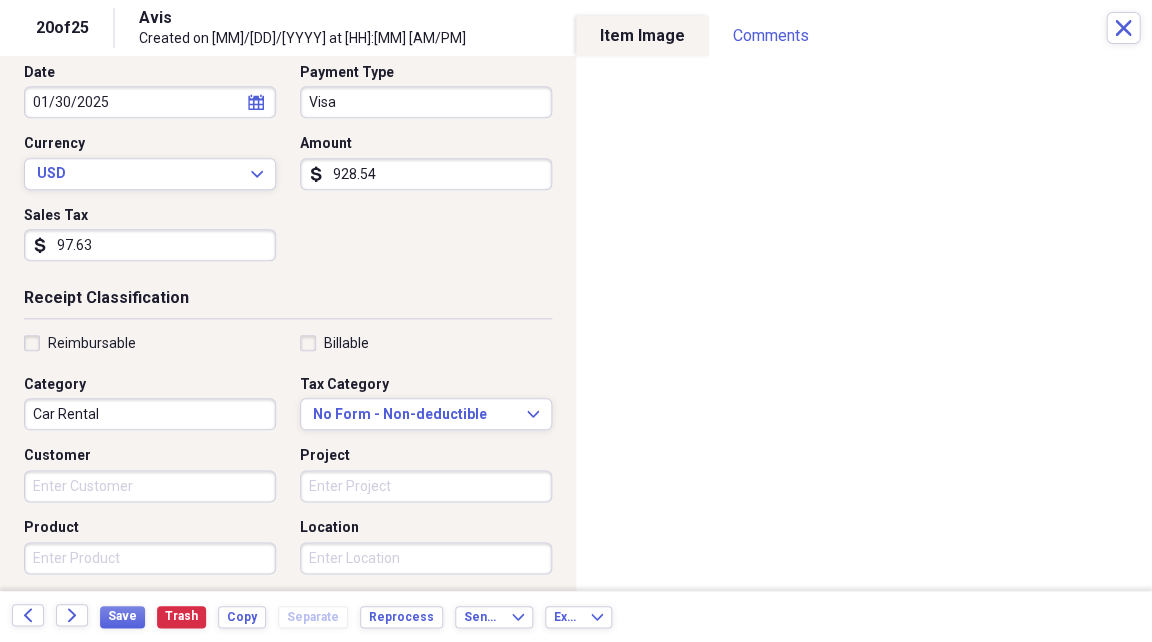 scroll, scrollTop: 213, scrollLeft: 0, axis: vertical 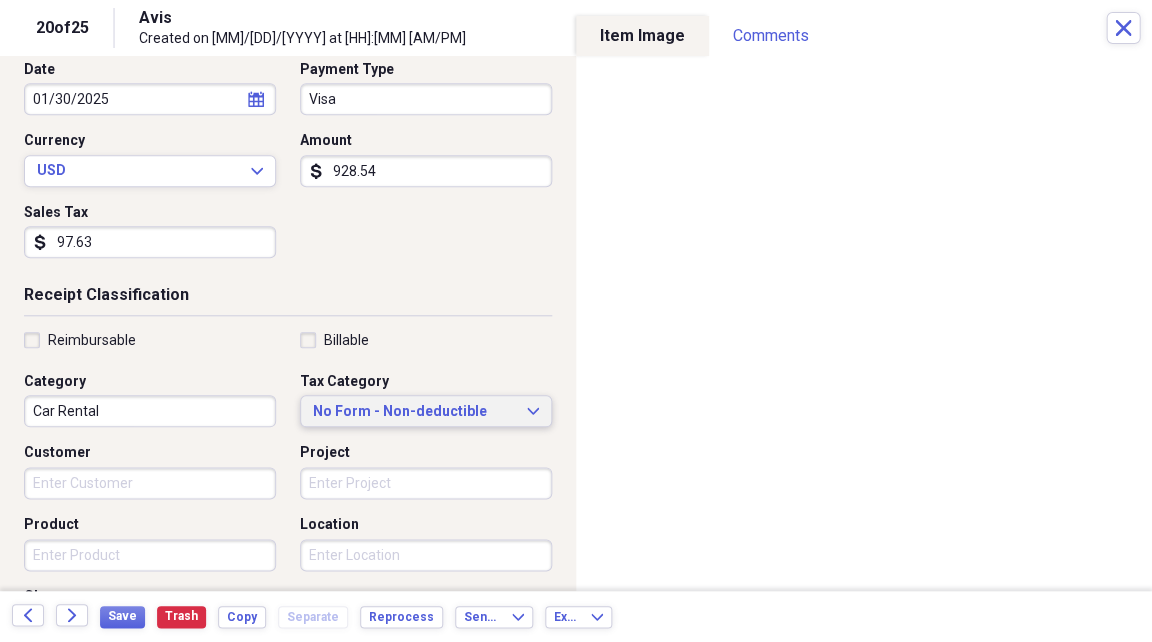 click 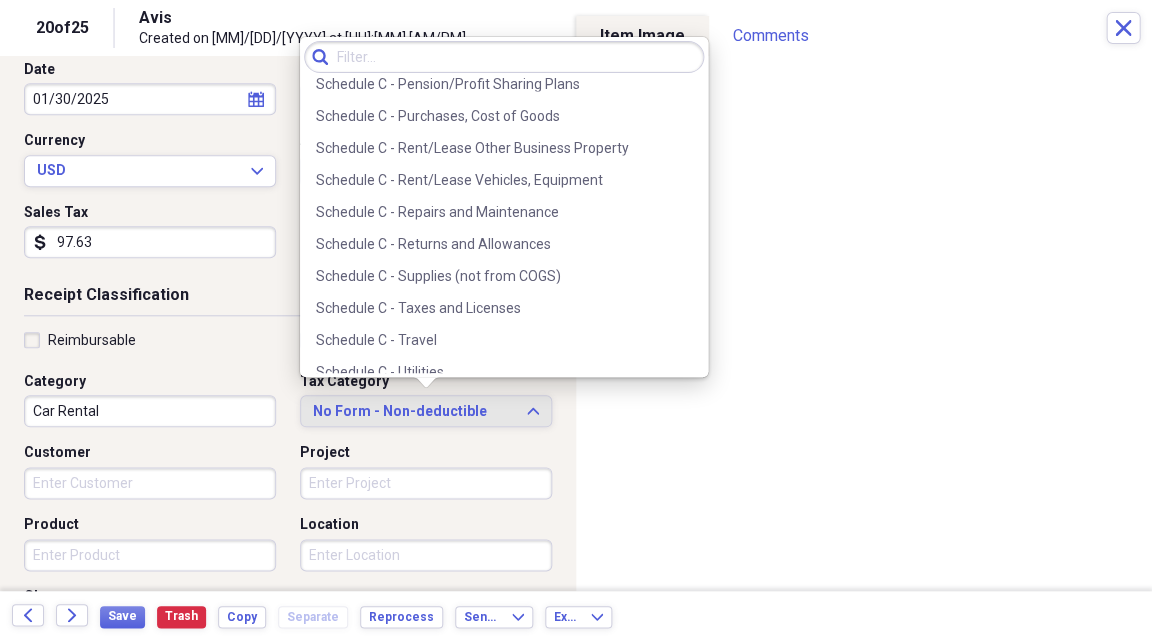 scroll, scrollTop: 4167, scrollLeft: 0, axis: vertical 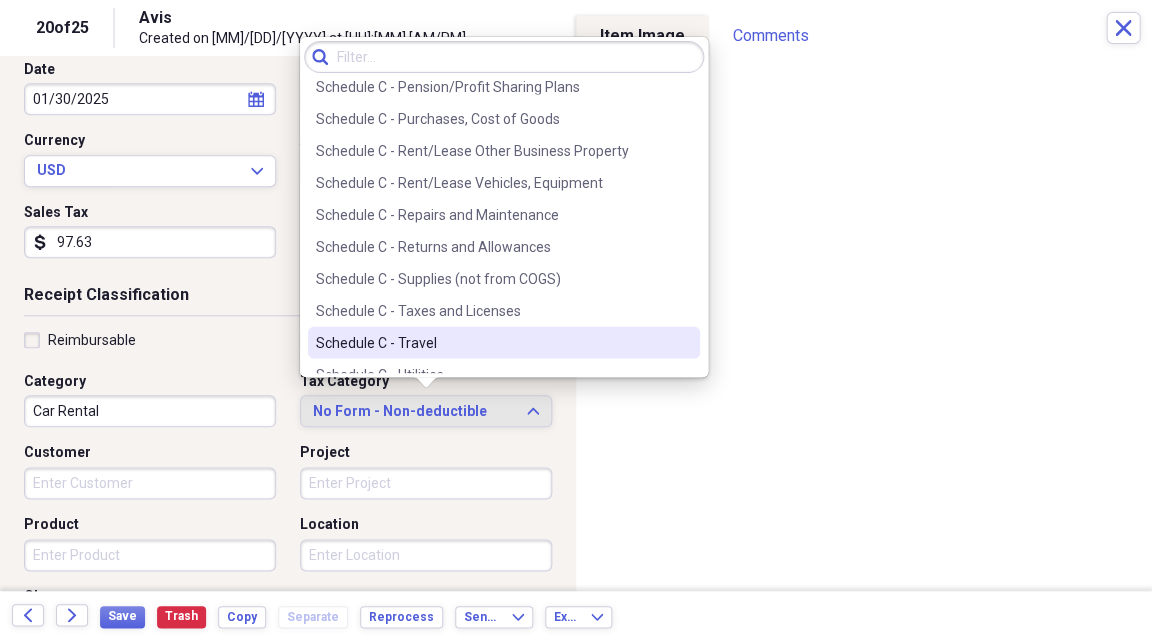 click on "Schedule C - Travel" at bounding box center [492, 342] 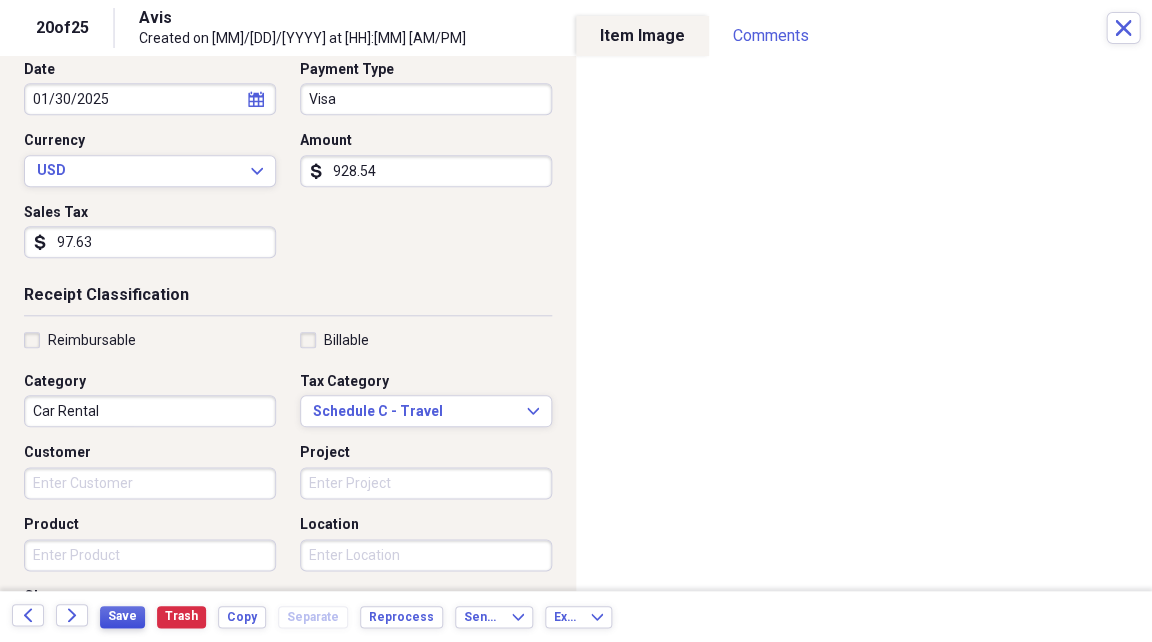 click on "Save" at bounding box center (122, 616) 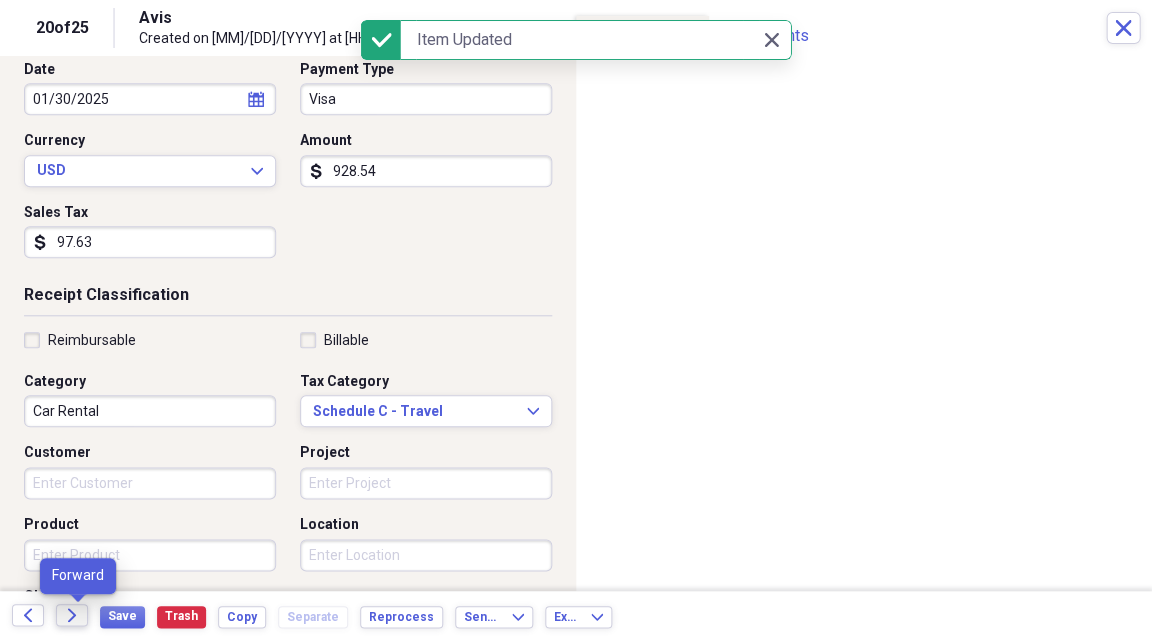 click 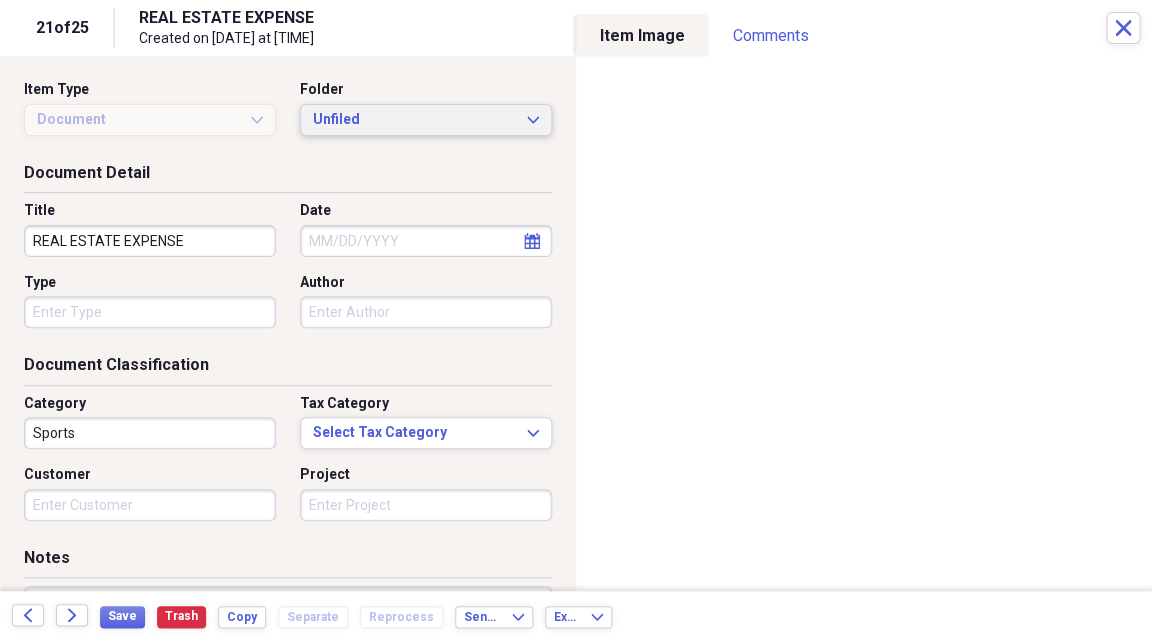 click on "Unfiled Expand" at bounding box center [426, 120] 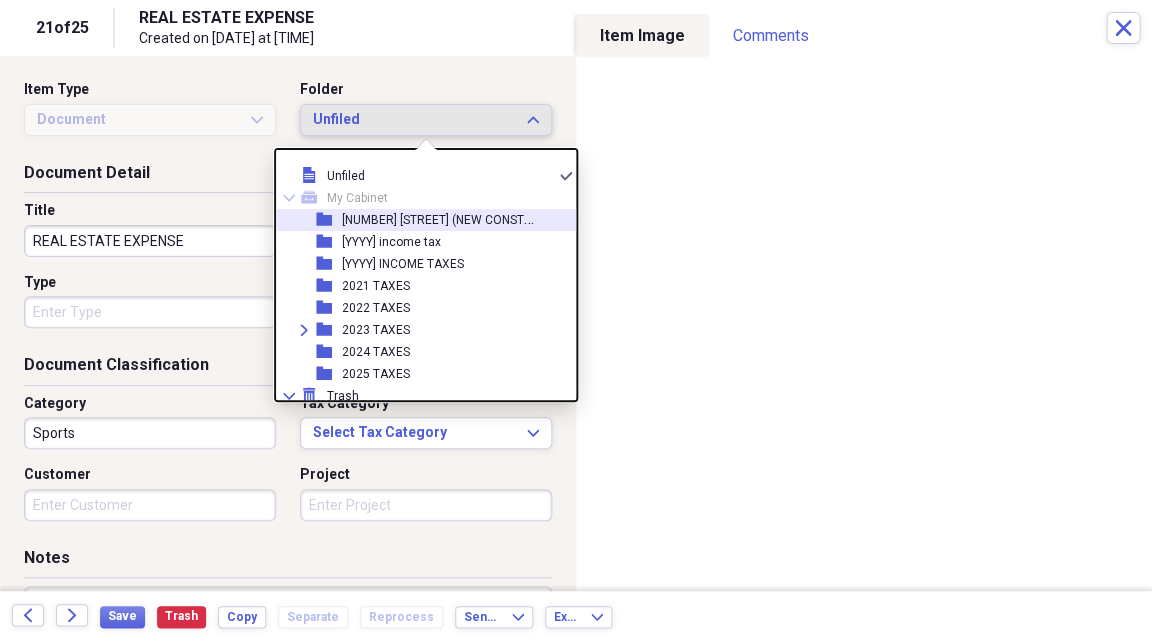 click on "[NUMBER] [STREET] (NEW CONSTRUCTION)" at bounding box center [460, 218] 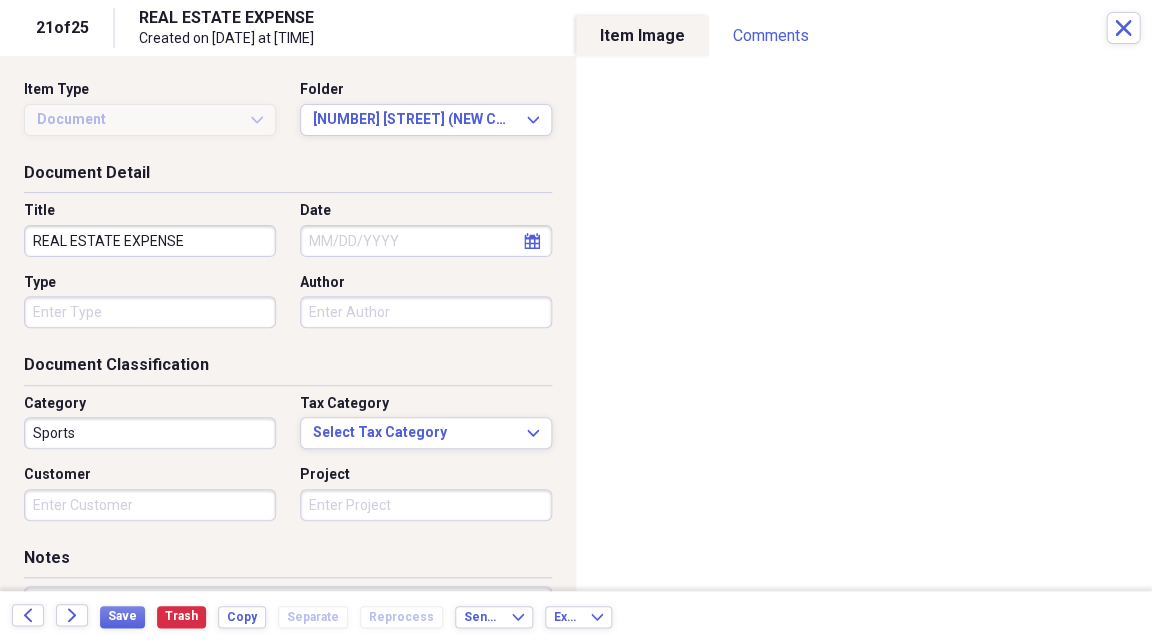 click on "Sports" at bounding box center [150, 433] 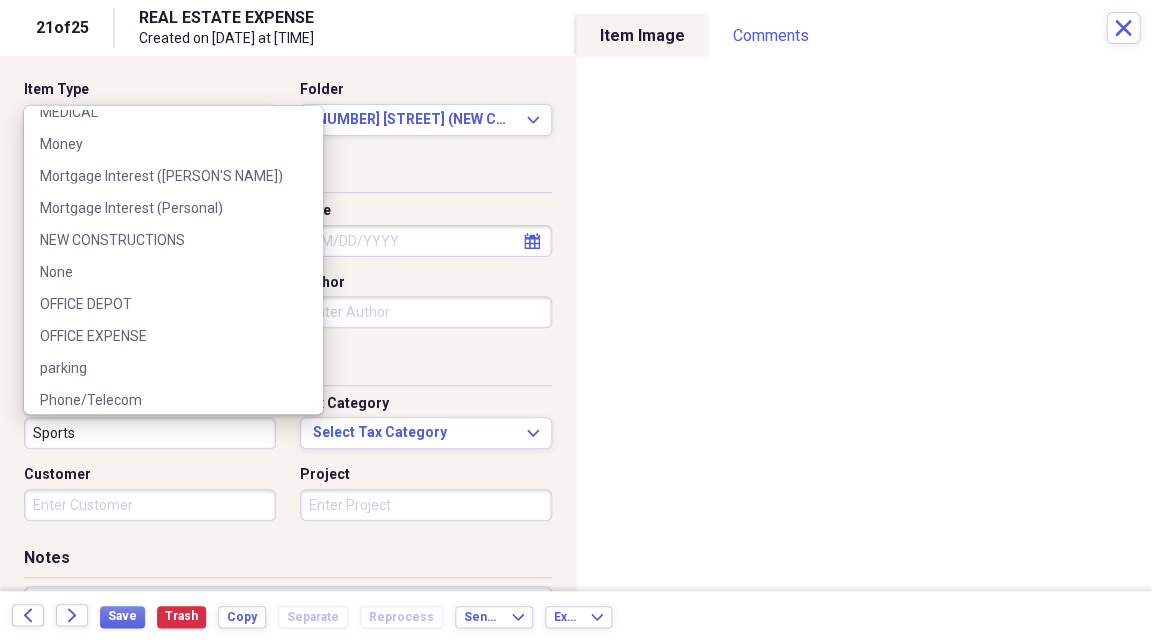 scroll, scrollTop: 885, scrollLeft: 0, axis: vertical 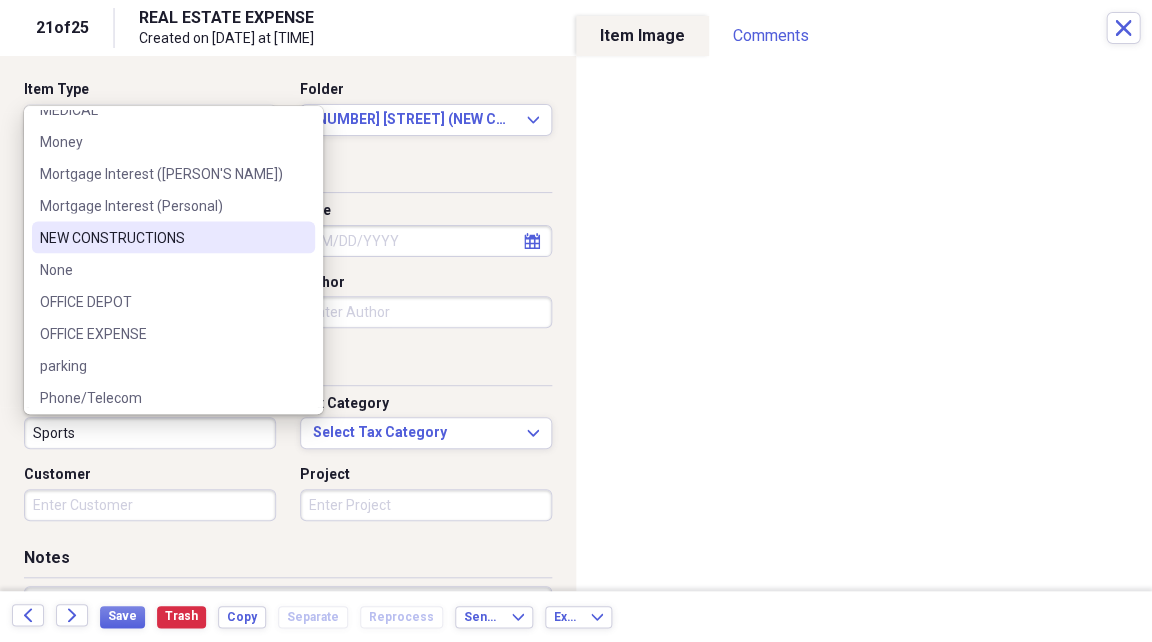 click on "NEW CONSTRUCTIONS" at bounding box center [161, 237] 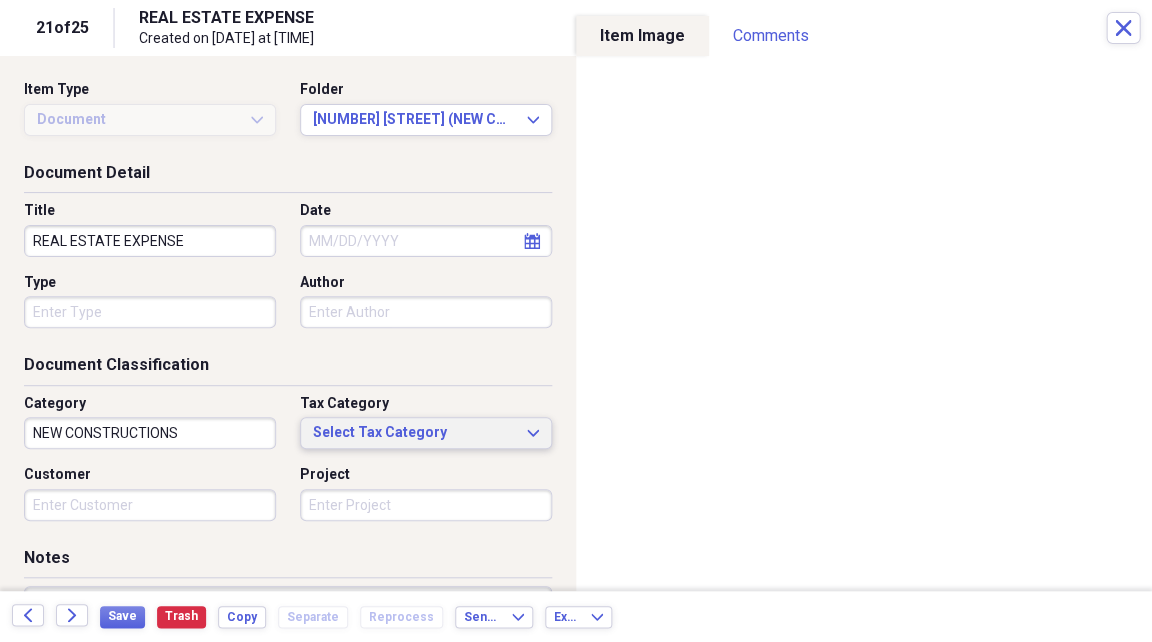 click on "Select Tax Category Expand" at bounding box center (426, 433) 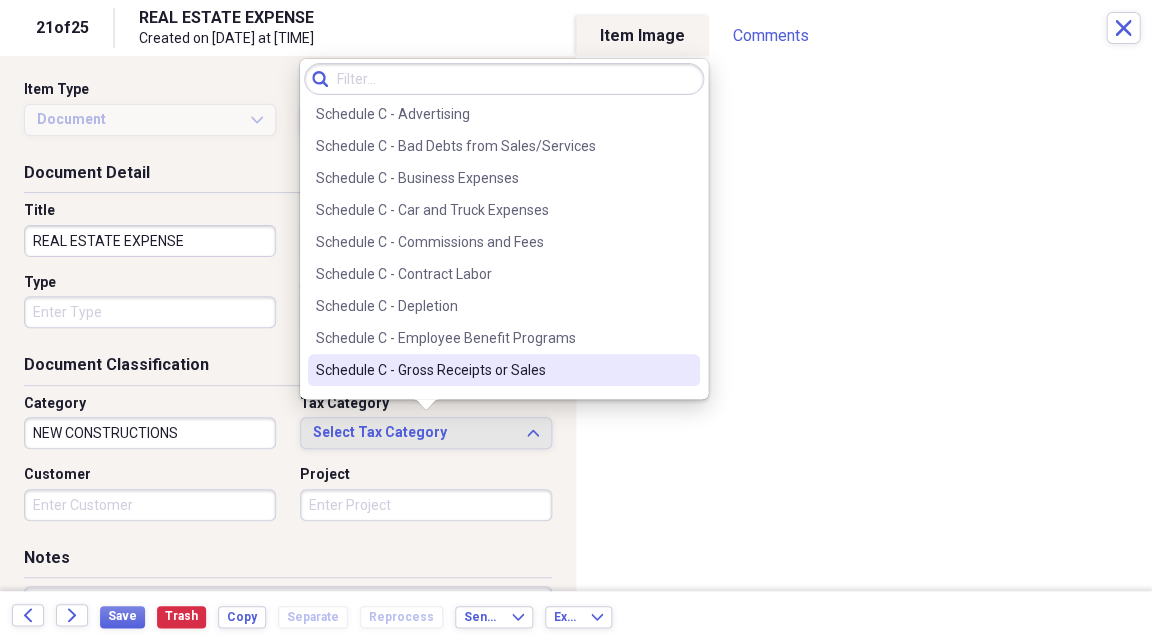 scroll, scrollTop: 3512, scrollLeft: 0, axis: vertical 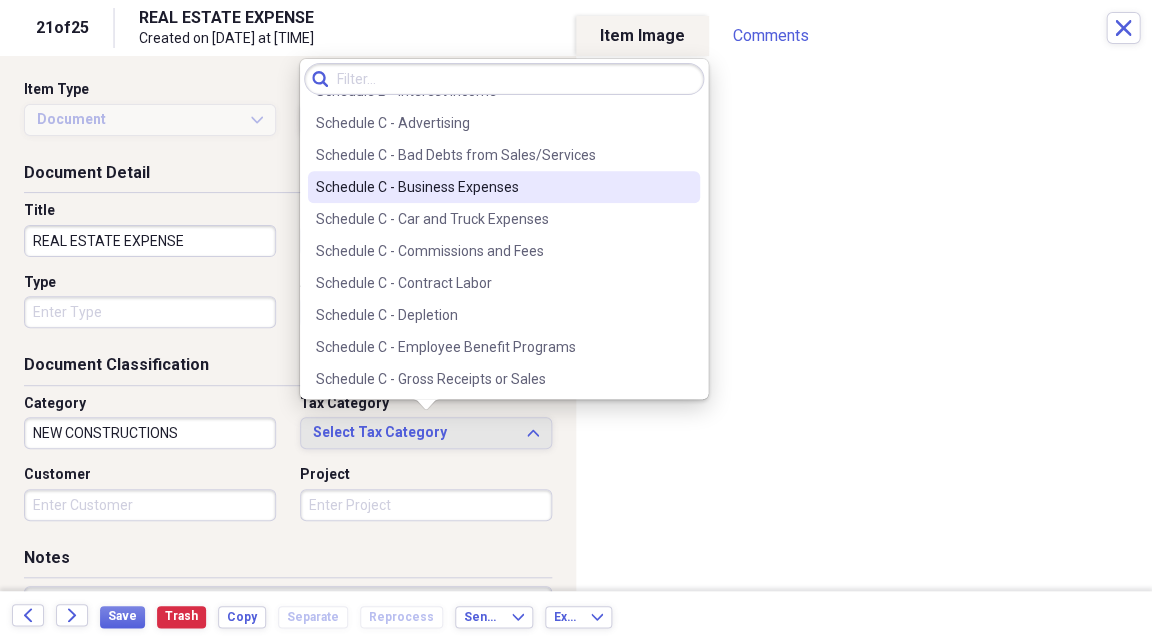 click on "Schedule C - Business Expenses" at bounding box center [492, 187] 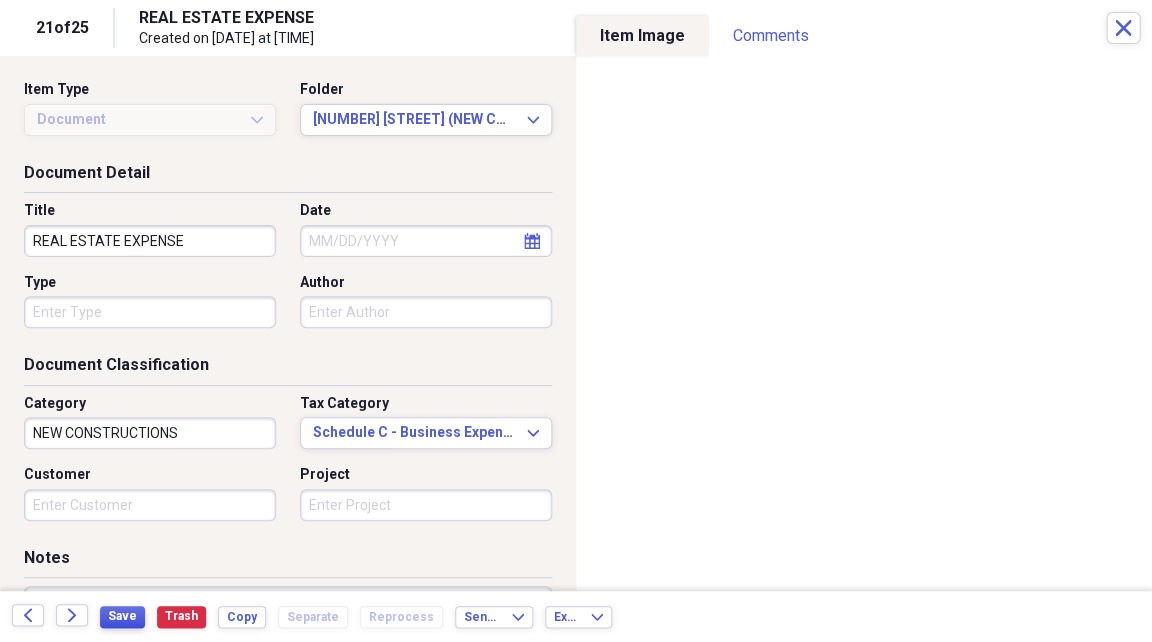 click on "Save" at bounding box center (122, 616) 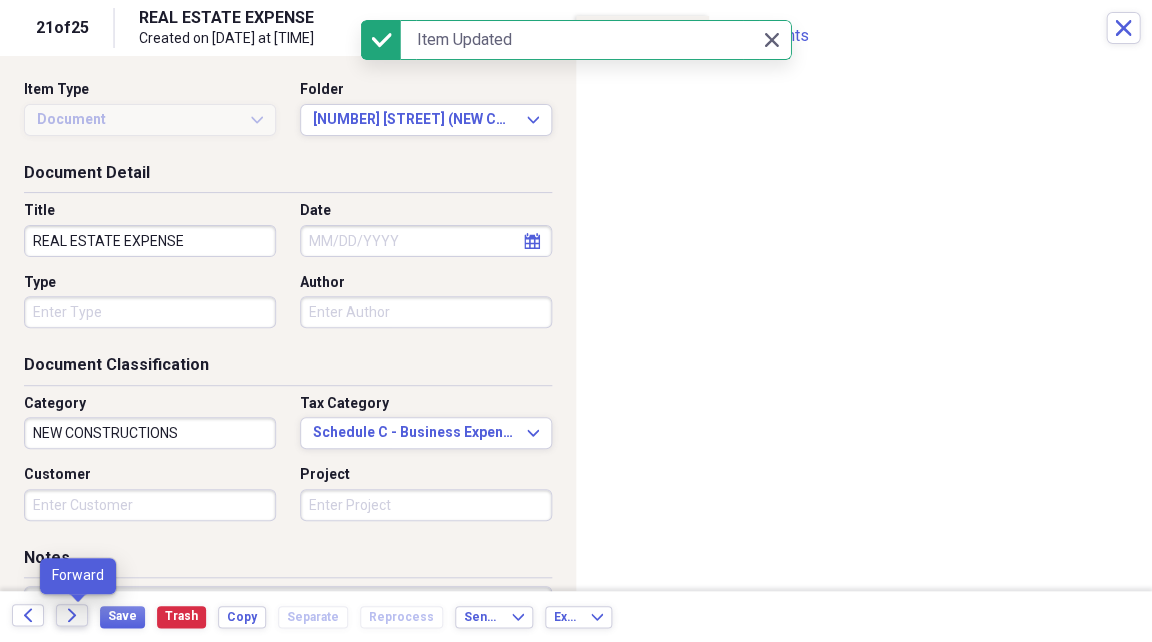 click on "Forward" 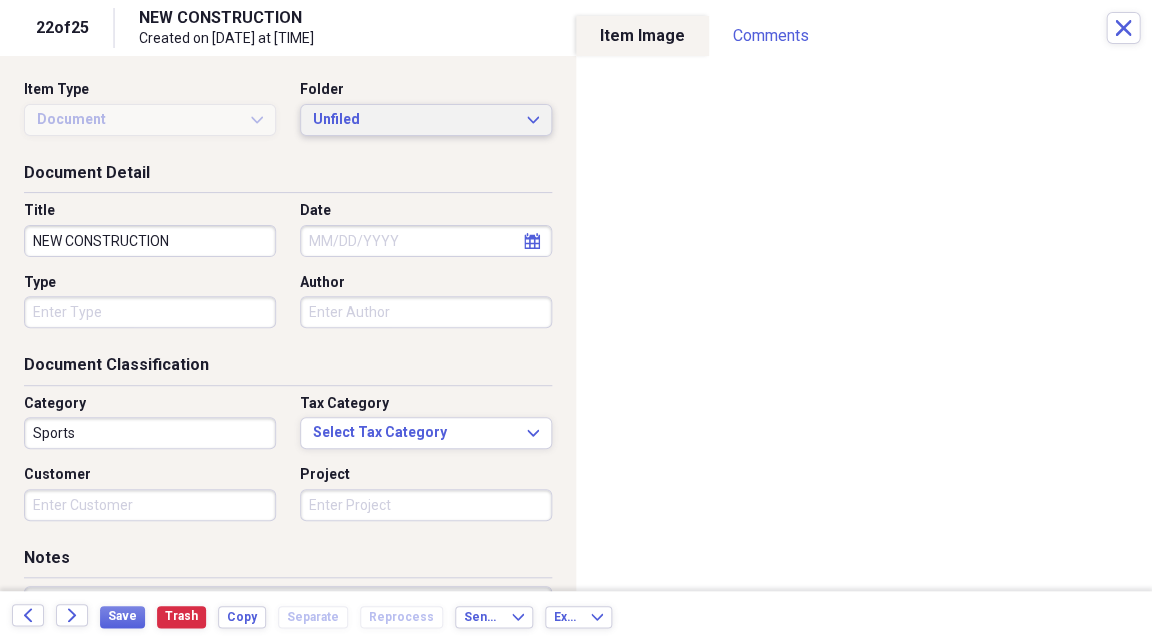 click on "Expand" 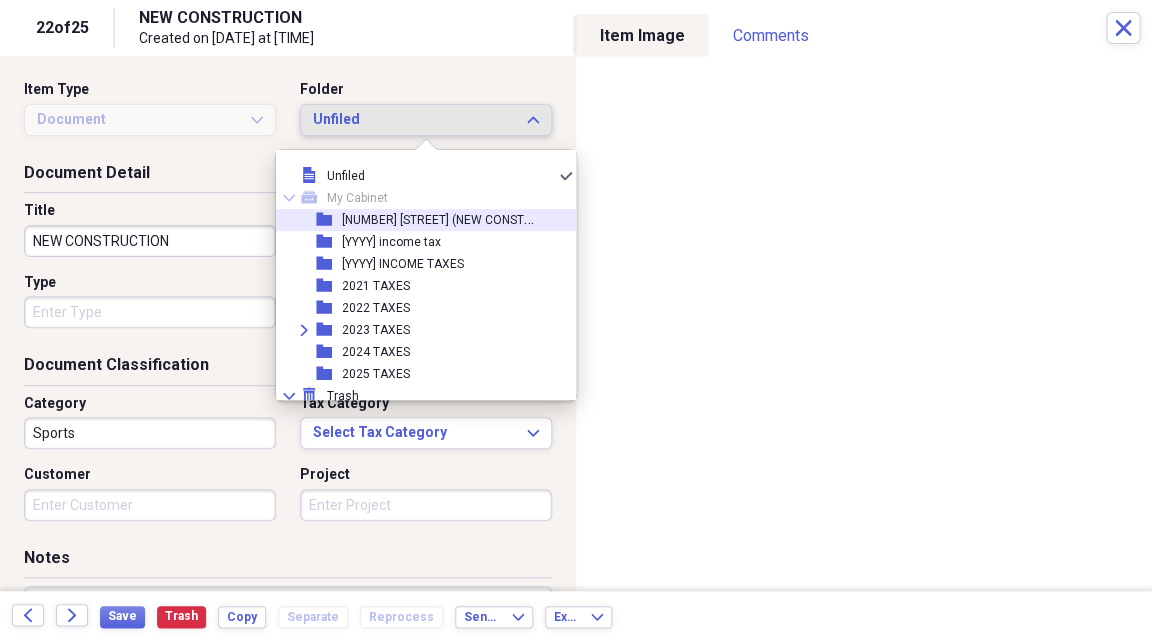 click on "[NUMBER] [STREET] (NEW CONSTRUCTION)" at bounding box center [460, 218] 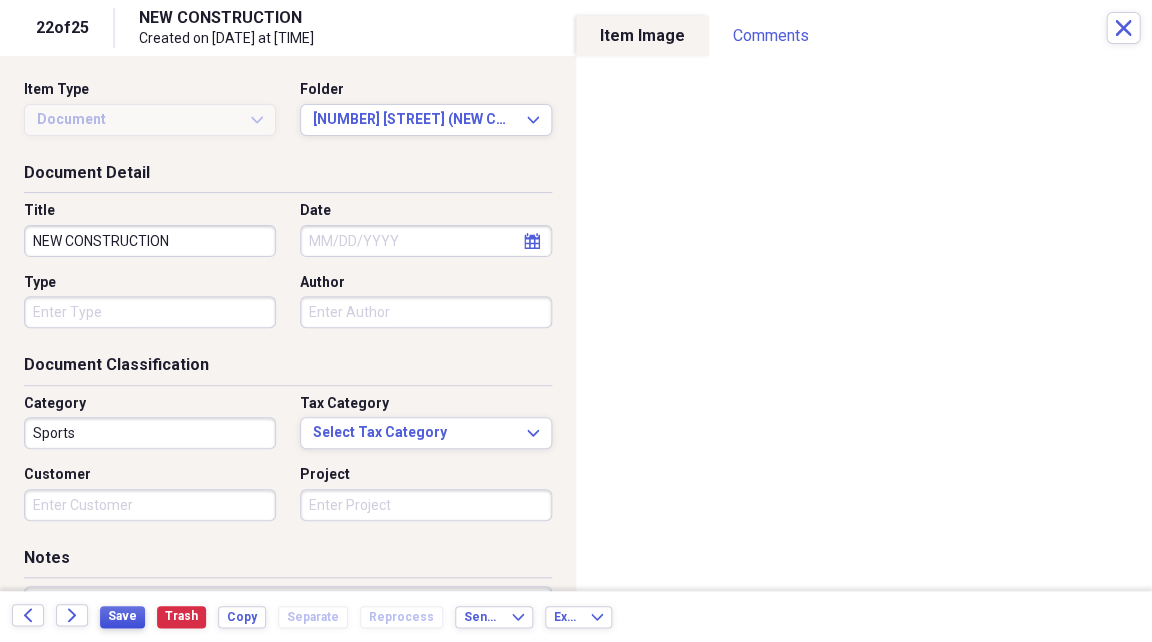 click on "Save" at bounding box center (122, 616) 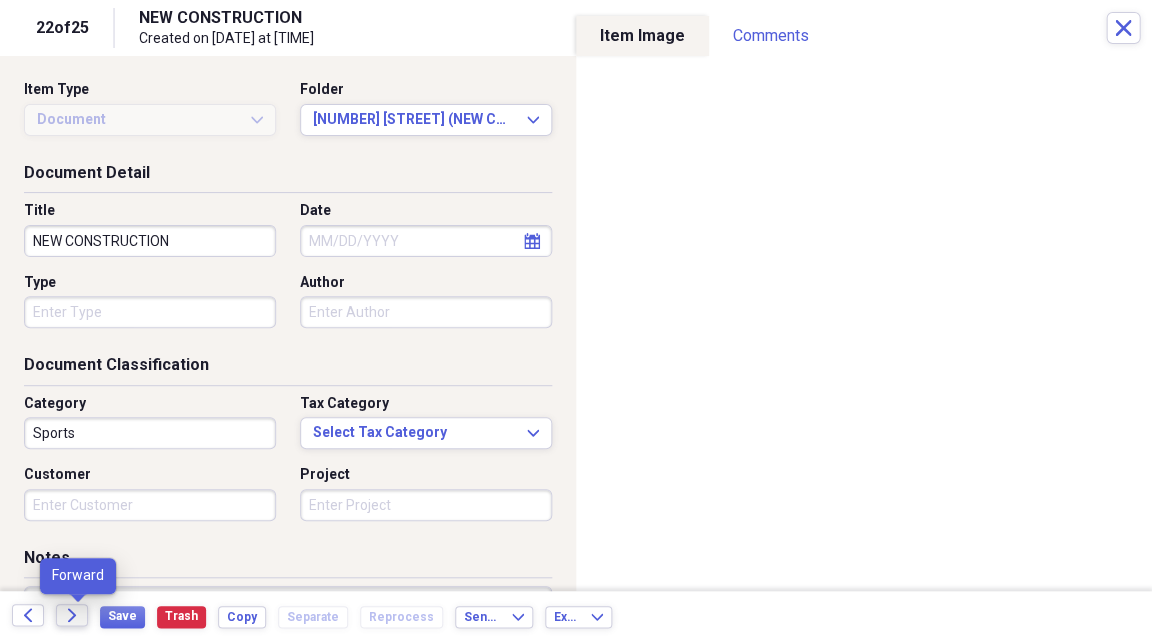 click on "Forward" 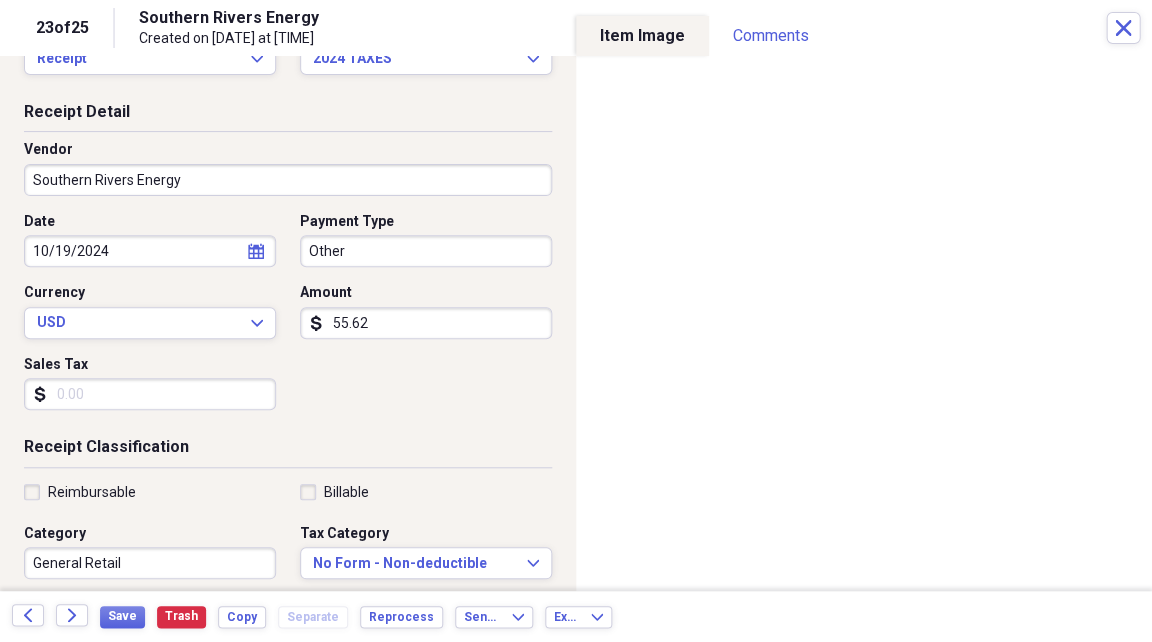 scroll, scrollTop: 63, scrollLeft: 0, axis: vertical 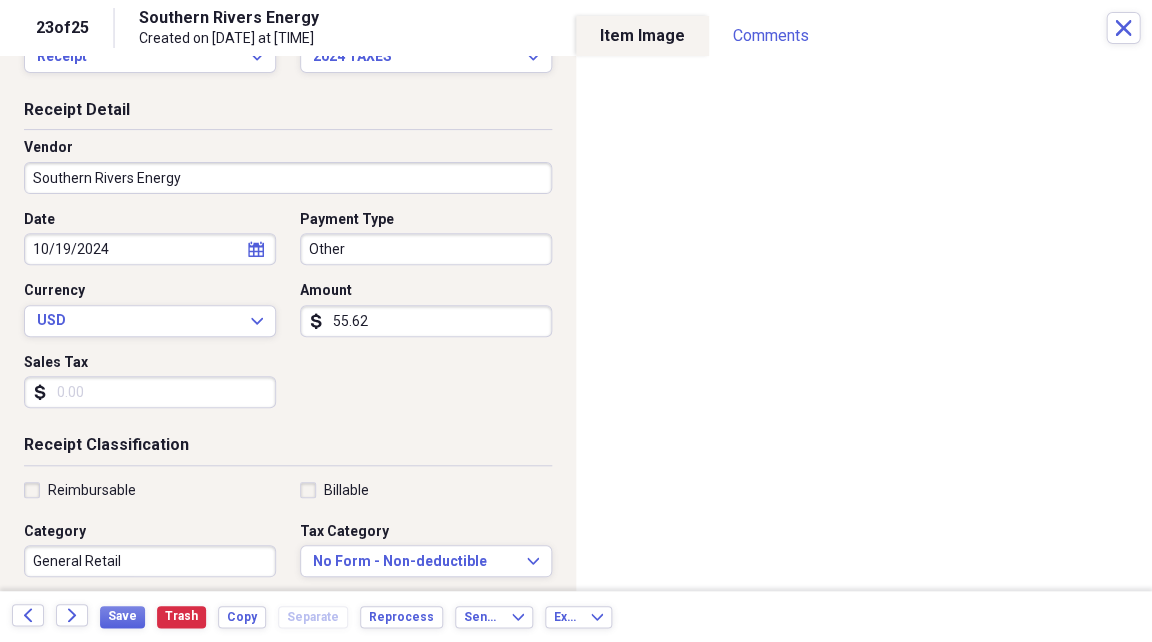 click on "Reimbursable" at bounding box center [80, 490] 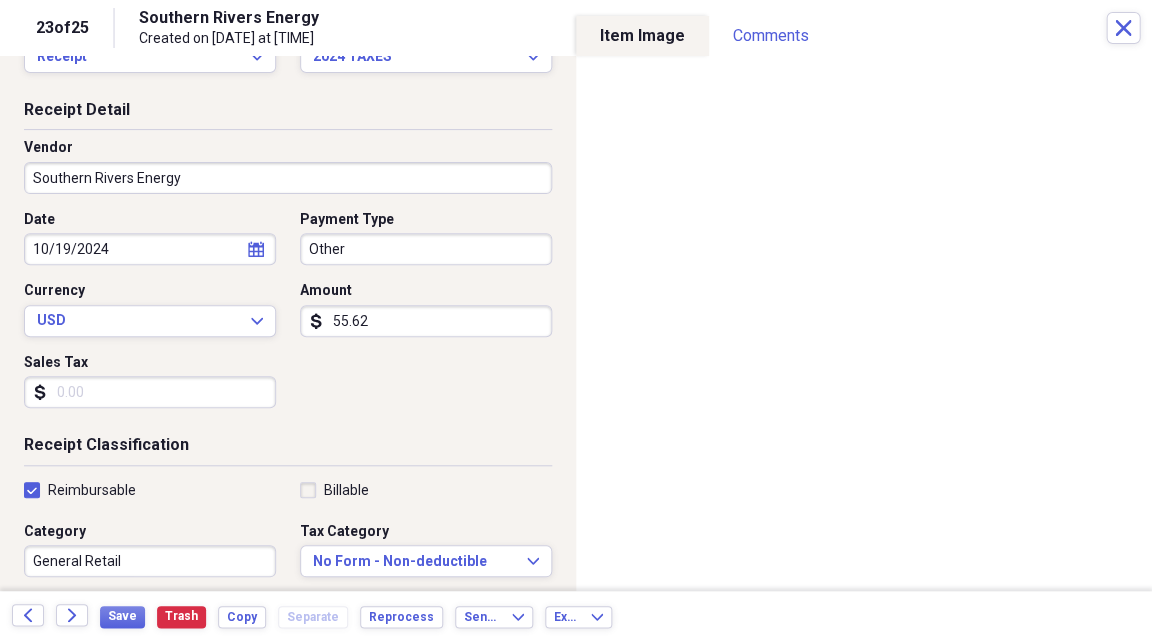 checkbox on "true" 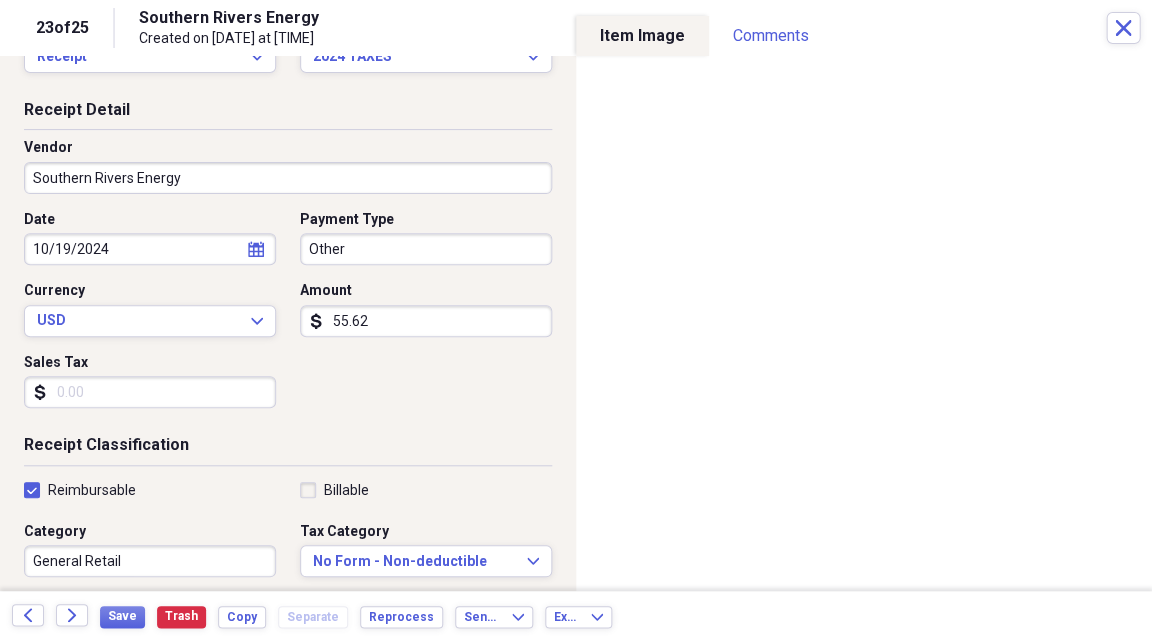click on "General Retail" at bounding box center [150, 561] 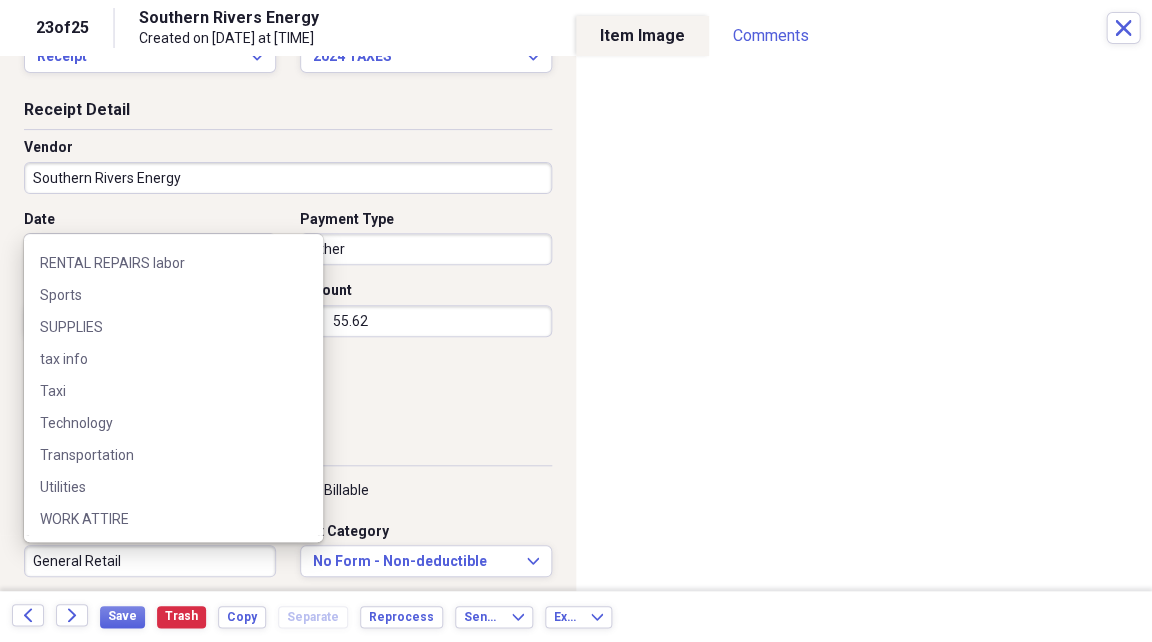 scroll, scrollTop: 1466, scrollLeft: 0, axis: vertical 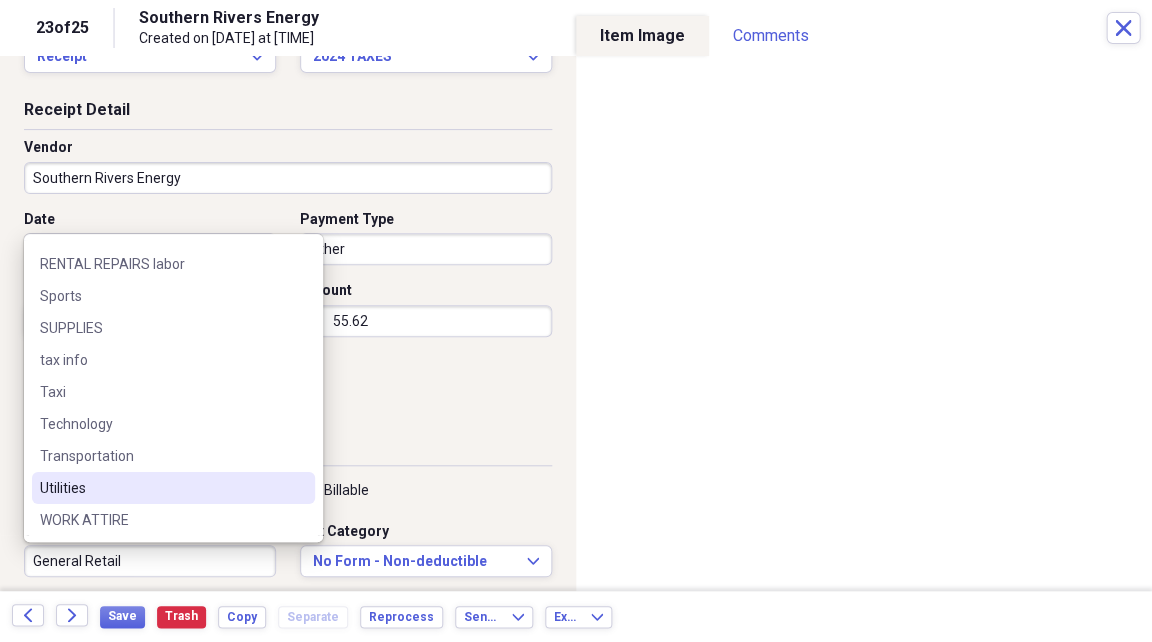 click on "Utilities" at bounding box center [161, 488] 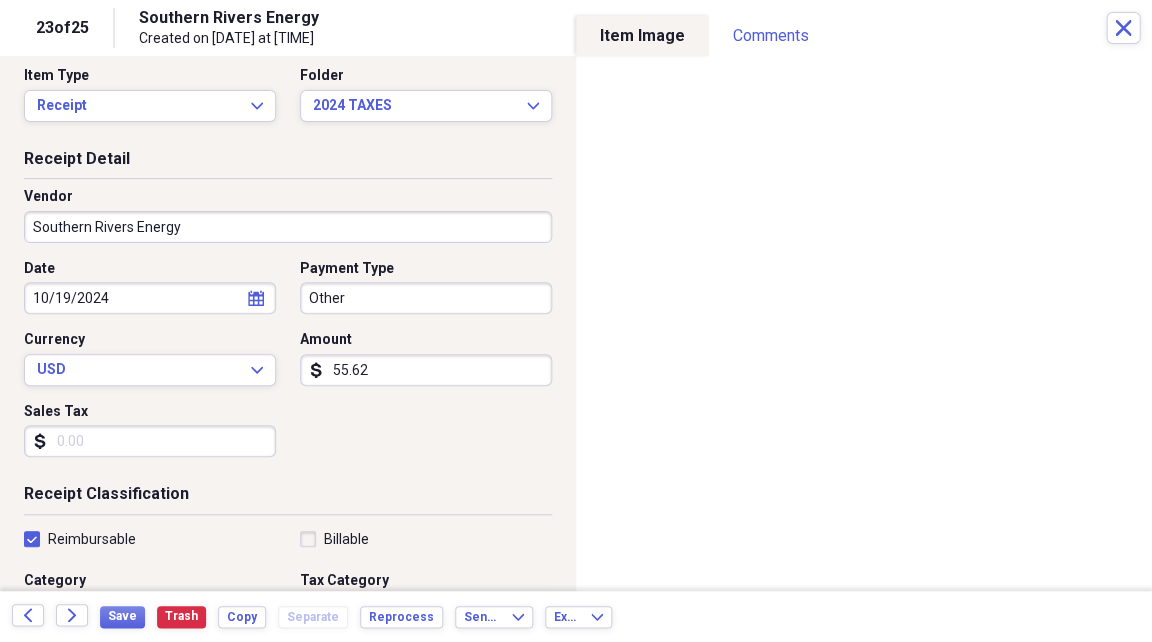 scroll, scrollTop: 0, scrollLeft: 0, axis: both 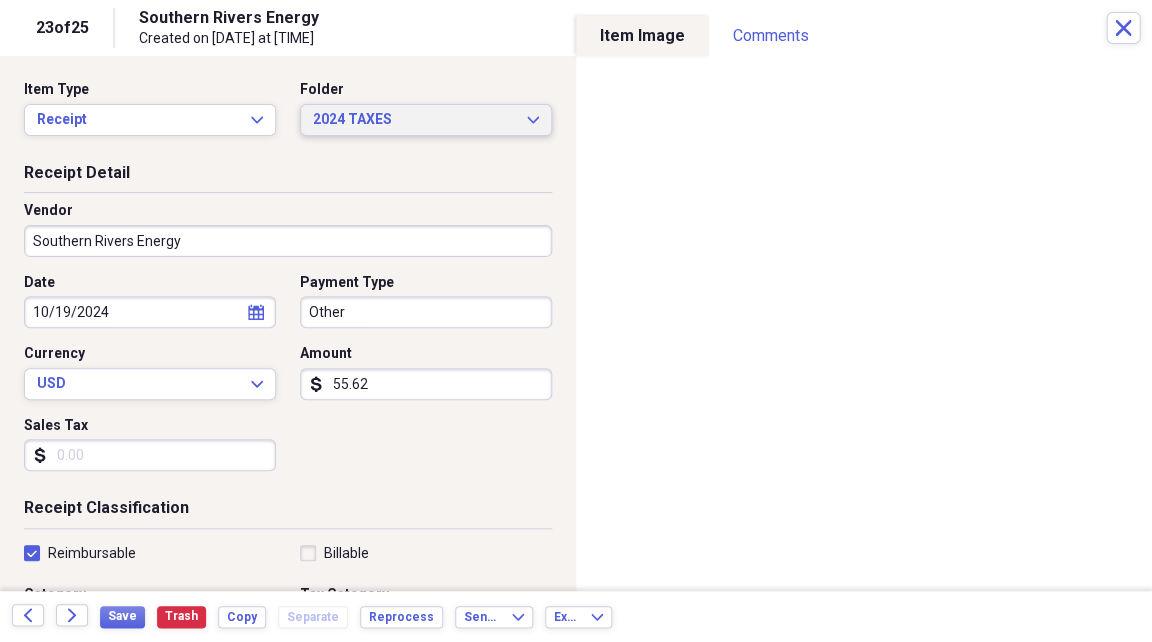 click on "Expand" 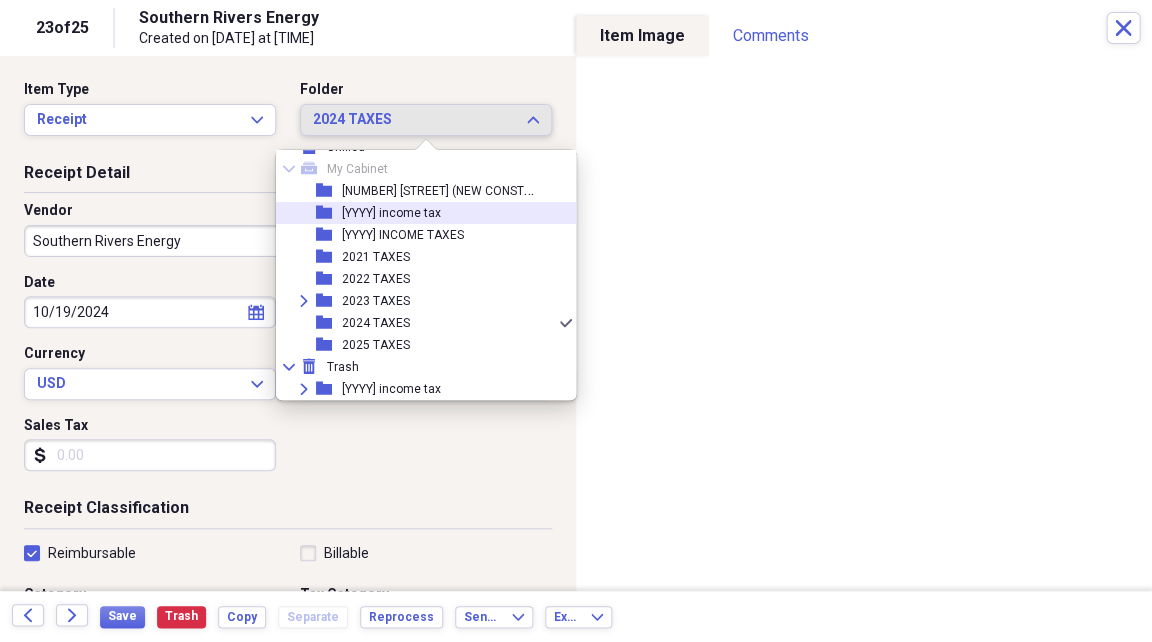 scroll, scrollTop: 0, scrollLeft: 0, axis: both 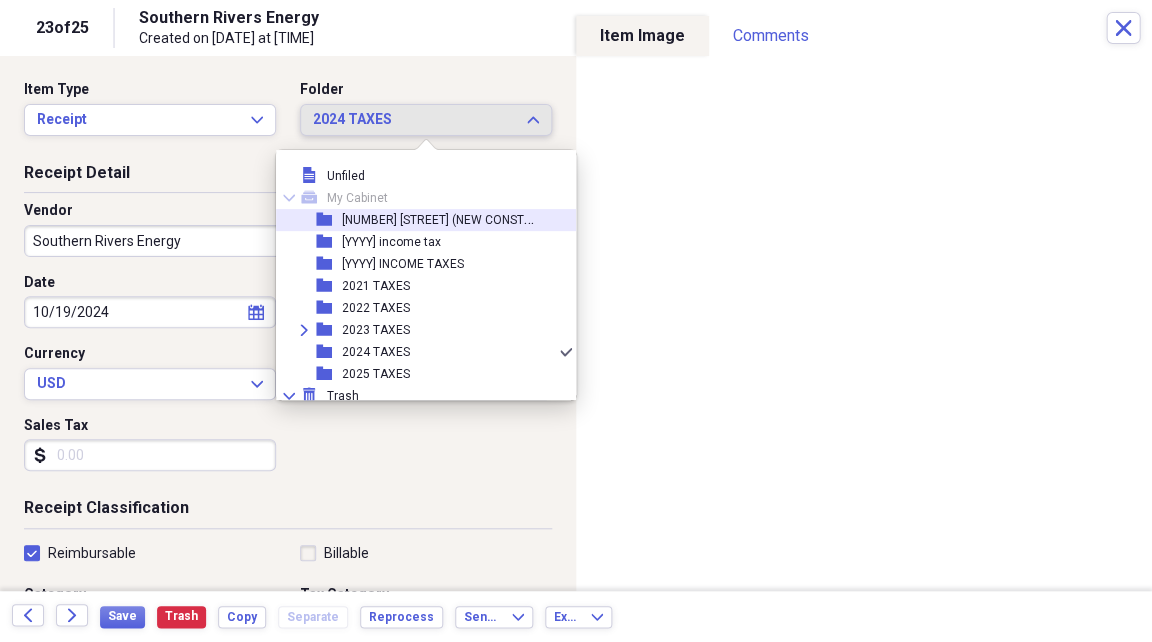 click on "[NUMBER] [STREET] (NEW CONSTRUCTION)" at bounding box center [460, 218] 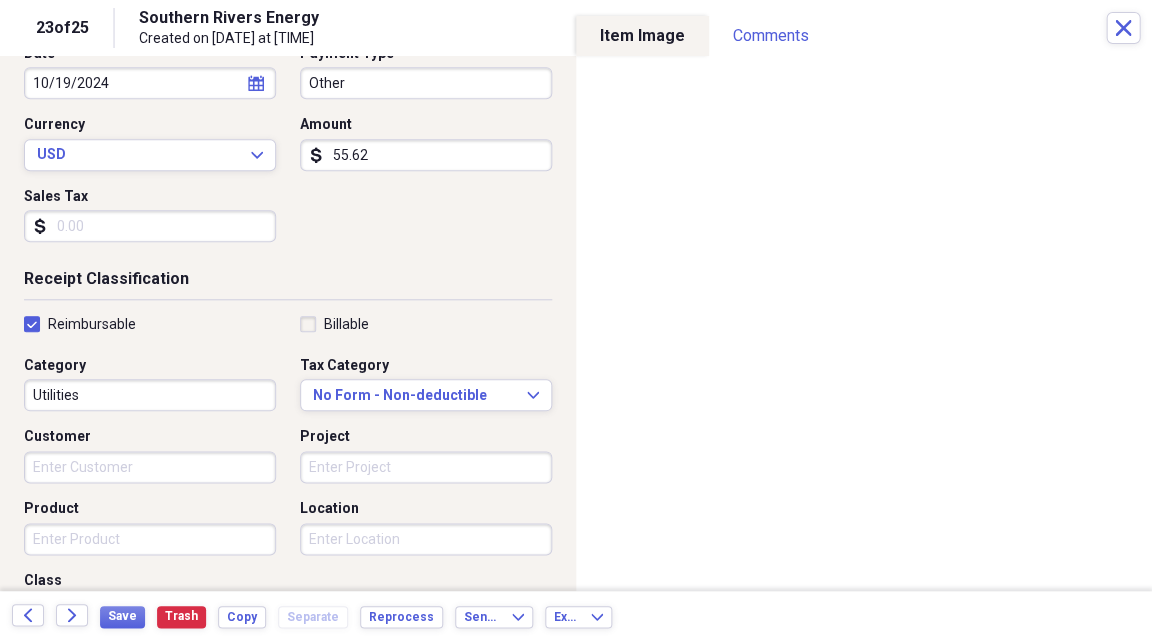 scroll, scrollTop: 237, scrollLeft: 0, axis: vertical 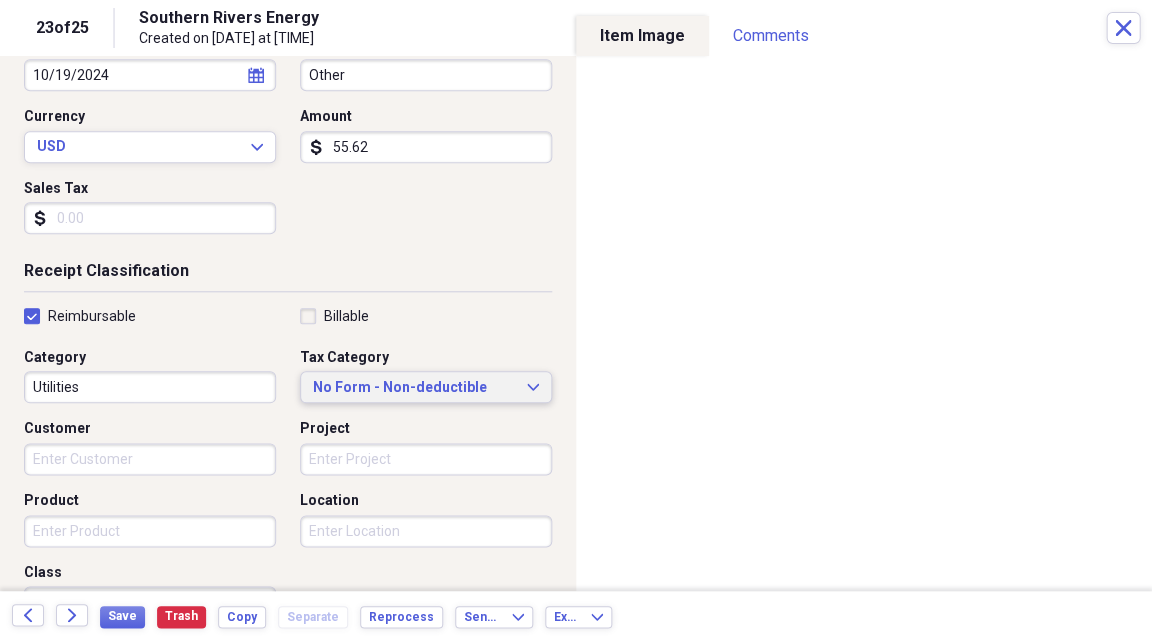 click on "Expand" 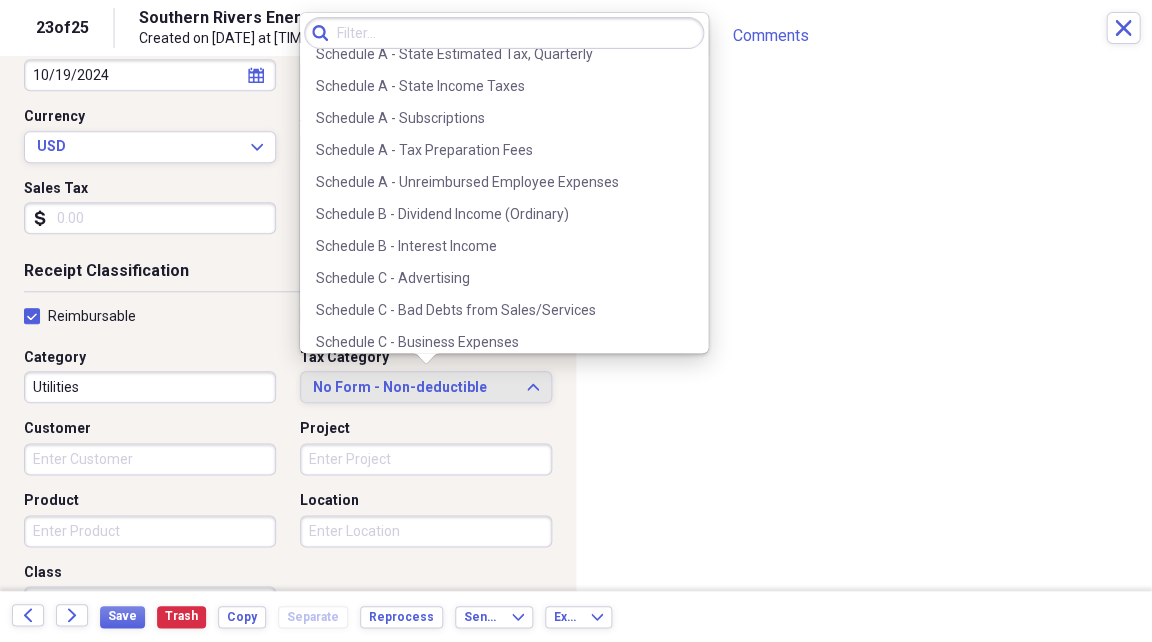 scroll, scrollTop: 3353, scrollLeft: 0, axis: vertical 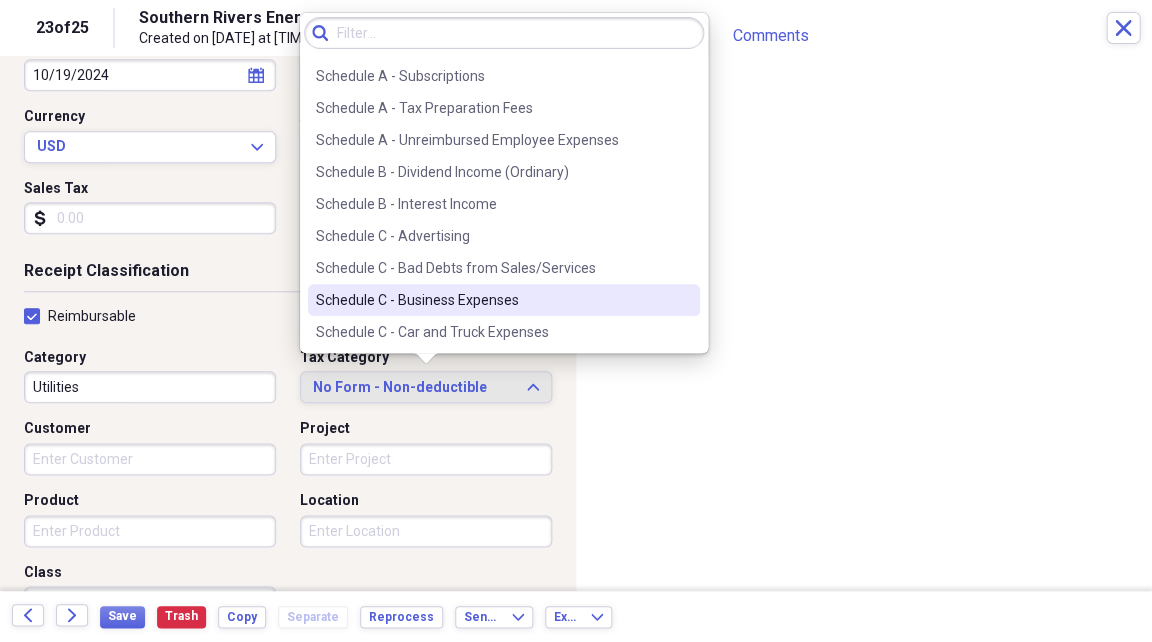 click on "Schedule C - Business Expenses" at bounding box center (492, 300) 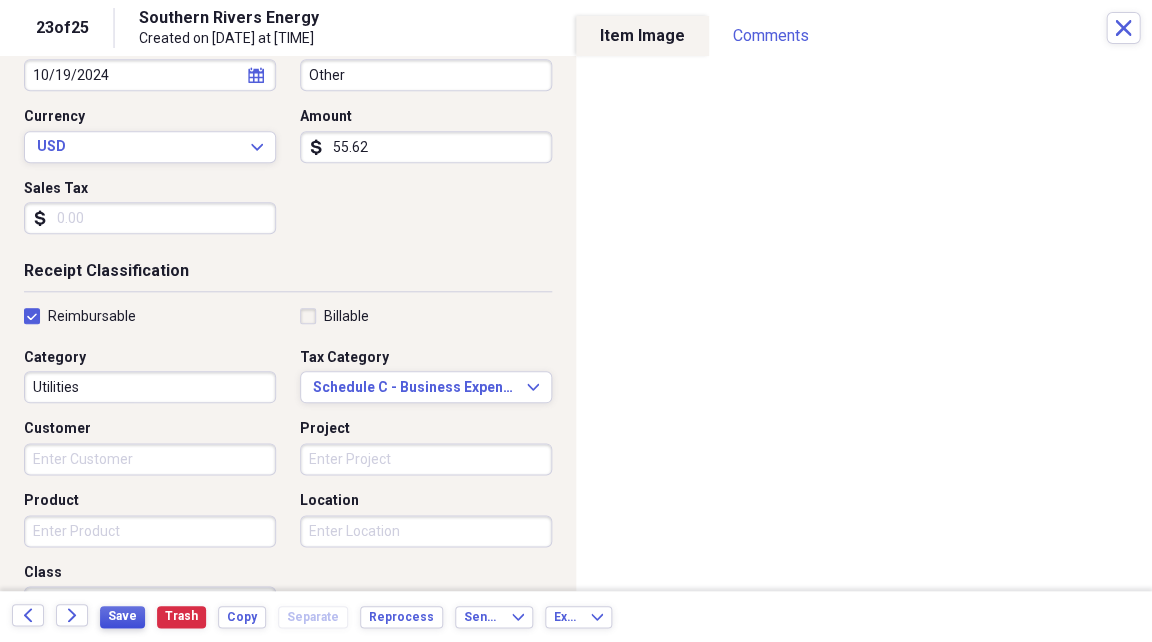 click on "Save" at bounding box center (122, 616) 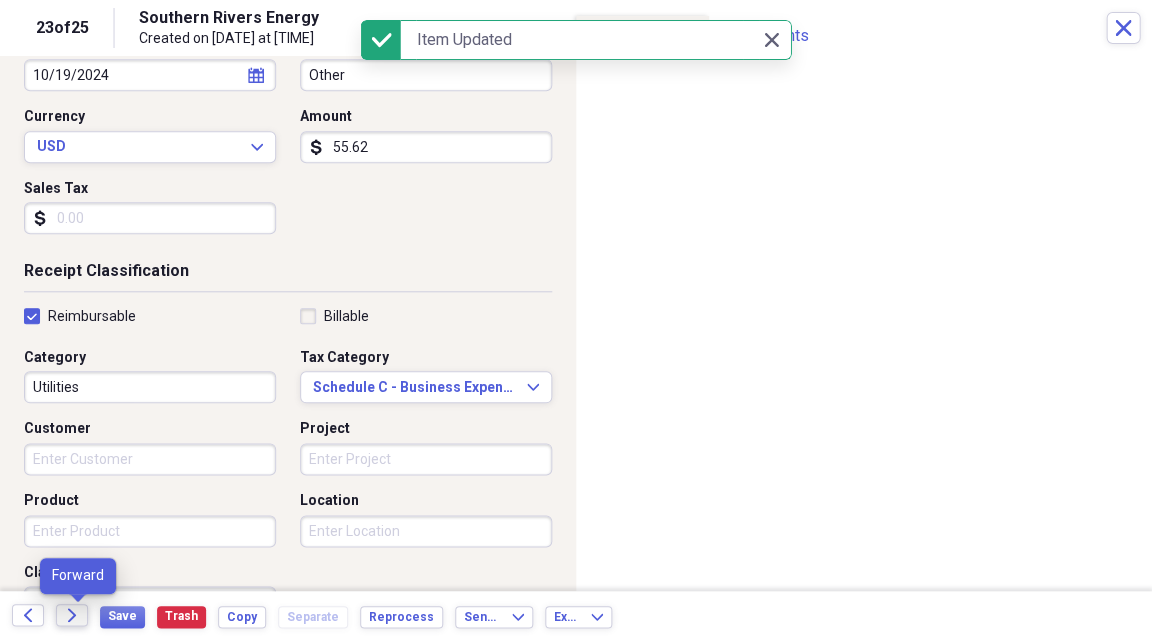 click 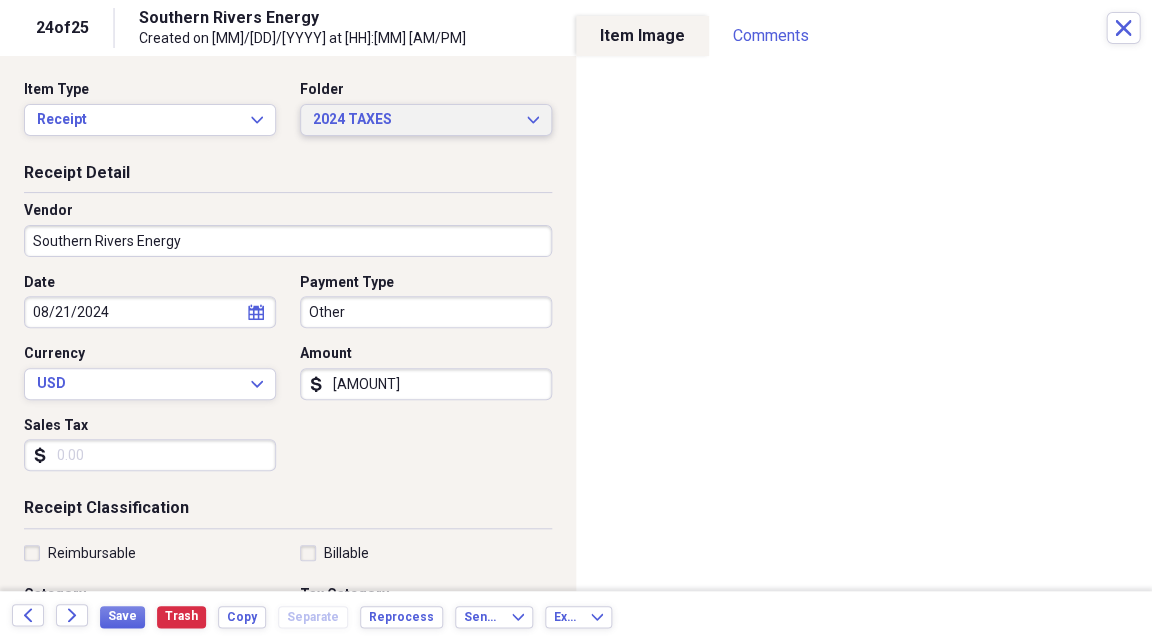 click on "Expand" 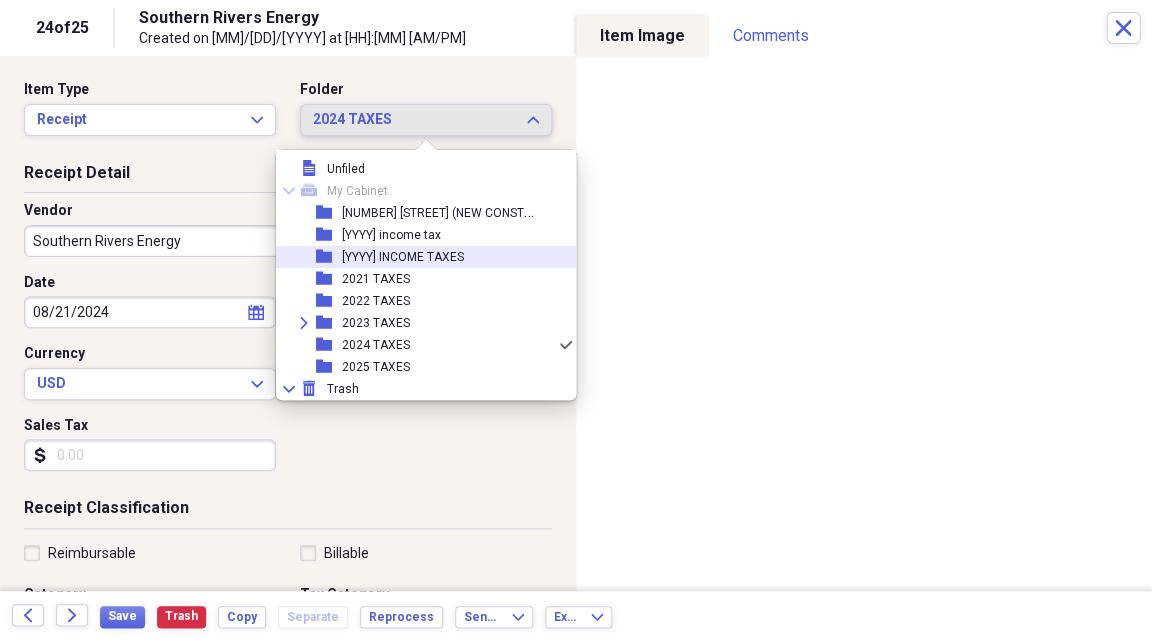 scroll, scrollTop: 6, scrollLeft: 0, axis: vertical 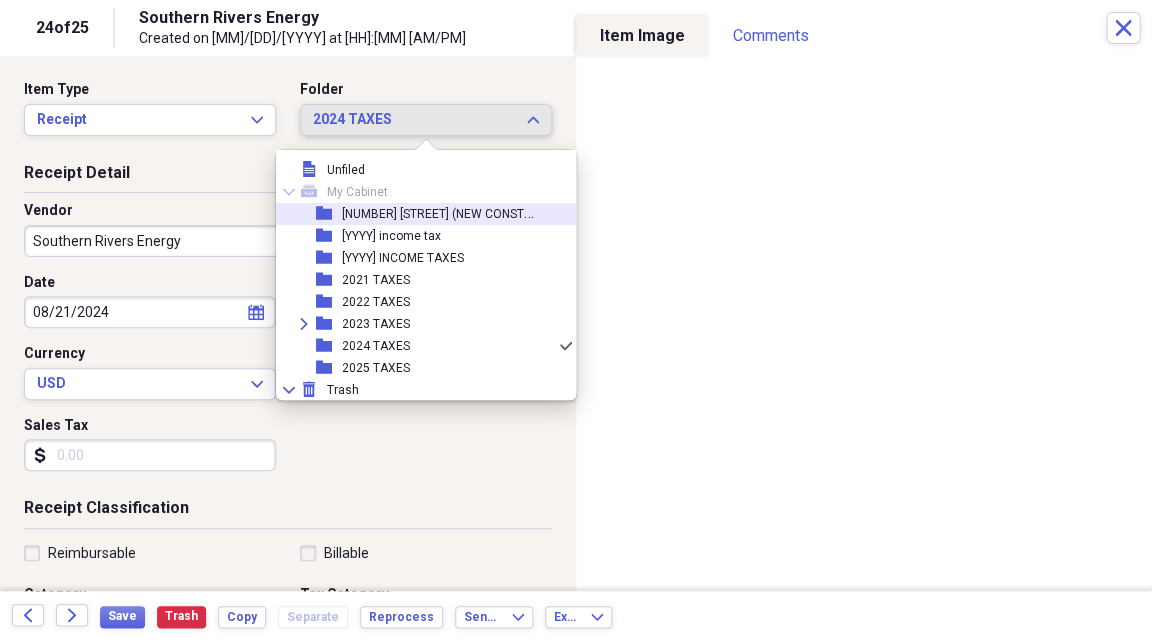 click on "[NUMBER] [STREET] (NEW CONSTRUCTION)" at bounding box center [460, 212] 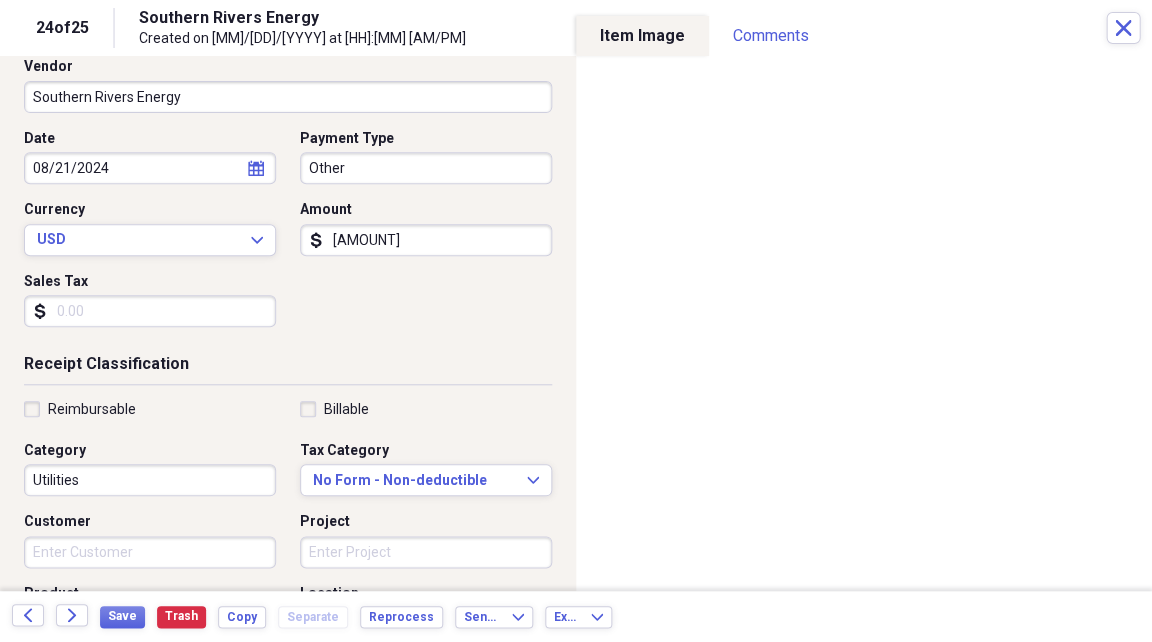 scroll, scrollTop: 153, scrollLeft: 0, axis: vertical 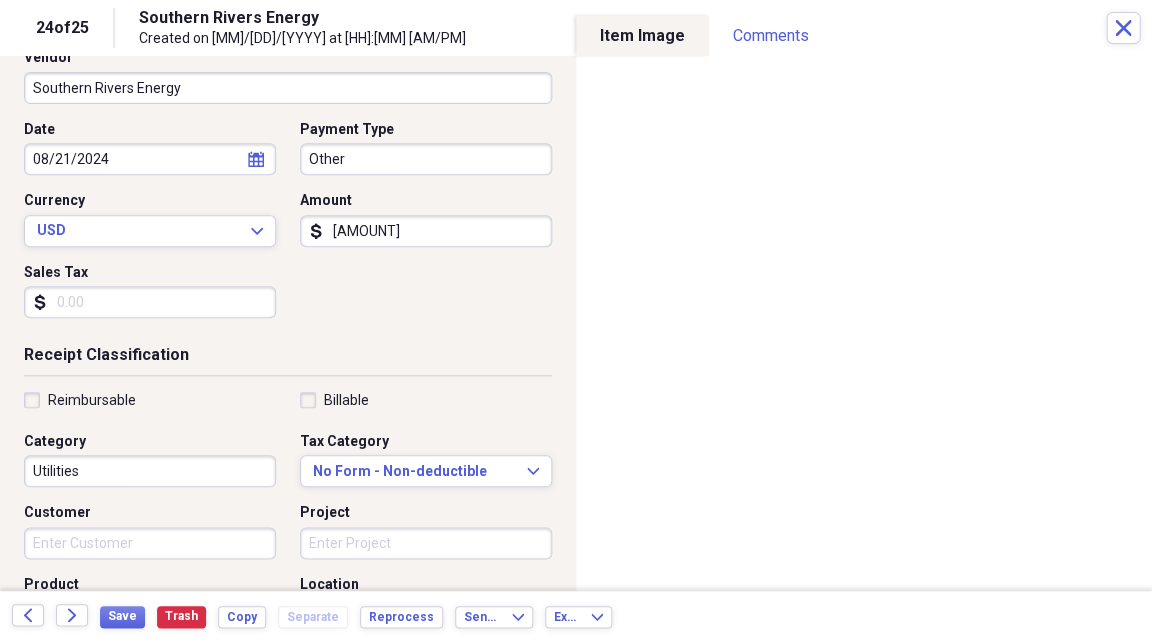 click on "Reimbursable" at bounding box center (80, 400) 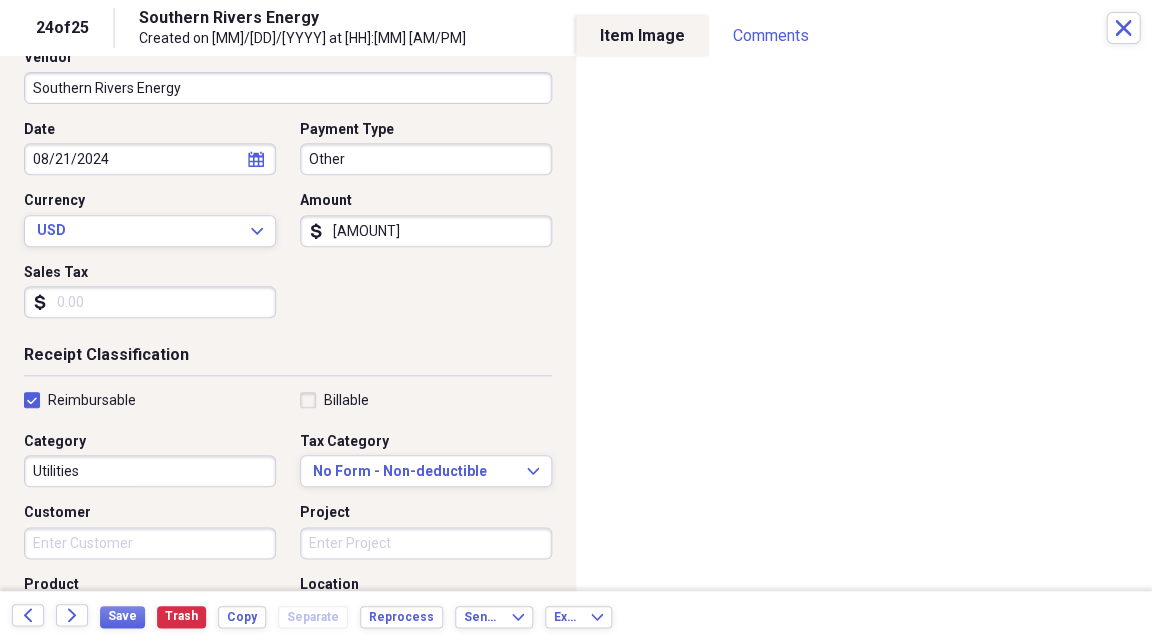 checkbox on "true" 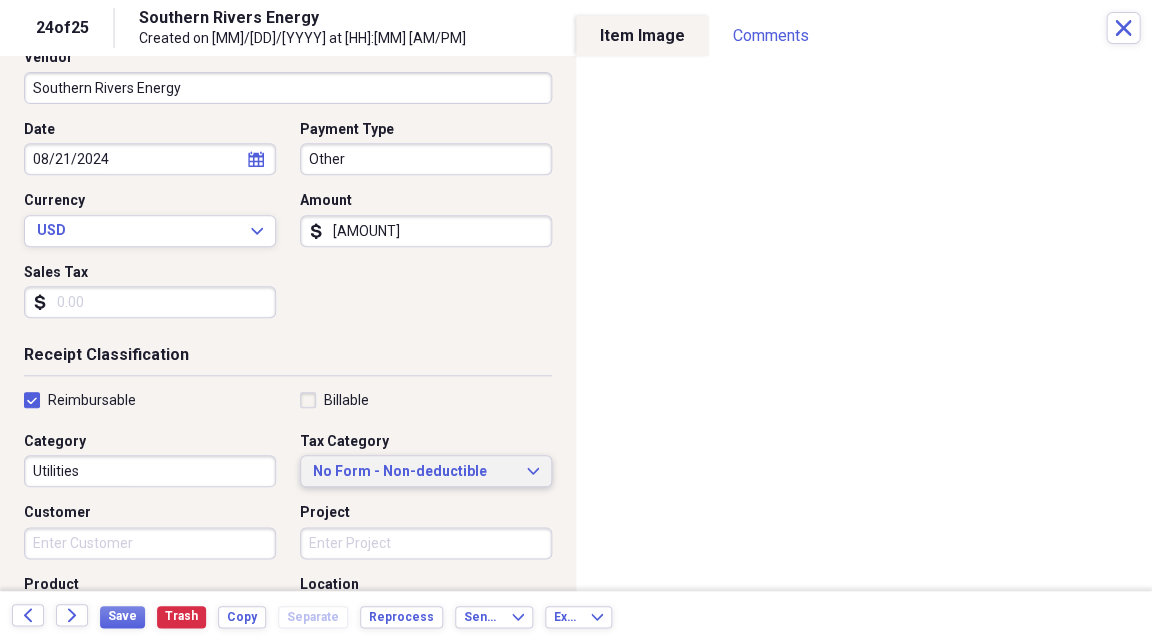 click on "Expand" 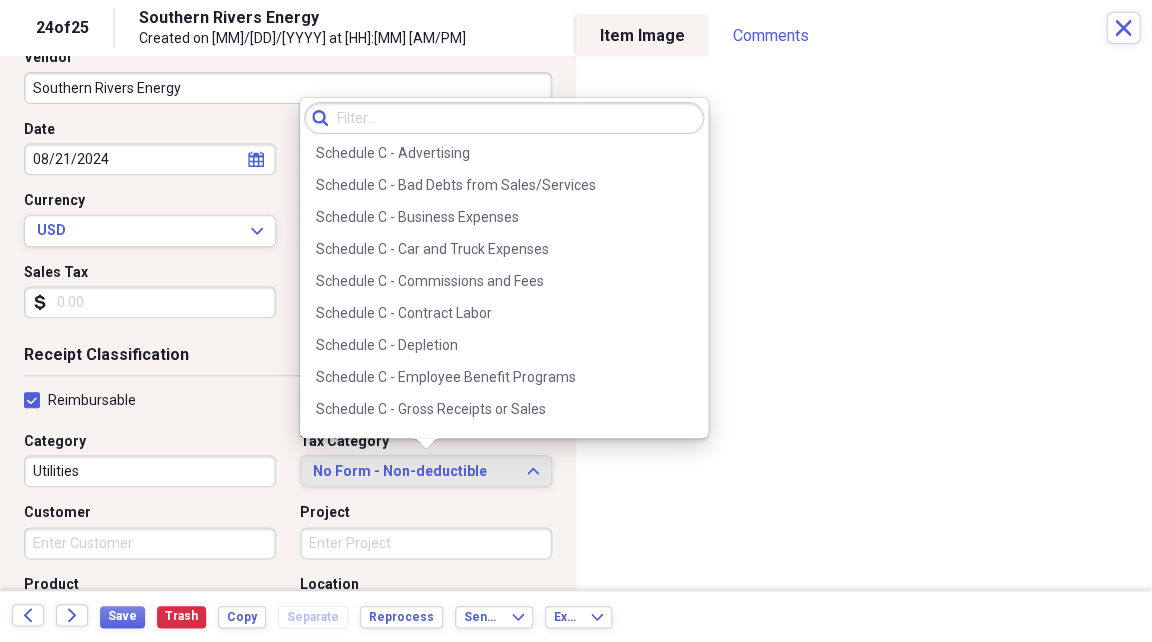scroll, scrollTop: 3510, scrollLeft: 0, axis: vertical 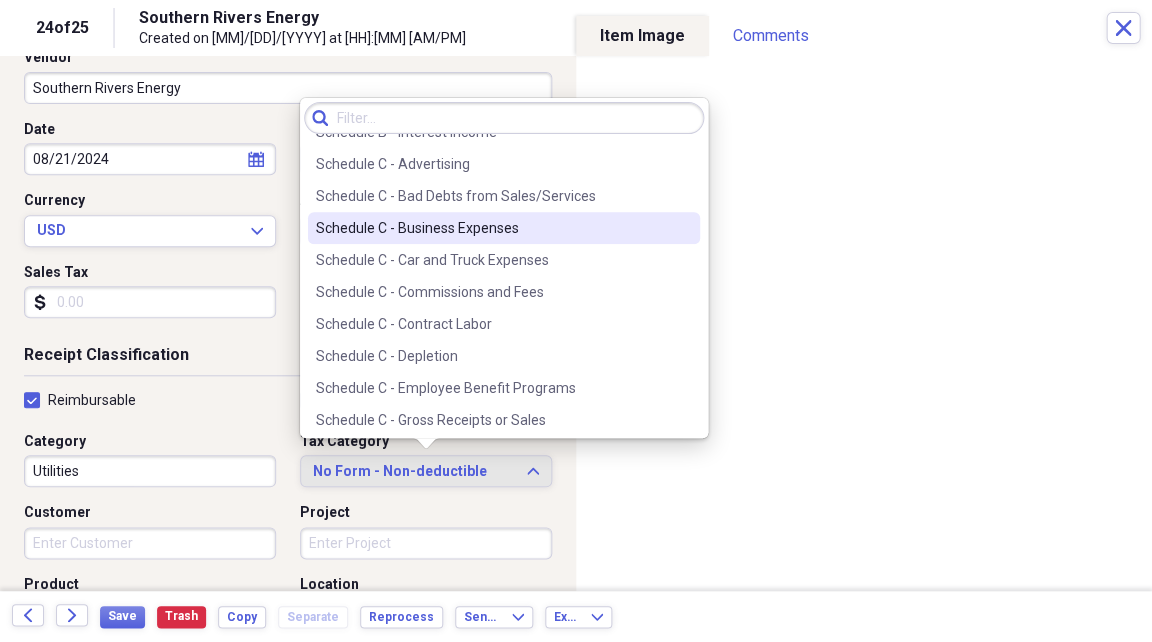 click on "Schedule C - Business Expenses" at bounding box center [492, 228] 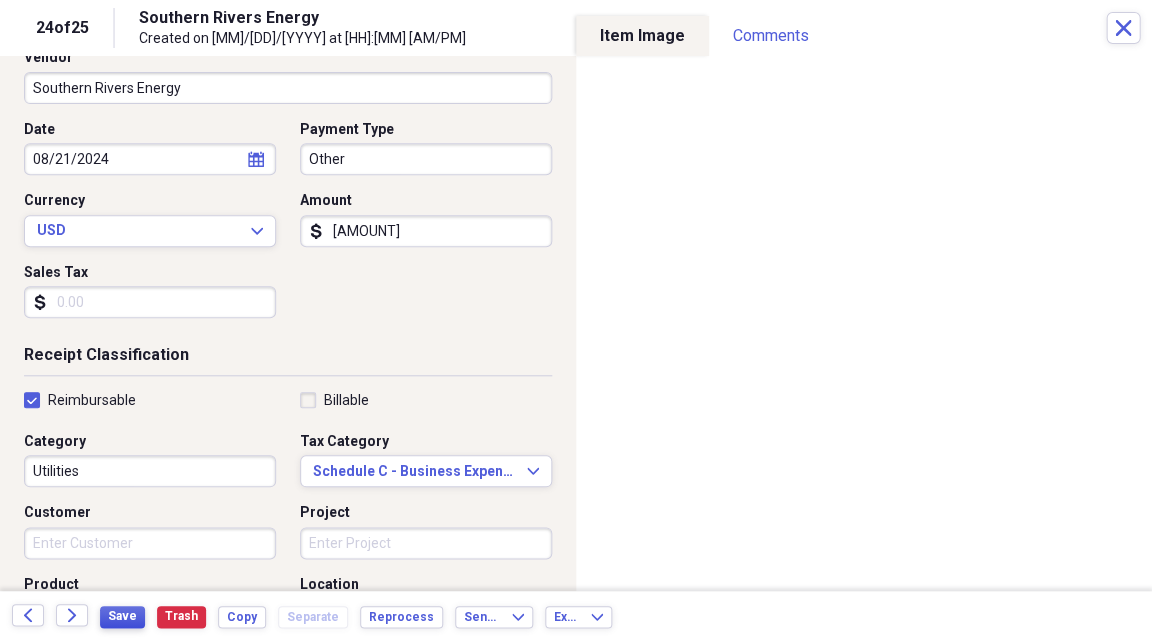 click on "Save" at bounding box center (122, 616) 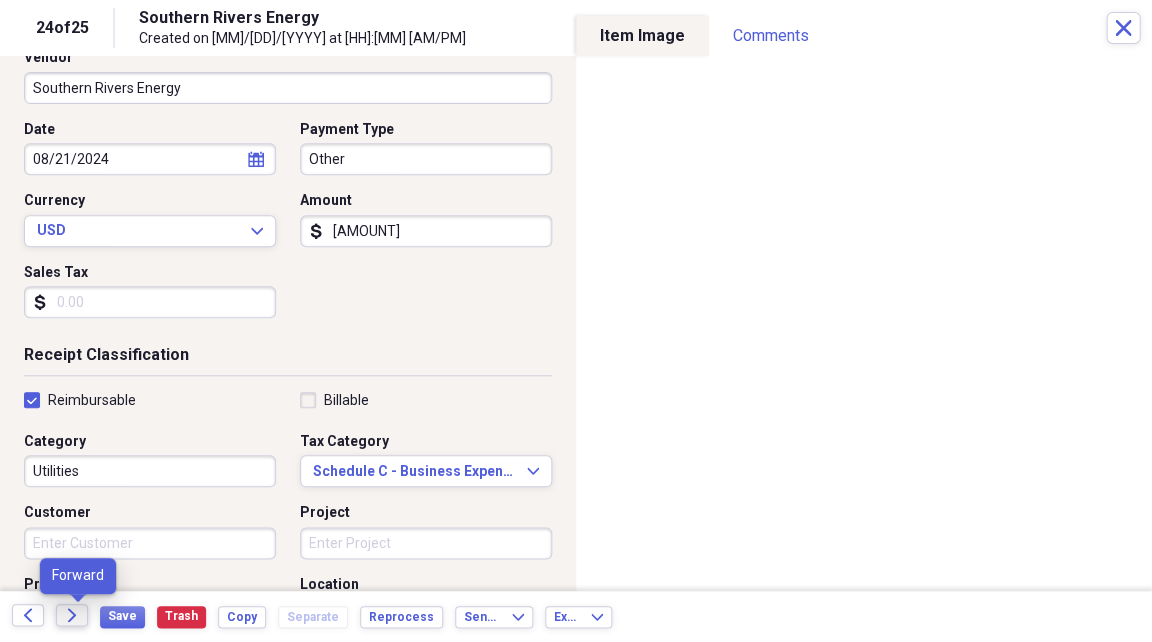 click on "Forward" 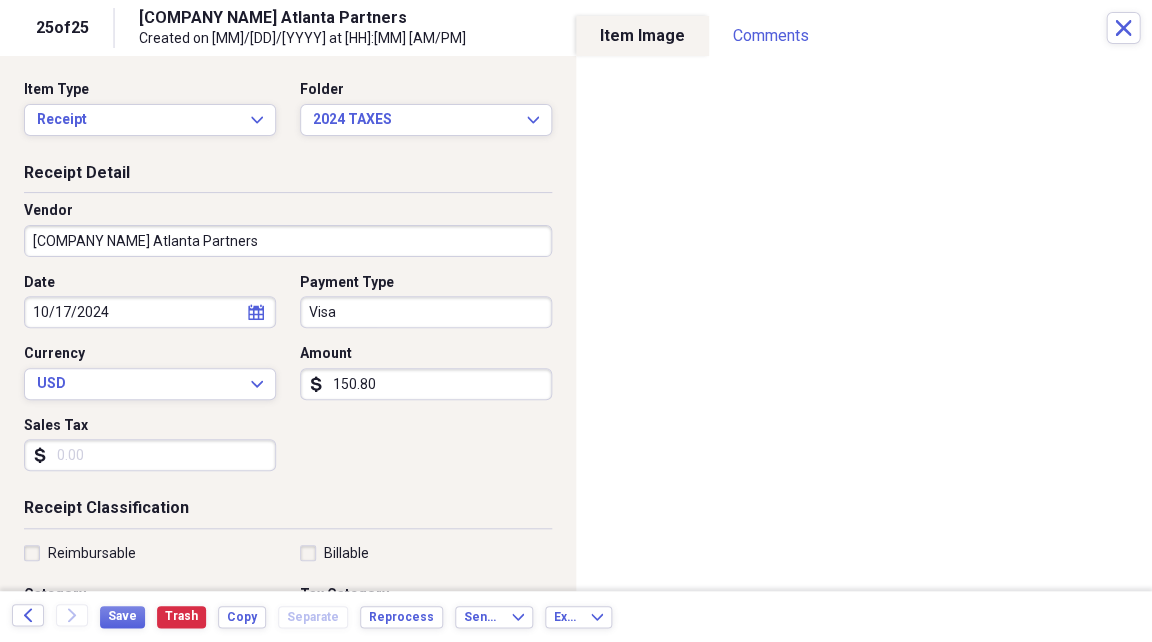 click on "Reimbursable" at bounding box center (80, 553) 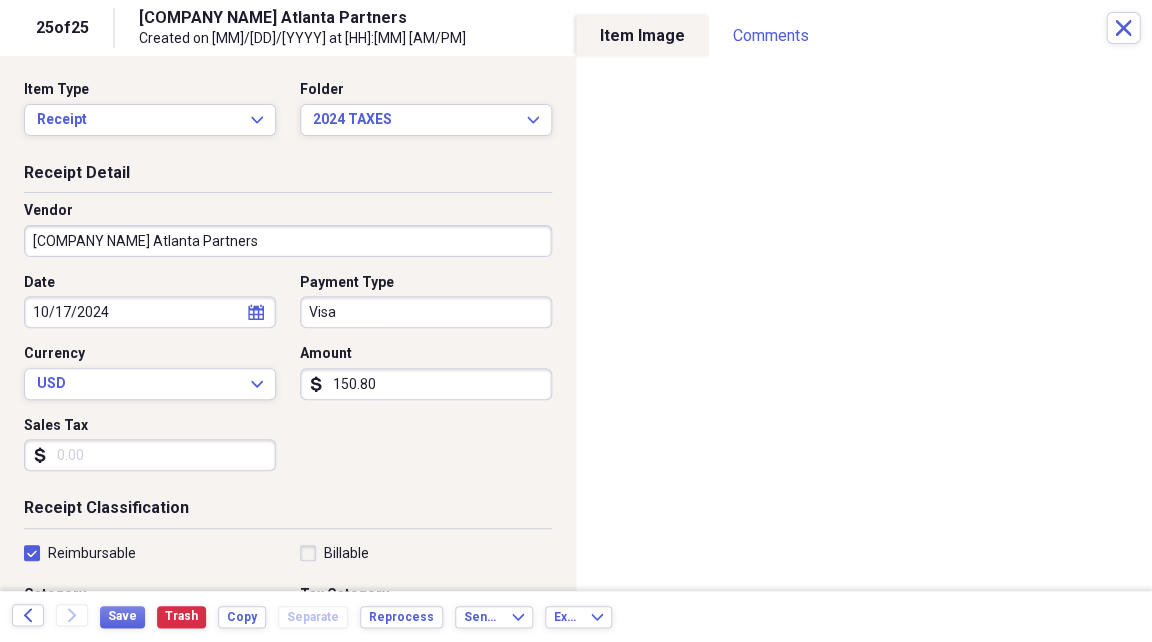 checkbox on "true" 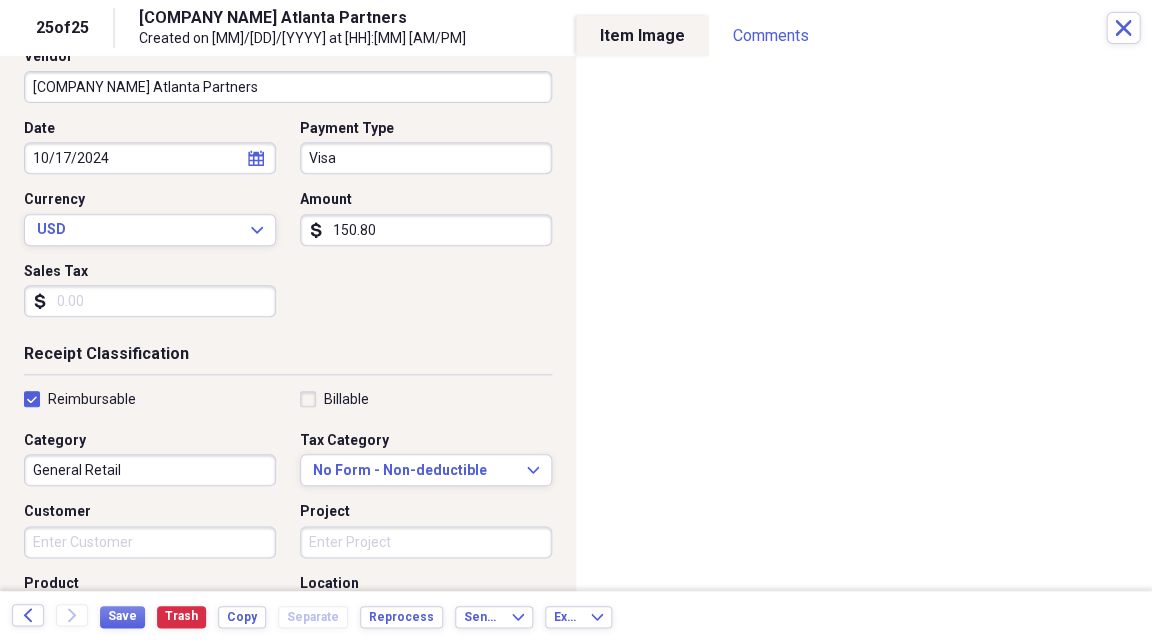 scroll, scrollTop: 160, scrollLeft: 0, axis: vertical 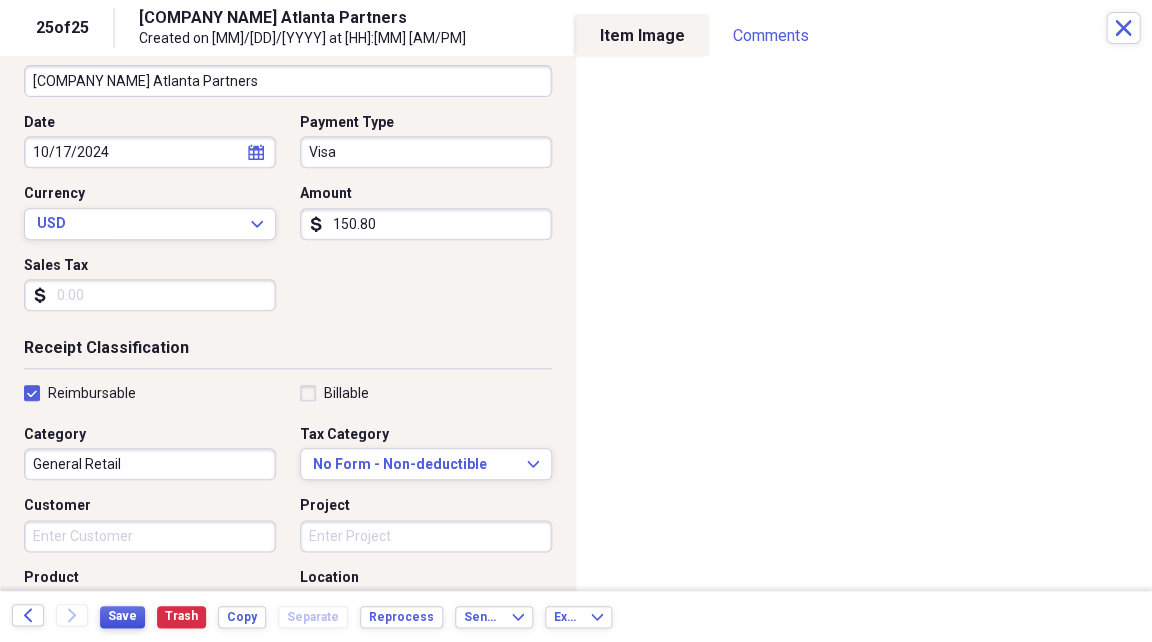 click on "Save" at bounding box center [122, 616] 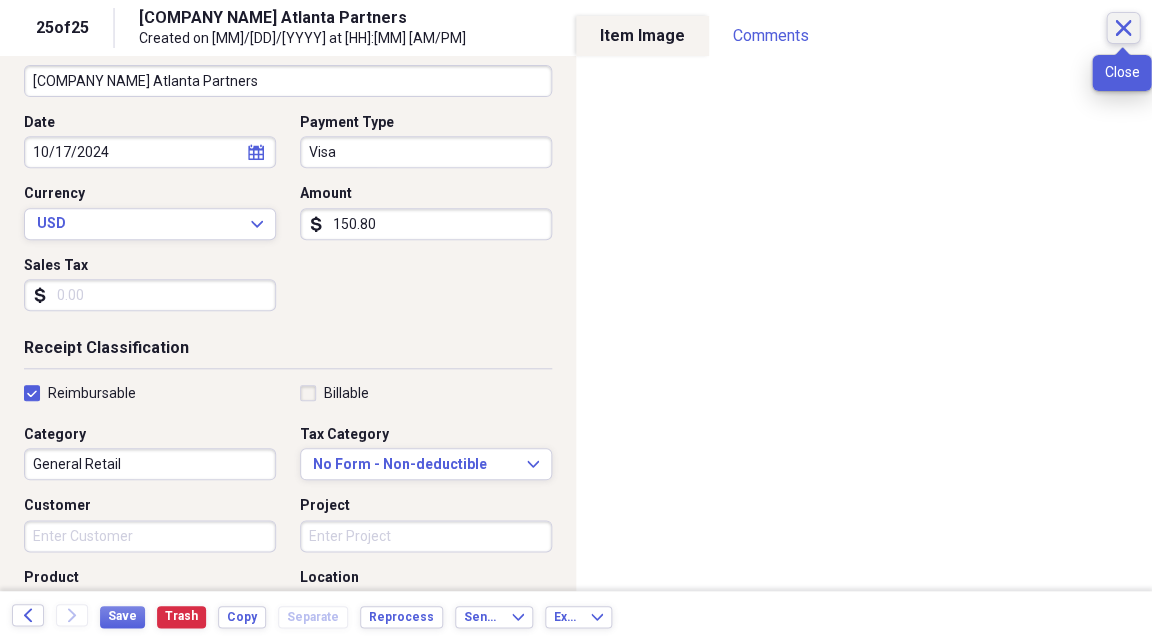 click on "Close" 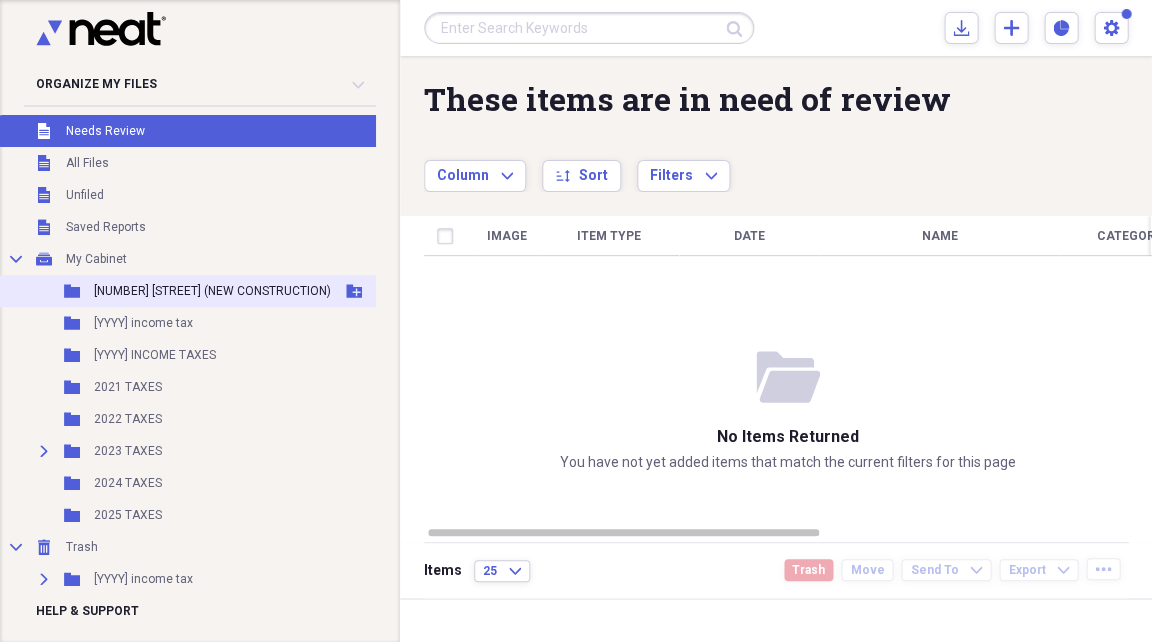 click on "[NUMBER] [STREET] (NEW CONSTRUCTION)" at bounding box center (212, 291) 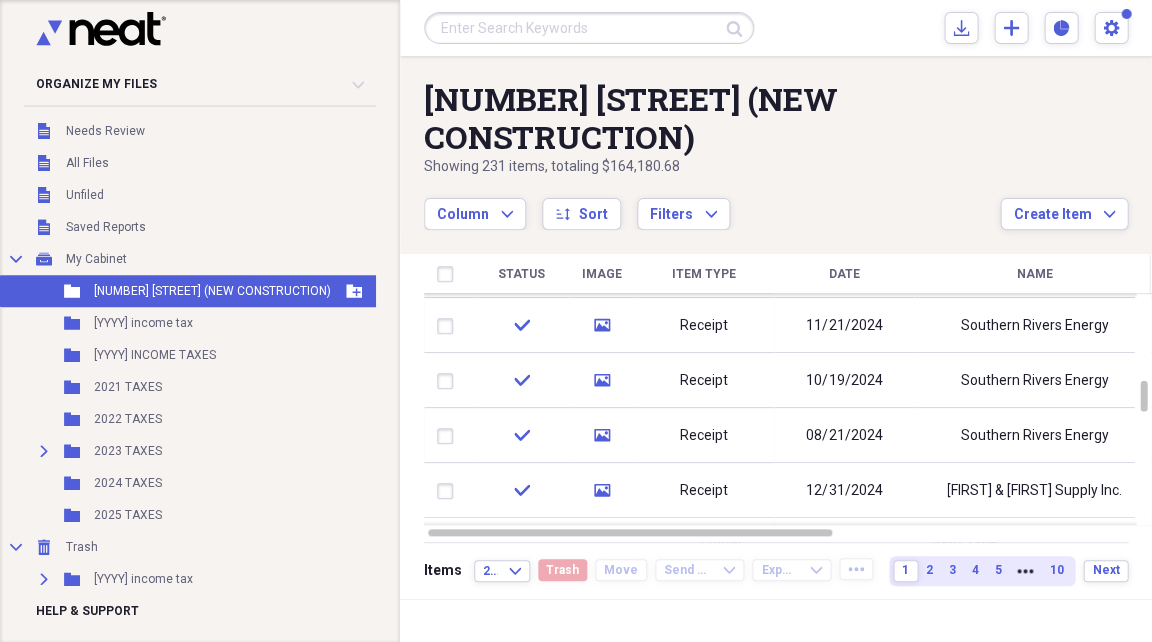 click on "[NUMBER] [STREET] (NEW CONSTRUCTION)" at bounding box center [212, 291] 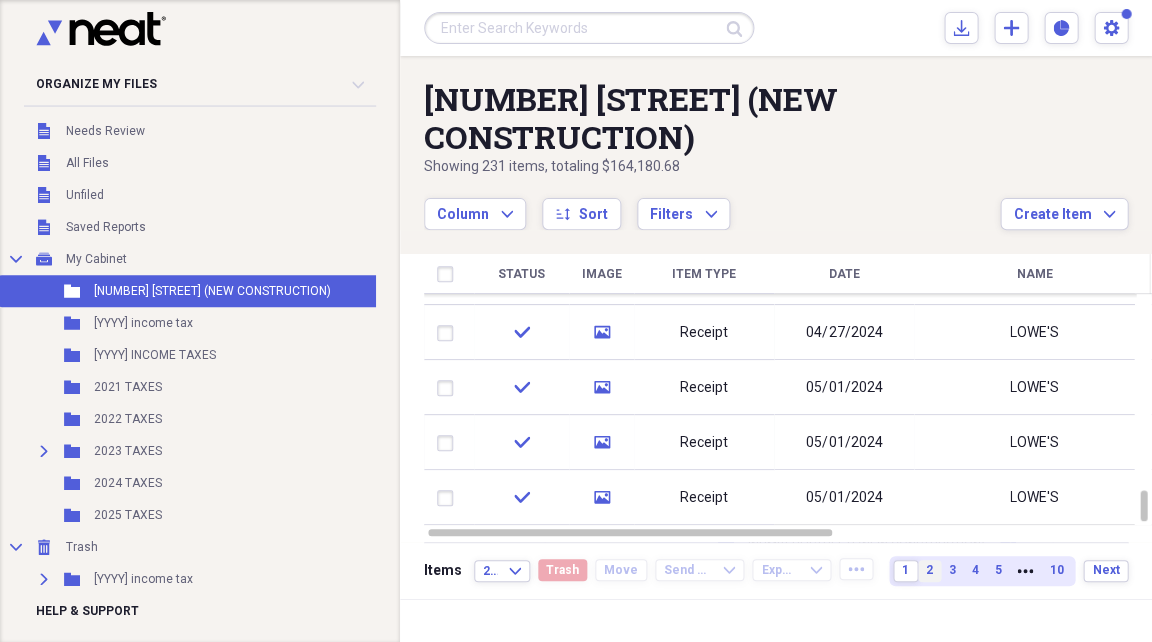 click on "2" at bounding box center [929, 570] 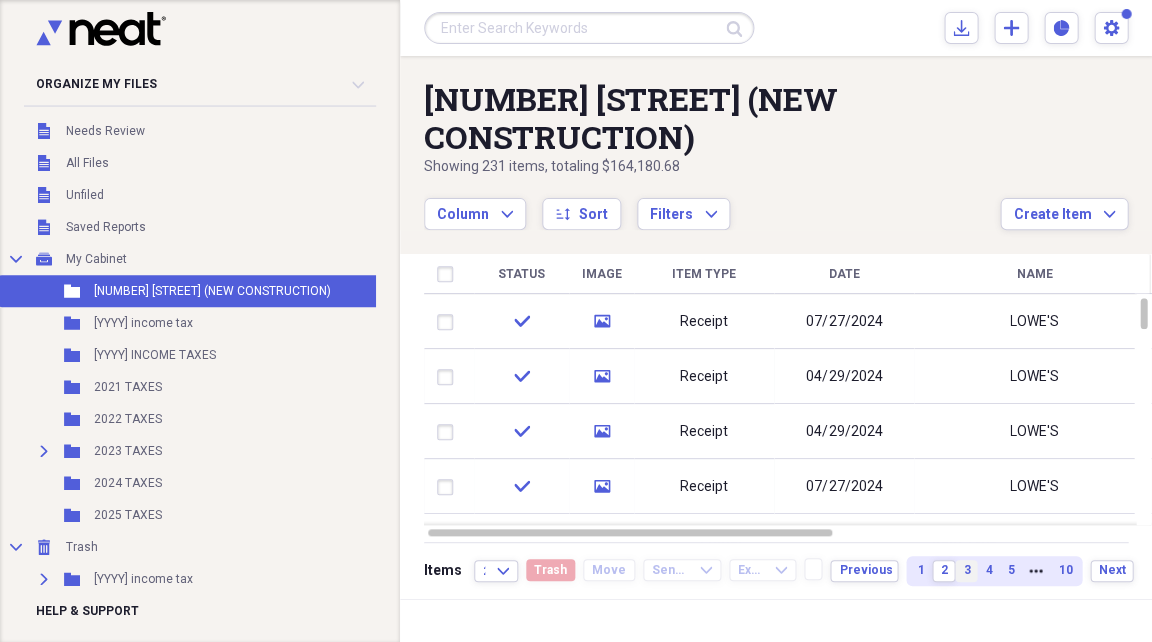 click on "3" at bounding box center (966, 570) 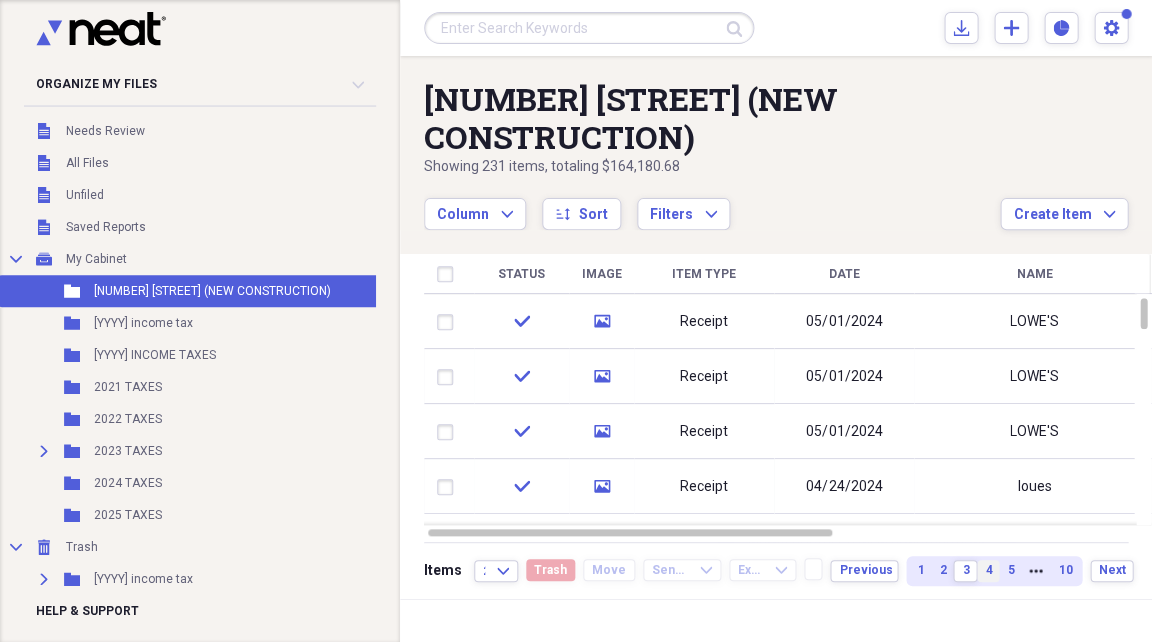 click on "4" at bounding box center [988, 570] 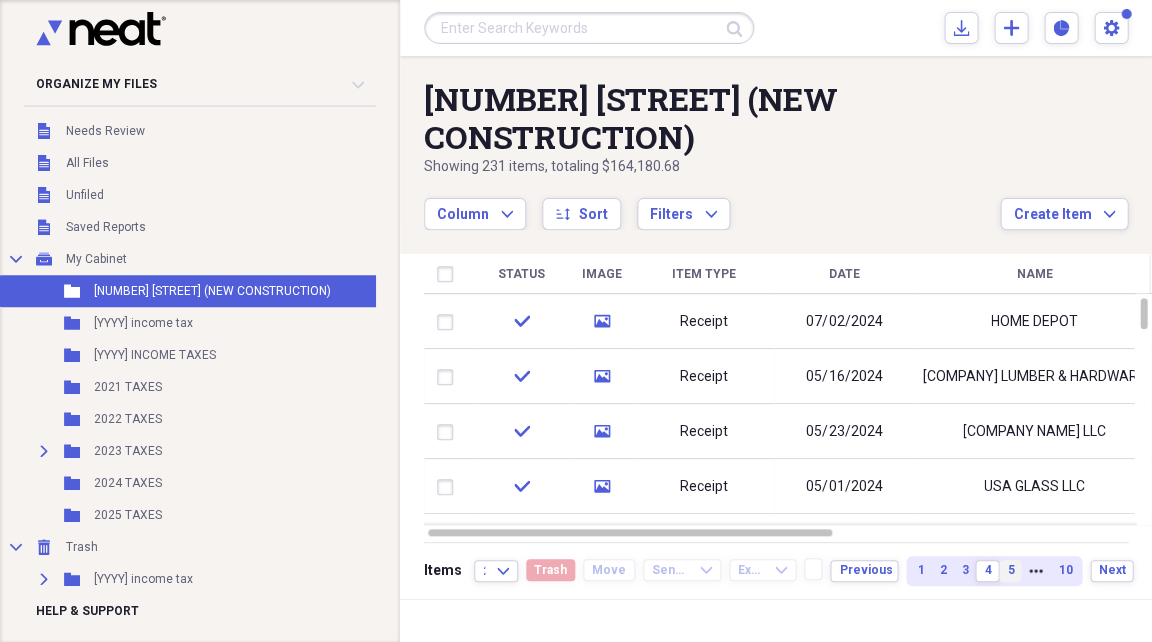 click on "5" at bounding box center (1010, 570) 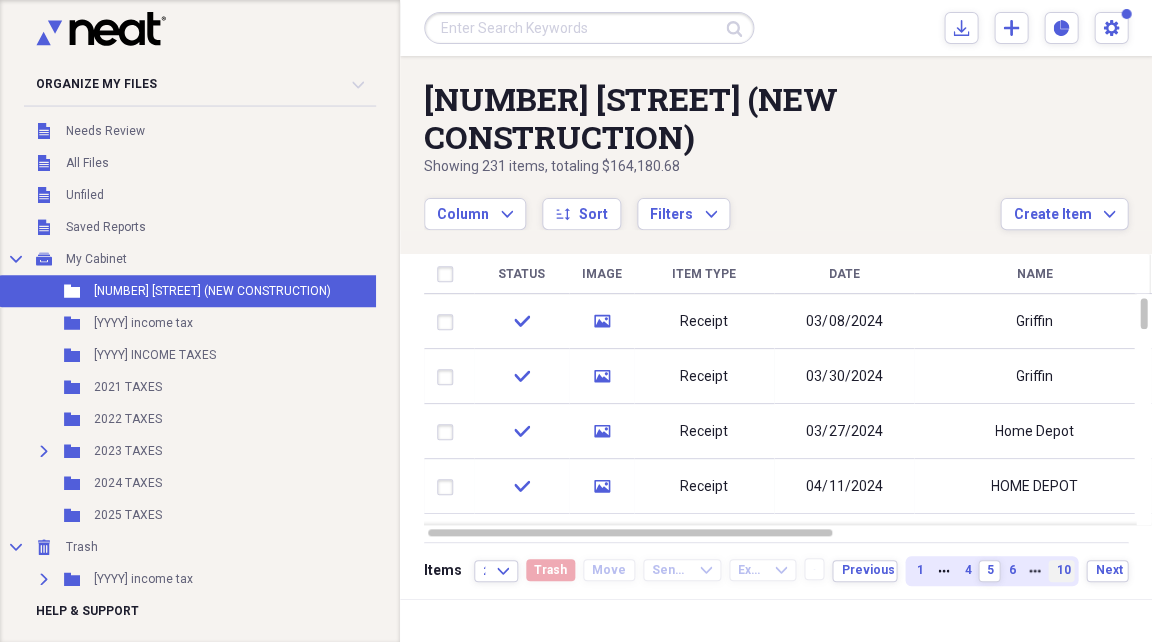 click on "10" at bounding box center [1061, 570] 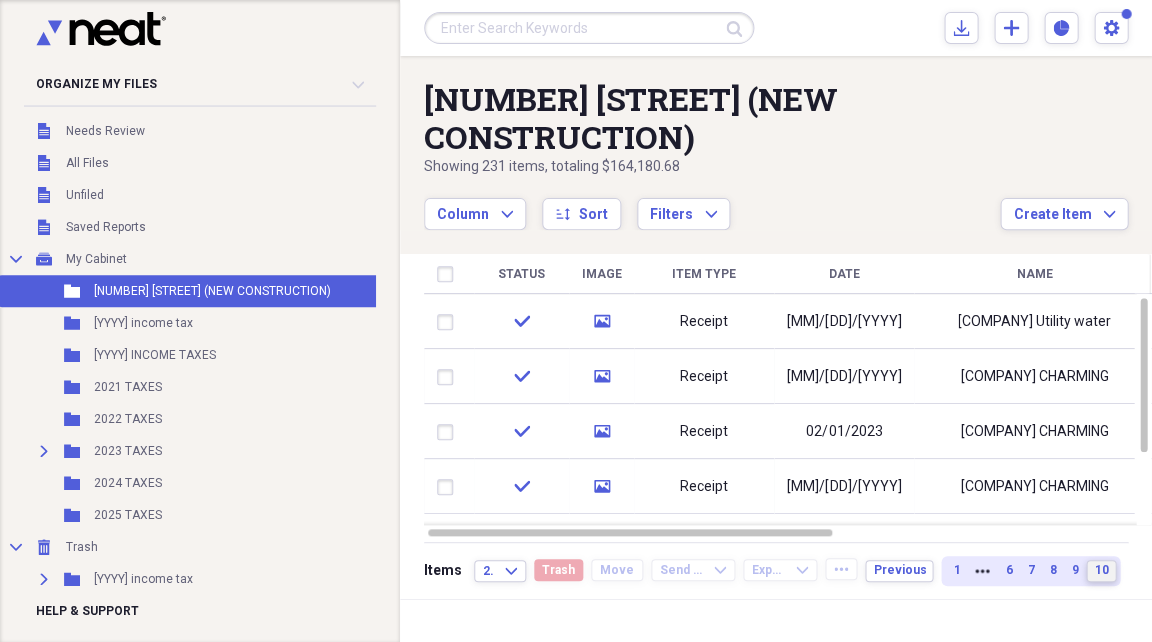 click on "10" at bounding box center (1101, 571) 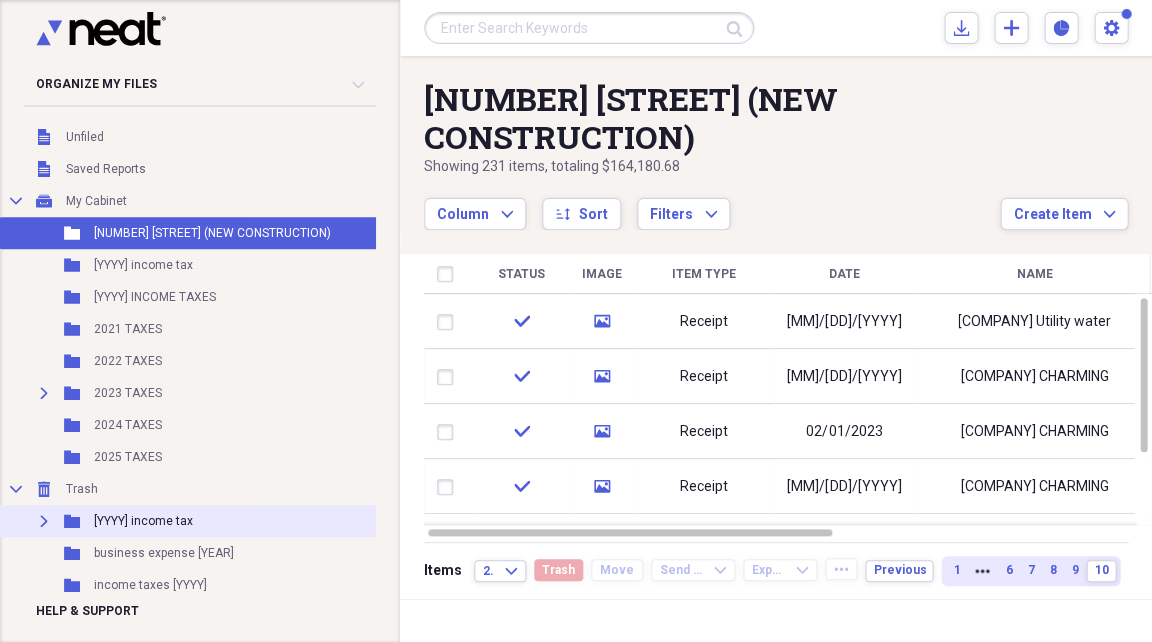 scroll, scrollTop: 57, scrollLeft: 0, axis: vertical 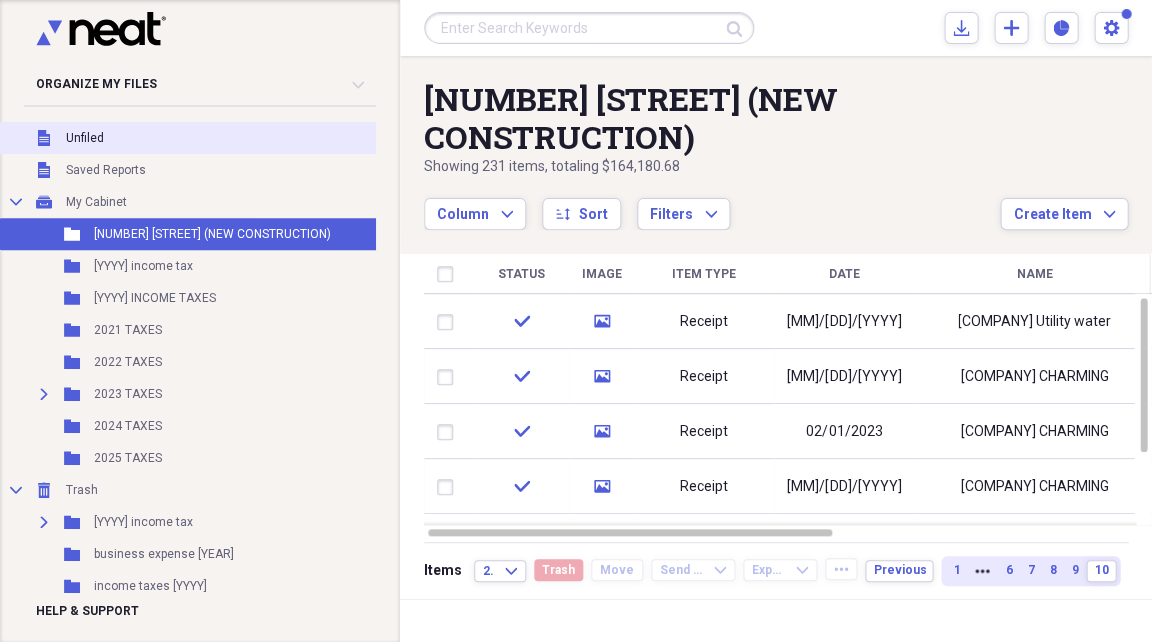 click on "Unfiled" at bounding box center (85, 138) 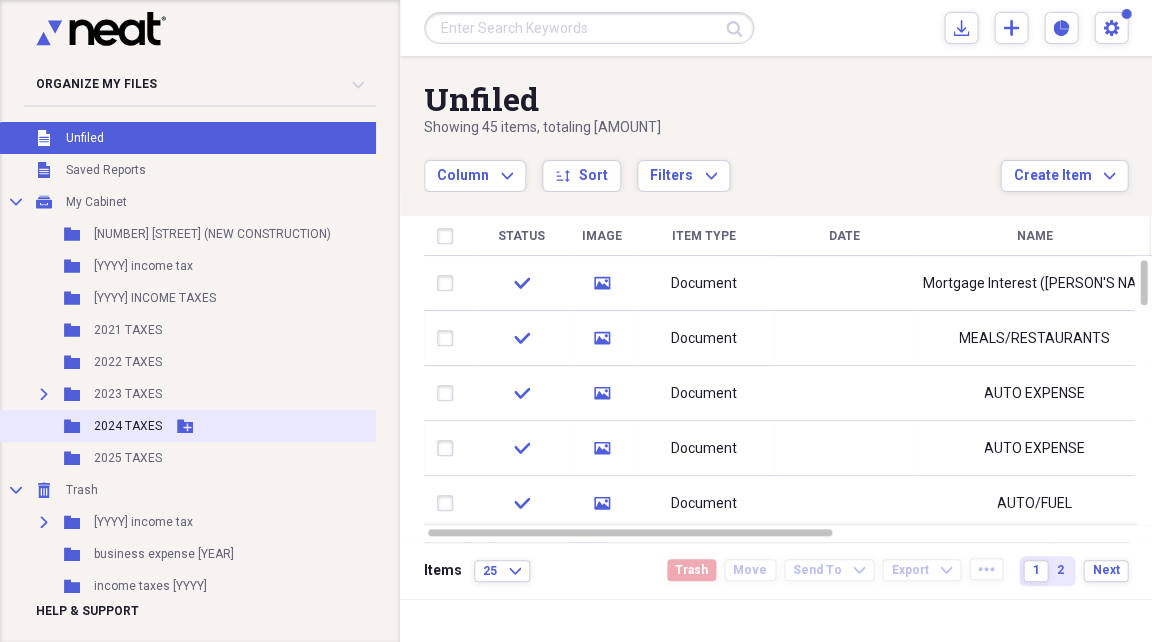 click on "2024 TAXES" at bounding box center (128, 426) 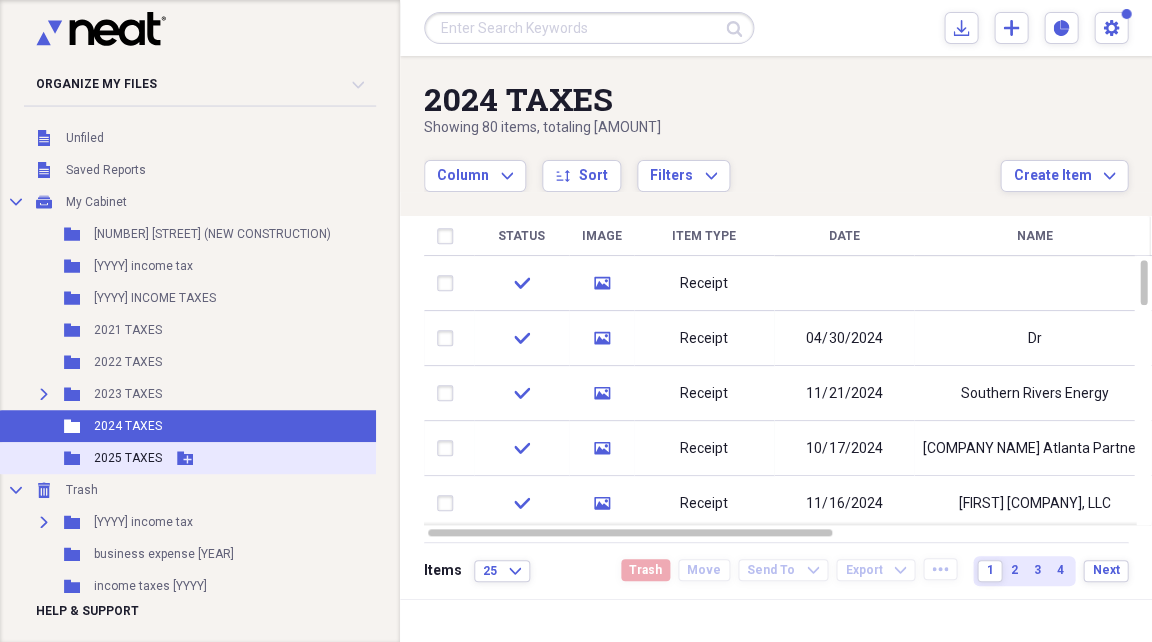 click on "2025 TAXES" at bounding box center [128, 458] 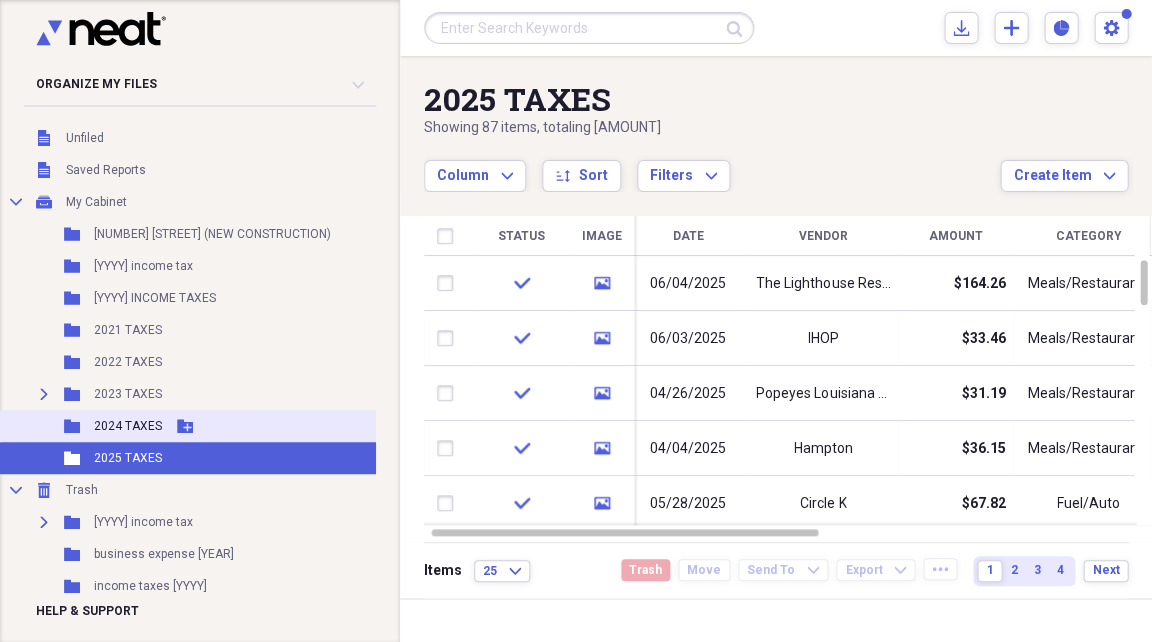 click on "2024 TAXES" at bounding box center [128, 426] 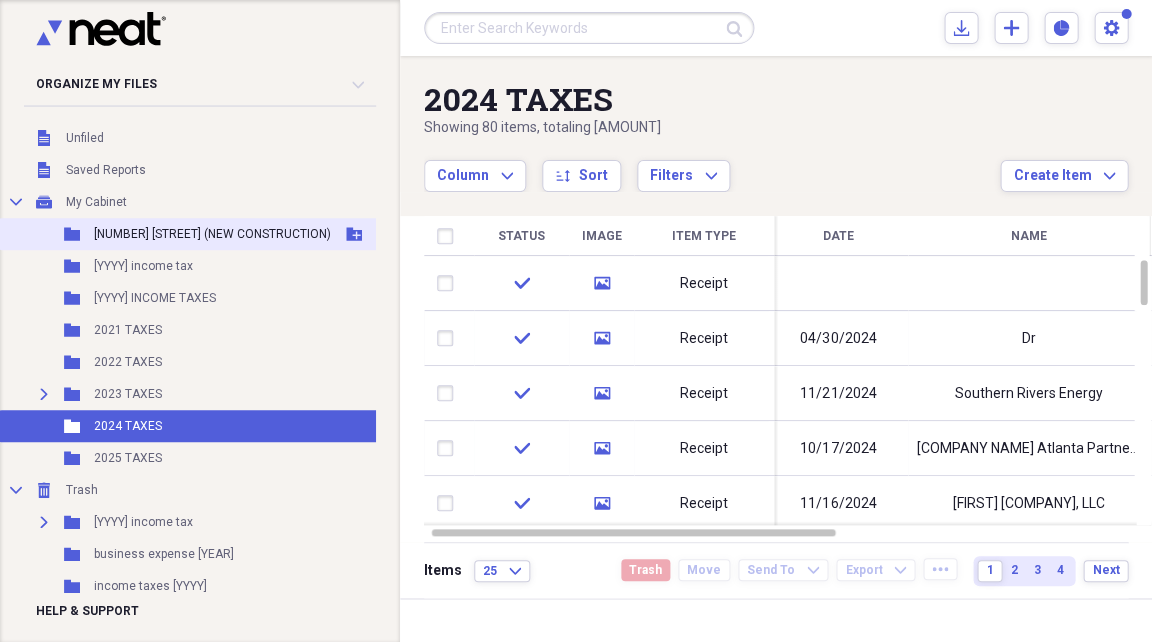 click on "[NUMBER] [STREET] (NEW CONSTRUCTION)" at bounding box center [212, 234] 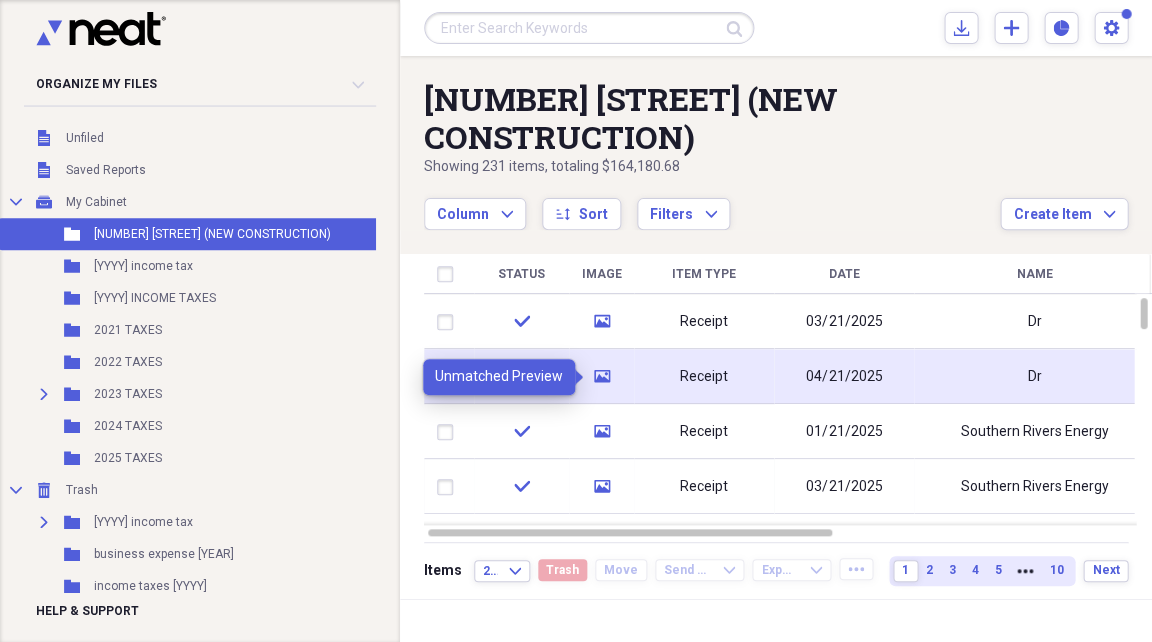click 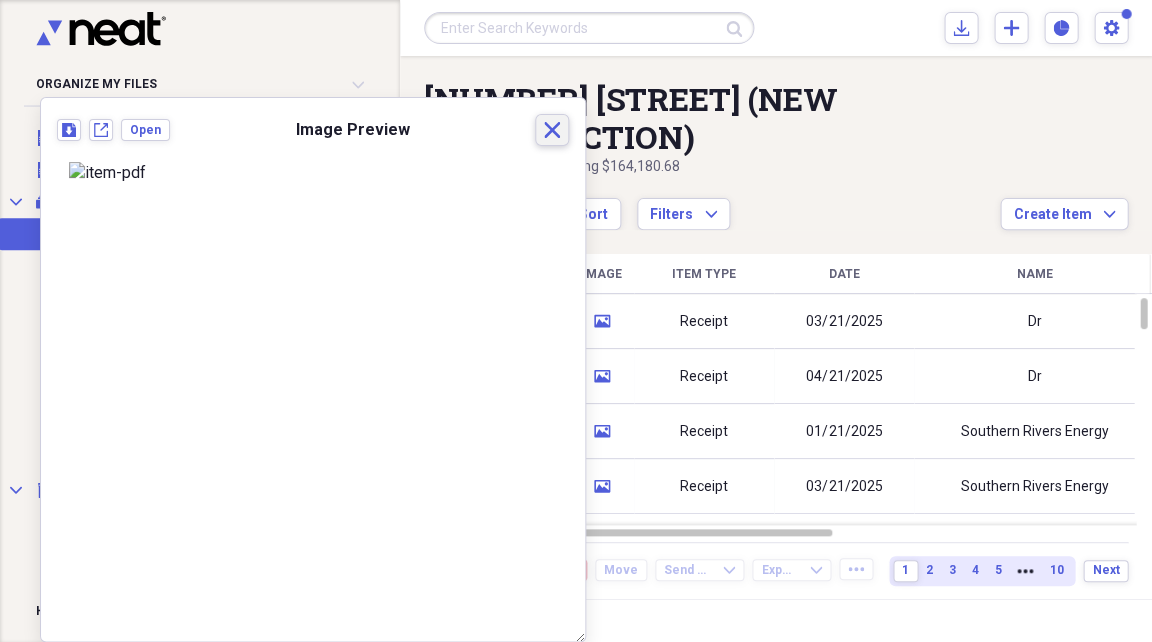 click 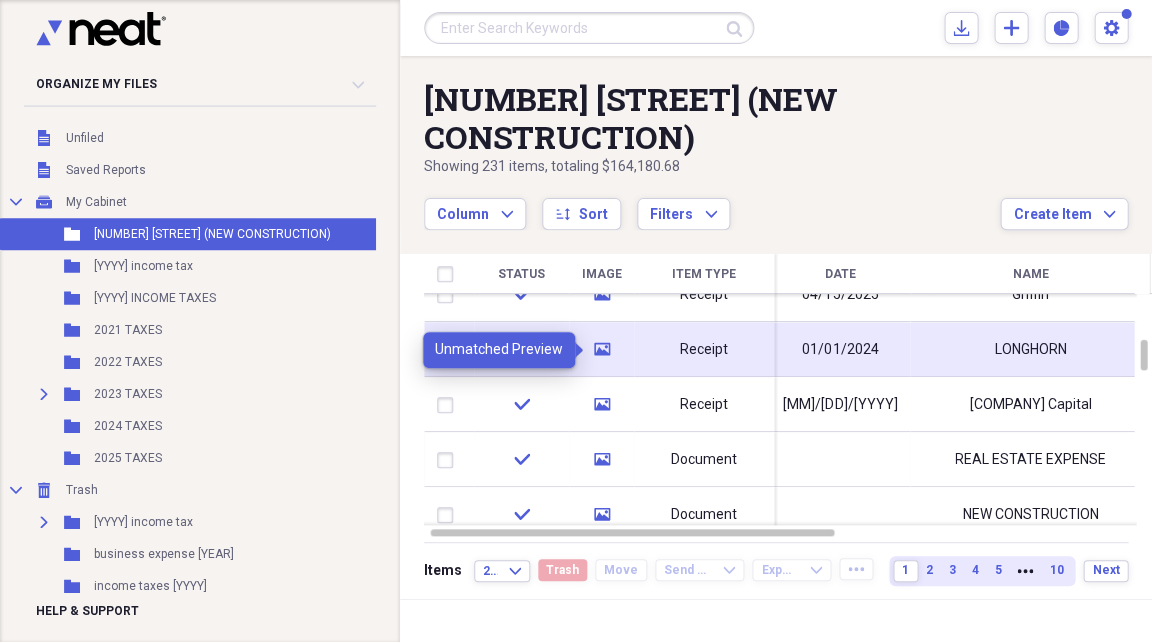 click on "media" 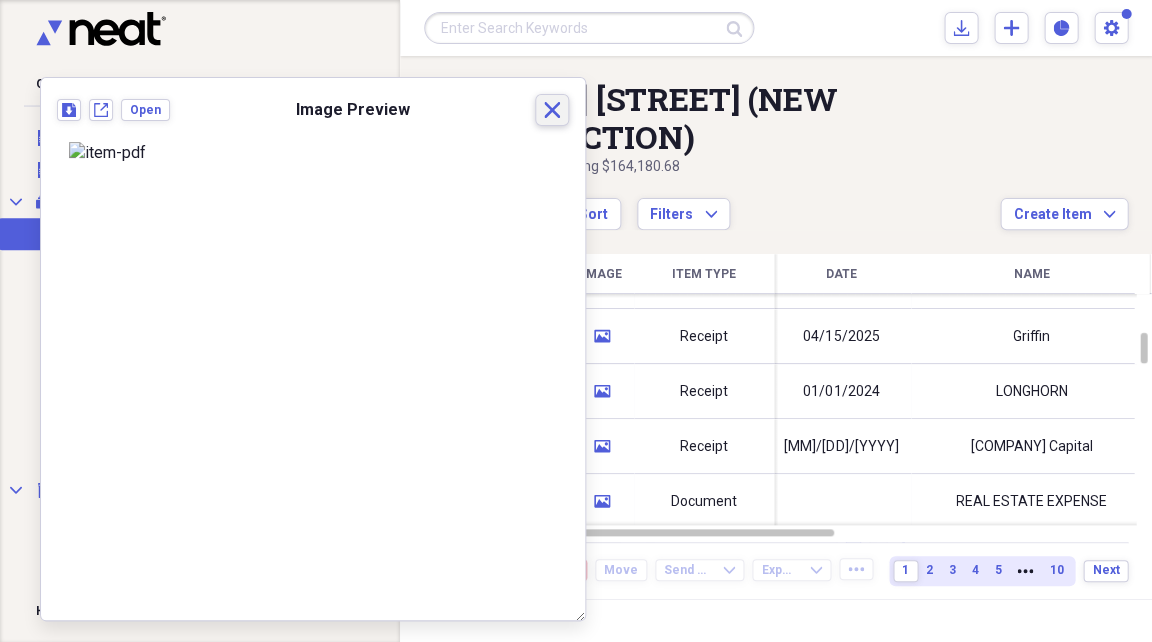 click on "Close" 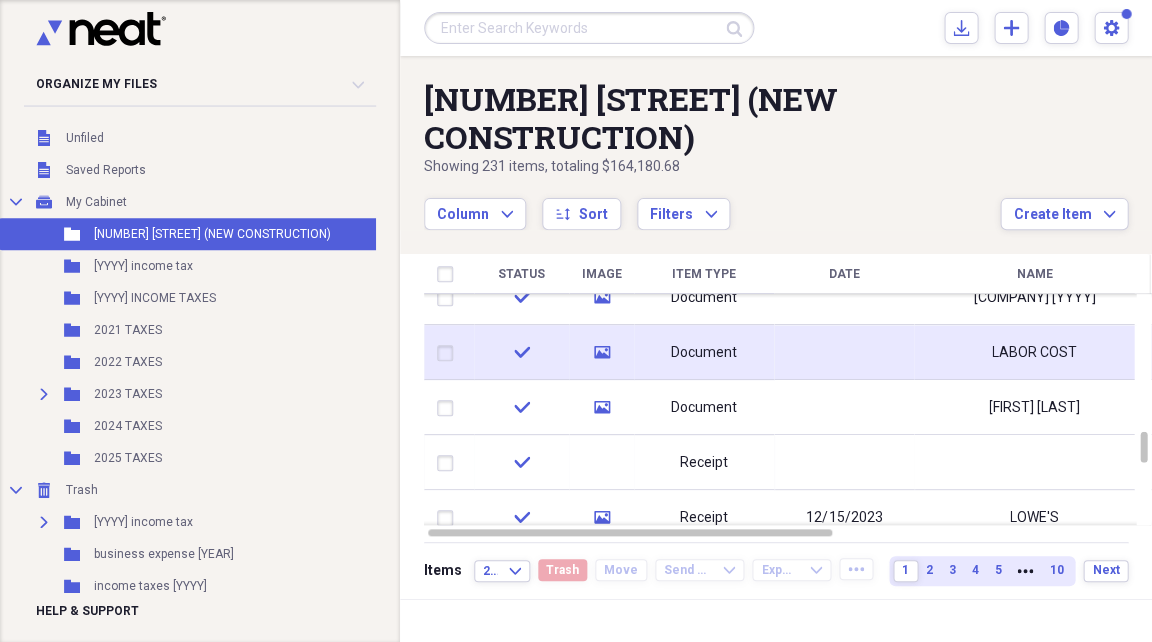 click on "media" at bounding box center [601, 352] 